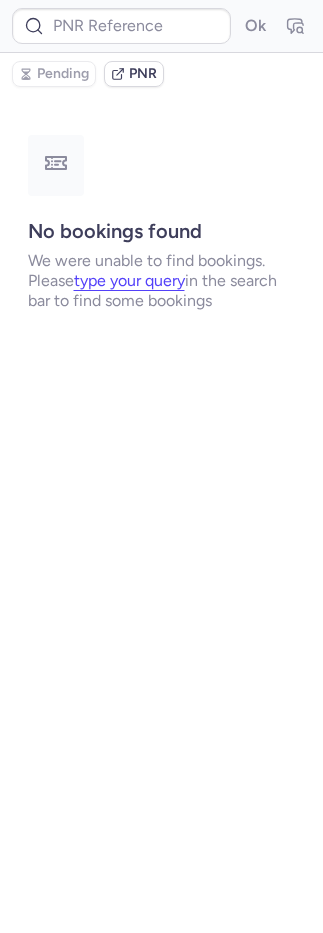 scroll, scrollTop: 0, scrollLeft: 0, axis: both 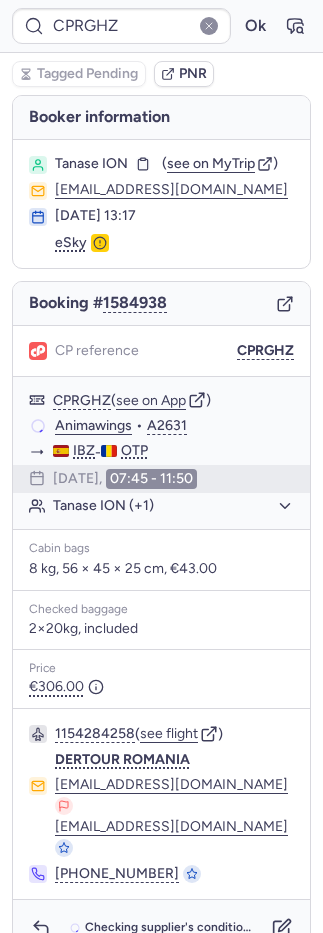type on "CPHVVZ" 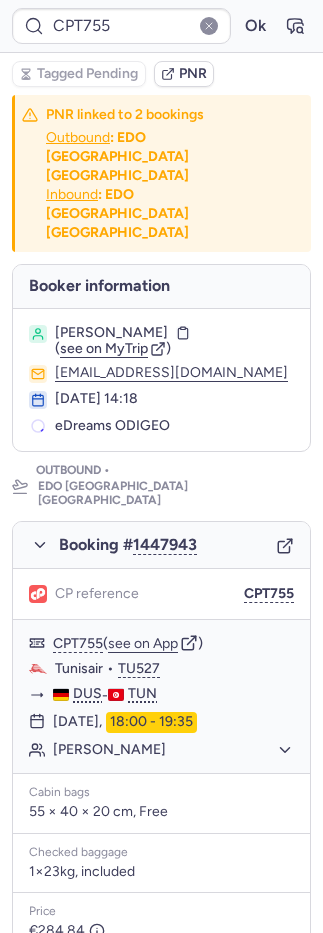 type on "CPNLXV" 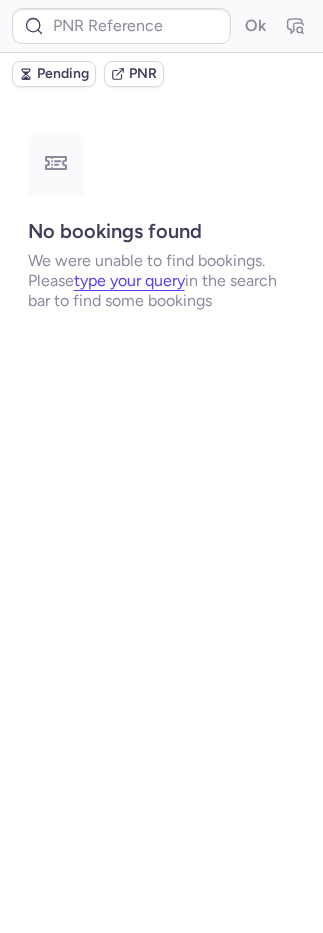 type on "CP8JTT" 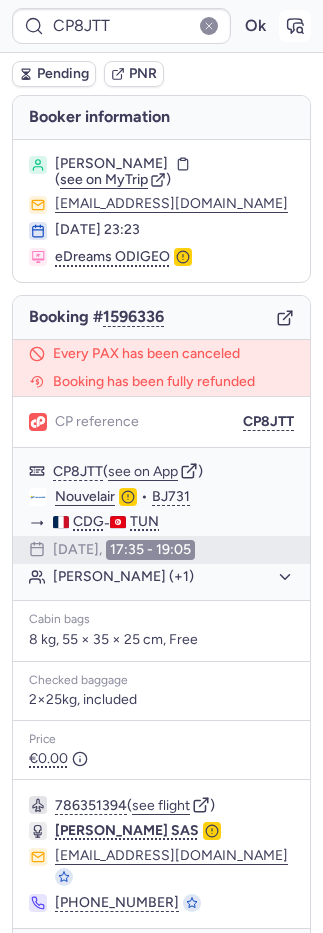 click at bounding box center (295, 26) 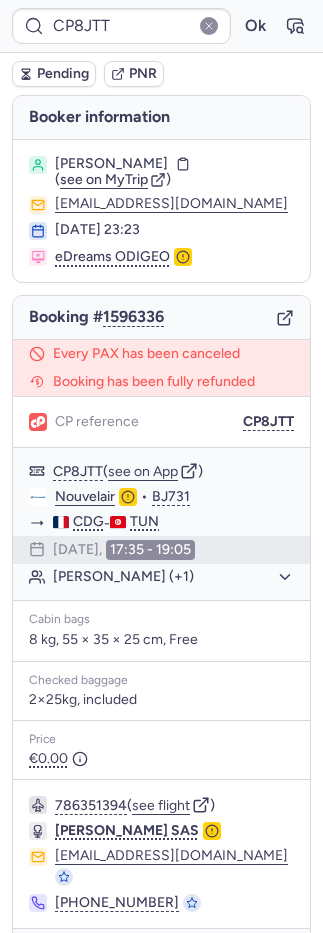 click on "PNR" at bounding box center (143, 74) 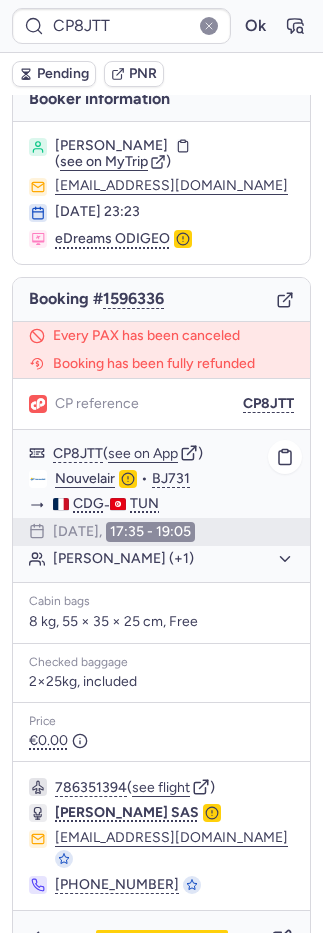scroll, scrollTop: 39, scrollLeft: 0, axis: vertical 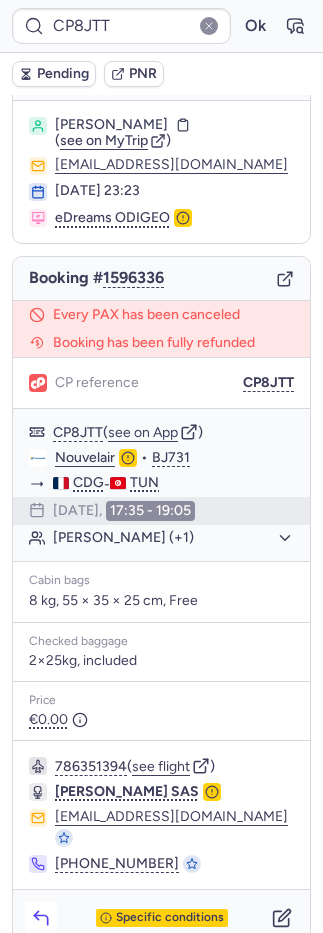 click 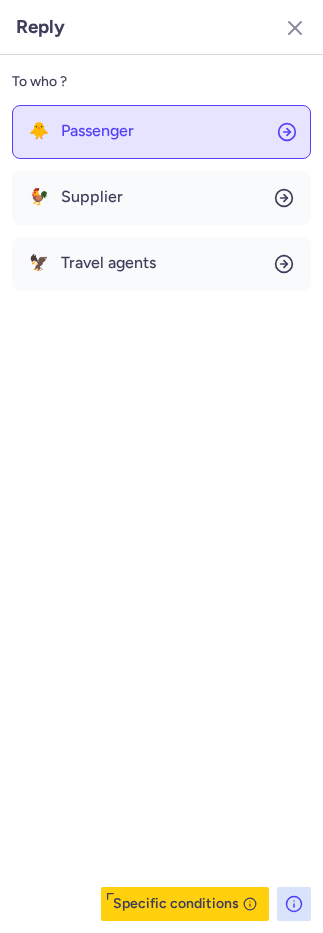 click on "🐥 Passenger" 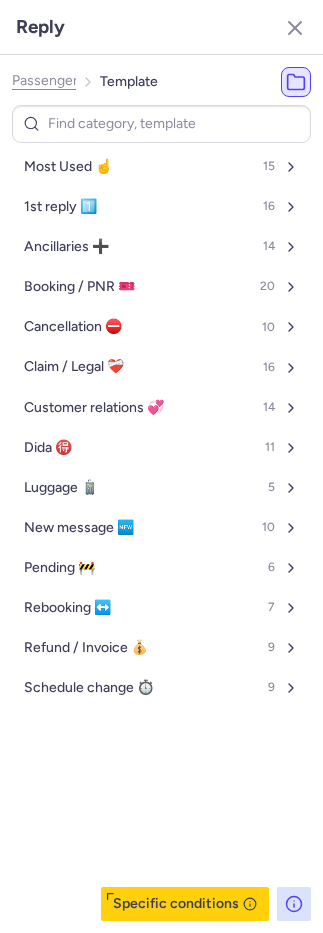 click on "Most Used ☝️ 15" at bounding box center [161, 167] 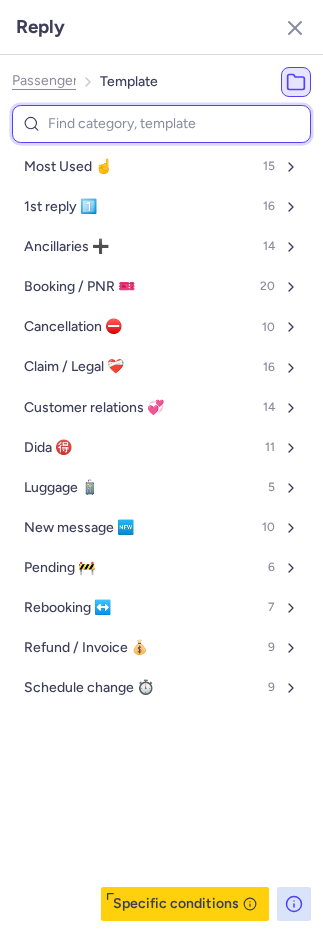 select on "en" 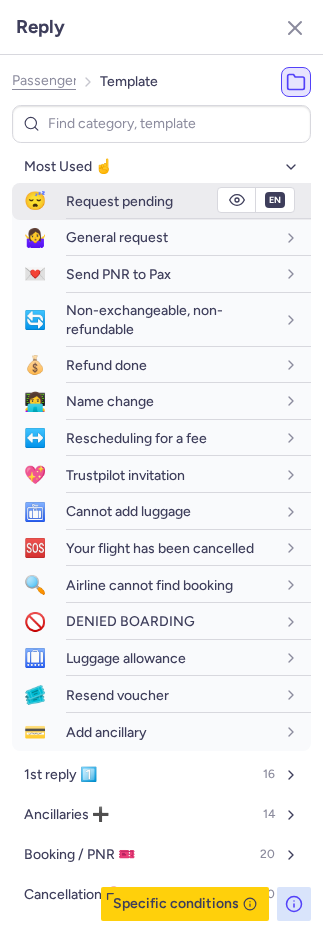 click 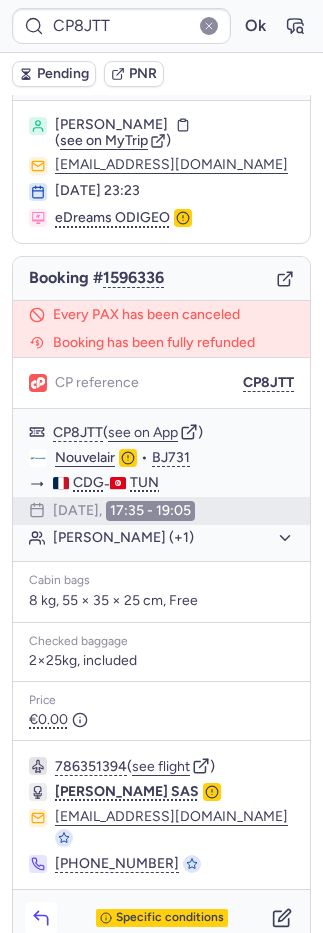click 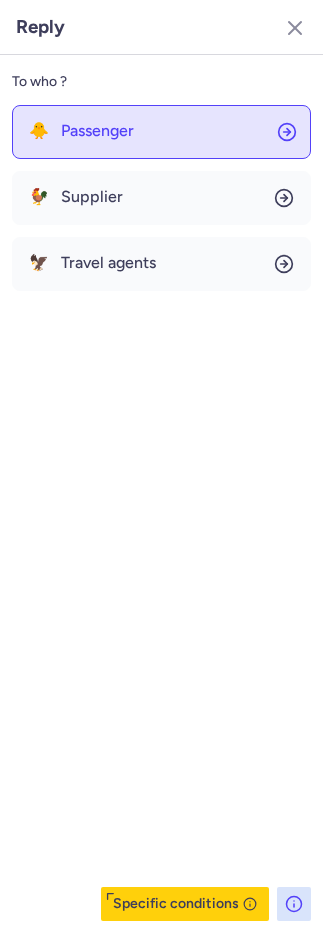 click on "🐥 Passenger" 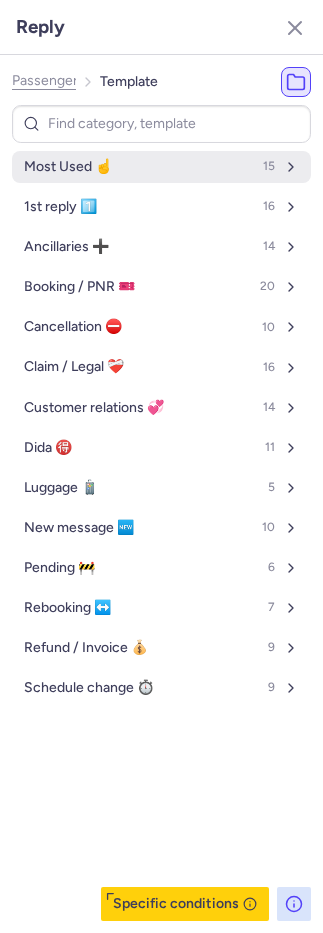 click on "Most Used ☝️ 15" at bounding box center [161, 167] 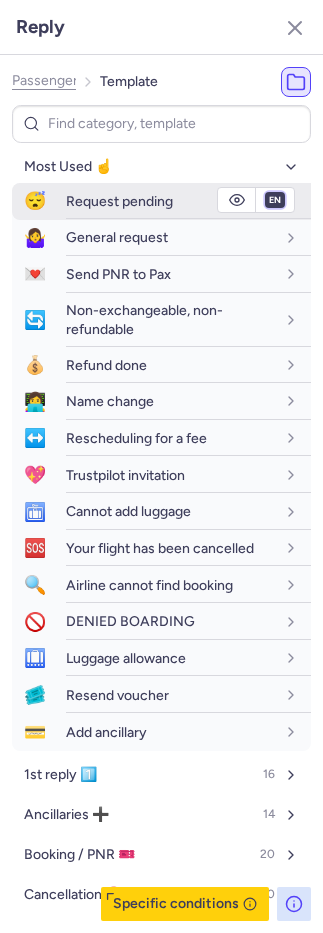click on "fr en de nl pt es it ru" at bounding box center [275, 200] 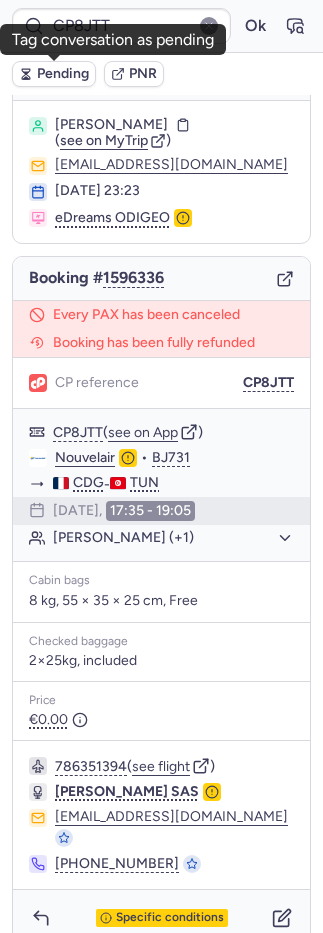 click on "Pending" at bounding box center (63, 74) 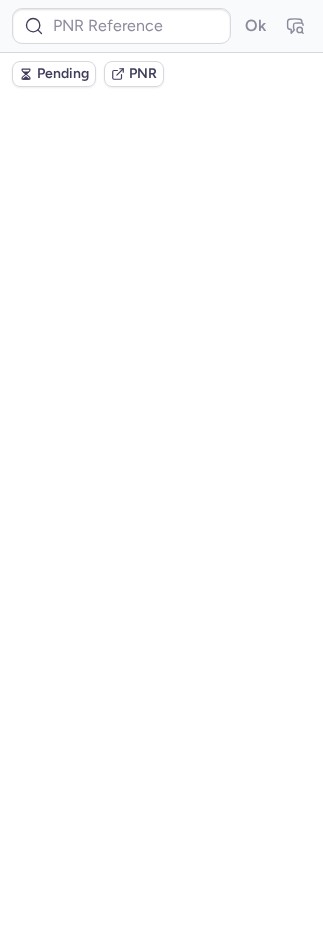 scroll, scrollTop: 0, scrollLeft: 0, axis: both 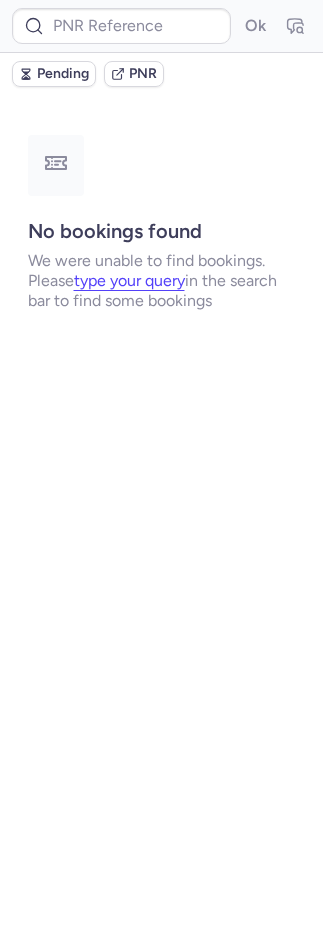 type on "CP8X9W" 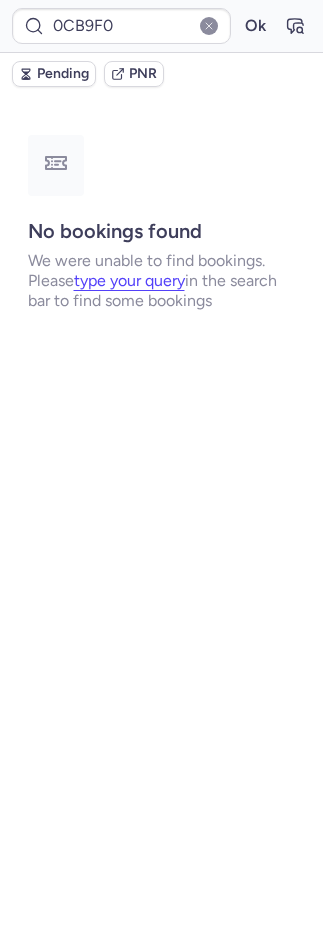 type on "0C9ZS9" 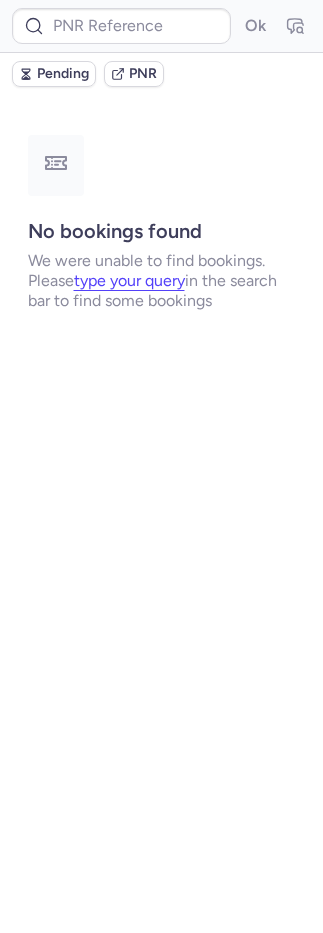 type on "0CBAK8" 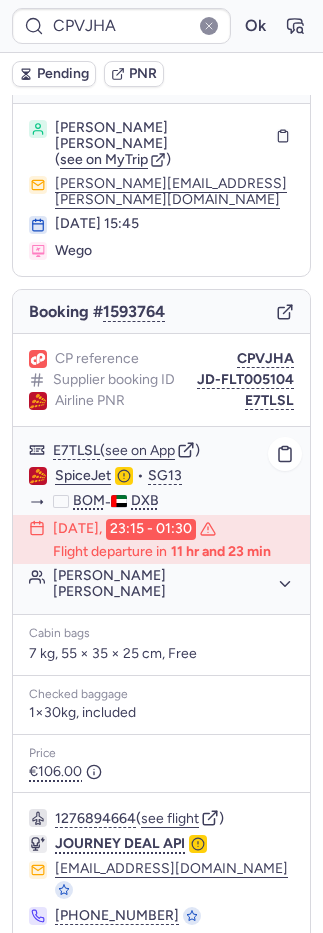 scroll, scrollTop: 0, scrollLeft: 0, axis: both 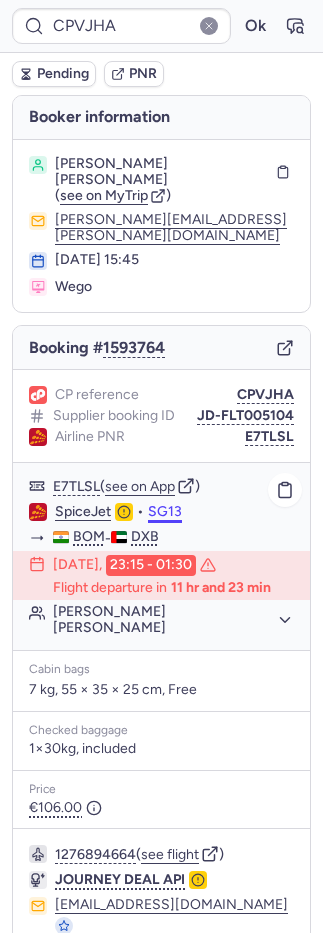 click on "SG13" at bounding box center (165, 512) 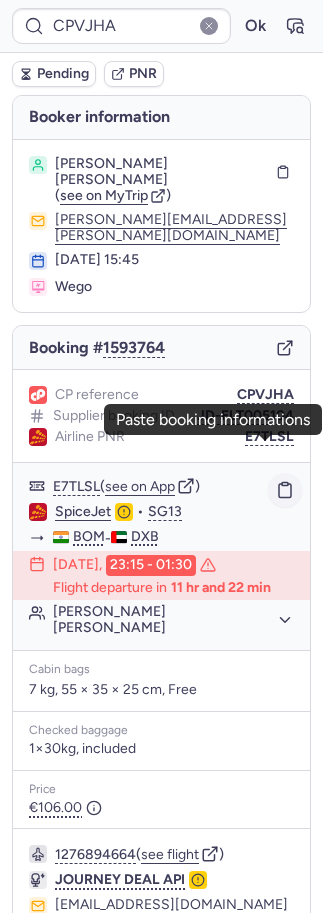 click 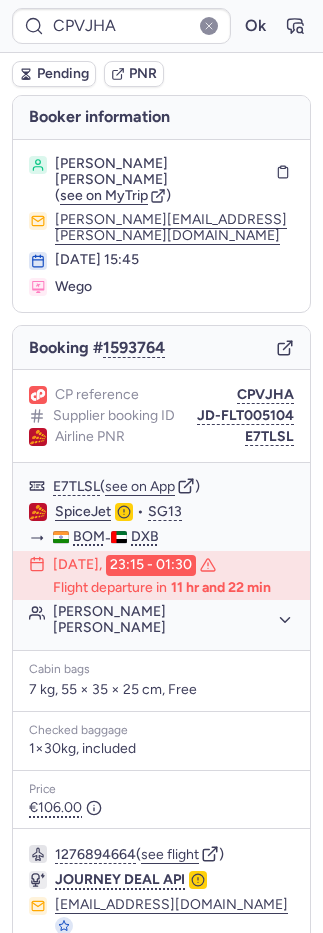 type on "CPEY7U" 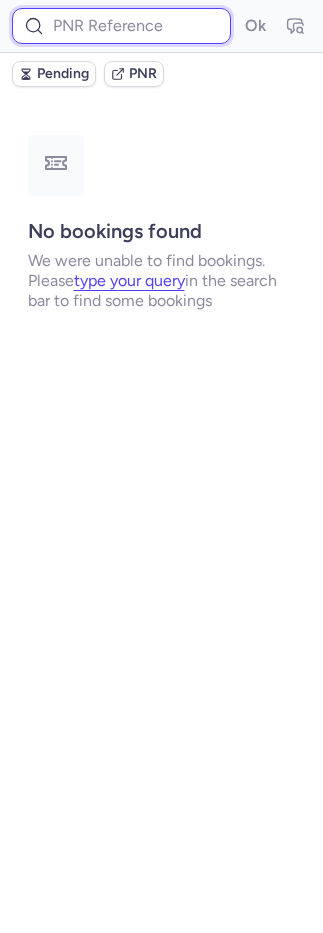 click at bounding box center [121, 26] 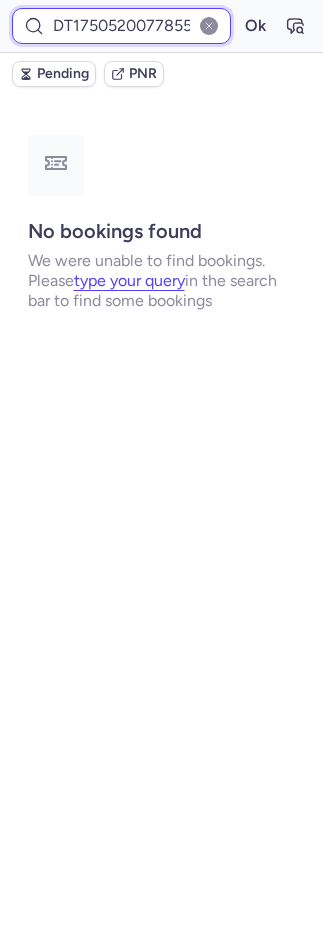 scroll, scrollTop: 0, scrollLeft: 28, axis: horizontal 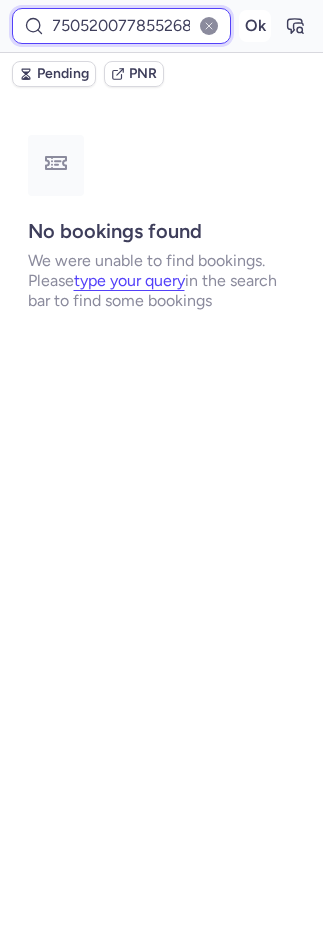 type on "DT1750520077855268" 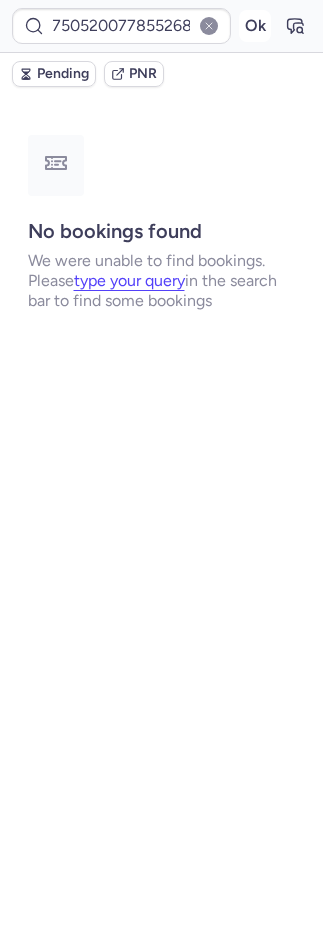 scroll, scrollTop: 0, scrollLeft: 0, axis: both 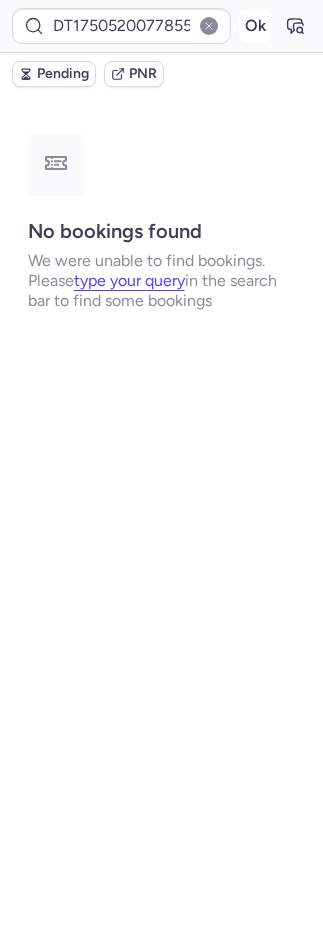 click on "Ok" at bounding box center (255, 26) 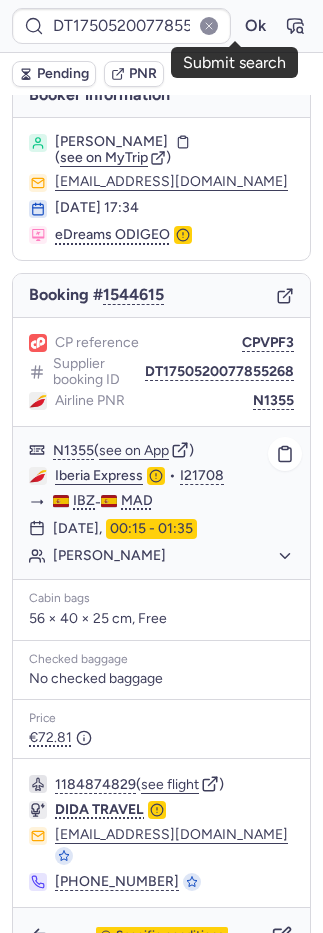 scroll, scrollTop: 40, scrollLeft: 0, axis: vertical 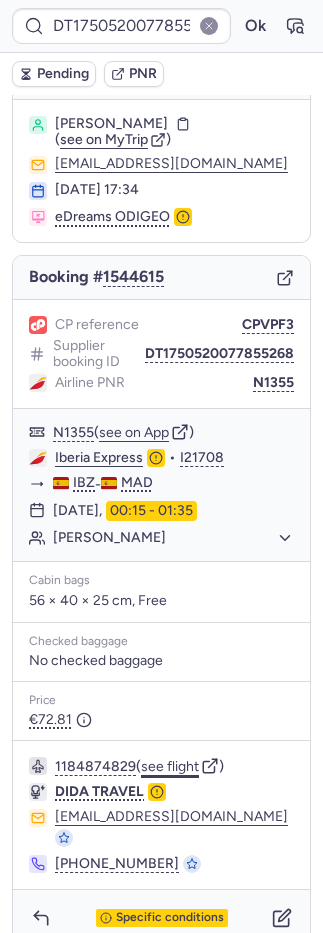 click on "see flight" 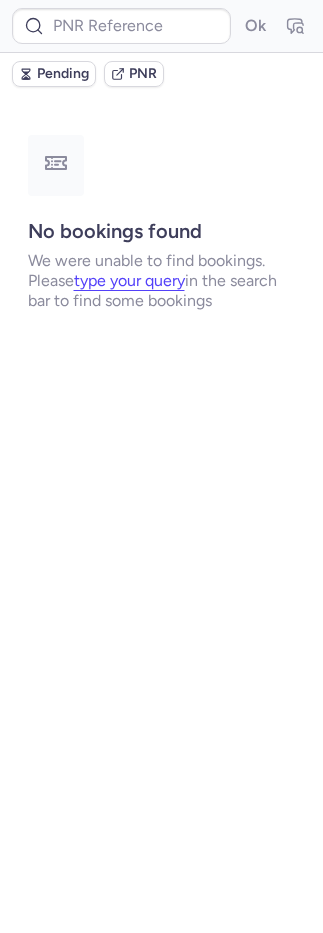 scroll, scrollTop: 0, scrollLeft: 0, axis: both 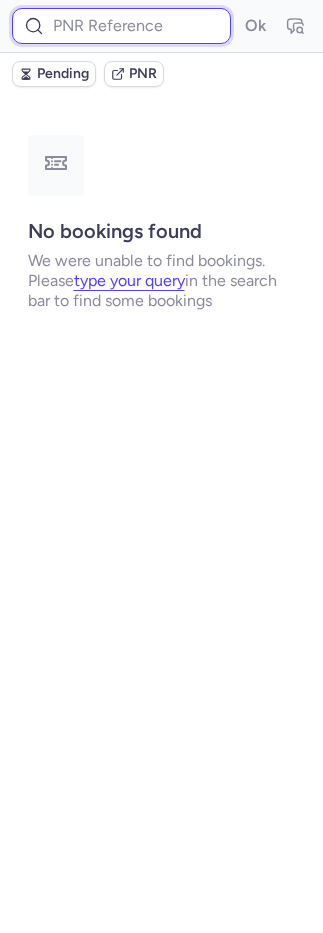 click at bounding box center (121, 26) 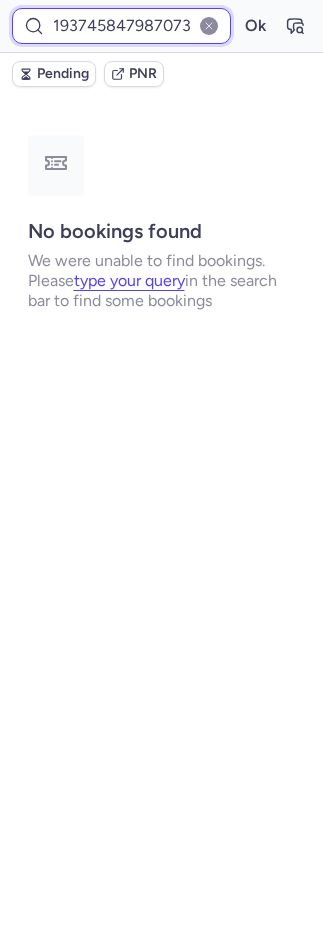 scroll, scrollTop: 0, scrollLeft: 35, axis: horizontal 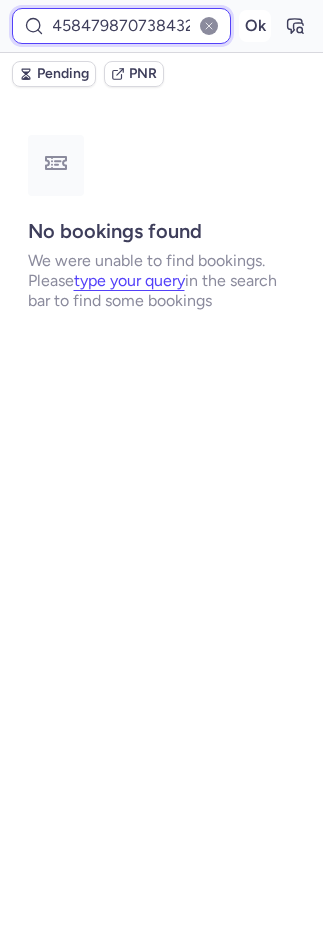 type on "1937458479870738432" 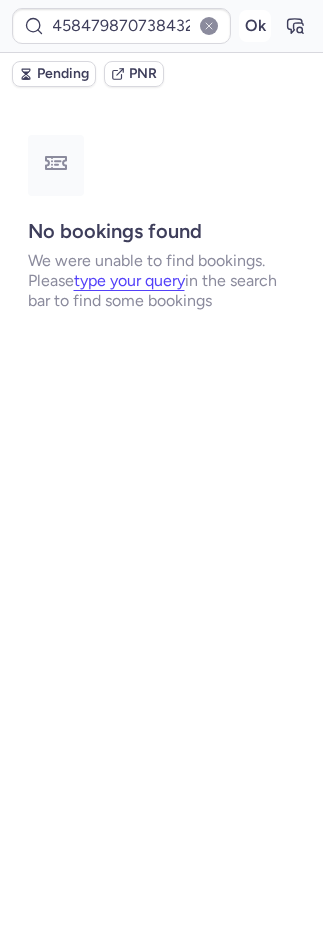 scroll, scrollTop: 0, scrollLeft: 0, axis: both 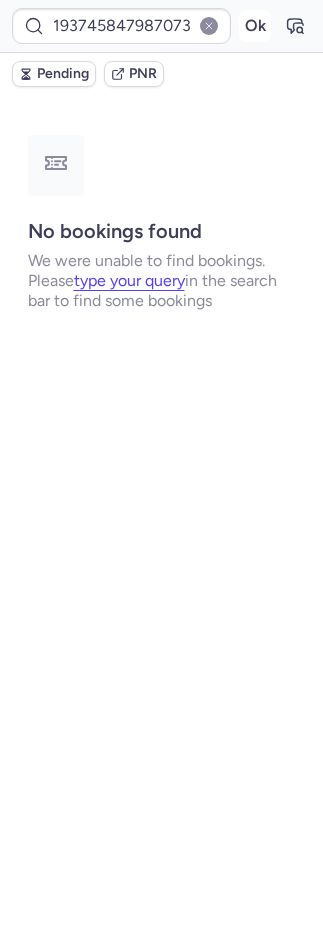 click on "Ok" at bounding box center (255, 26) 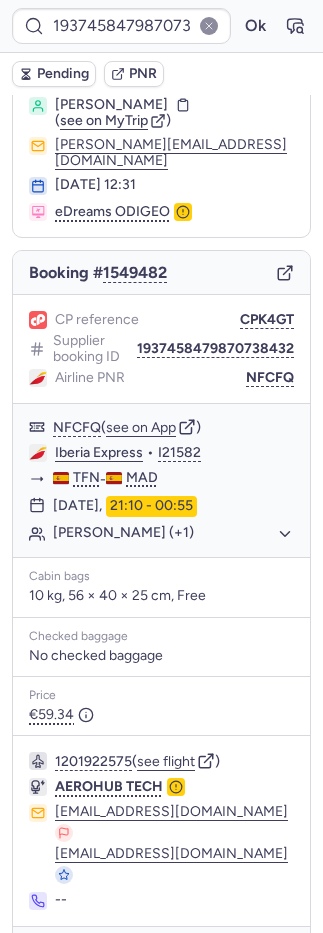 scroll, scrollTop: 108, scrollLeft: 0, axis: vertical 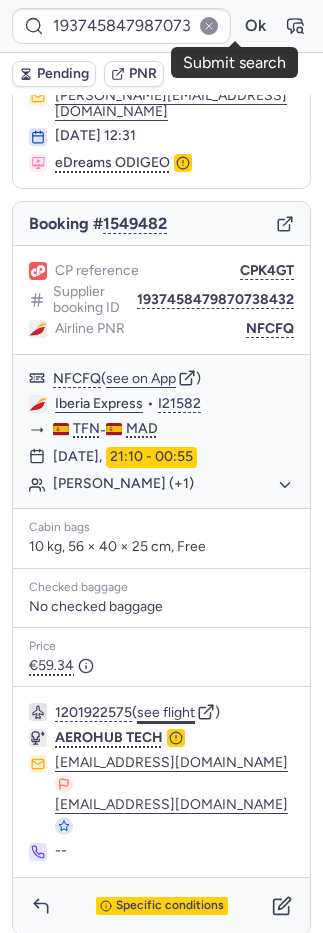 click on "see flight" 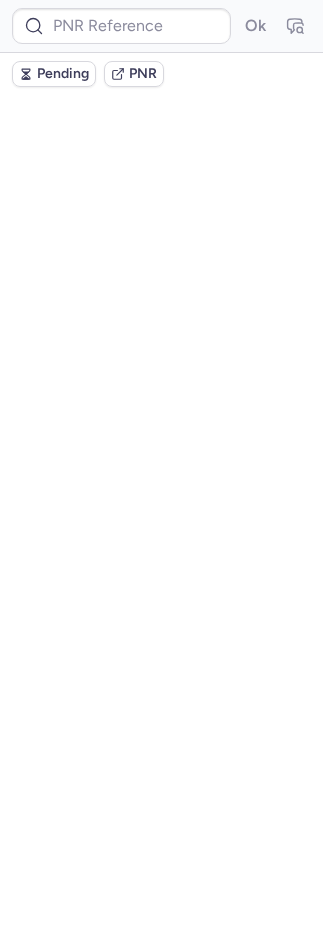 scroll, scrollTop: 0, scrollLeft: 0, axis: both 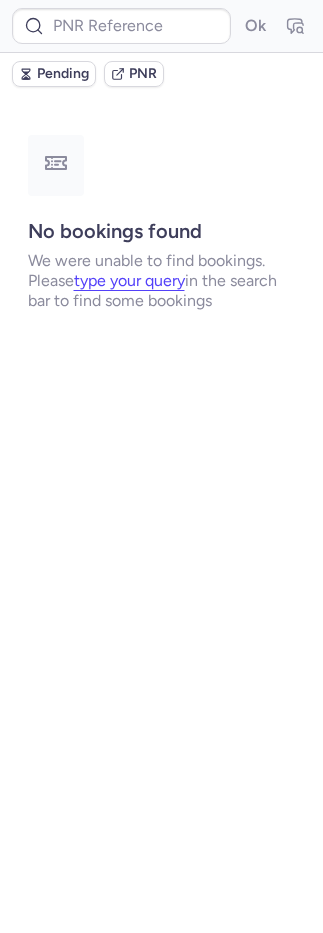type on "CP8X9W" 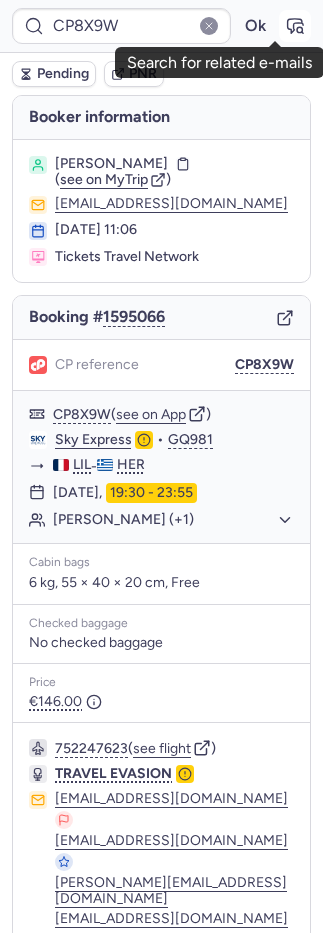 click 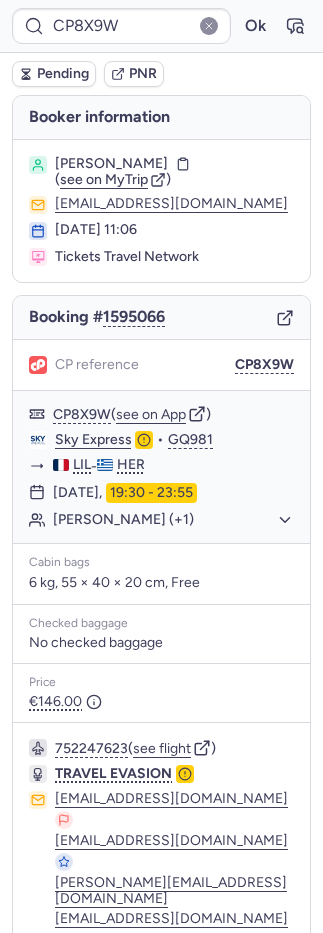 scroll, scrollTop: 90, scrollLeft: 0, axis: vertical 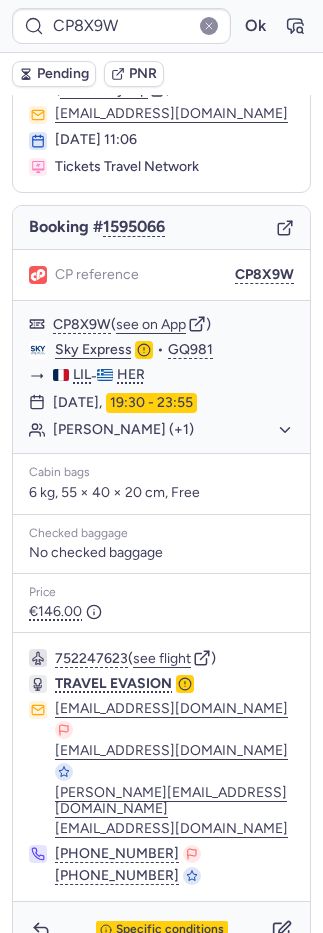 click on "Pending" at bounding box center [63, 74] 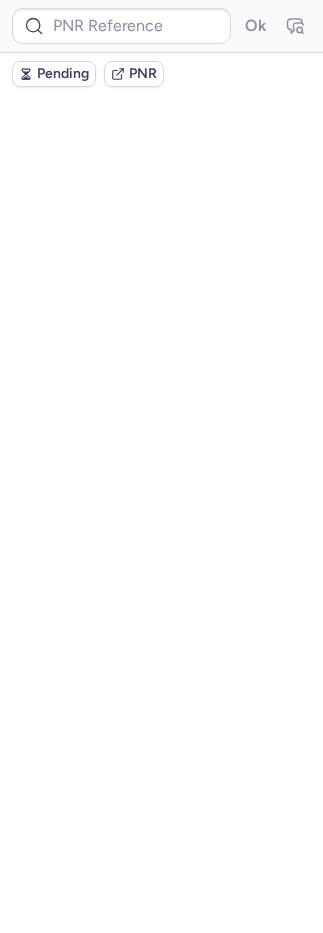 scroll, scrollTop: 0, scrollLeft: 0, axis: both 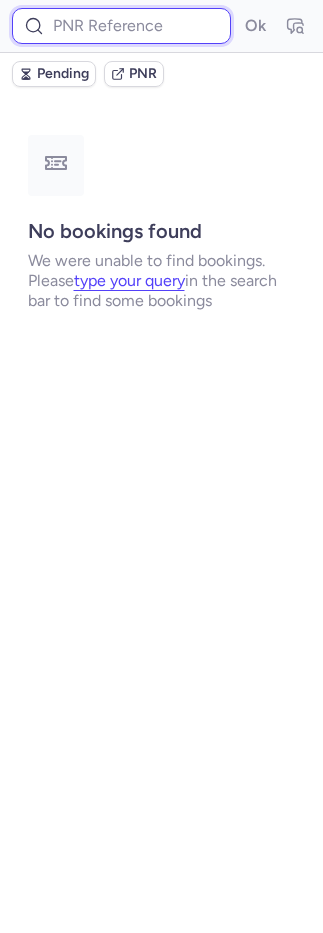 click at bounding box center (121, 26) 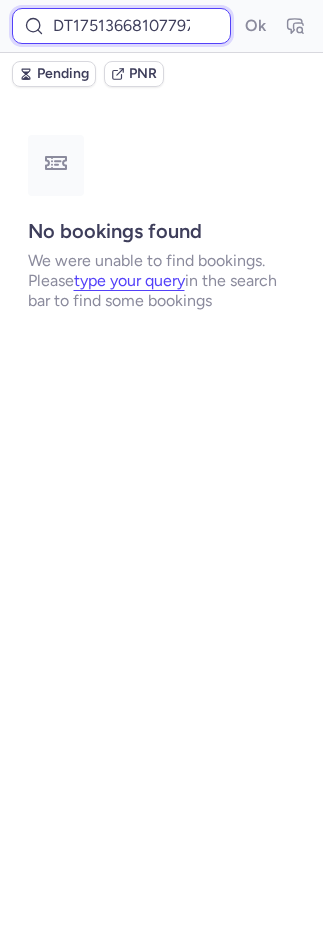 scroll, scrollTop: 0, scrollLeft: 17, axis: horizontal 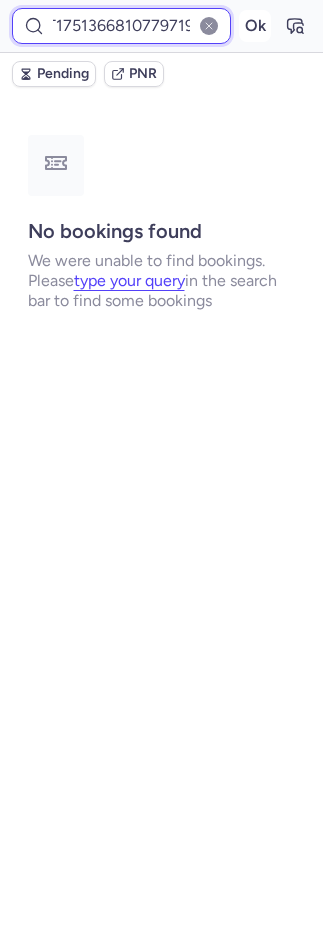type on "DT1751366810779719" 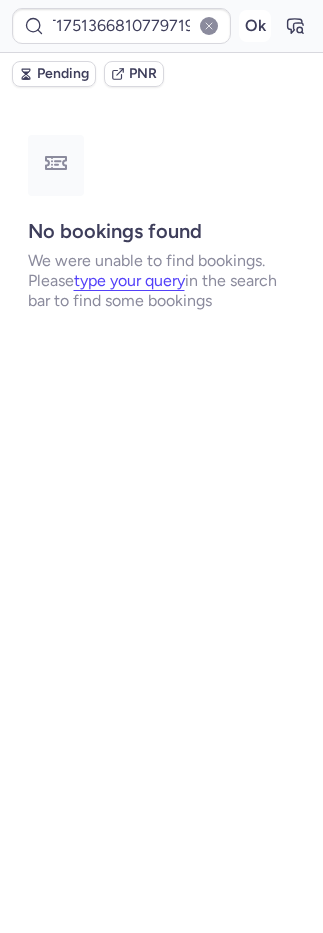 scroll, scrollTop: 0, scrollLeft: 0, axis: both 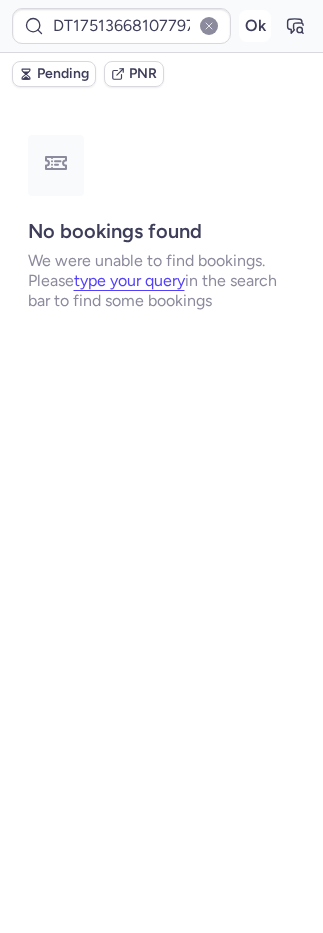 click on "Ok" at bounding box center [255, 26] 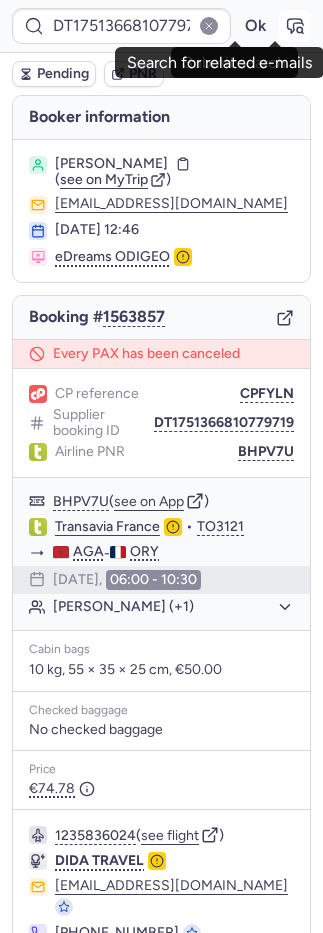 click 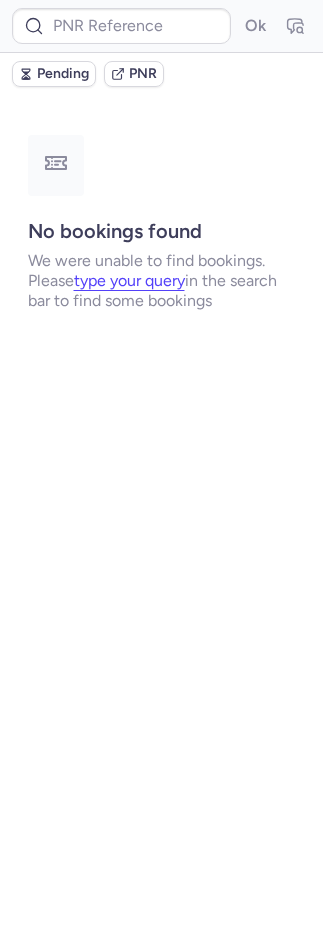 type on "CPFYLN" 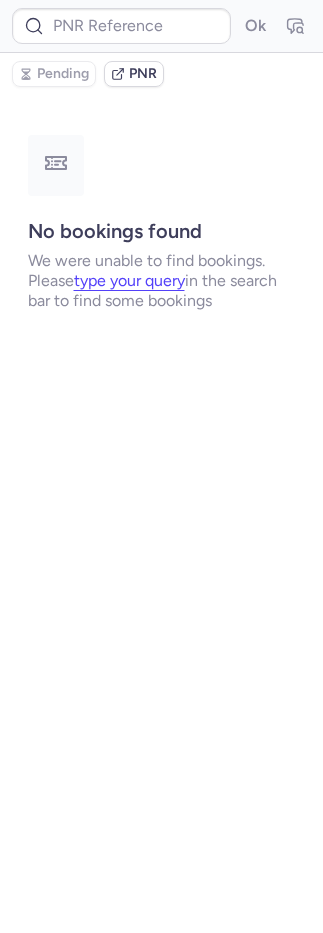 type on "CPFYLN" 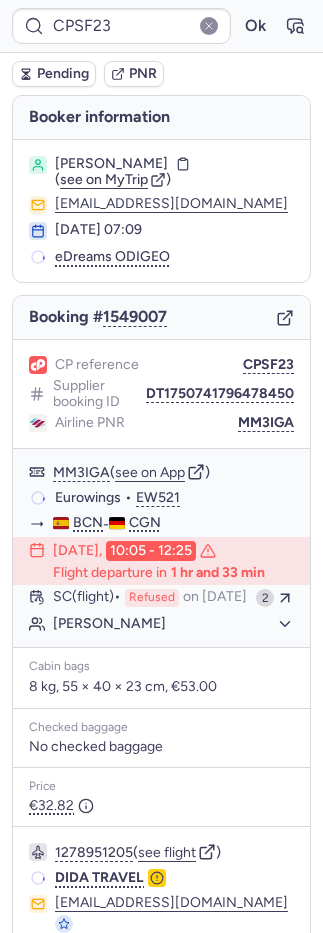 type on "CP3UN7" 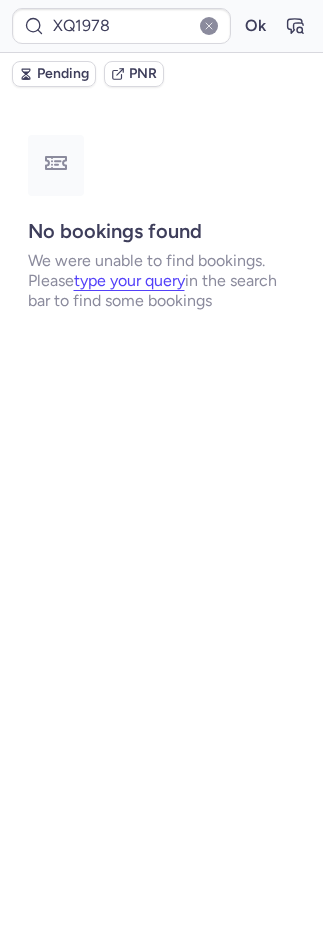 type on "CPAJNQ" 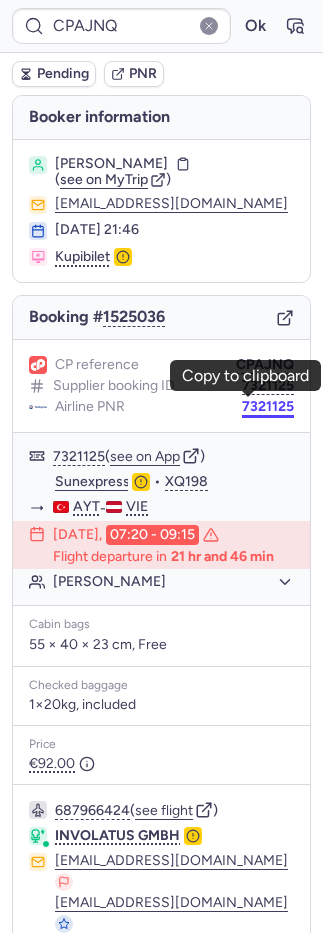 click on "7321125" at bounding box center (268, 407) 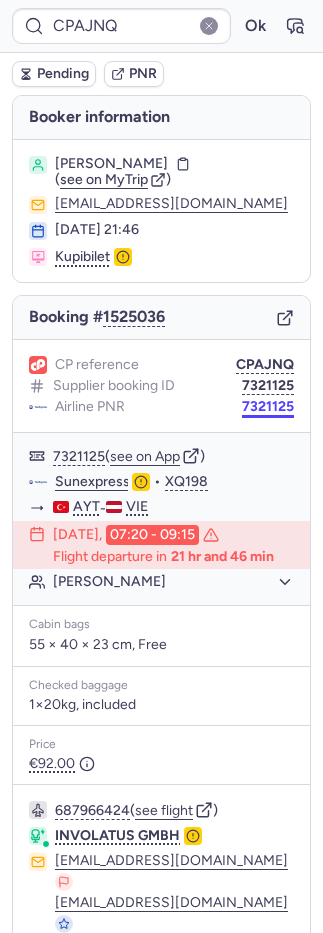 click on "7321125" at bounding box center (268, 407) 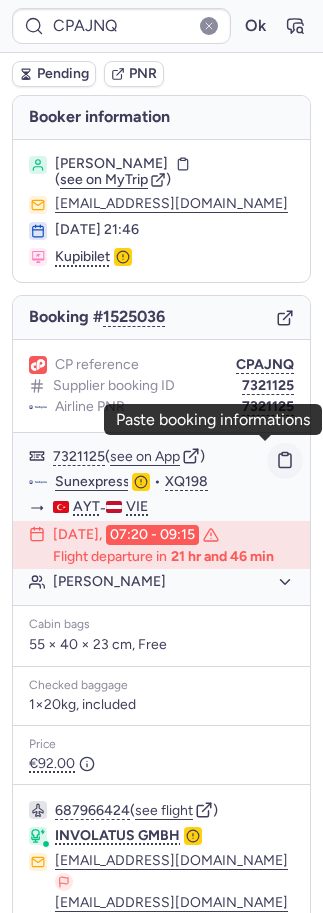click 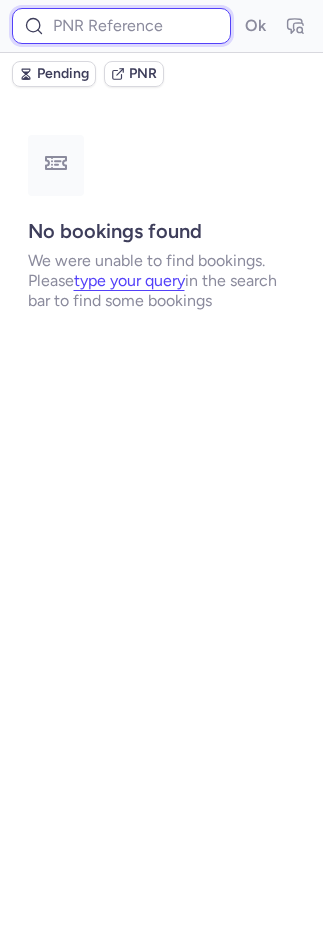 drag, startPoint x: 75, startPoint y: 28, endPoint x: 127, endPoint y: 31, distance: 52.086468 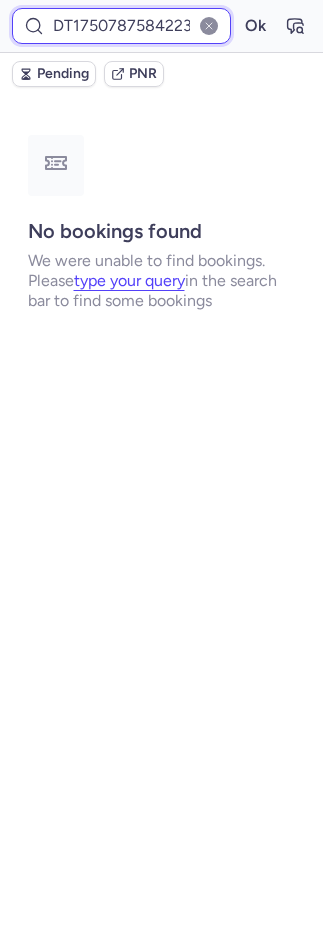scroll, scrollTop: 0, scrollLeft: 26, axis: horizontal 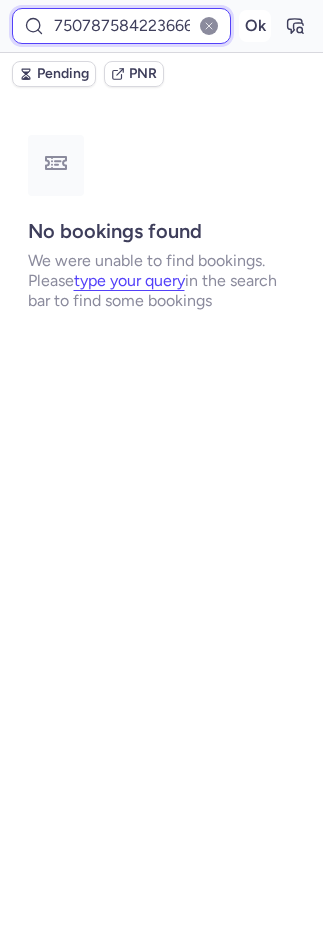type on "DT1750787584223666" 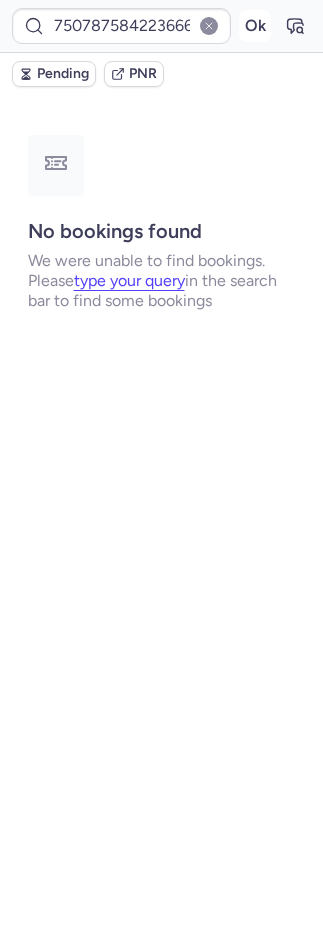 scroll, scrollTop: 0, scrollLeft: 0, axis: both 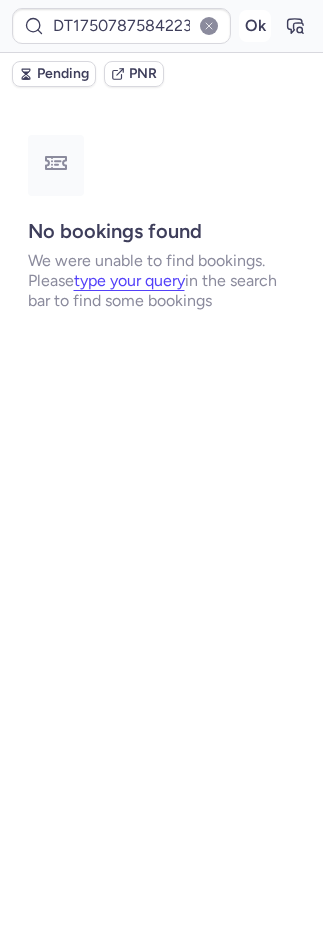 click on "Ok" at bounding box center (255, 26) 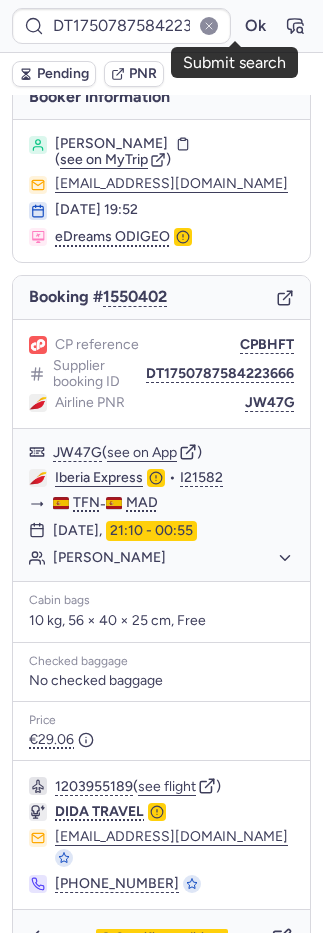 scroll, scrollTop: 40, scrollLeft: 0, axis: vertical 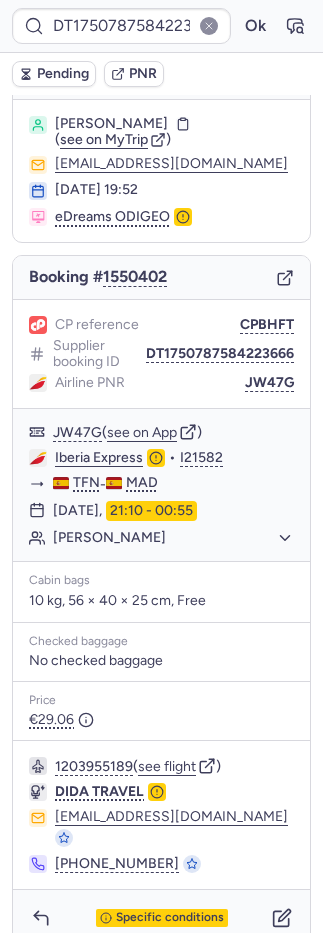click on "1203955189  ( see flight )  DIDA TRAVEL flightcs@dida.com +86 755 2232 7682" at bounding box center [161, 815] 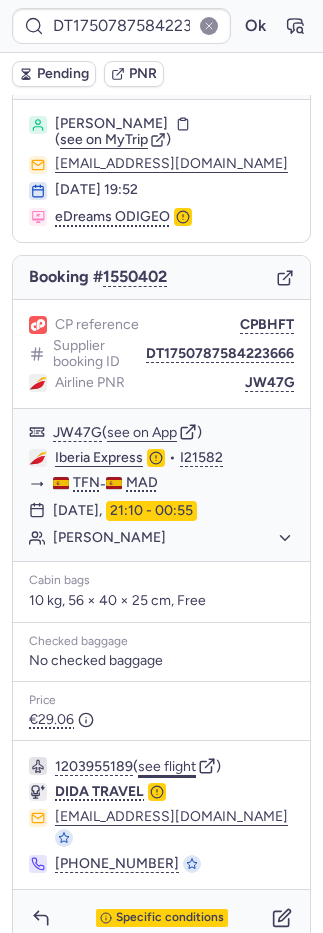 click on "see flight" 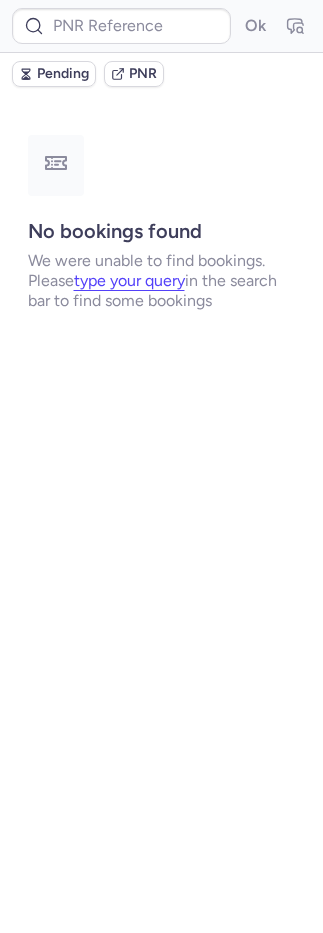 scroll, scrollTop: 0, scrollLeft: 0, axis: both 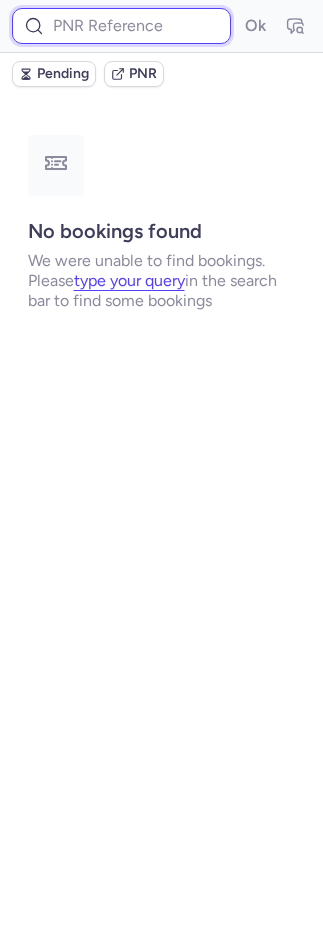 click at bounding box center [121, 26] 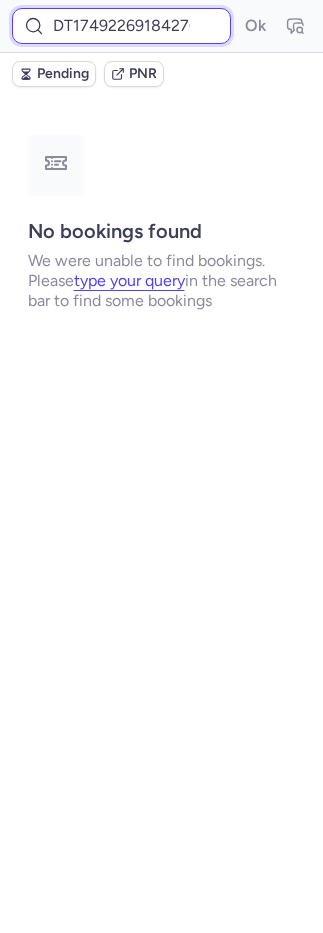 scroll, scrollTop: 0, scrollLeft: 24, axis: horizontal 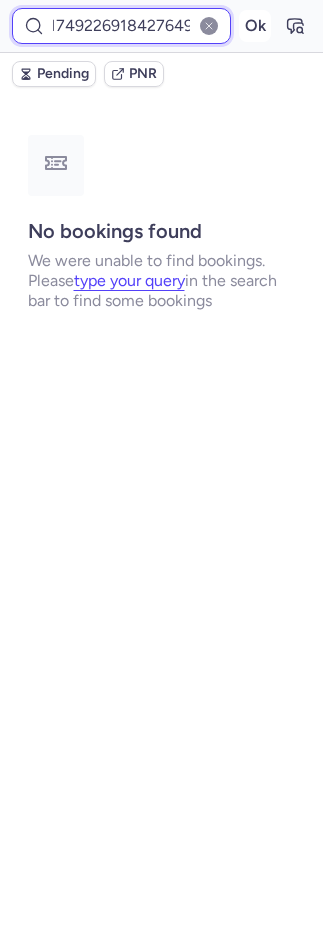 type on "DT1749226918427649" 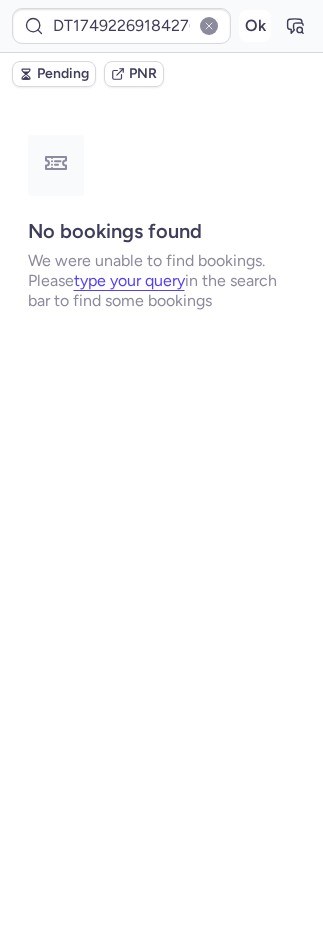 click on "Ok" at bounding box center [255, 26] 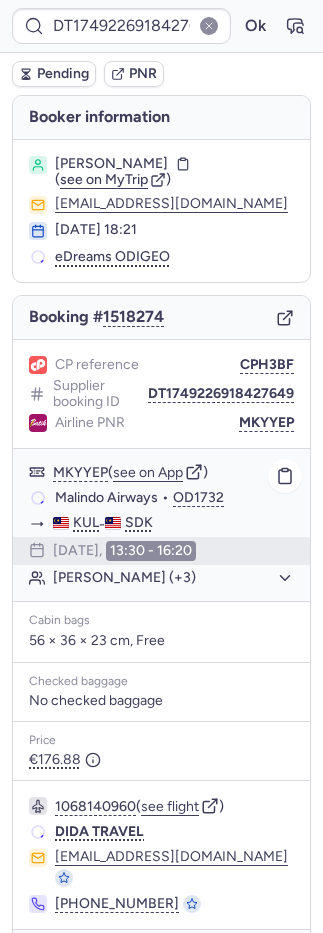 scroll, scrollTop: 40, scrollLeft: 0, axis: vertical 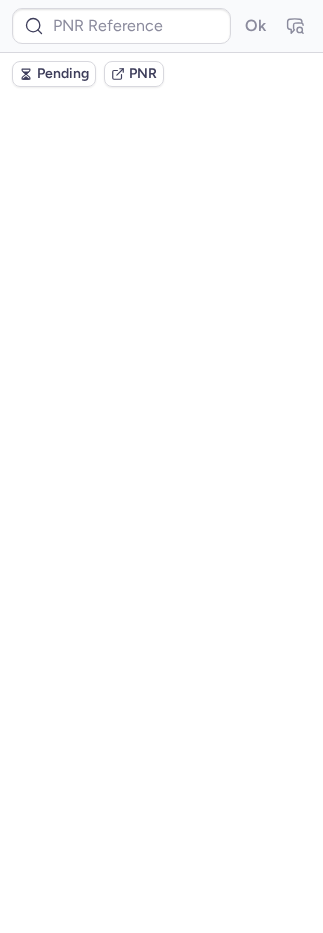 type on "DT1751961412859732" 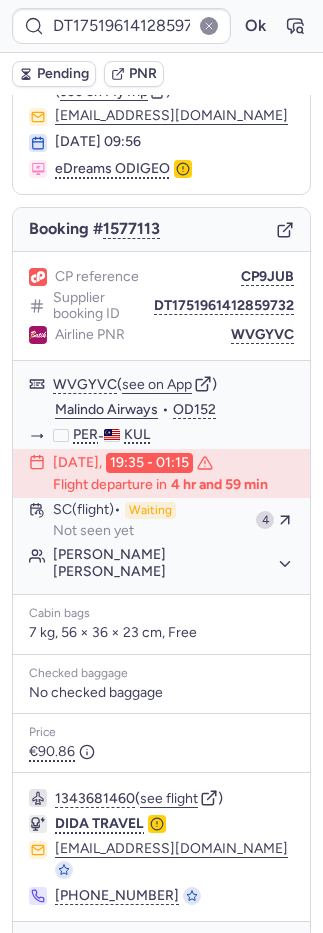 scroll, scrollTop: 106, scrollLeft: 0, axis: vertical 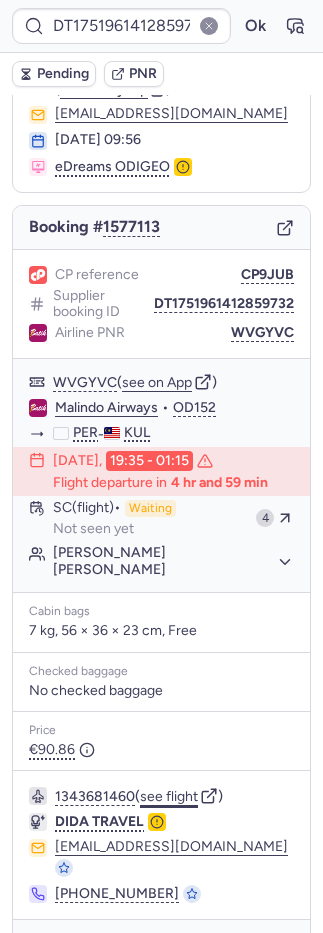 click on "see flight" 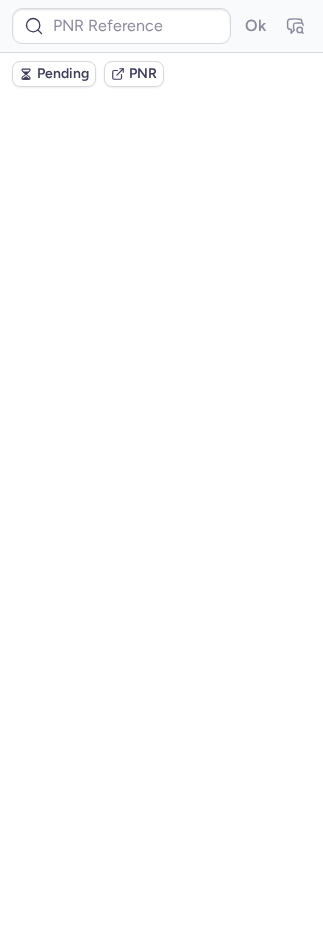 scroll, scrollTop: 0, scrollLeft: 0, axis: both 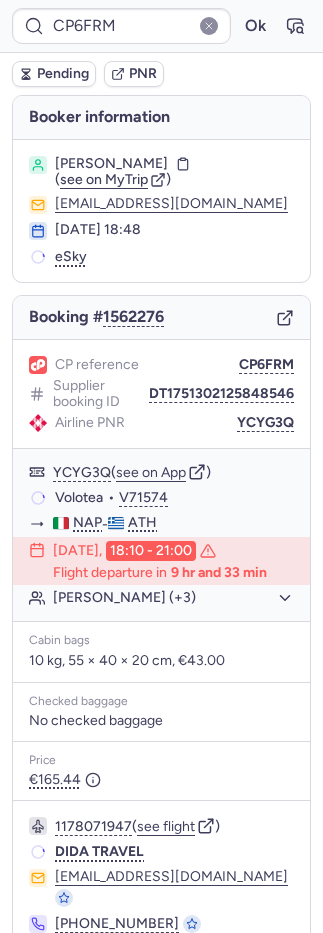 click on "Airline PNR YCYG3Q" 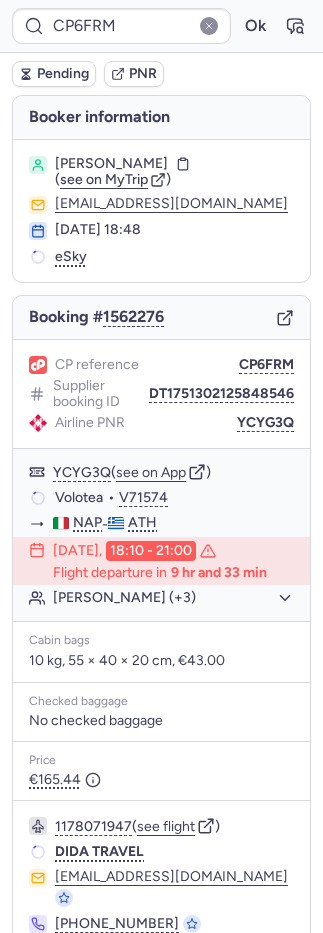 click on "Airline PNR YCYG3Q" 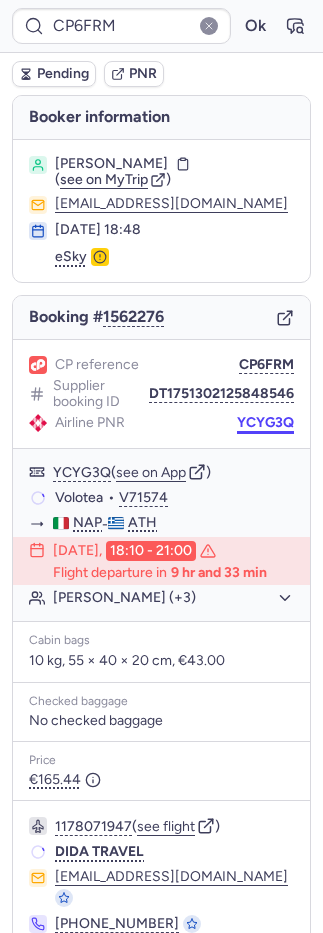 click on "YCYG3Q" at bounding box center [265, 423] 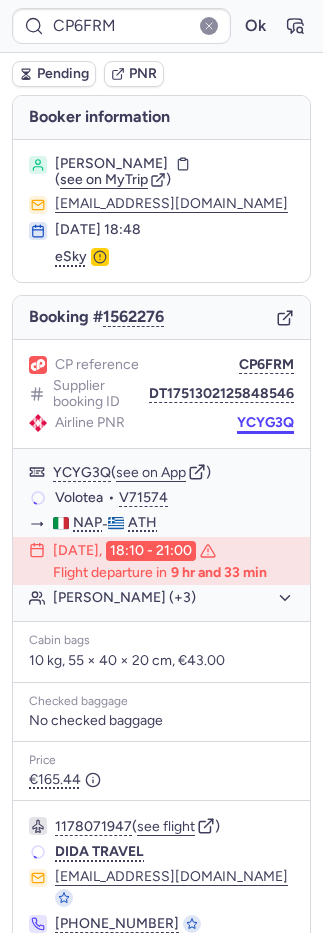 click on "YCYG3Q" at bounding box center [265, 423] 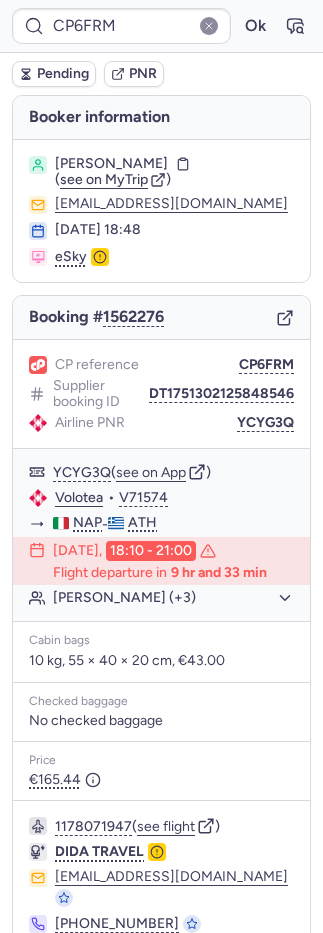 type on "CPSF23" 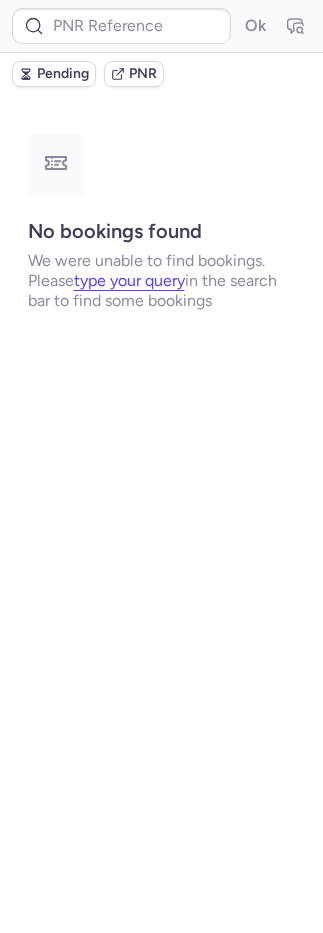 type on "CPSF23" 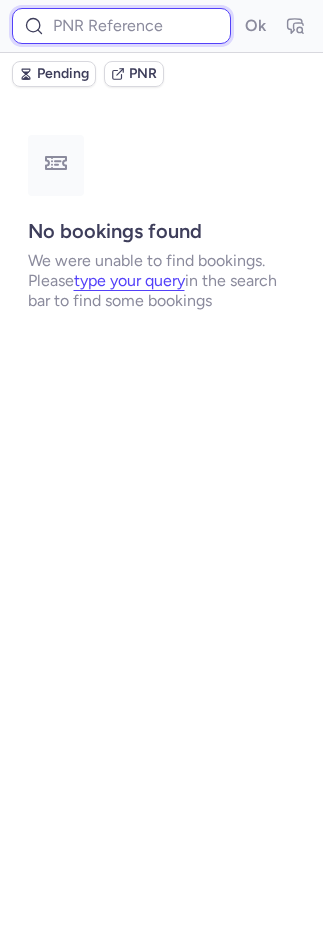 drag, startPoint x: 147, startPoint y: 19, endPoint x: 157, endPoint y: 28, distance: 13.453624 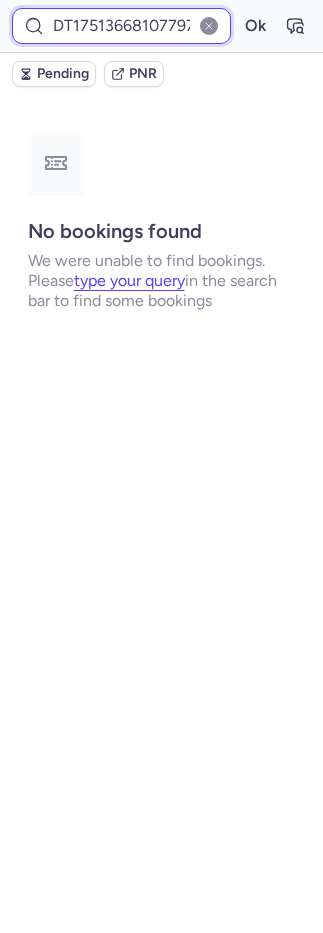 scroll, scrollTop: 0, scrollLeft: 17, axis: horizontal 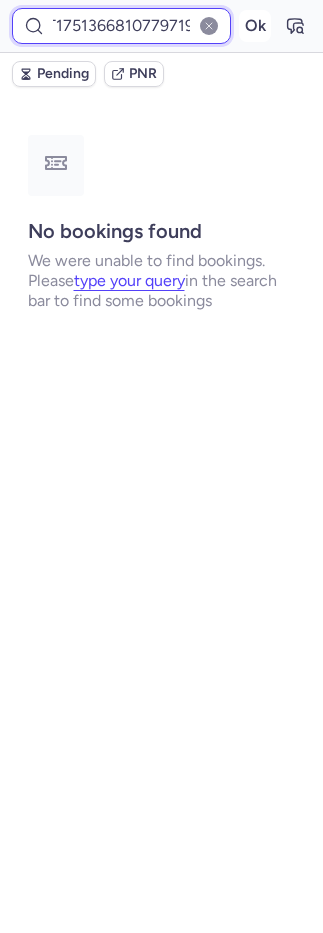 type on "DT1751366810779719" 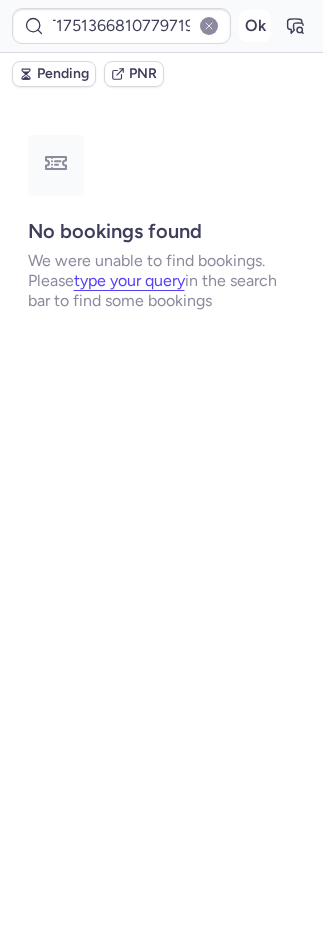 click on "Ok" at bounding box center (255, 26) 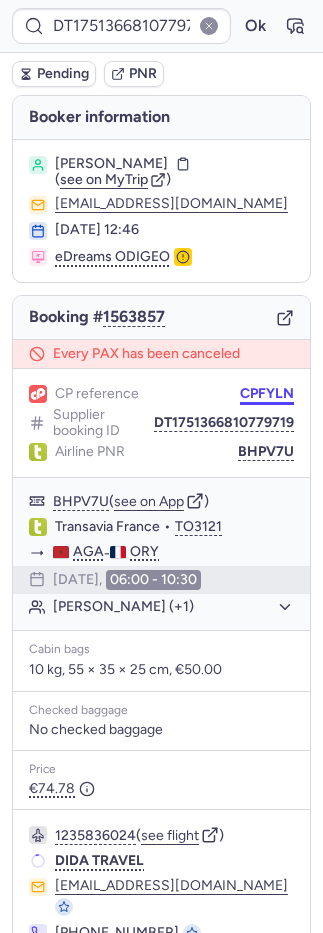 click on "CPFYLN" at bounding box center [267, 394] 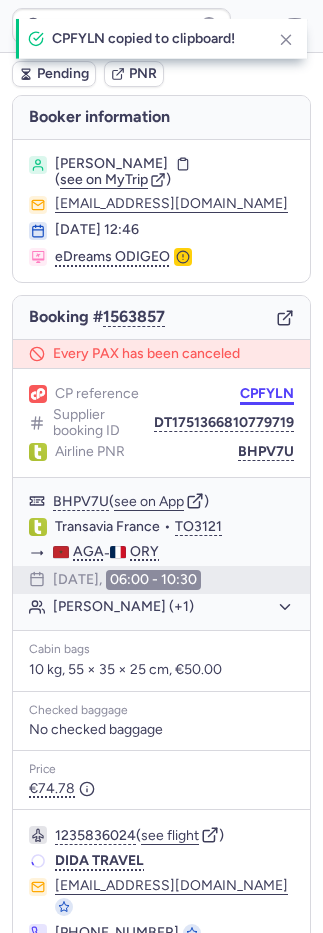click on "CPFYLN" at bounding box center (267, 394) 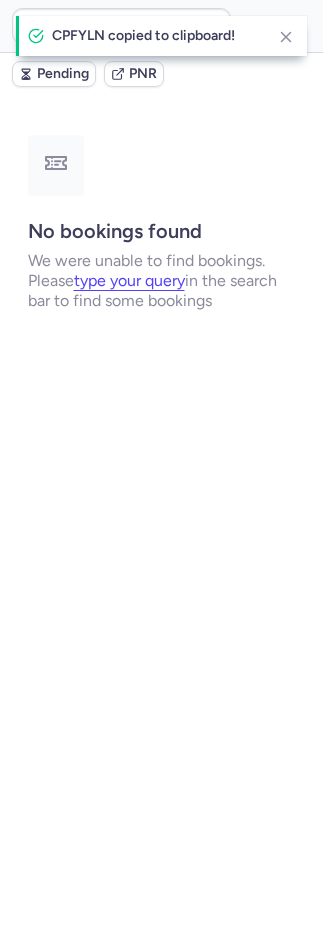 type on "CPFYLN" 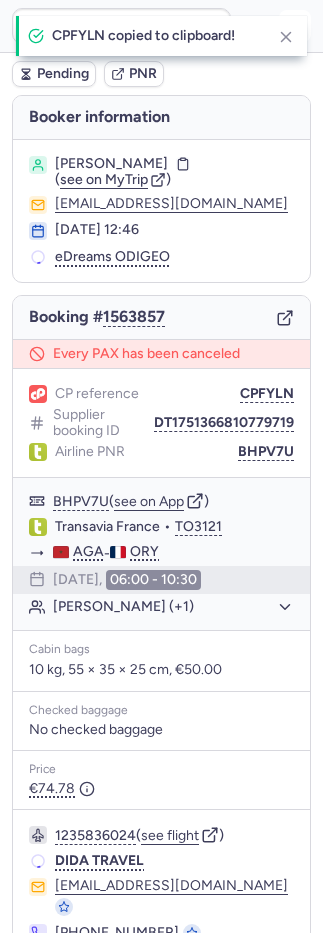 click 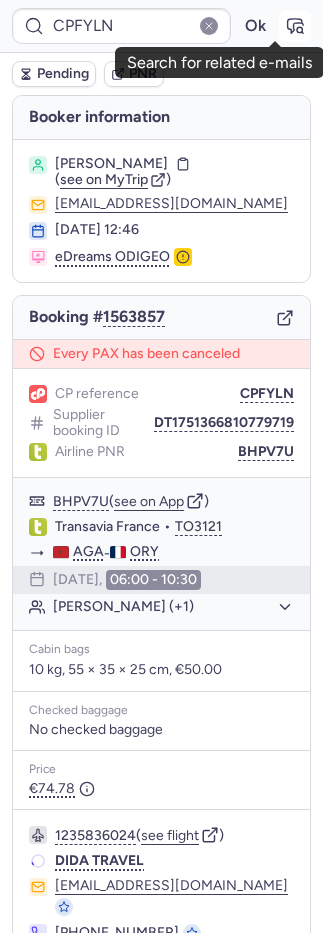 click 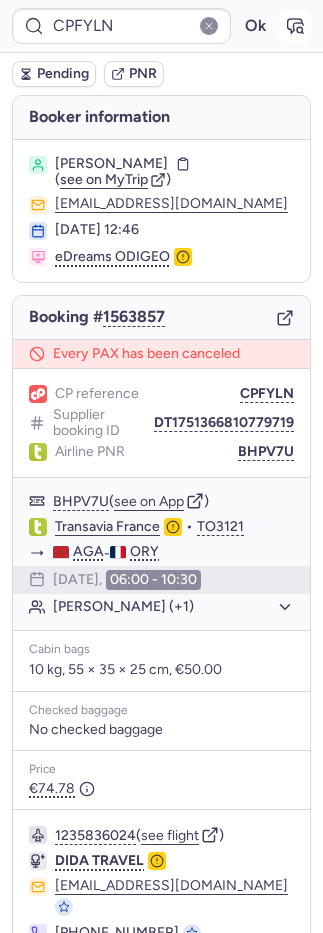type on "CPXNHE" 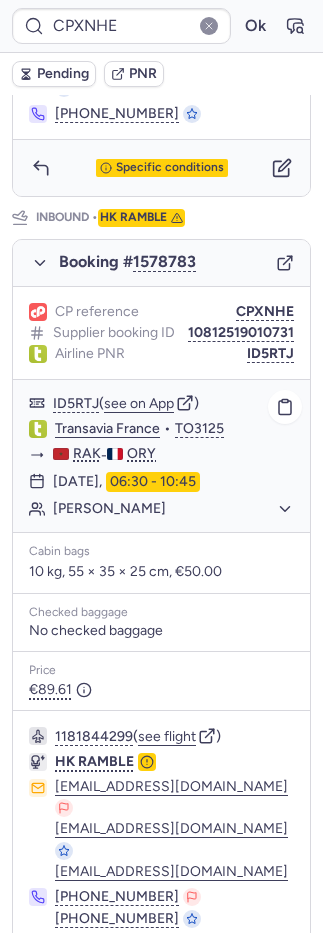 scroll, scrollTop: 983, scrollLeft: 0, axis: vertical 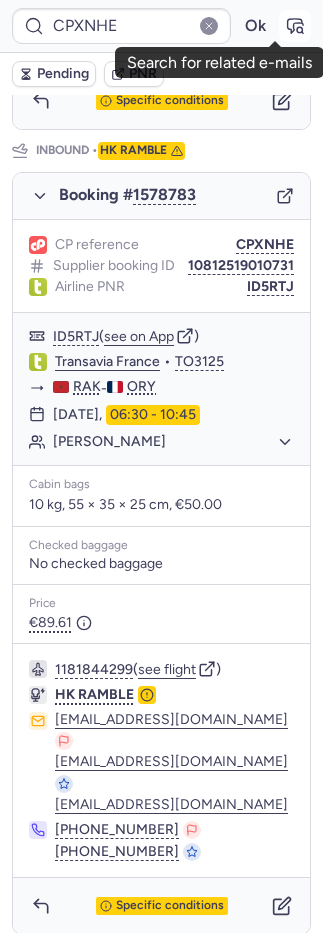 click 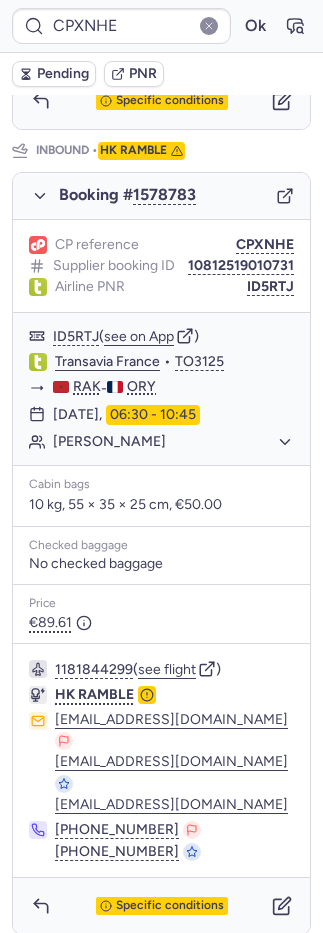 click on "PNR" at bounding box center [143, 74] 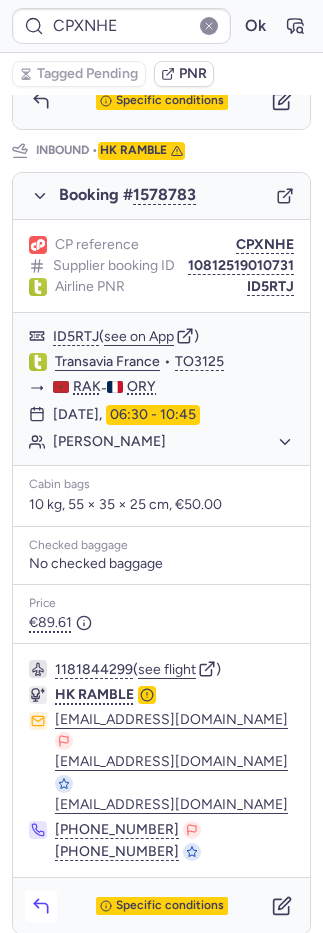 click 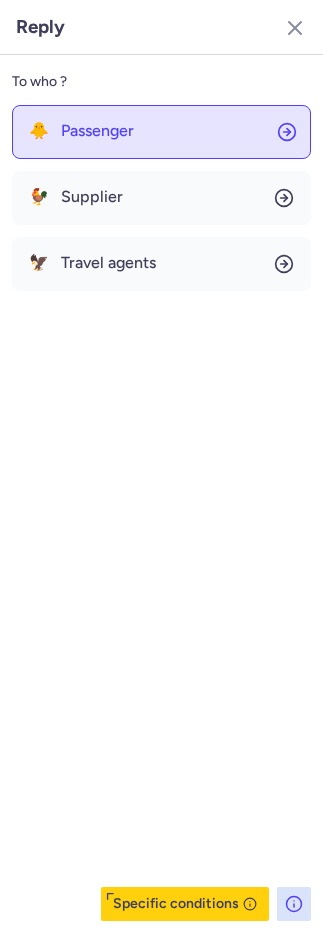 click on "🐥 Passenger" 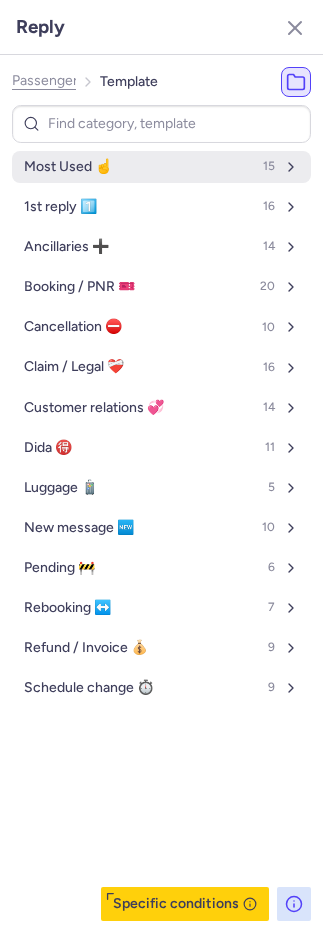 click on "Most Used ☝️" at bounding box center (68, 167) 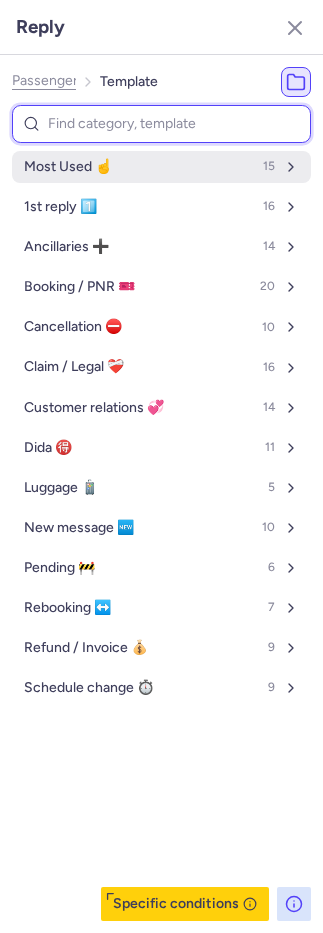 select on "en" 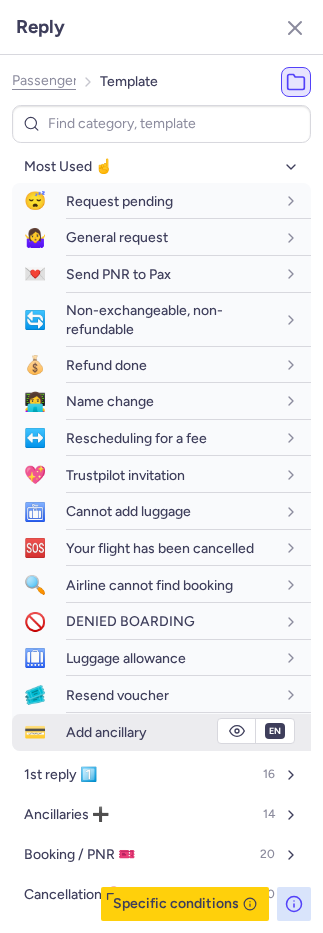 click on "Most Used ☝️ 😴 Request pending fr en de nl pt es it ru en 🤷‍♀️ General request fr en de nl pt es it ru en 💌 Send PNR to Pax fr en de nl pt es it ru en 🔄 Non-exchangeable, non-refundable fr en de nl pt es it ru en 💰 Refund done fr en de nl pt es it ru en 👩‍💻 Name change fr en de nl pt es it ru en ↔️ Rescheduling for a fee fr en de nl pt es it ru en 💖 Trustpilot invitation fr en de nl pt es it ru en 🛅 Cannot add luggage fr en de nl pt es it ru en 🆘 Your flight has been cancelled fr en de nl pt es it ru en 🔍 Airline cannot find booking fr en de nl pt es it ru en 🚫 DENIED BOARDING fr en de nl pt es it ru en 🛄 Luggage allowance fr en de nl pt es it ru en 🎟️ Resend voucher fr en de nl pt es it ru en 💳 Add ancillary fr en de nl pt es it ru en 1st reply 1️⃣ 16 Ancillaries ➕ 14 Booking / PNR 🎫 20 Cancellation ⛔️ 10 Claim / Legal ❤️‍🩹 16 Customer relations 💞 14 Dida 🉐 11 Luggage 🧳 5 New message 🆕 10 Pending 🚧 6 7 9 9" at bounding box center [161, 711] 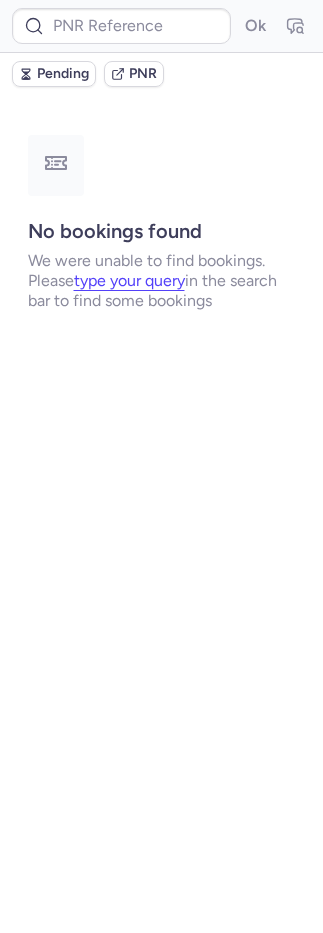 scroll, scrollTop: 0, scrollLeft: 0, axis: both 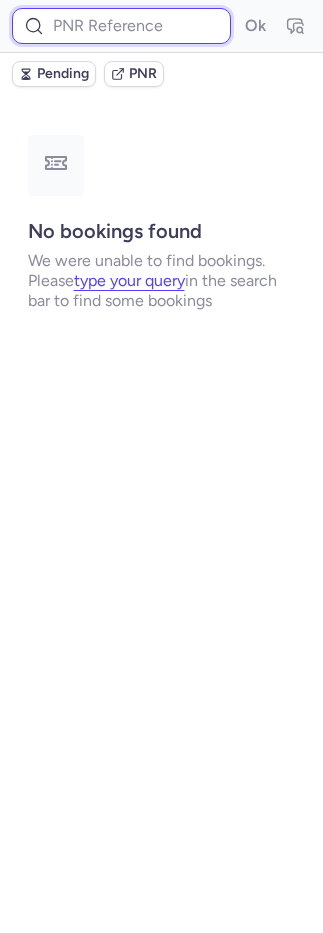 click at bounding box center [121, 26] 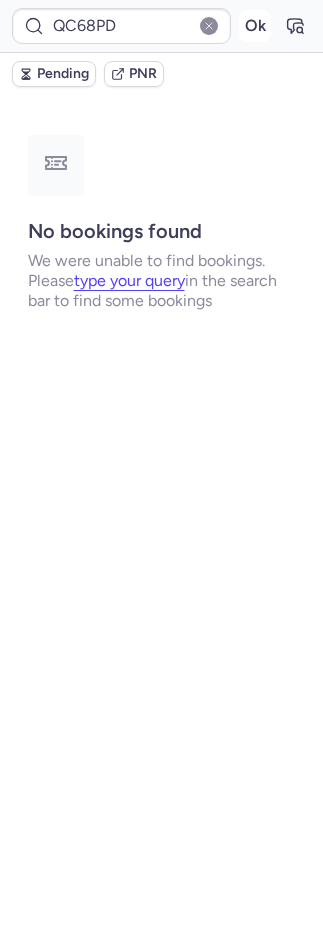 click on "Ok" at bounding box center (255, 26) 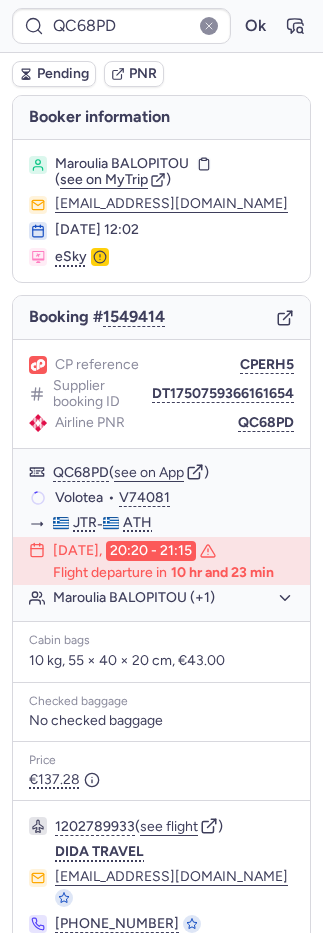 click on "CPERH5" at bounding box center (267, 365) 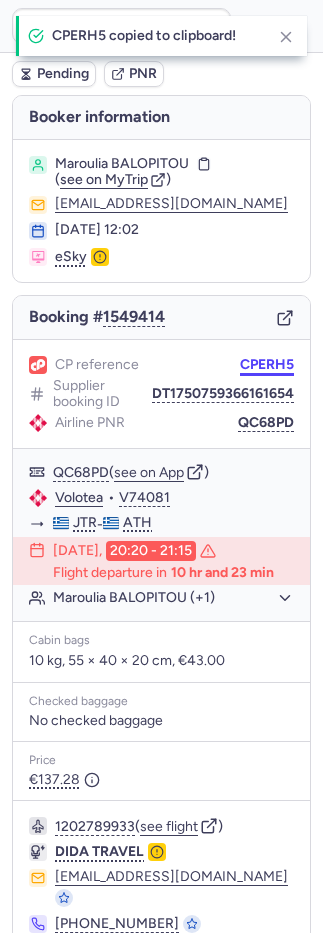 click on "QC68PD  Ok  Pending PNR Booker information Maroulia BALOPITOU  ( see on MyTrip  )  balopmar1992@quantuminbox.eu 24 Jun 2025, 12:02 eSky Booking # 1549414 CP reference CPERH5 Supplier booking ID DT1750759366161654 Airline PNR QC68PD QC68PD  ( see on App )  Volotea  •  V74081 JTR  -  ATH 20 Jul 2025,  20:20 - 21:15  Flight departure in  10 hr and 23 min Maroulia BALOPITOU (+1)  Cabin bags  10 kg, 55 × 40 × 20 cm, €43.00 Checked baggage No checked baggage Price €137.28  1202789933  ( see flight )  DIDA TRAVEL flightcs@dida.com +86 755 2232 7682 Specific conditions
CPERH5 copied to clipboard!" at bounding box center (161, 0) 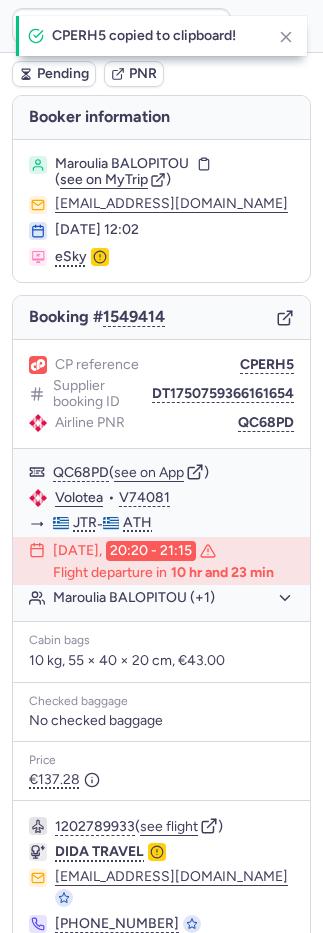 type on "CPERH5" 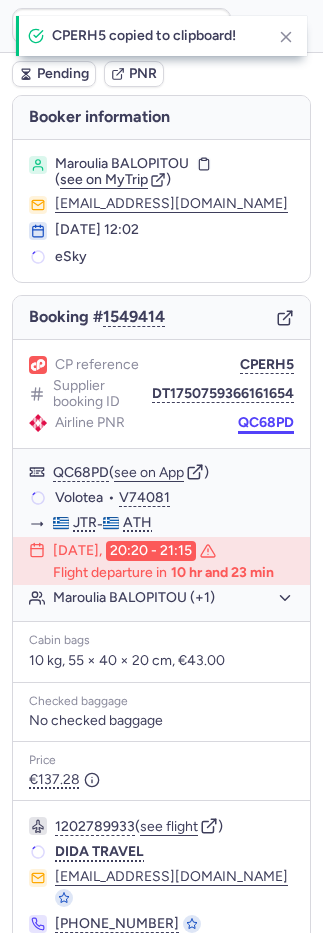 click on "QC68PD" at bounding box center [266, 423] 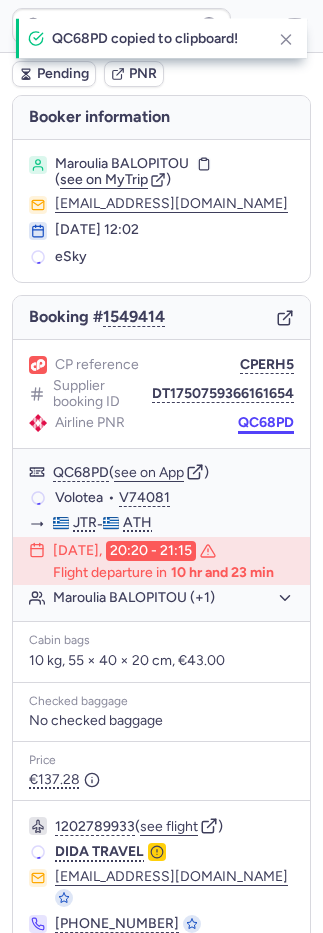 click on "QC68PD" at bounding box center [266, 423] 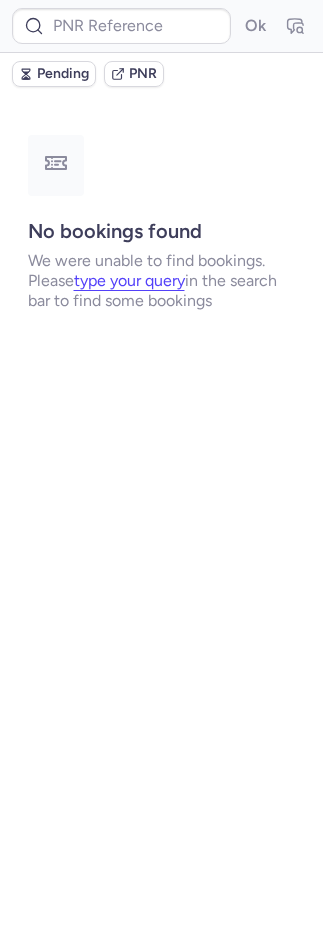 type on "CPXXN9" 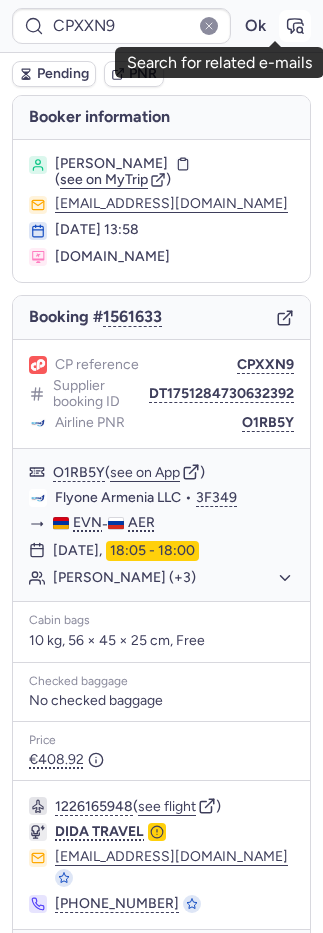 click 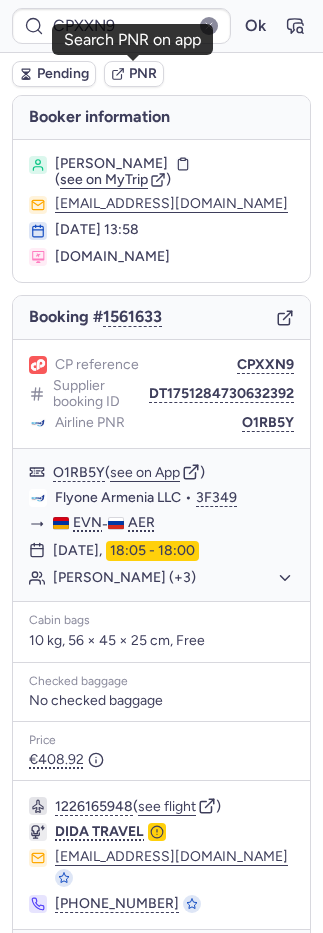 click on "PNR" at bounding box center (134, 74) 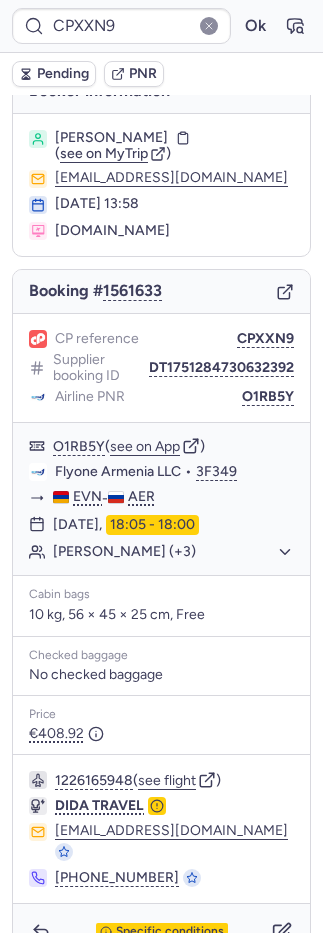 scroll, scrollTop: 40, scrollLeft: 0, axis: vertical 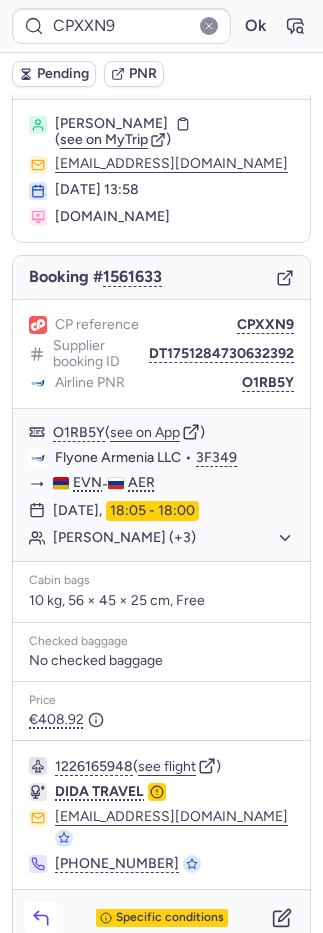 click 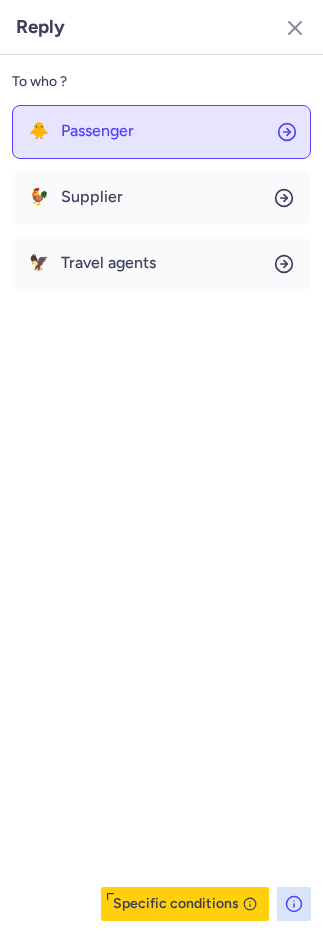 click on "🐥 Passenger" 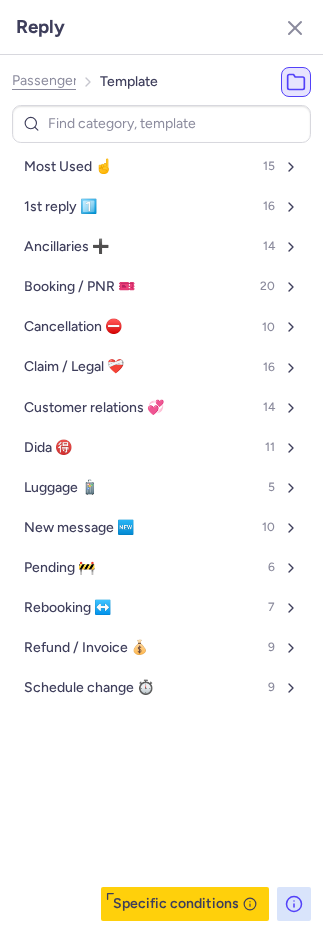 click on "Most Used ☝️ 15" at bounding box center (161, 167) 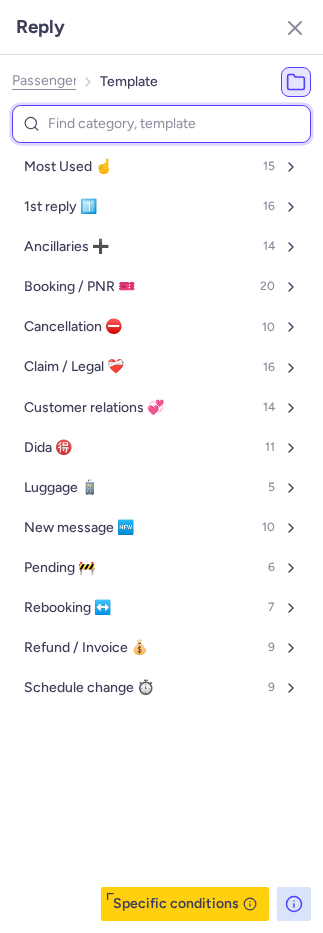 select on "en" 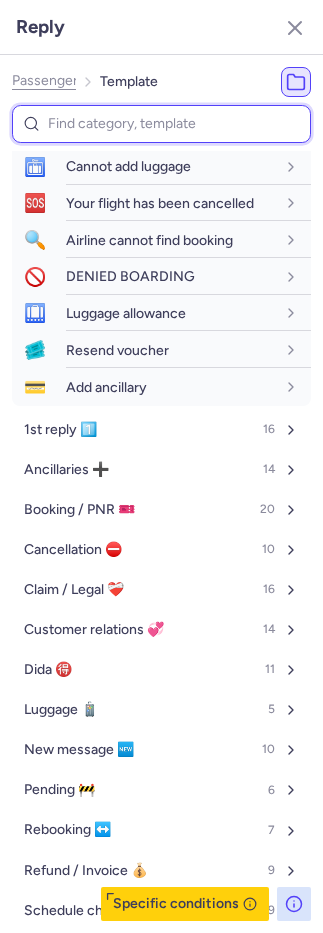 scroll, scrollTop: 392, scrollLeft: 0, axis: vertical 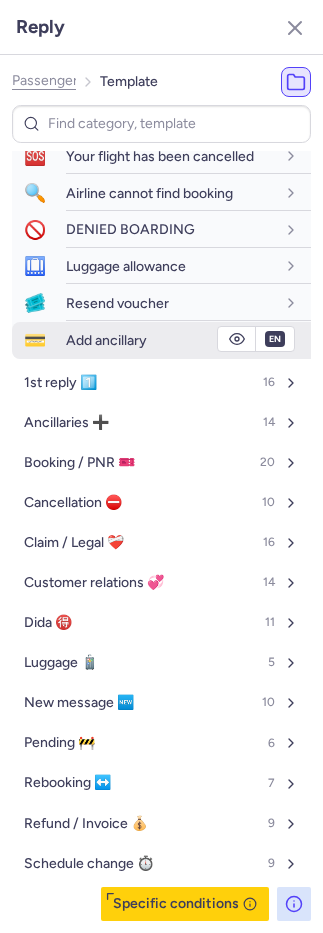 click on "Add ancillary" at bounding box center [106, 340] 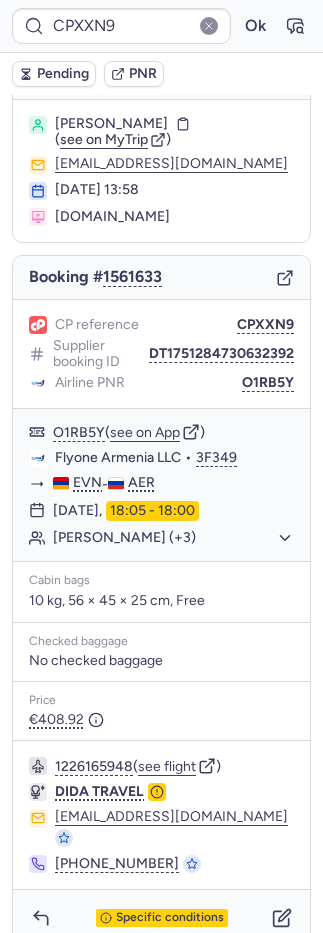 type on "CPERH5" 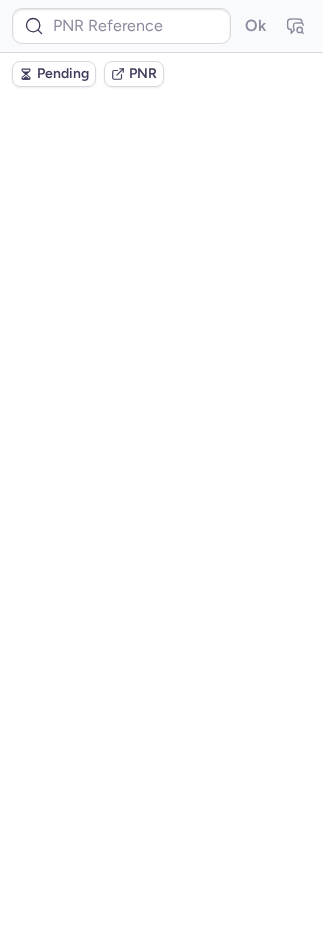 scroll, scrollTop: 0, scrollLeft: 0, axis: both 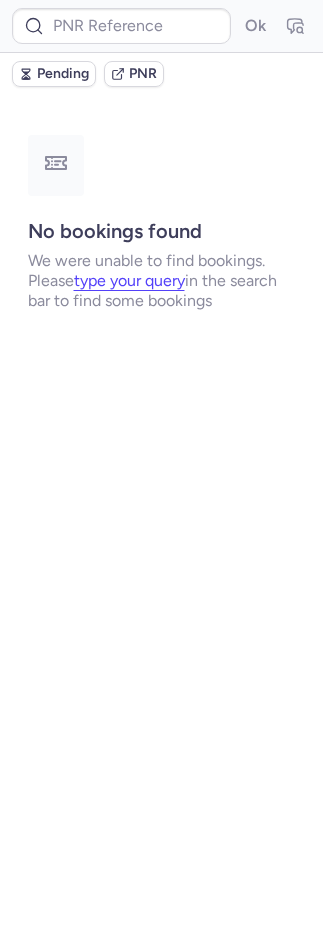 type on "CPTDL8" 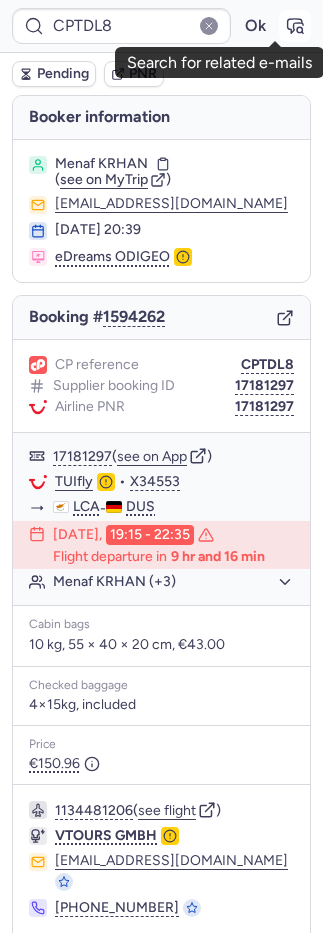 click at bounding box center (295, 26) 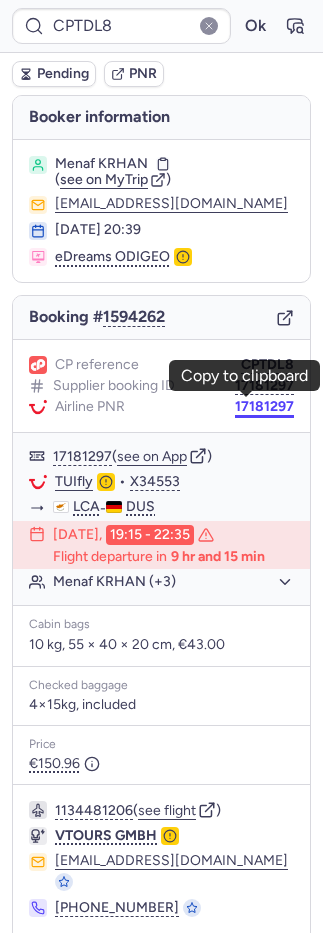 click on "17181297" at bounding box center (264, 407) 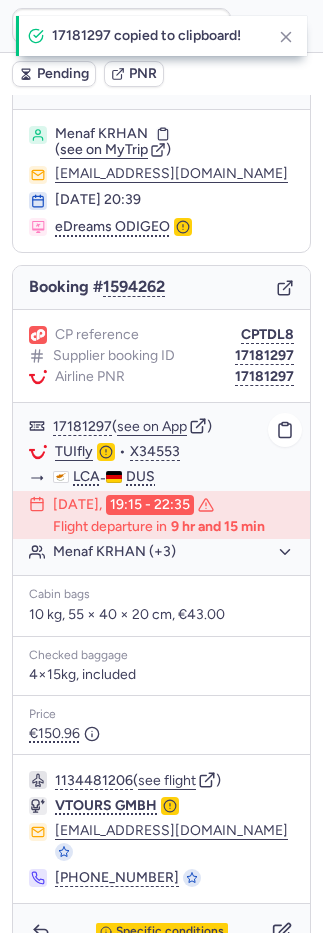 scroll, scrollTop: 44, scrollLeft: 0, axis: vertical 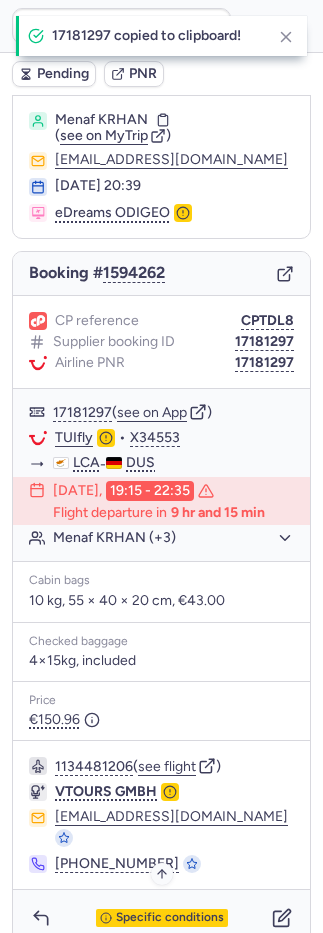 click on "Specific conditions" at bounding box center (162, 918) 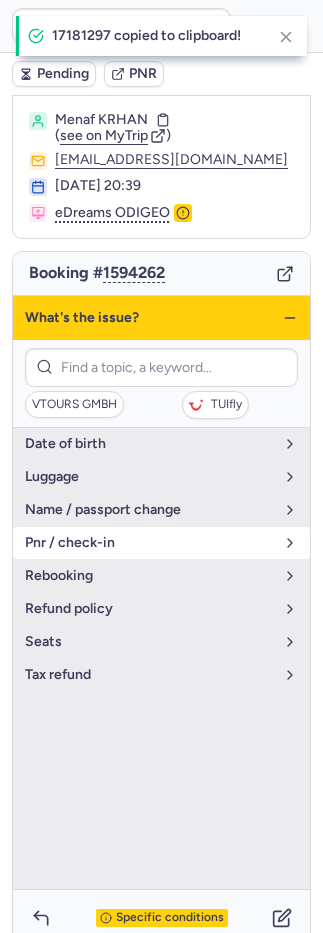 click on "pnr / check-in" at bounding box center [149, 543] 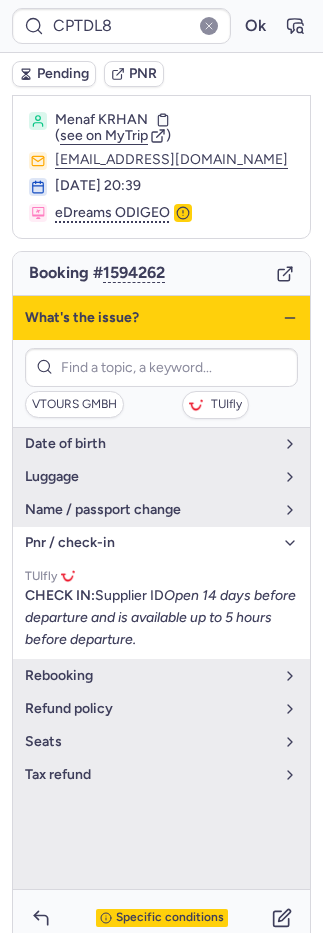 click on "Specific conditions" at bounding box center [170, 918] 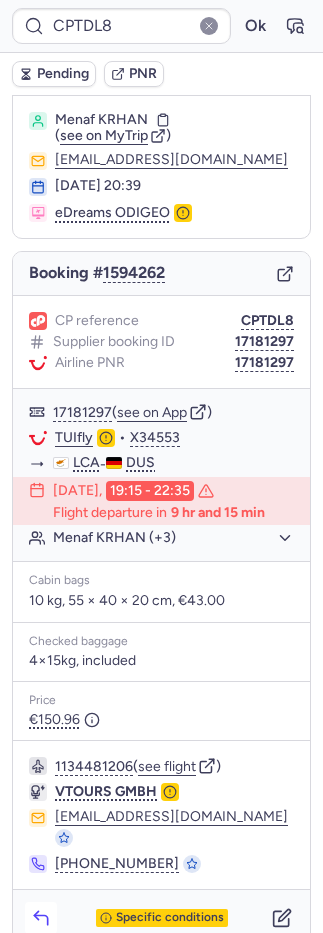 click 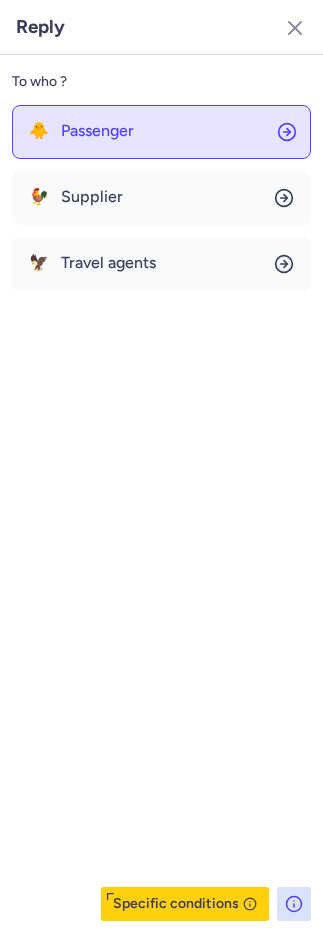 click on "🐥 Passenger" 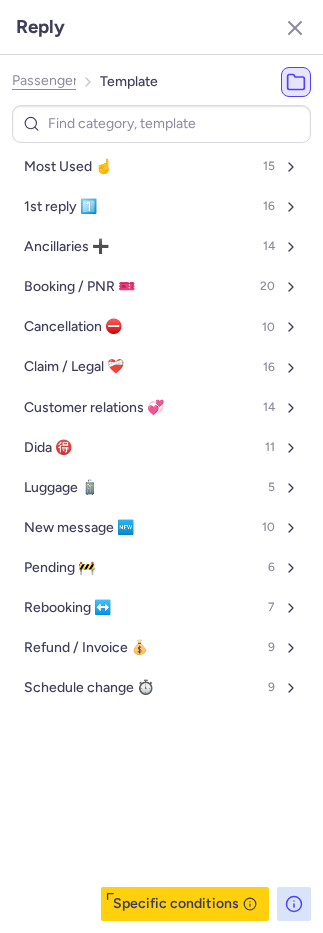 click on "Passenger" 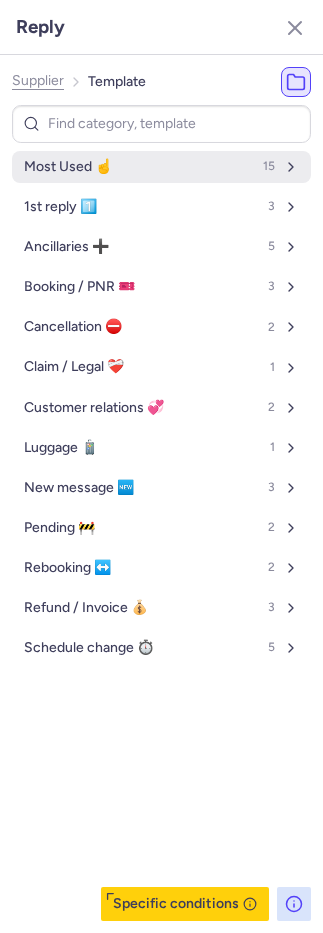 click on "Most Used ☝️" at bounding box center [68, 167] 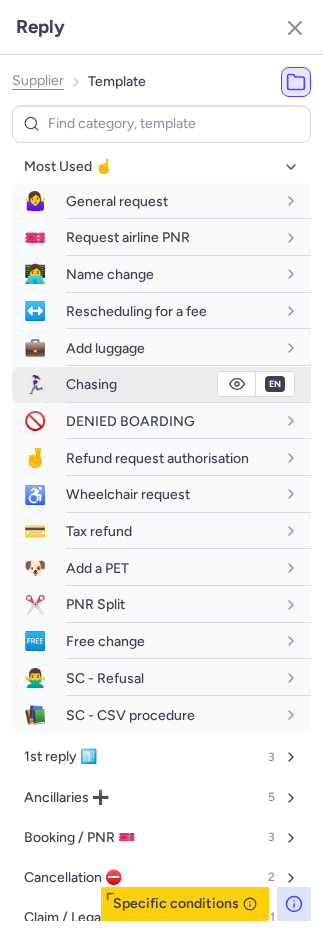 click on "Chasing" at bounding box center (91, 384) 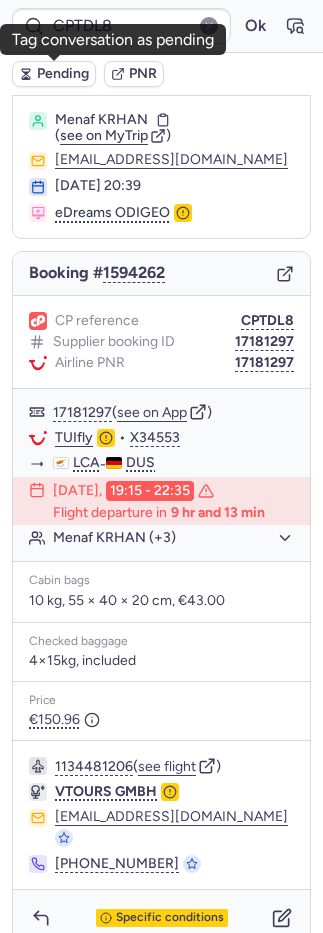click on "Pending" at bounding box center (63, 74) 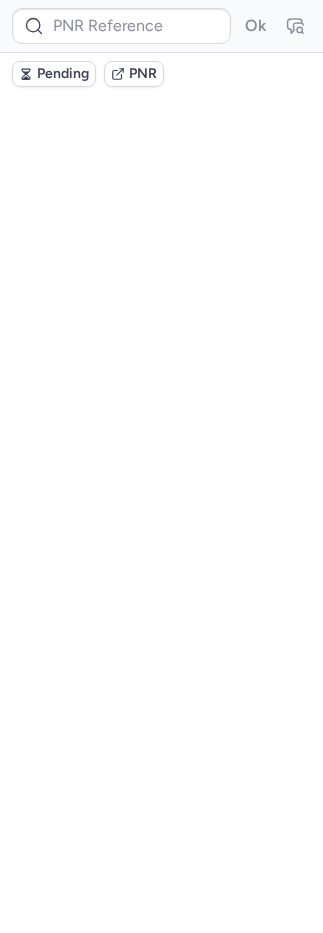 scroll, scrollTop: 0, scrollLeft: 0, axis: both 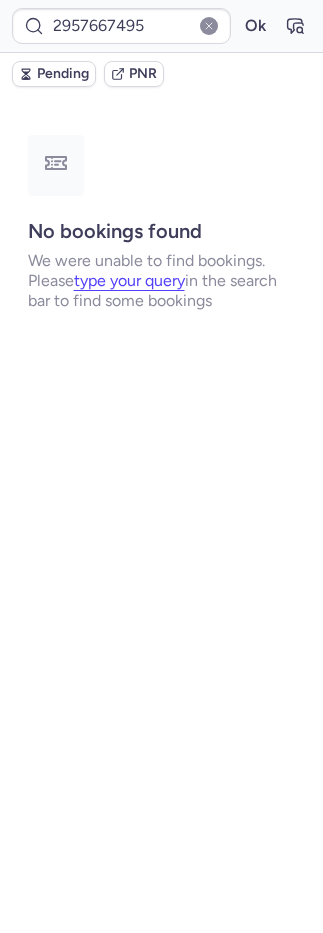 type on "CPD6MY" 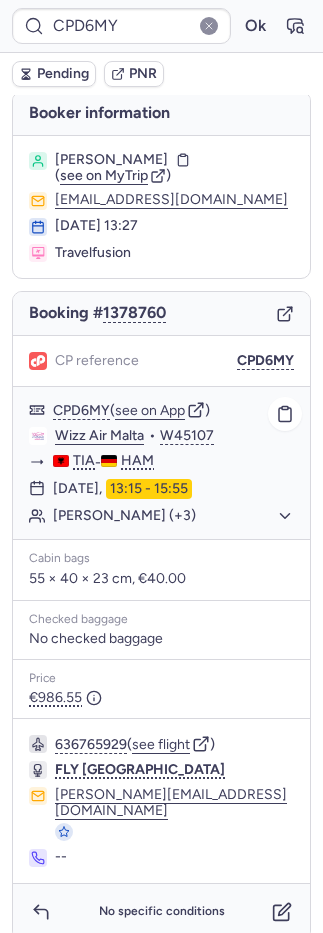 scroll, scrollTop: 6, scrollLeft: 0, axis: vertical 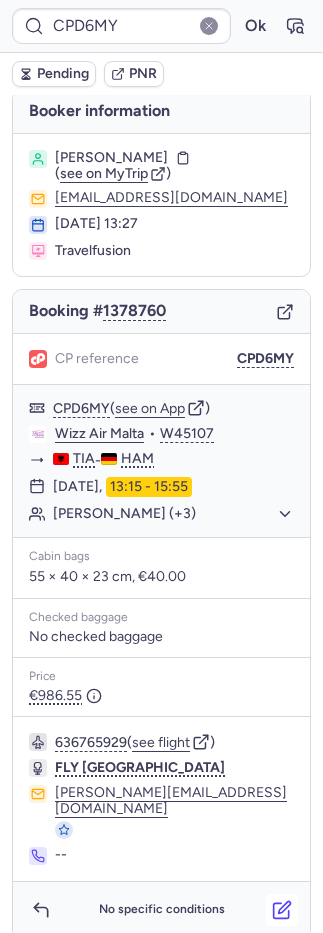 click at bounding box center (282, 910) 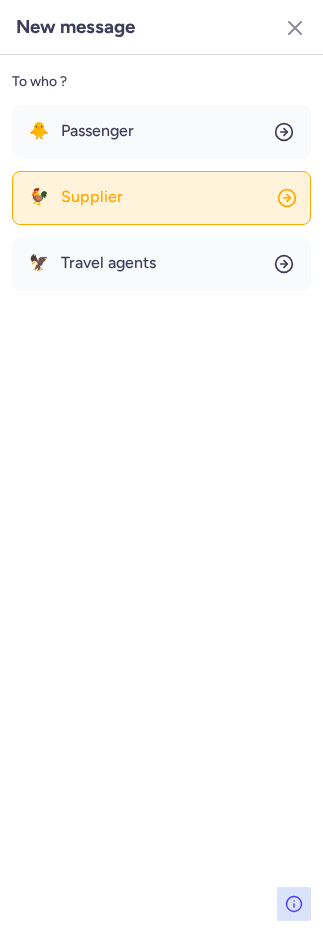 click on "🐓 Supplier" 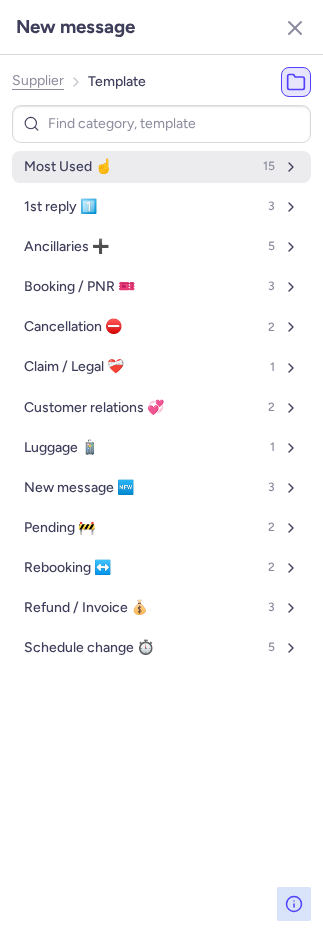 click on "Most Used ☝️" at bounding box center (68, 167) 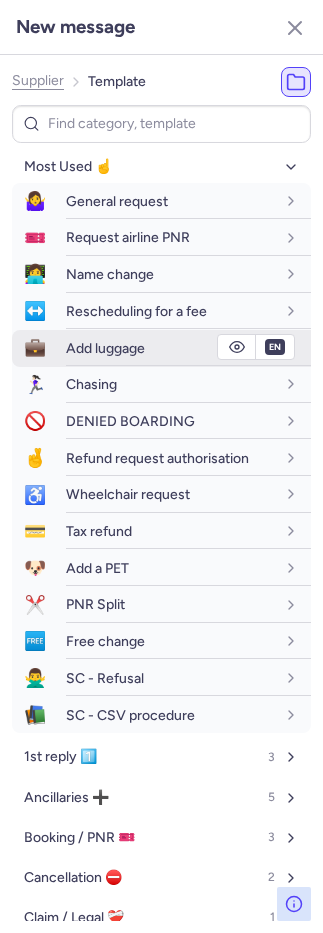 click on "Add luggage" at bounding box center [105, 348] 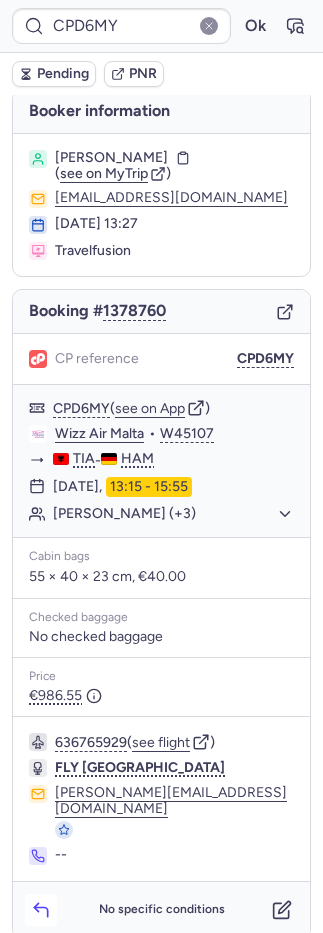 click 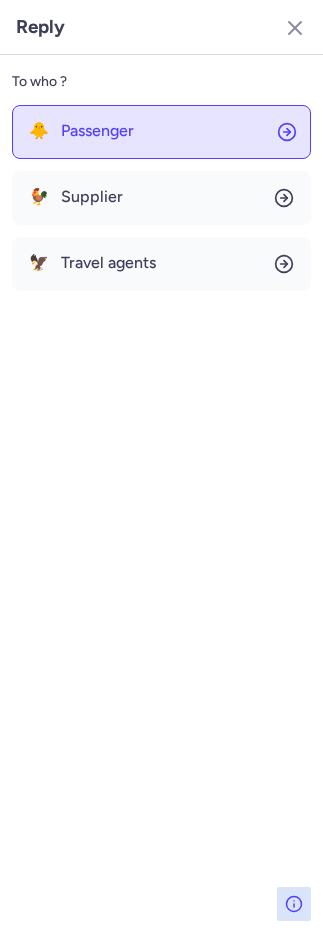 click on "Passenger" at bounding box center [97, 131] 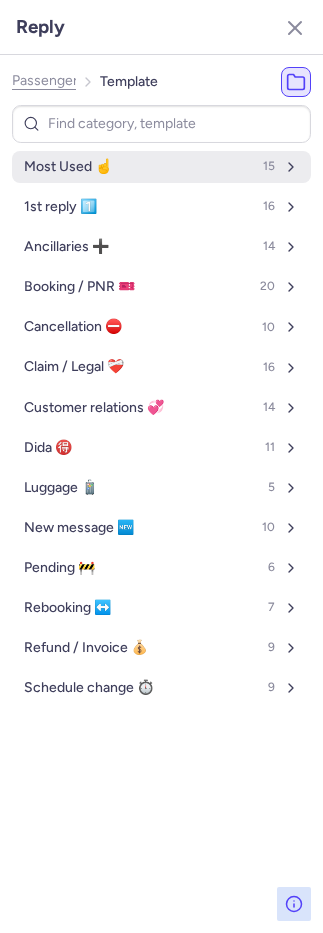 click on "Most Used ☝️" at bounding box center (68, 167) 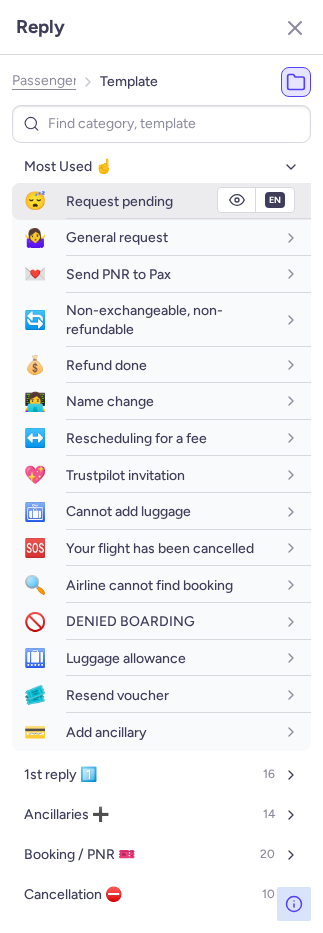 click on "Request pending" at bounding box center (119, 201) 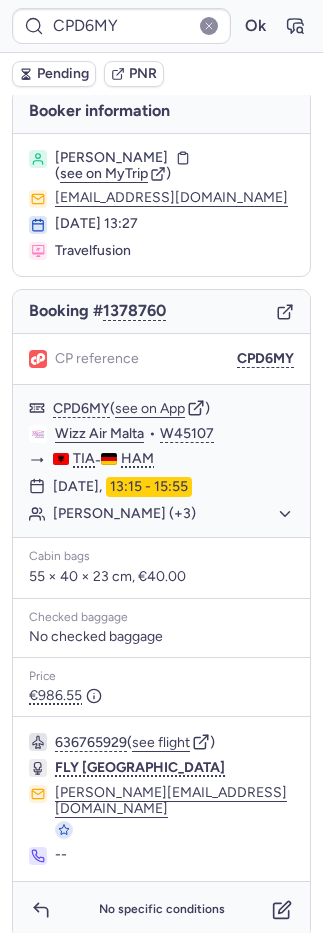 click on "Pending" at bounding box center (63, 74) 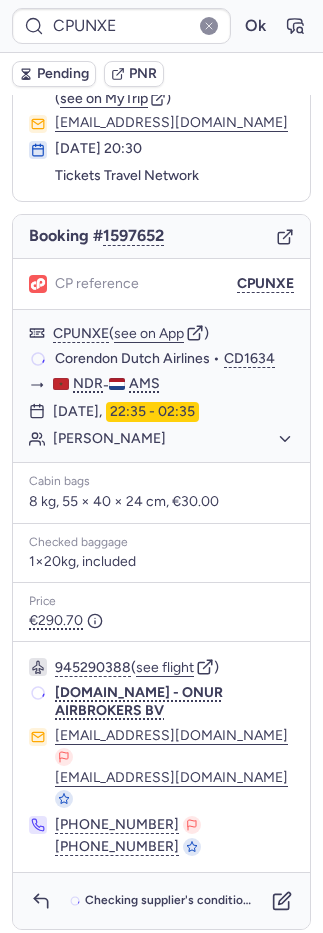 scroll, scrollTop: 68, scrollLeft: 0, axis: vertical 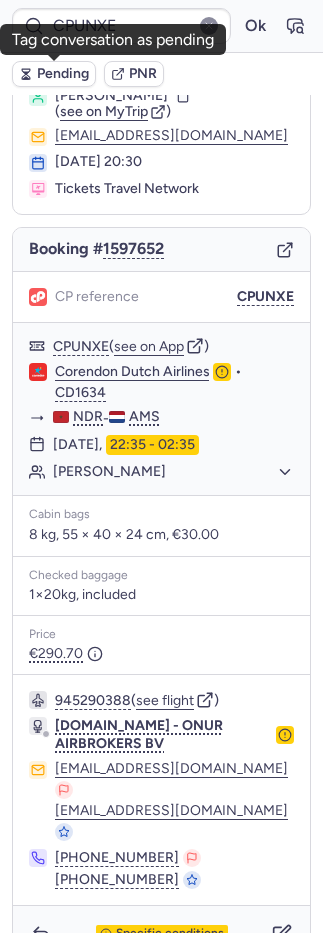 click on "Pending" at bounding box center (63, 74) 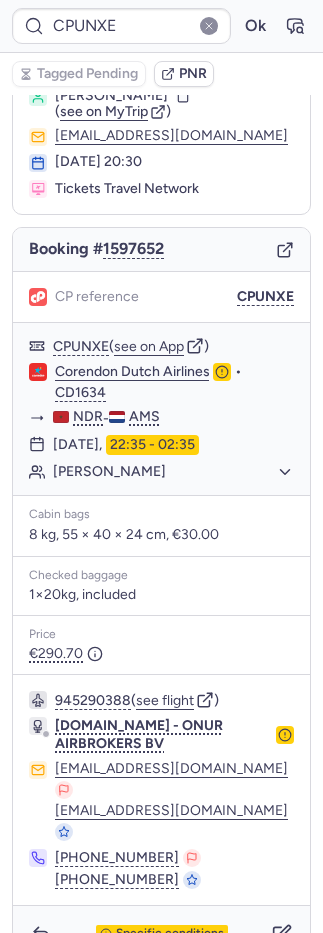 type on "CPXD8Z" 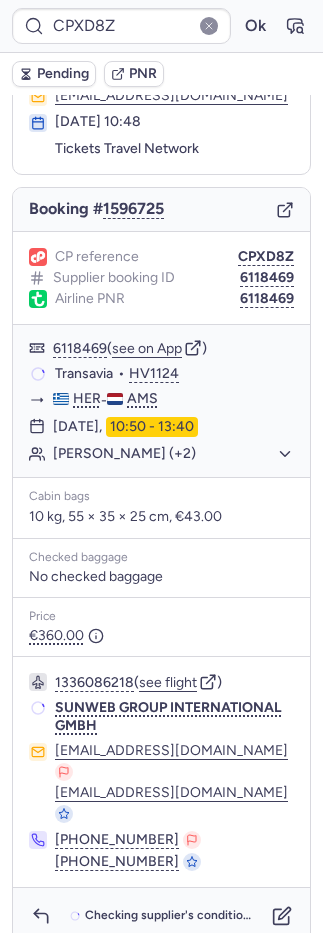 scroll, scrollTop: 96, scrollLeft: 0, axis: vertical 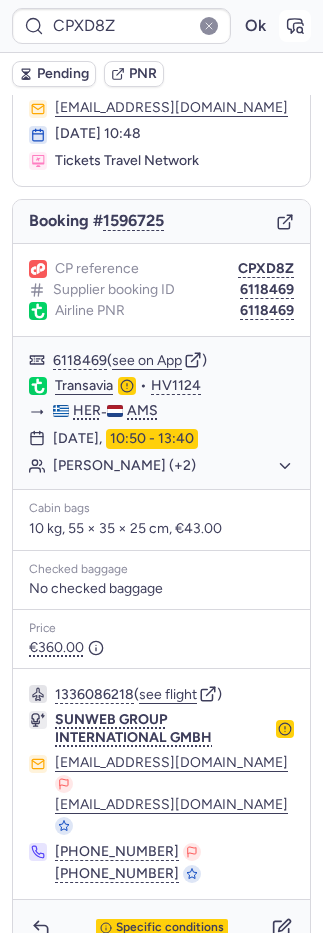 click 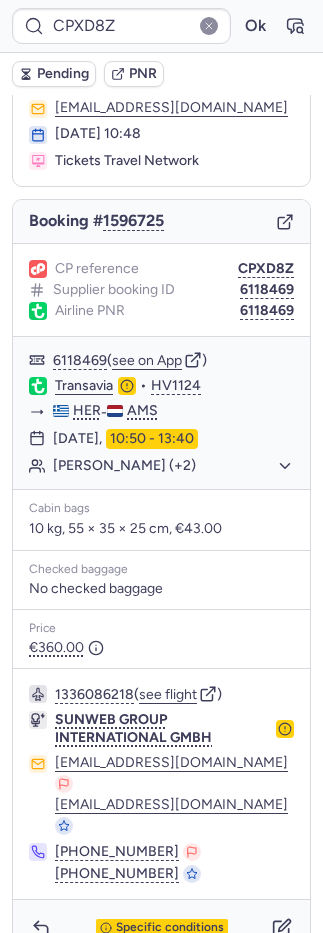 click on "Specific conditions" at bounding box center (161, 928) 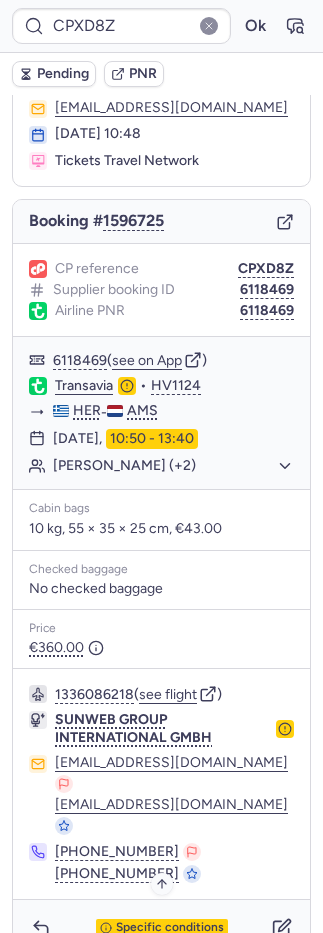 click on "Specific conditions" at bounding box center [170, 928] 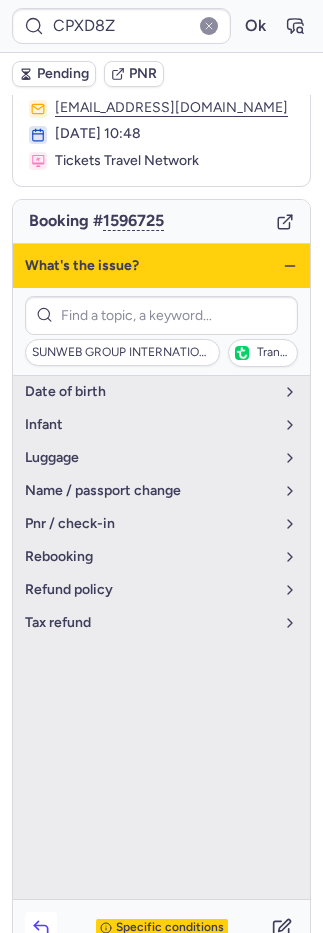 click 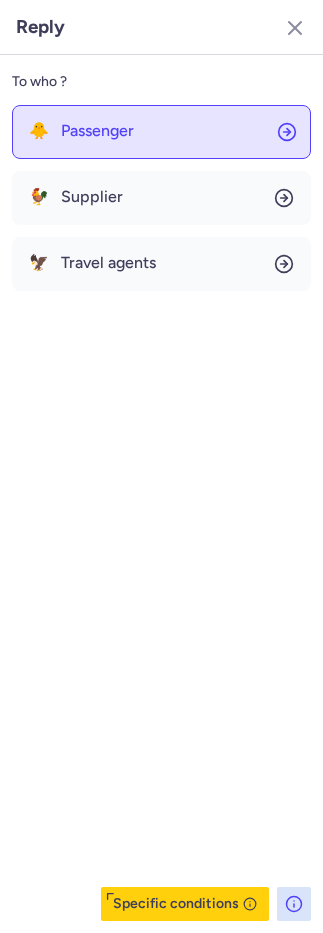 click on "Passenger" at bounding box center (97, 131) 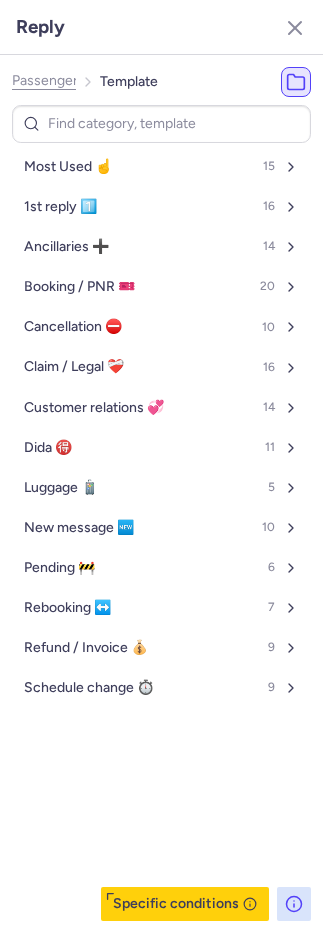 click on "Passenger Template" at bounding box center [85, 82] 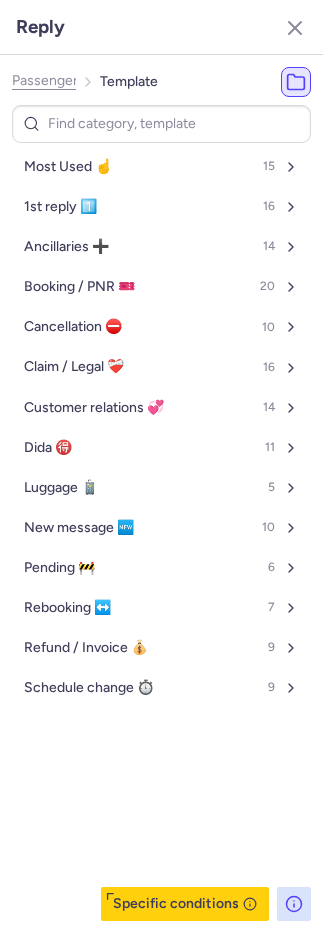 click on "Passenger" 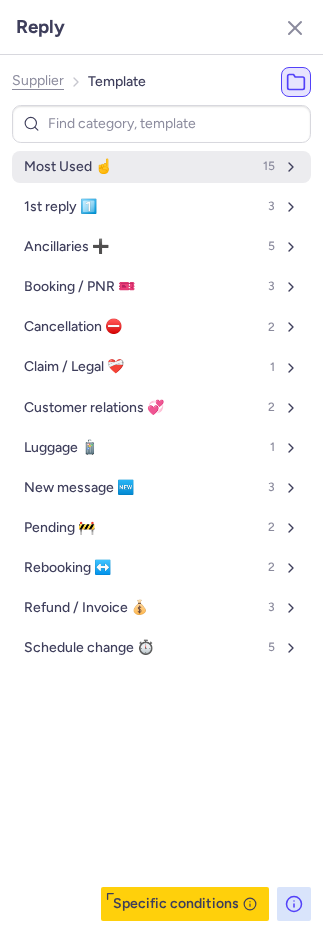 click on "Most Used ☝️ 15" at bounding box center [161, 167] 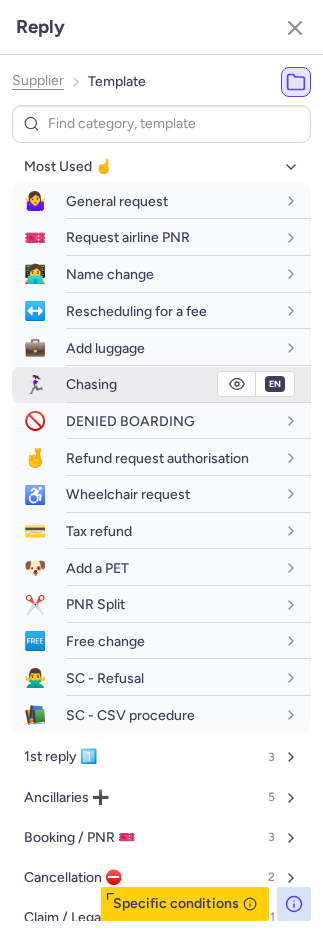 click on "Chasing" at bounding box center [170, 384] 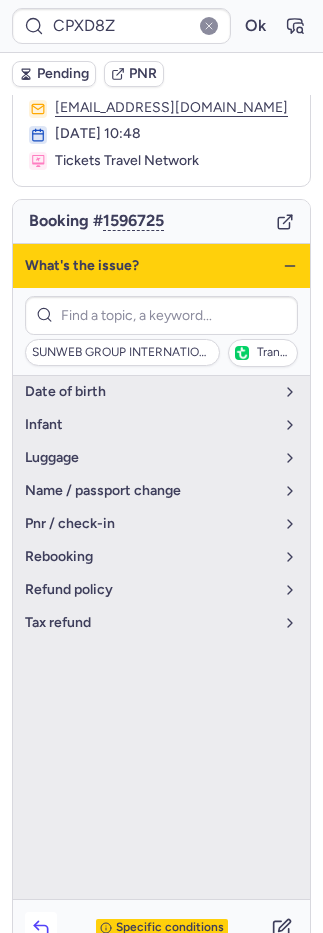 click 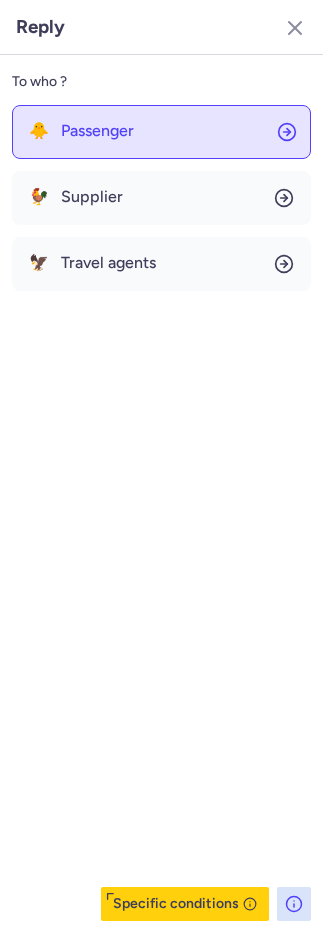 click on "🐥 Passenger" 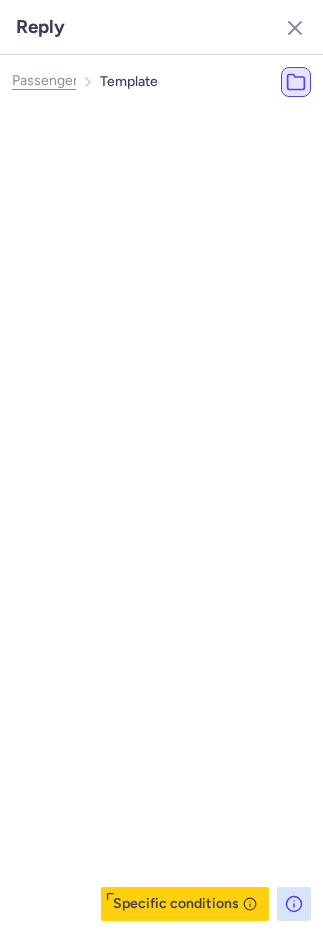 click on "Most Used ☝️ 15" at bounding box center [193, 167] 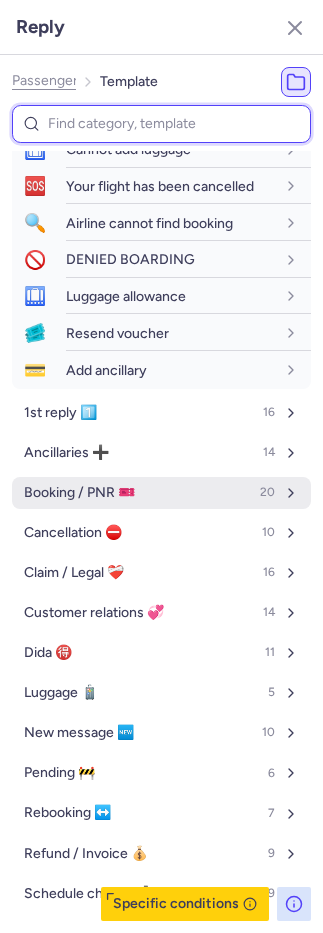 scroll, scrollTop: 392, scrollLeft: 0, axis: vertical 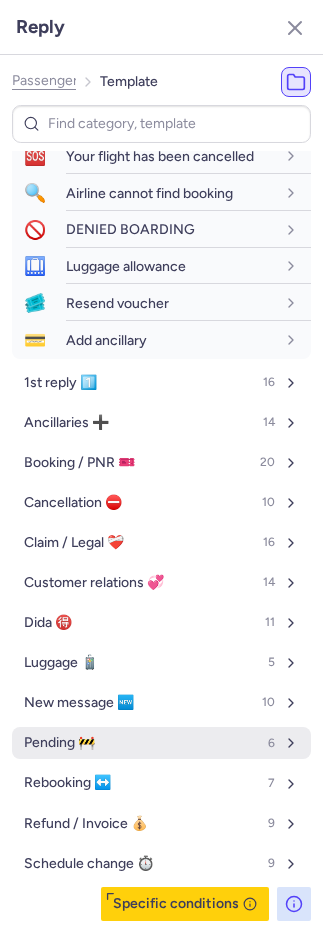click on "Pending 🚧 6" at bounding box center (161, 743) 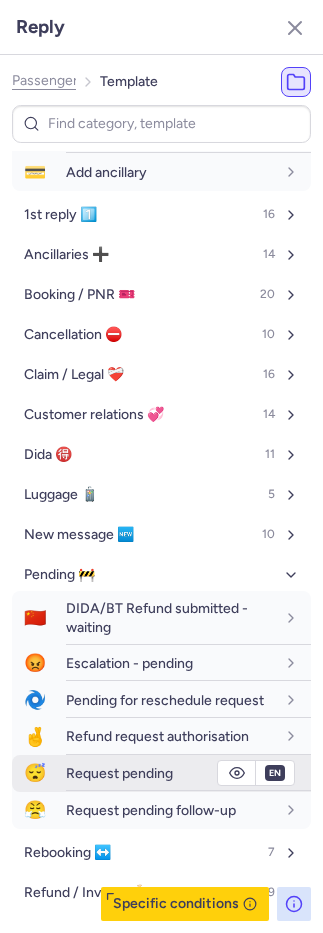 scroll, scrollTop: 645, scrollLeft: 0, axis: vertical 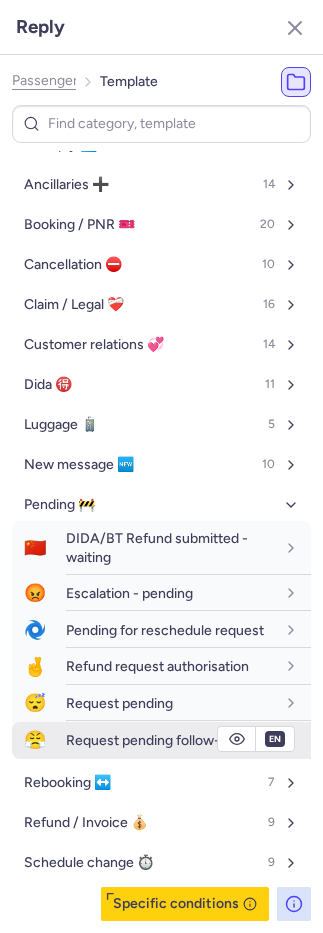 click on "Request pending  follow-up" at bounding box center [151, 740] 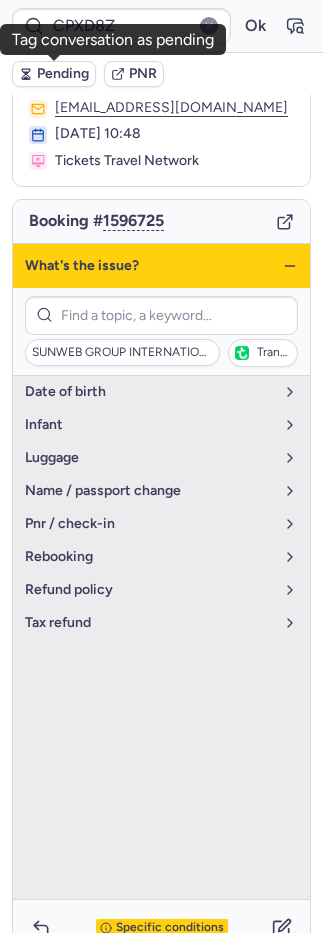 click on "Pending" at bounding box center [63, 74] 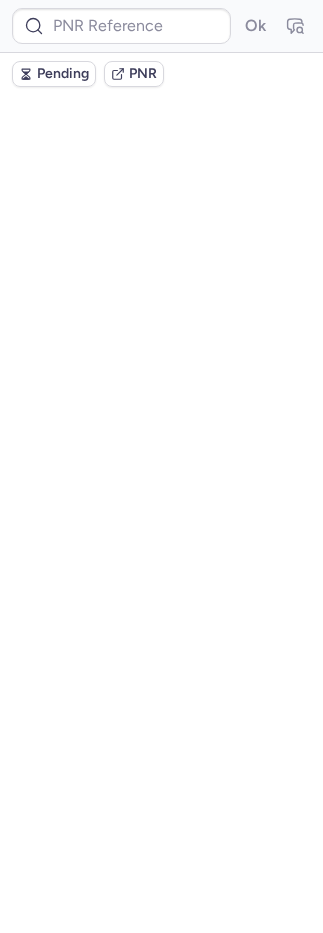 scroll, scrollTop: 0, scrollLeft: 0, axis: both 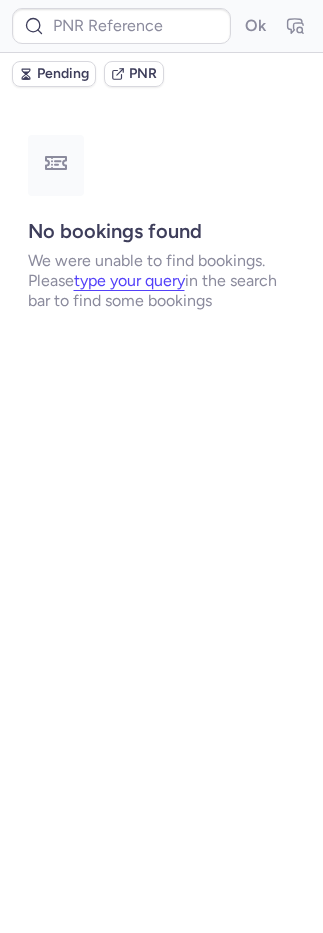type on "DT1752486971885507" 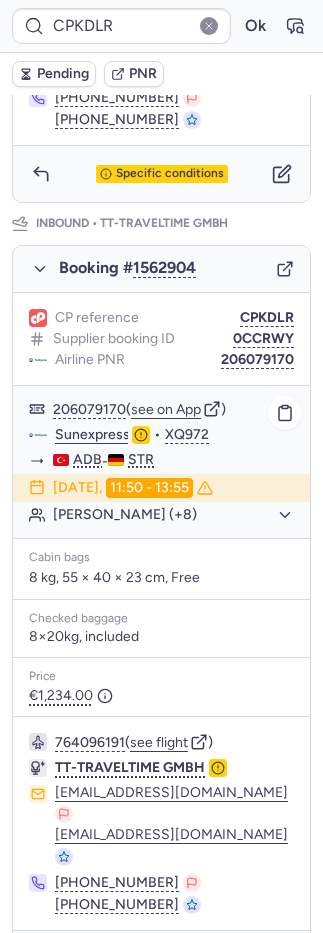 scroll, scrollTop: 958, scrollLeft: 0, axis: vertical 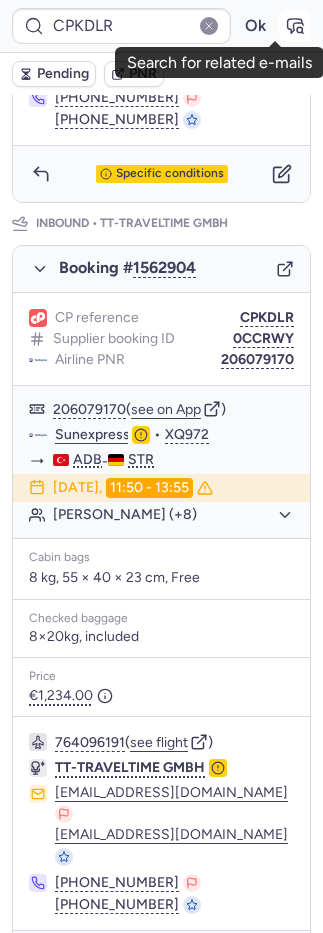 click at bounding box center (295, 26) 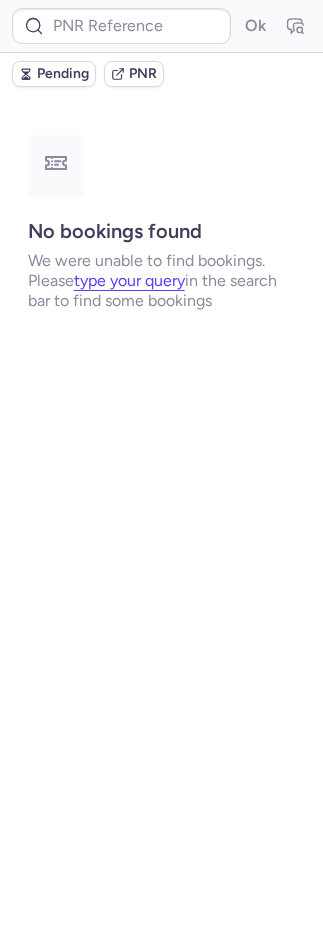 scroll, scrollTop: 0, scrollLeft: 0, axis: both 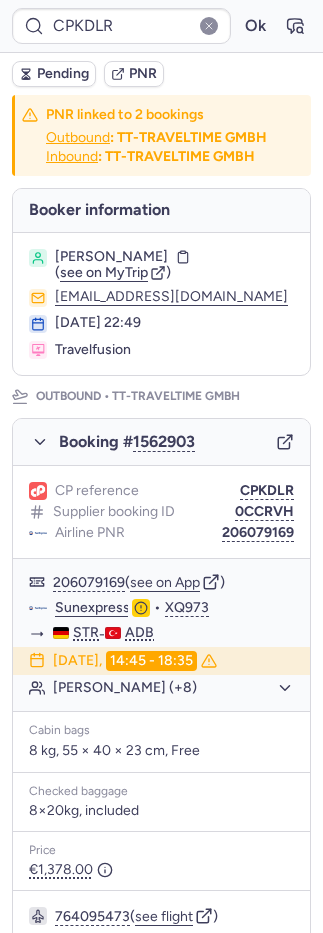 type on "CPHUS5" 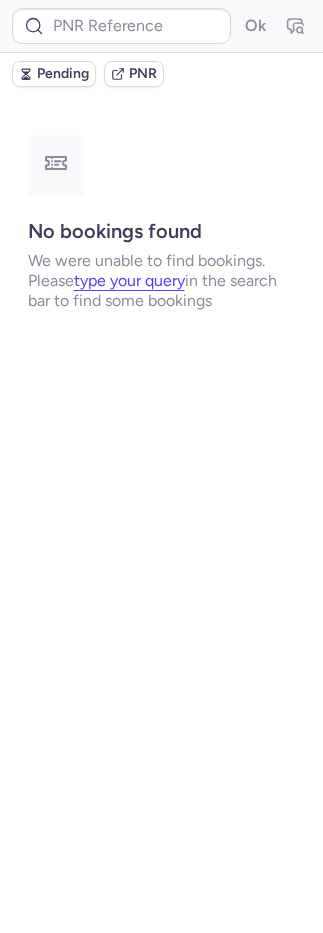type on "CPKDLR" 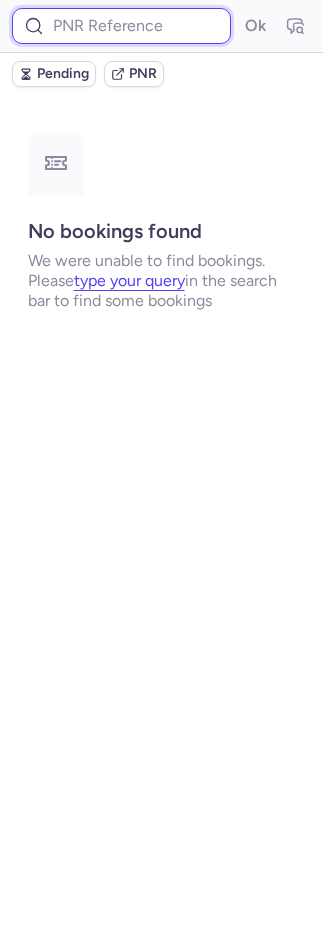 click at bounding box center [121, 26] 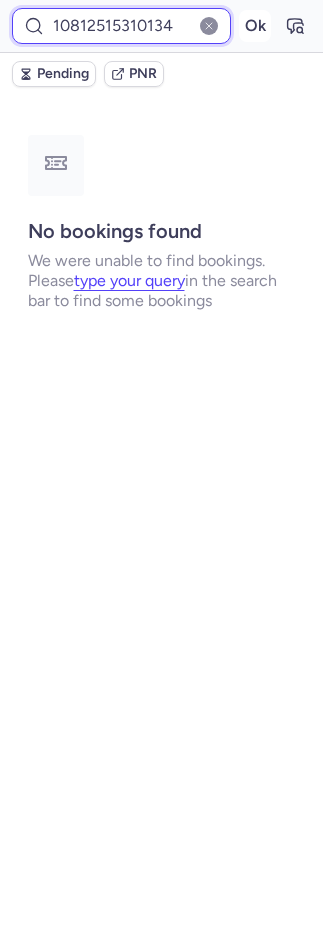 type on "10812515310134" 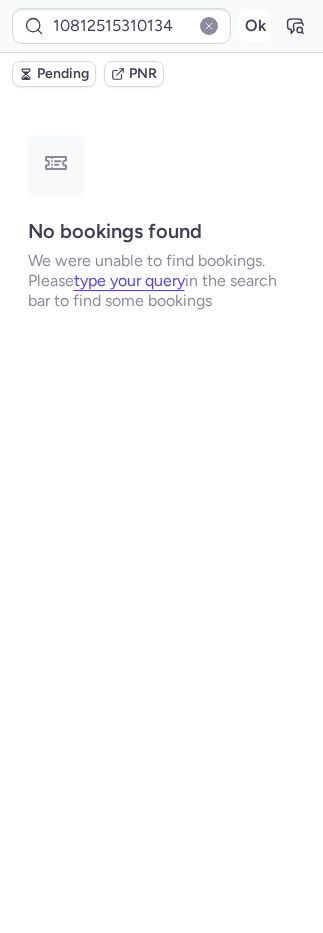 click on "Ok" at bounding box center [255, 26] 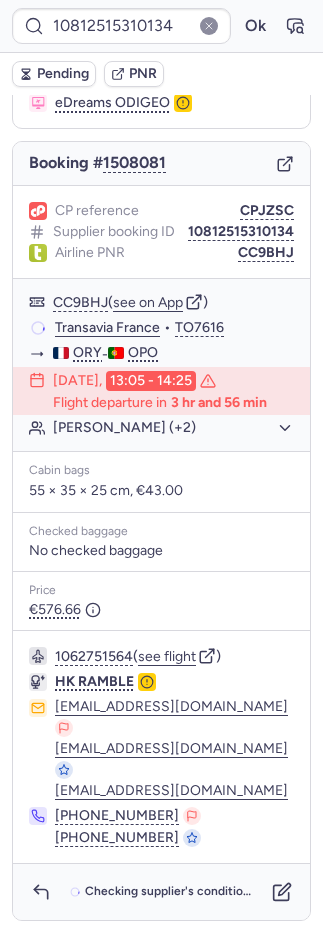 scroll, scrollTop: 164, scrollLeft: 0, axis: vertical 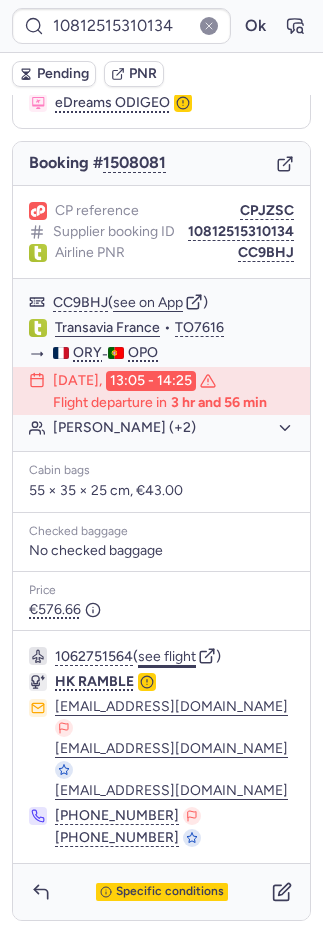 click on "see flight" 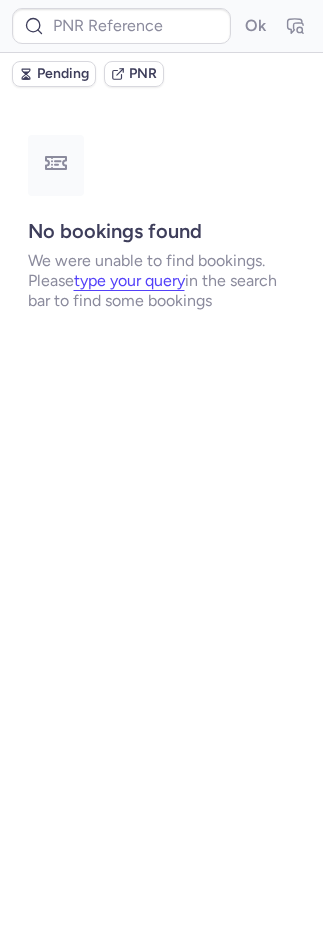 scroll, scrollTop: 0, scrollLeft: 0, axis: both 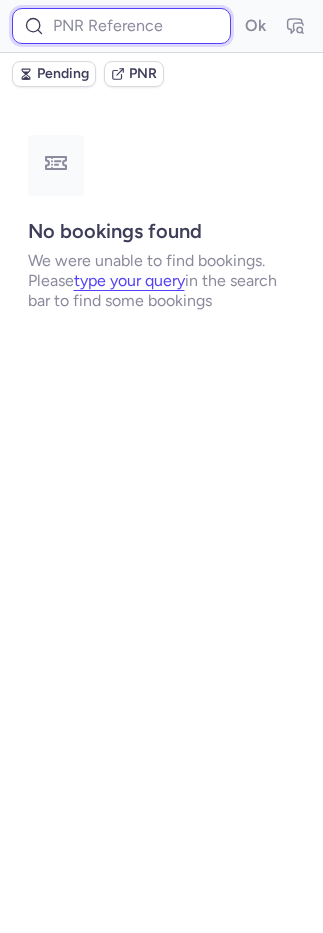 click at bounding box center (121, 26) 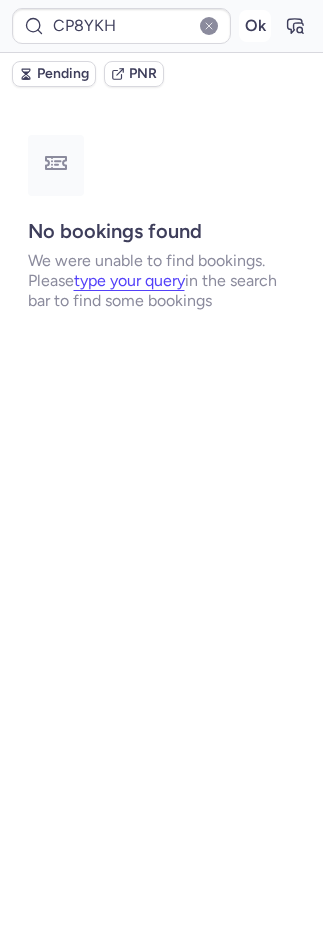 click on "Ok" at bounding box center [255, 26] 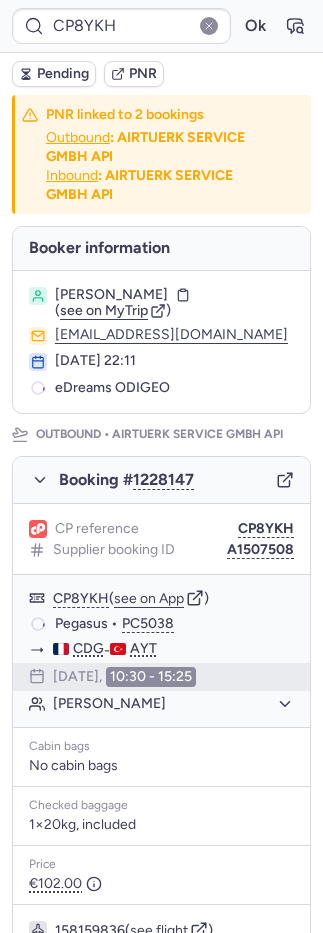 scroll, scrollTop: 925, scrollLeft: 0, axis: vertical 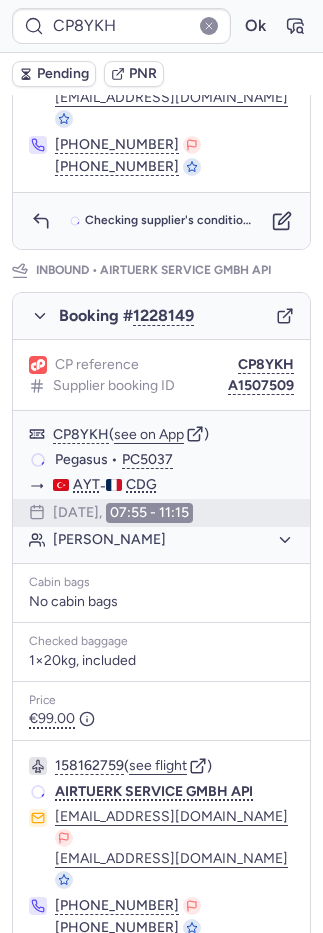 drag, startPoint x: 32, startPoint y: 891, endPoint x: 34, endPoint y: 881, distance: 10.198039 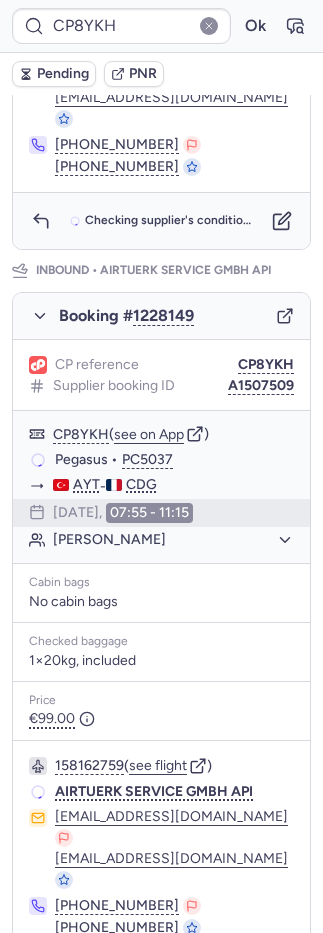 click on "Checking supplier's conditions..." at bounding box center (161, 982) 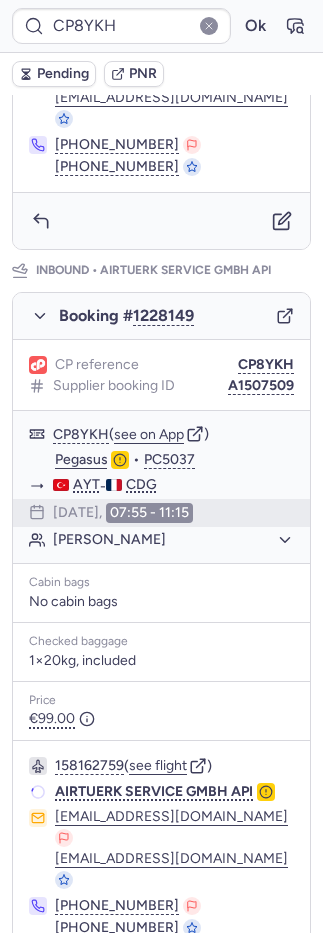 click at bounding box center [41, 982] 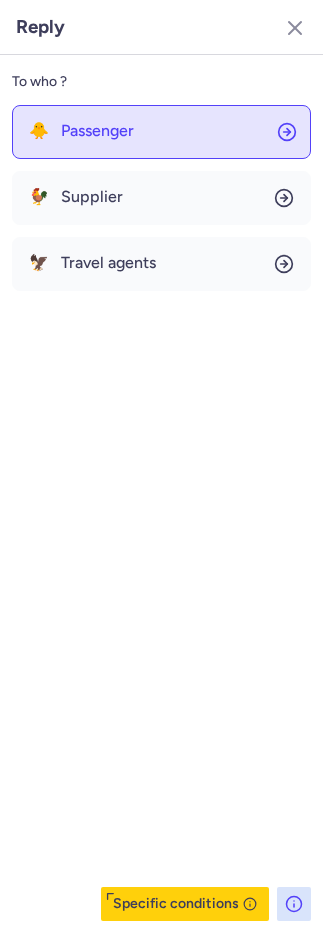 click on "Passenger" at bounding box center [97, 131] 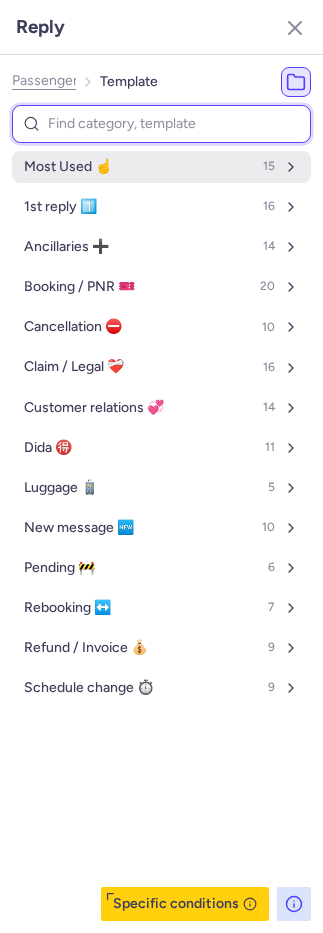 click on "Most Used ☝️" at bounding box center [68, 167] 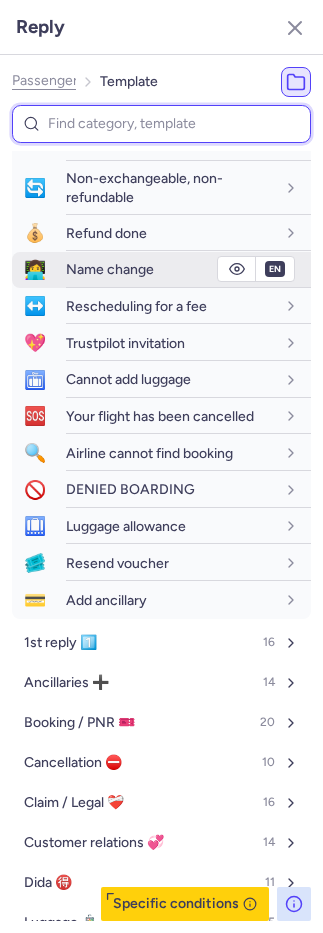 scroll, scrollTop: 225, scrollLeft: 0, axis: vertical 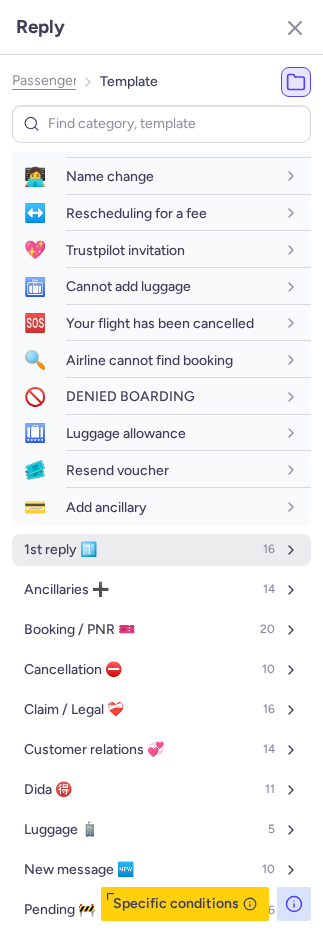 click on "1st reply 1️⃣ 16" at bounding box center [161, 550] 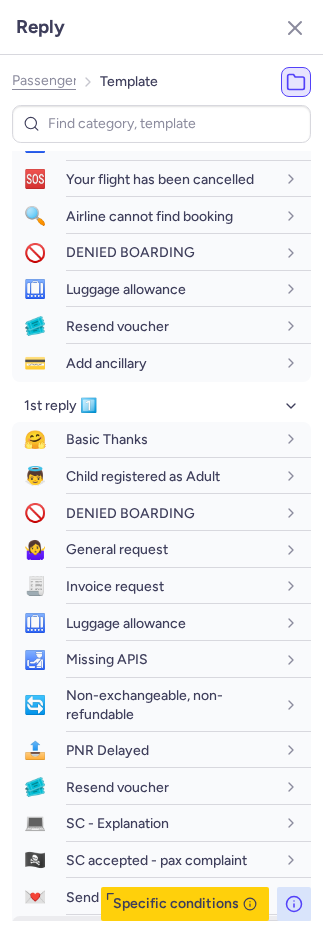 scroll, scrollTop: 745, scrollLeft: 0, axis: vertical 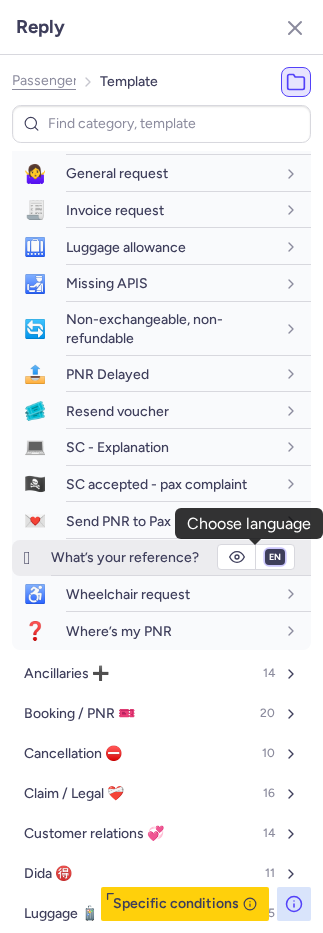 click on "fr en de nl pt es it ru" at bounding box center (275, 557) 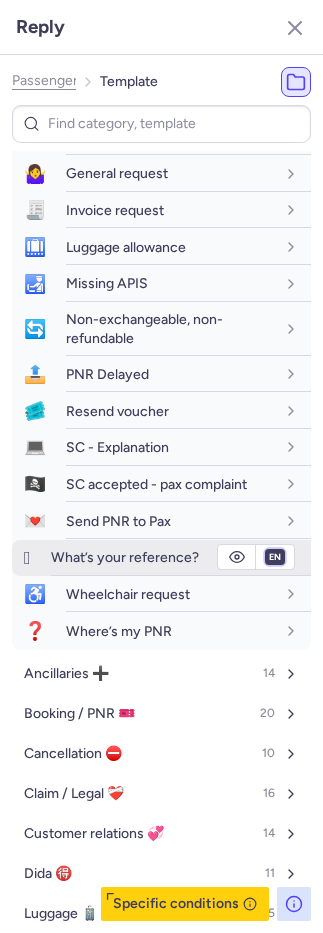 select on "fr" 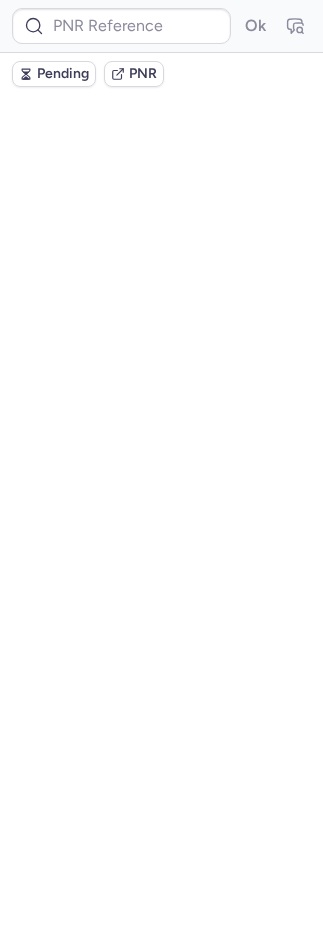 scroll, scrollTop: 0, scrollLeft: 0, axis: both 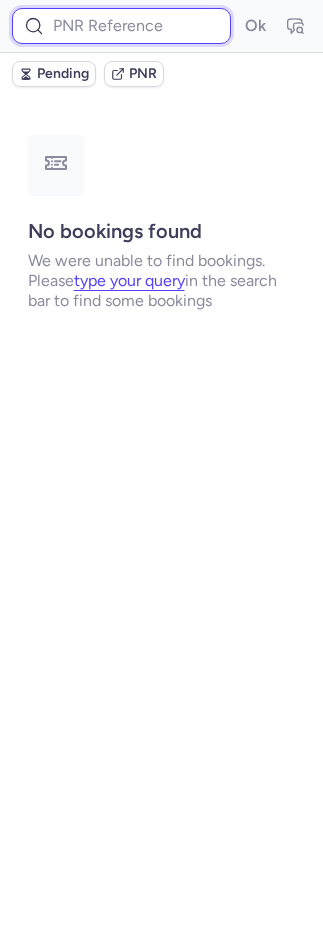 click at bounding box center [121, 26] 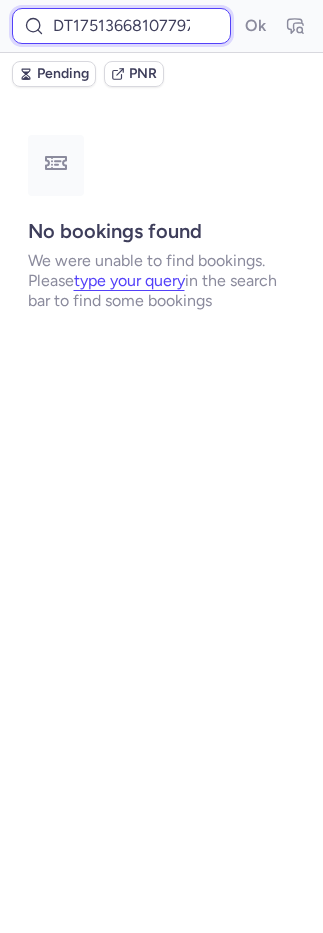 scroll, scrollTop: 0, scrollLeft: 17, axis: horizontal 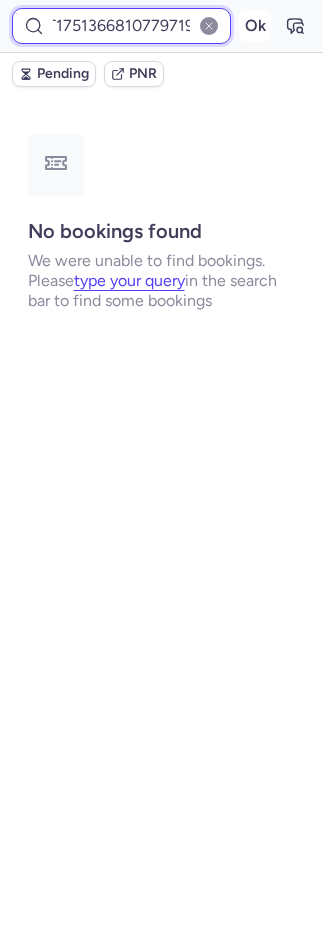 type on "DT1751366810779719" 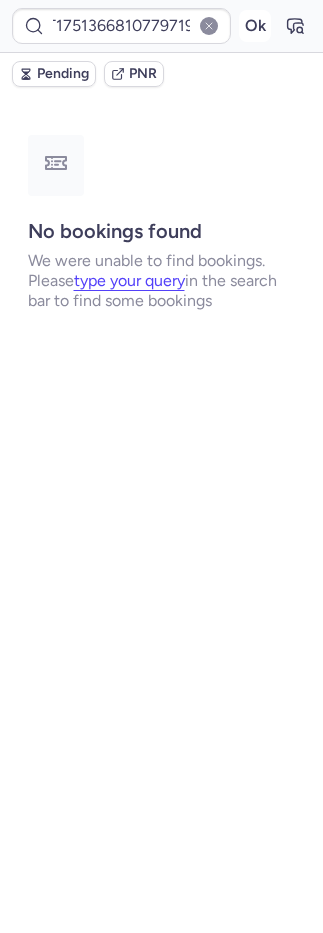 scroll, scrollTop: 0, scrollLeft: 0, axis: both 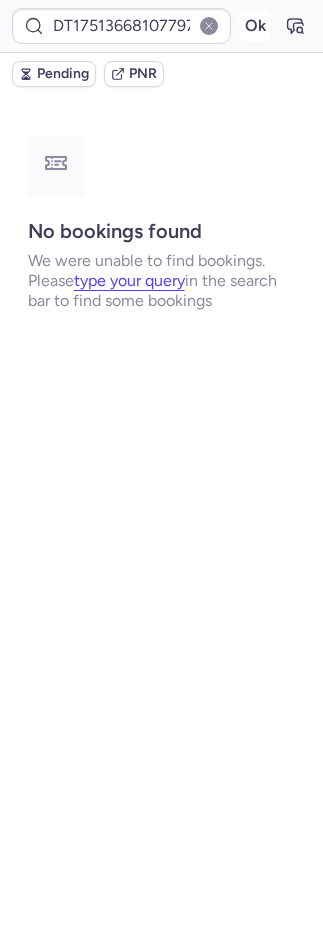 click on "Ok" at bounding box center [255, 26] 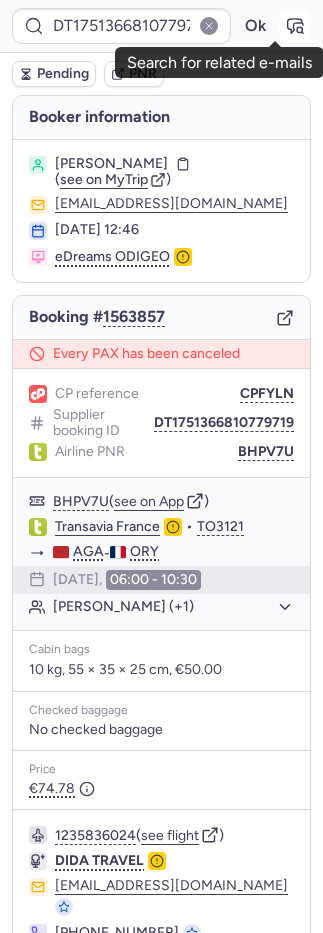 click 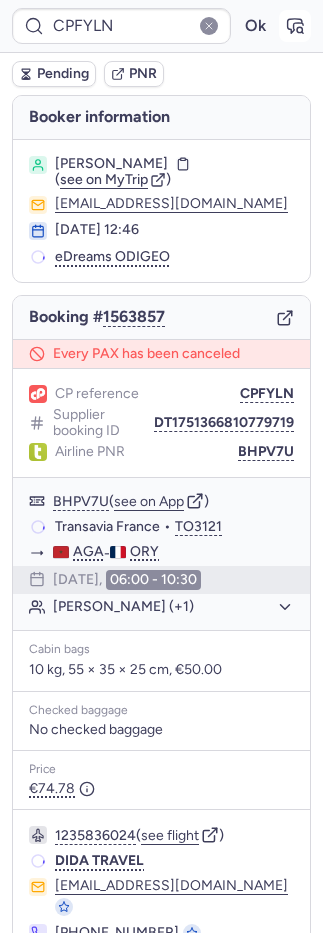 type on "DT1752486971885507" 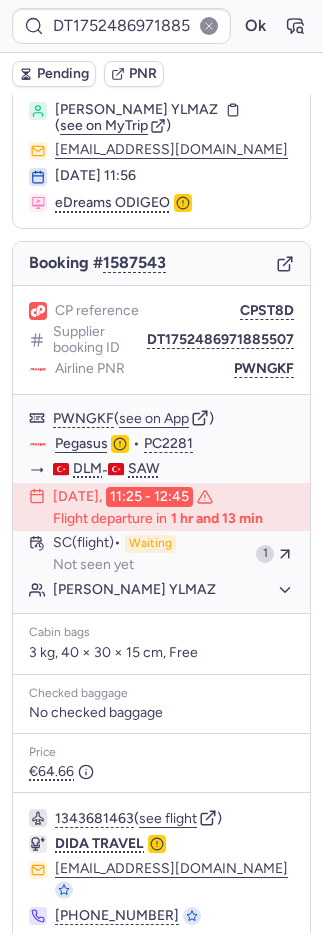 scroll, scrollTop: 106, scrollLeft: 0, axis: vertical 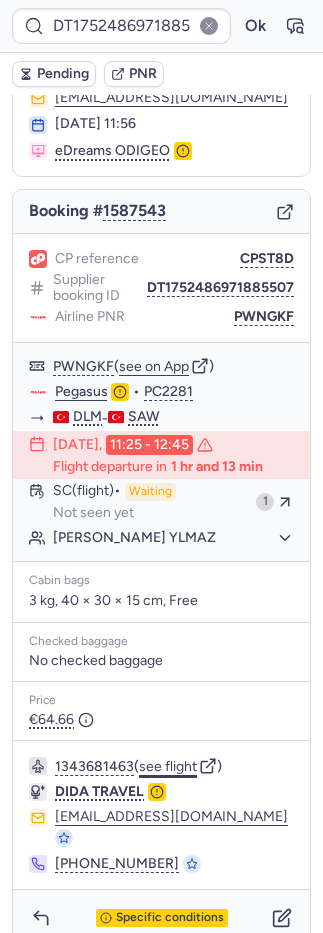 click on "see flight" 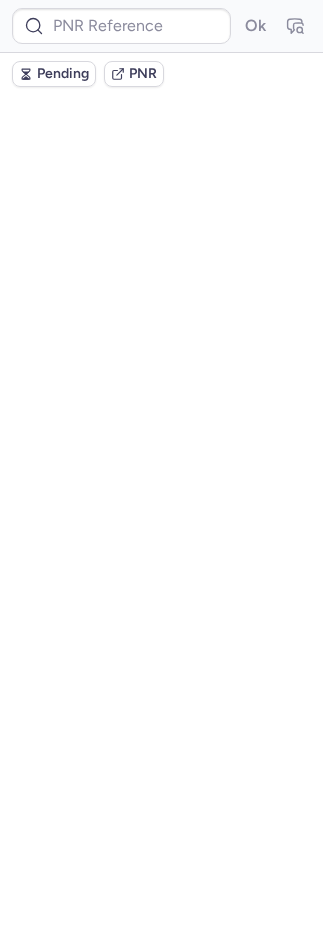 scroll, scrollTop: 0, scrollLeft: 0, axis: both 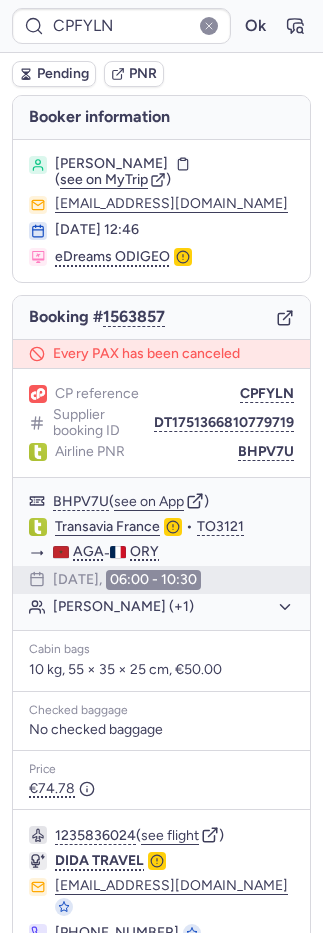 type on "LFFD6Y" 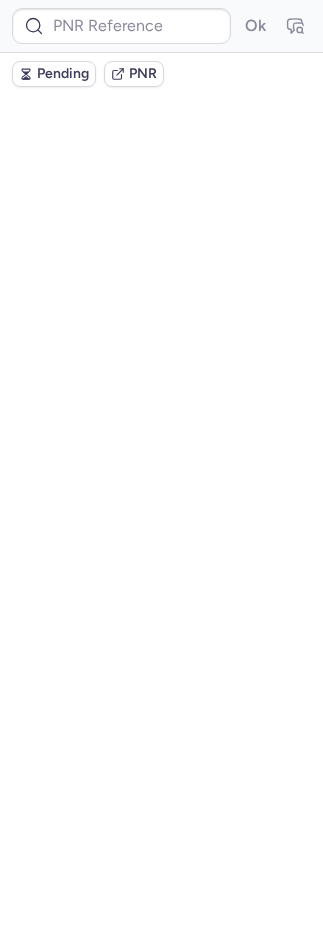 scroll, scrollTop: 0, scrollLeft: 0, axis: both 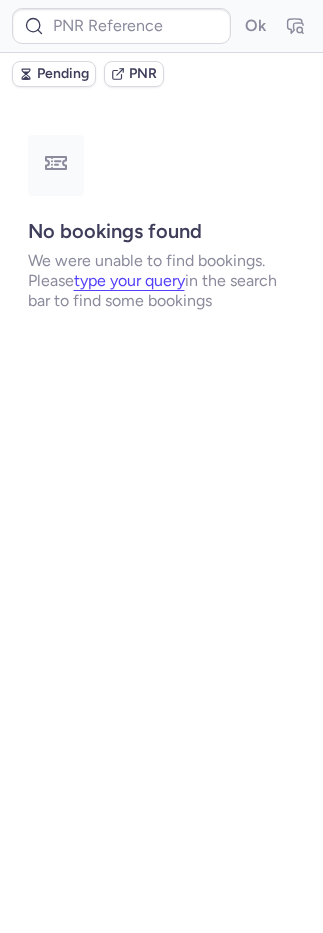 type on "CPAZOK" 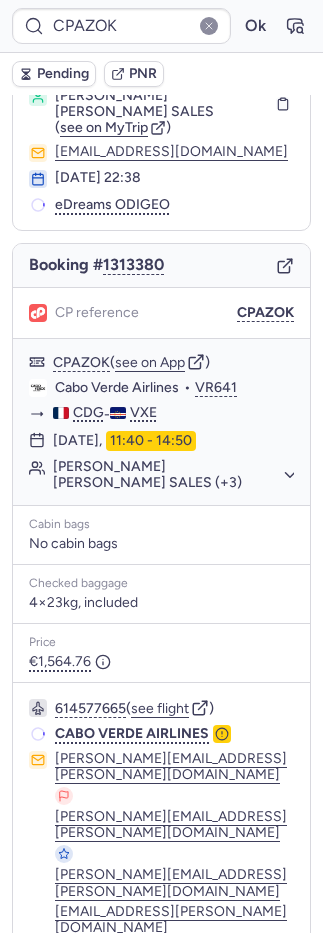scroll, scrollTop: 126, scrollLeft: 0, axis: vertical 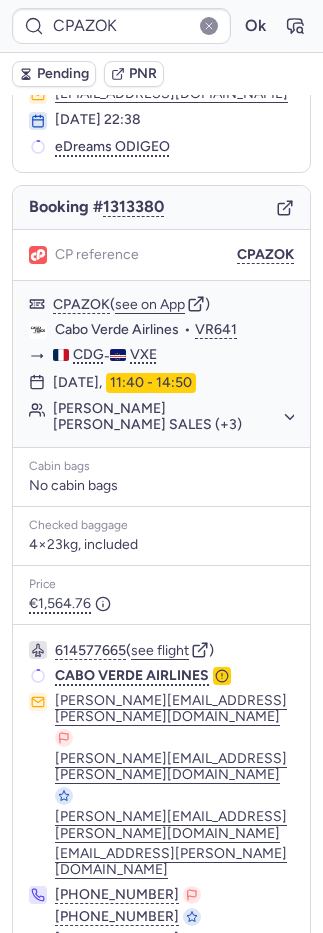 click on "Specific conditions" at bounding box center (170, 993) 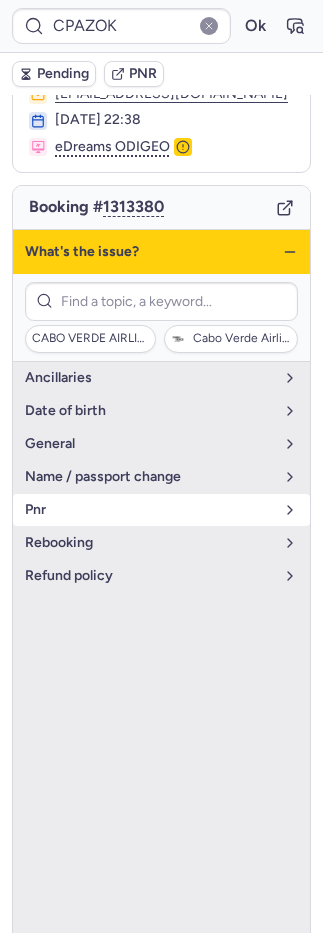 click on "pnr" at bounding box center [161, 510] 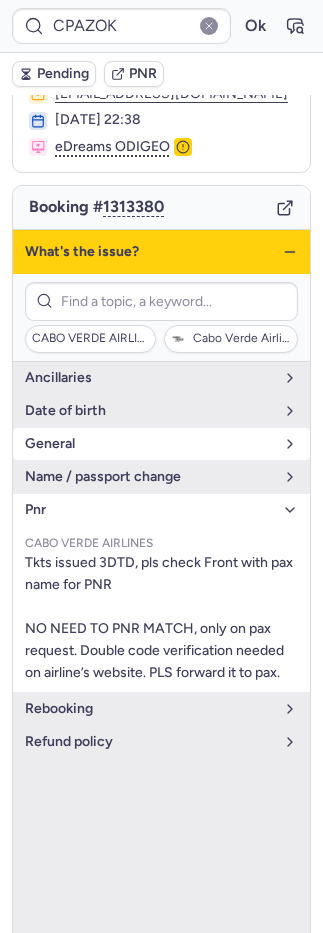 click on "general" at bounding box center [149, 444] 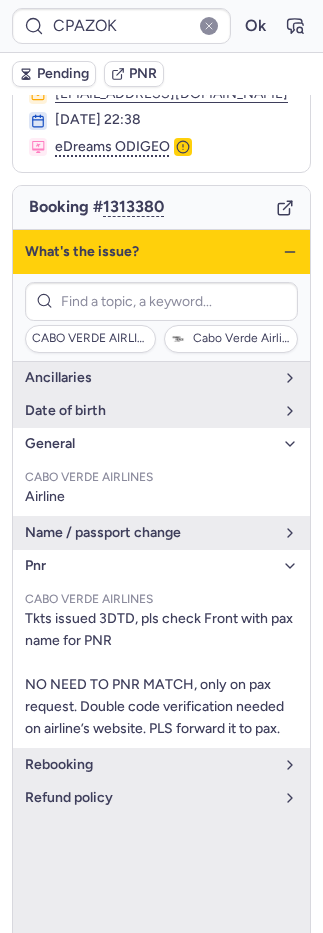 click on "general" at bounding box center (149, 444) 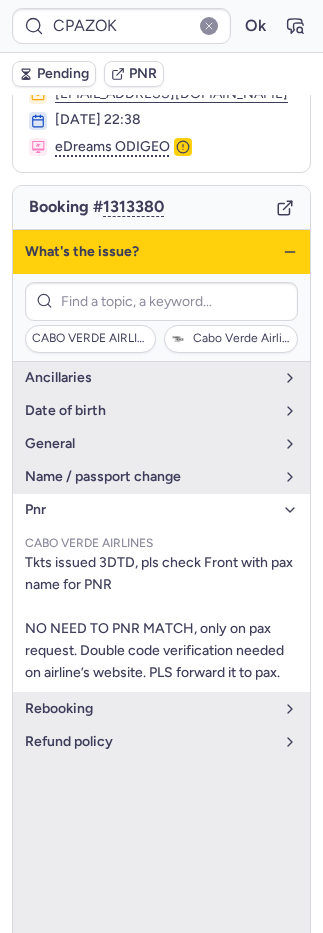 click on "pnr" at bounding box center [149, 510] 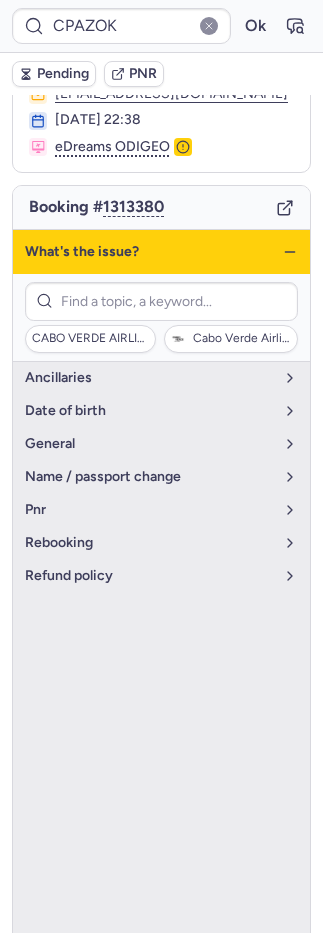 click 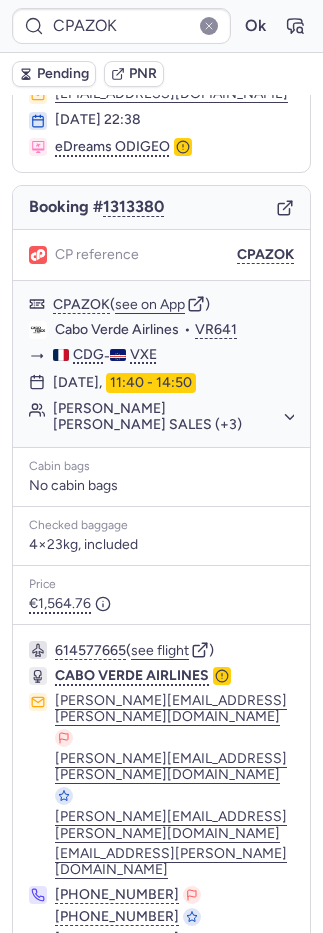 click 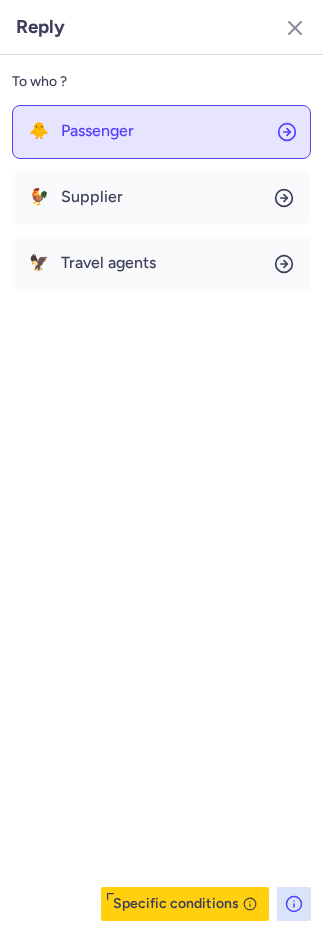 click on "🐥 Passenger" 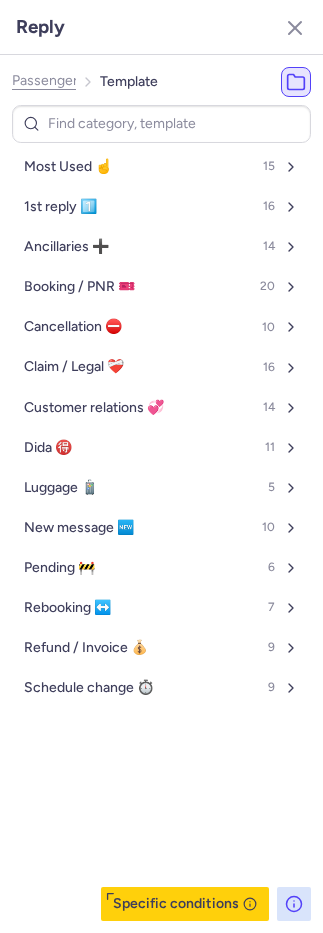 click on "Most Used ☝️ 15" at bounding box center [161, 167] 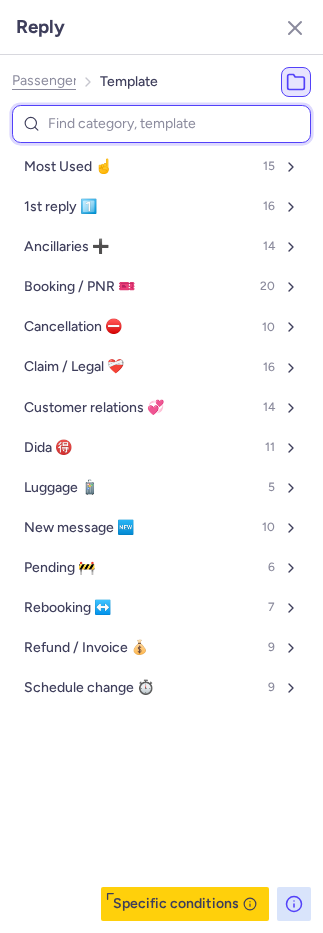 select on "en" 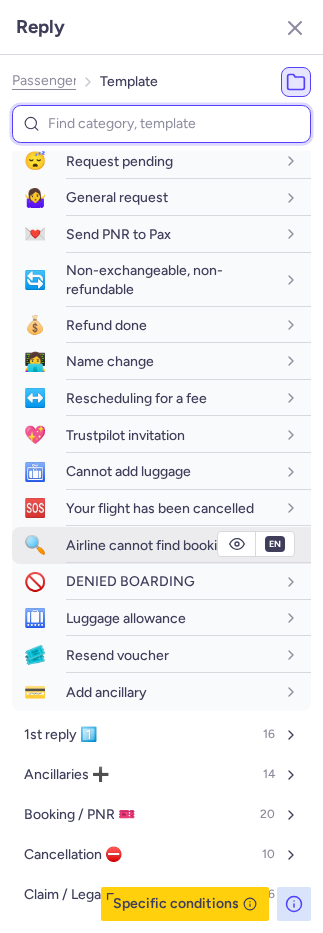 scroll, scrollTop: 44, scrollLeft: 0, axis: vertical 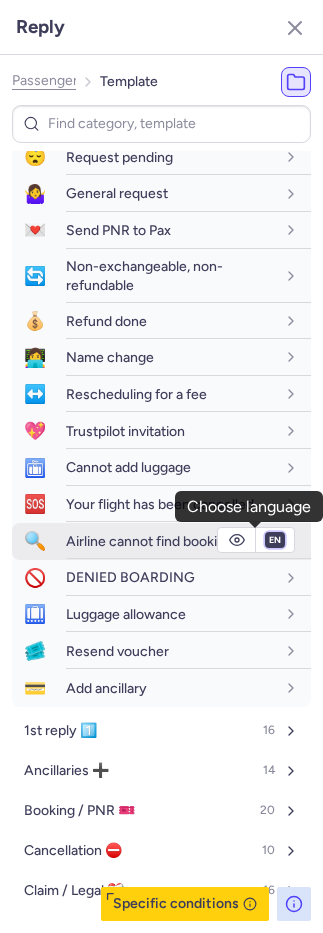 click on "fr en de nl pt es it ru" at bounding box center (275, 540) 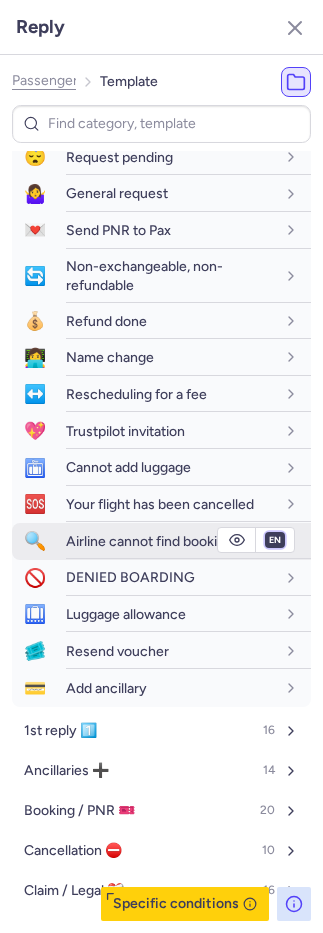 select on "fr" 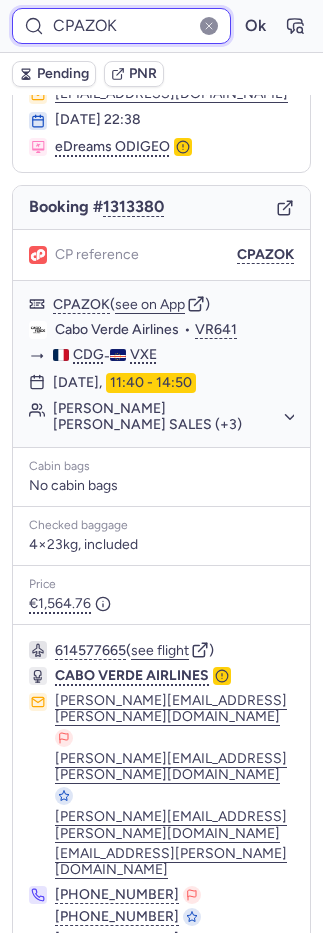 click on "CPAZOK" at bounding box center (121, 26) 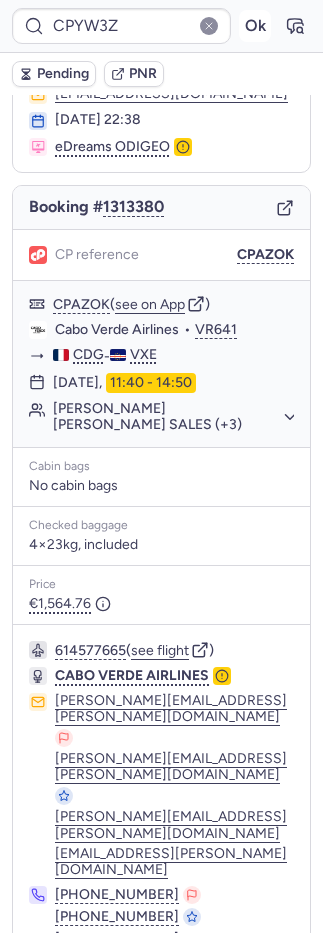 click on "Ok" at bounding box center [255, 26] 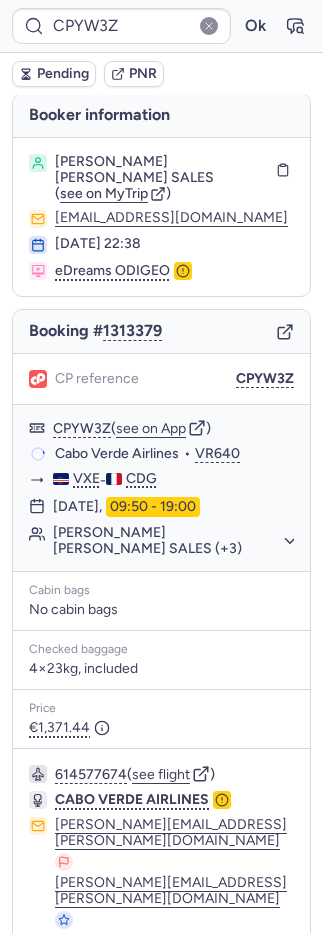 scroll, scrollTop: 0, scrollLeft: 0, axis: both 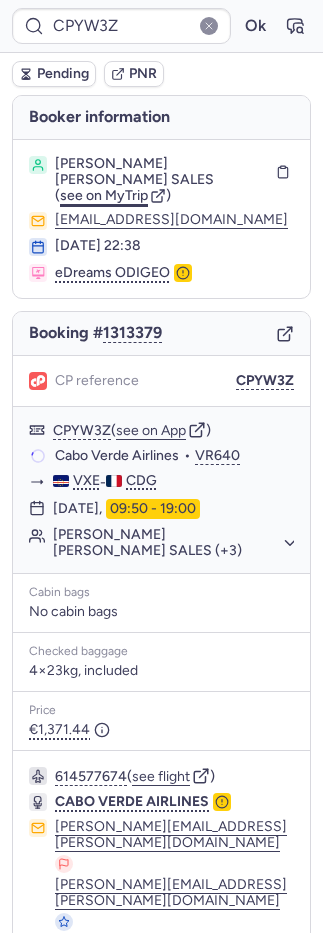 click on "see on MyTrip" at bounding box center [104, 195] 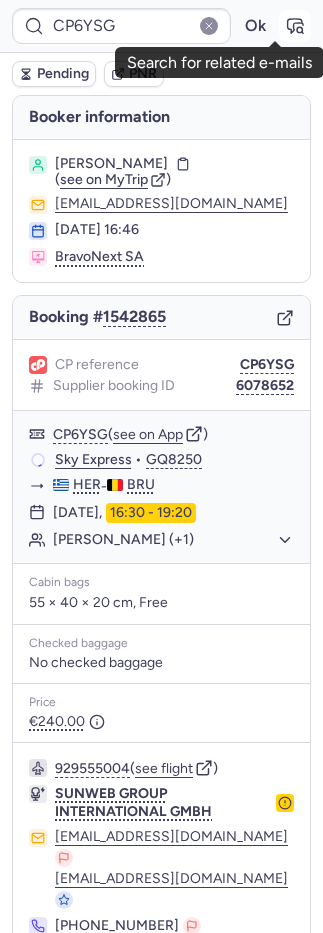 click 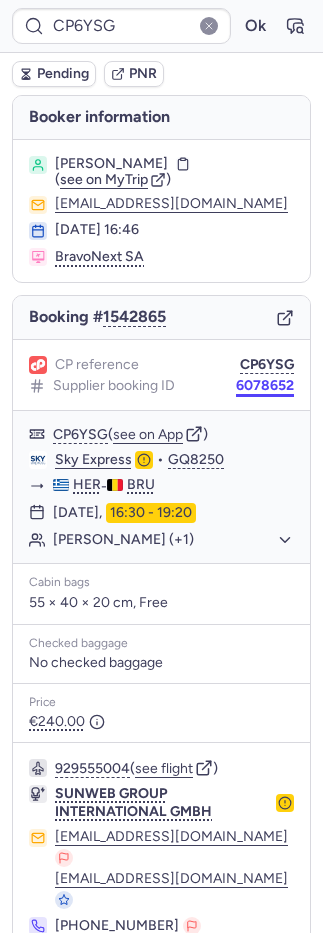 click on "6078652" at bounding box center (265, 386) 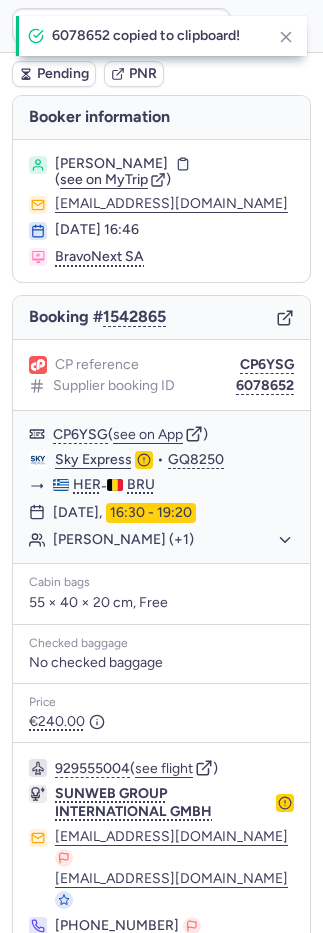 type on "6078652" 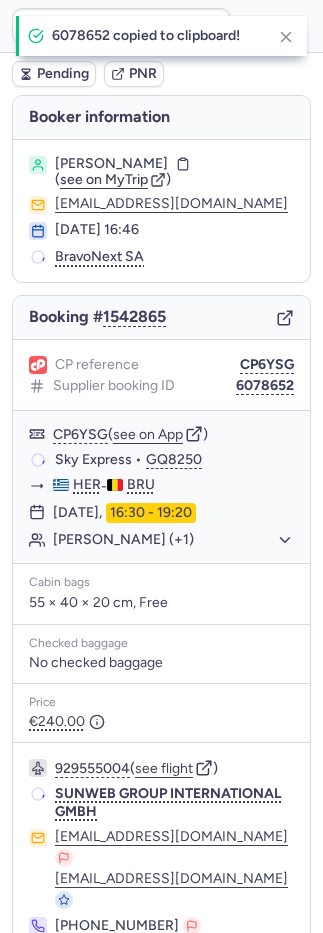 click on "6078652 copied to clipboard!" at bounding box center [161, 36] 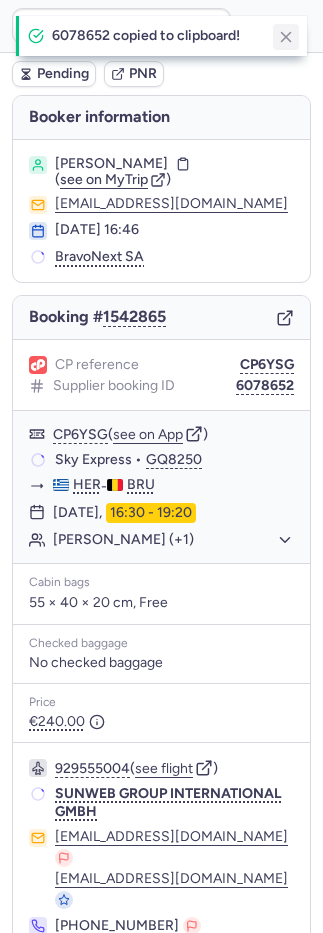 drag, startPoint x: 295, startPoint y: 36, endPoint x: 218, endPoint y: 196, distance: 177.56407 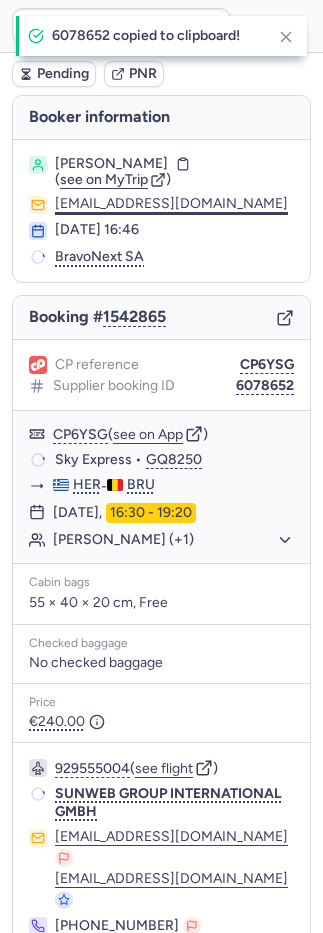 click at bounding box center (286, 37) 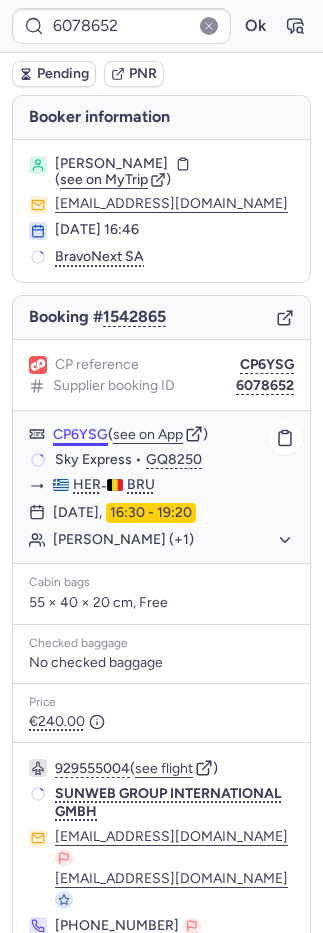 click on "CP6YSG" 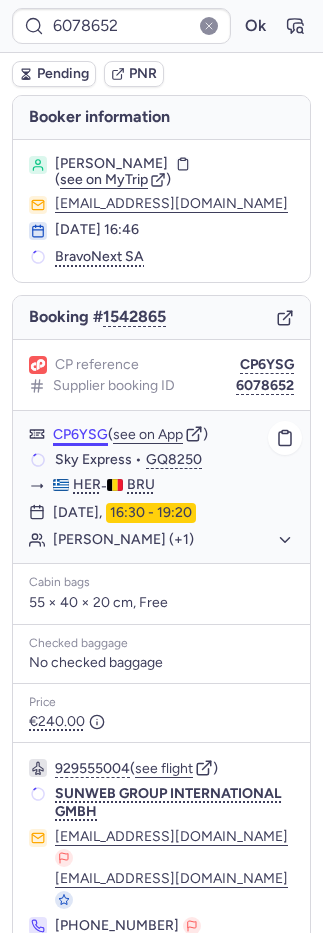 click on "CP6YSG" 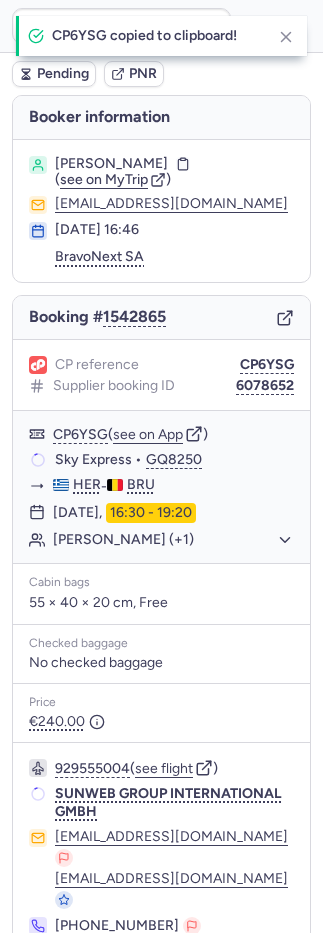 type 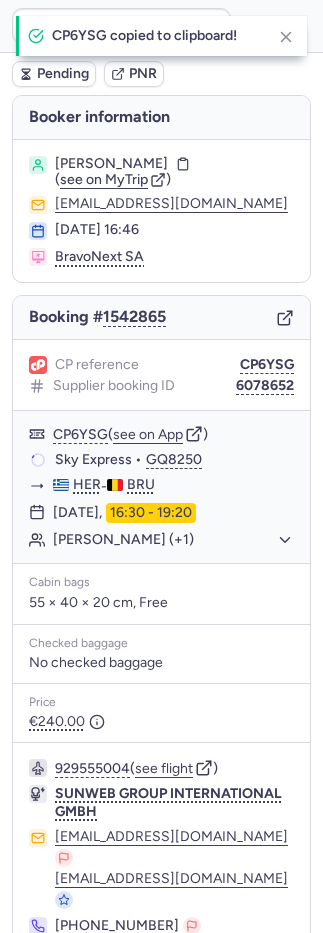 type on "CP6YSG" 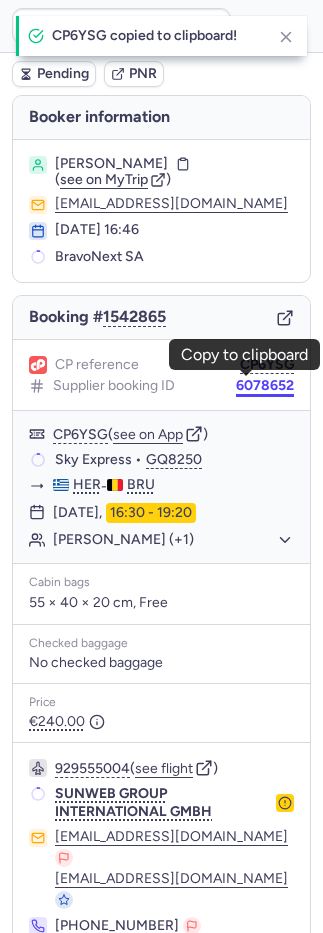 click on "6078652" at bounding box center [265, 386] 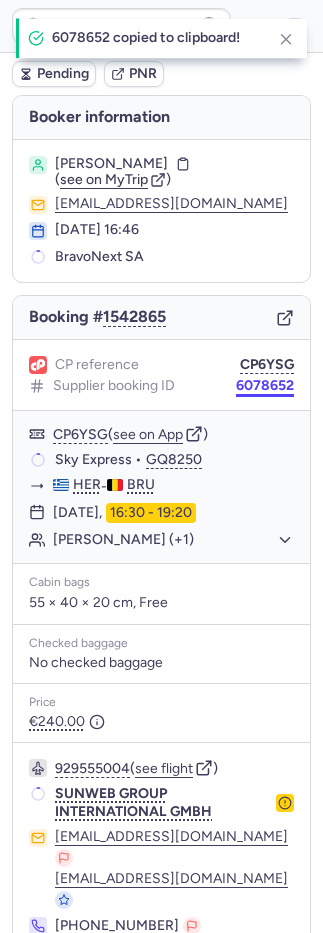 click on "6078652" at bounding box center (265, 386) 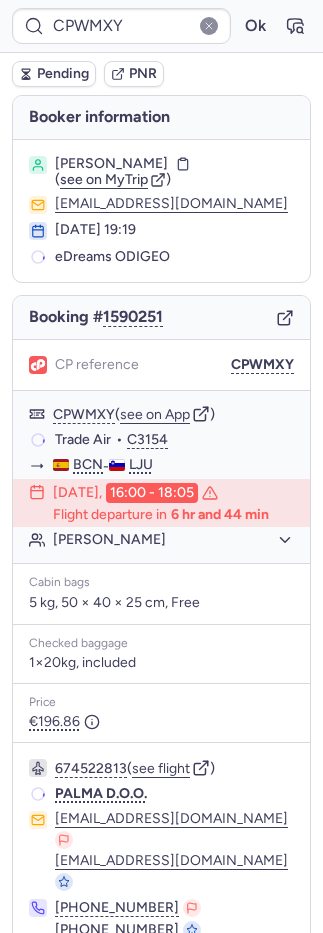 type on "CP6YSG" 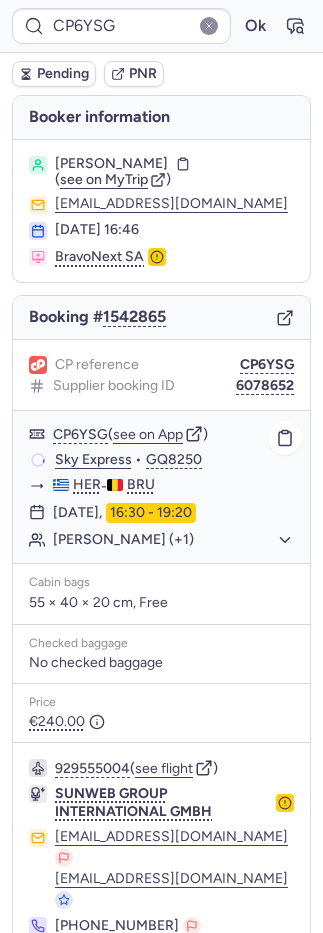 click on "Zabiegala KAITLYNE (+1)" 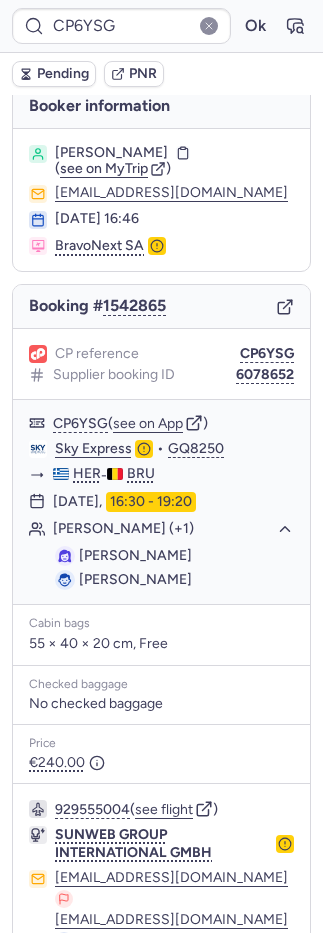 scroll, scrollTop: 116, scrollLeft: 0, axis: vertical 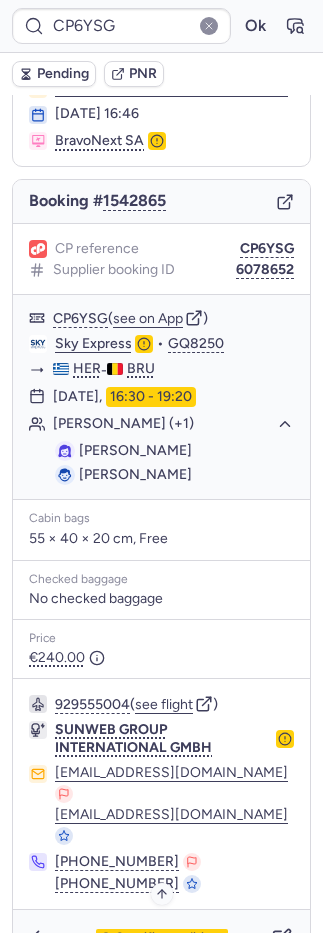 click on "Specific conditions" at bounding box center (170, 938) 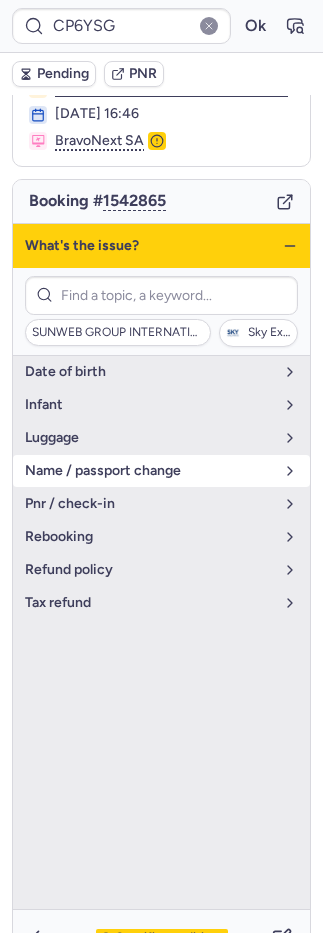 click on "name / passport change" at bounding box center (149, 471) 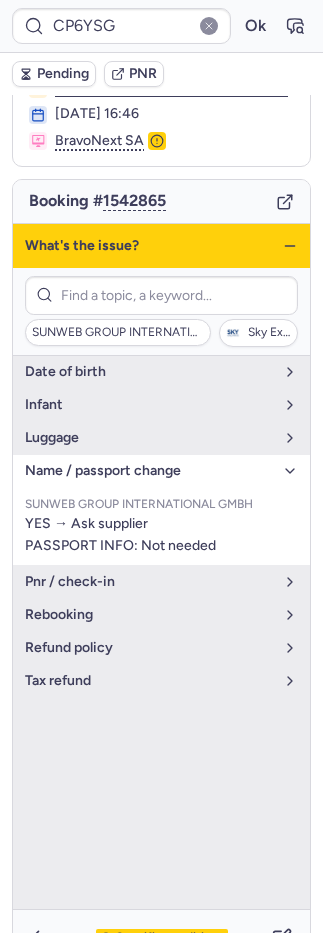 click on "name / passport change" at bounding box center (149, 471) 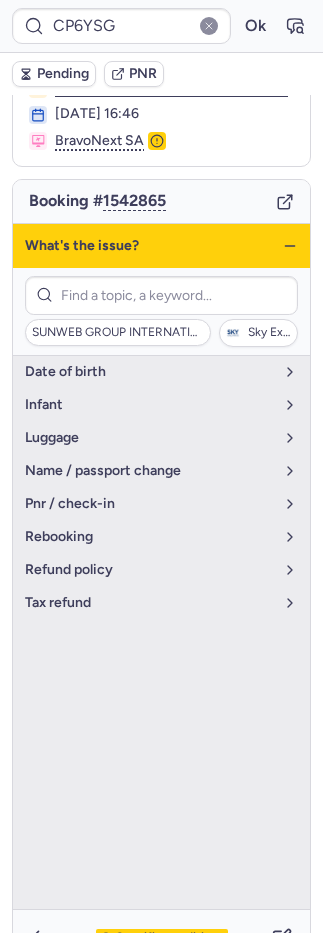 click on "Specific conditions" at bounding box center (170, 938) 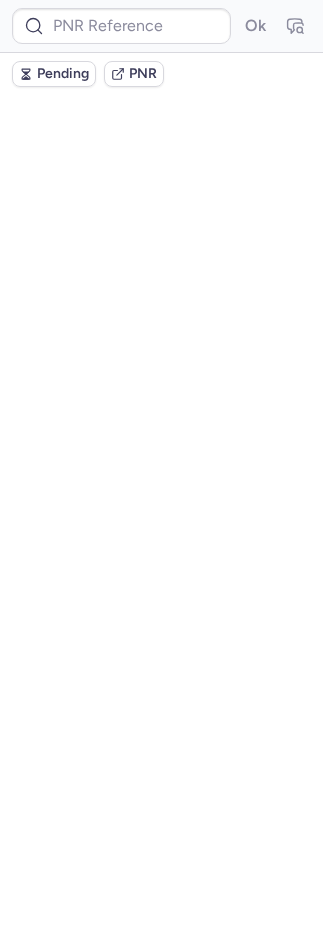 scroll, scrollTop: 0, scrollLeft: 0, axis: both 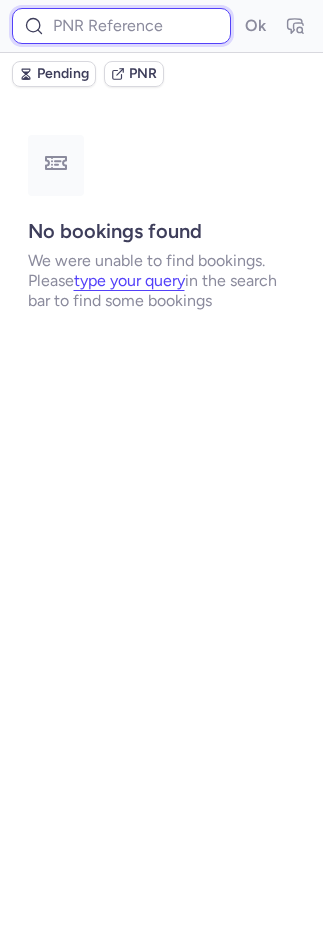 click at bounding box center [121, 26] 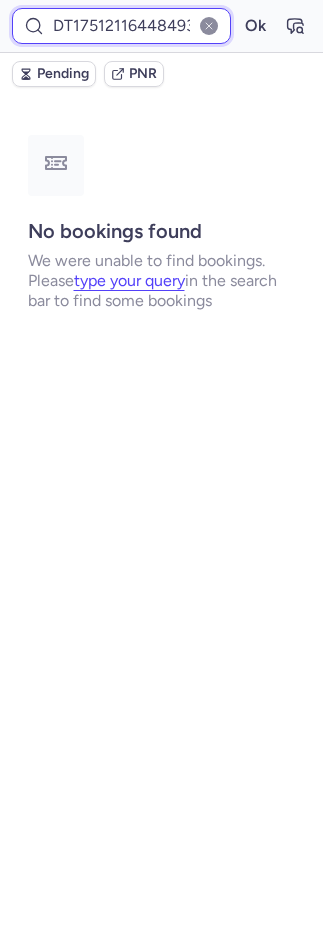 scroll, scrollTop: 0, scrollLeft: 17, axis: horizontal 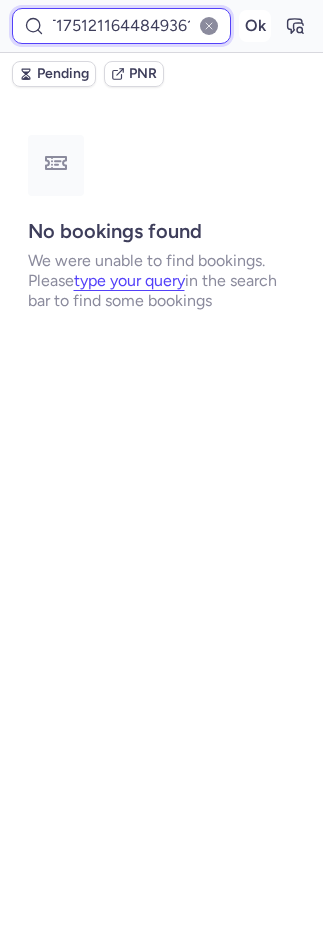 type on "DT1751211644849361" 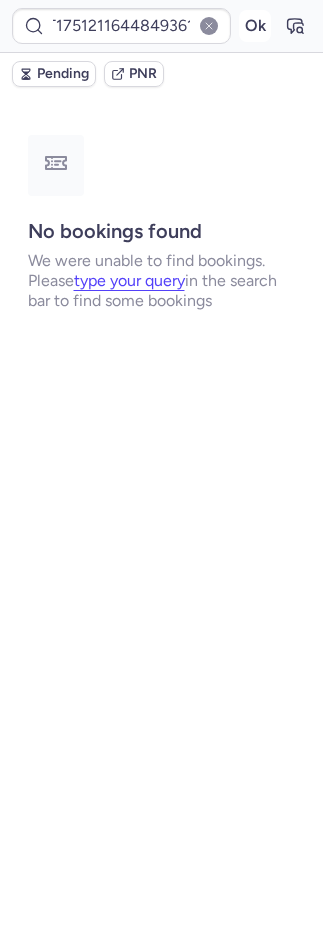 scroll, scrollTop: 0, scrollLeft: 0, axis: both 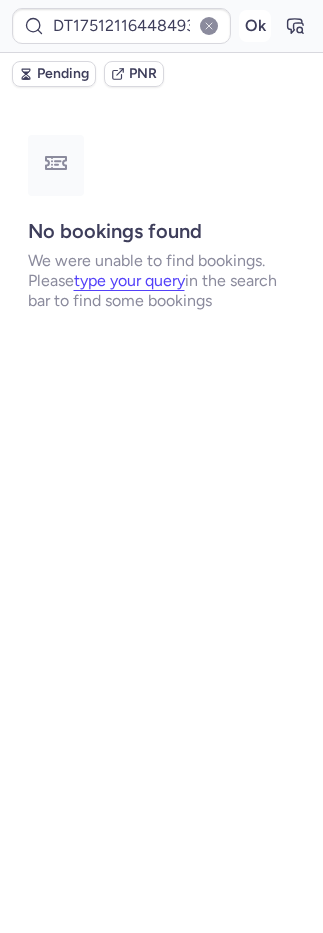 click on "Ok" at bounding box center [255, 26] 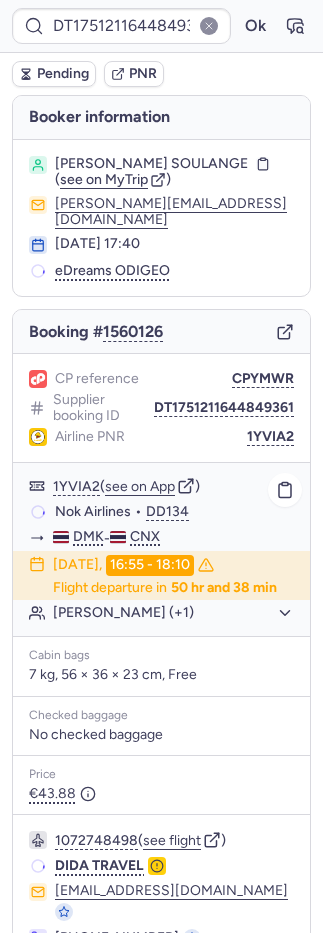 scroll, scrollTop: 80, scrollLeft: 0, axis: vertical 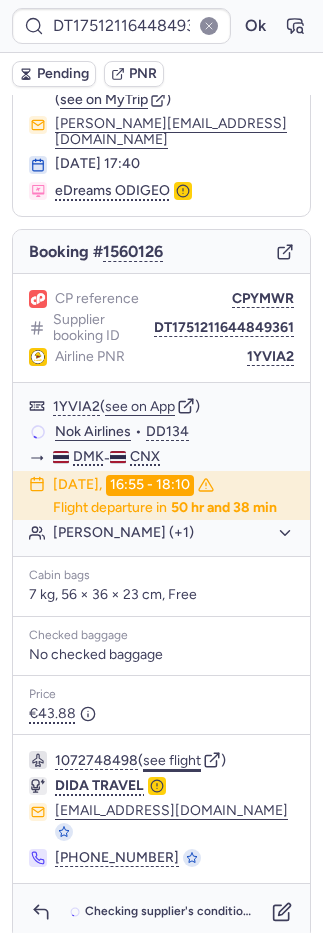 click on "see flight" 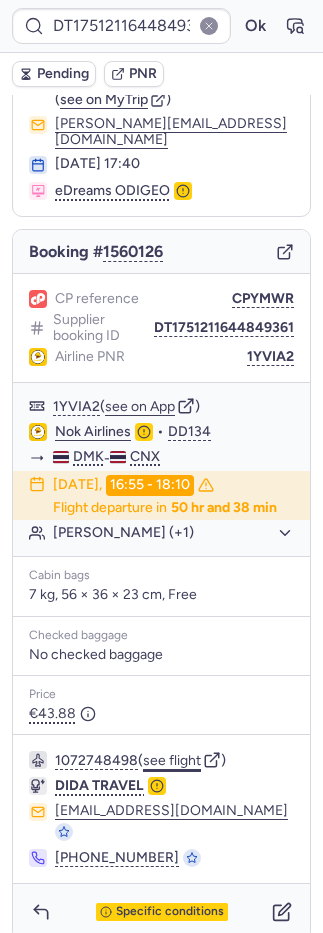 type 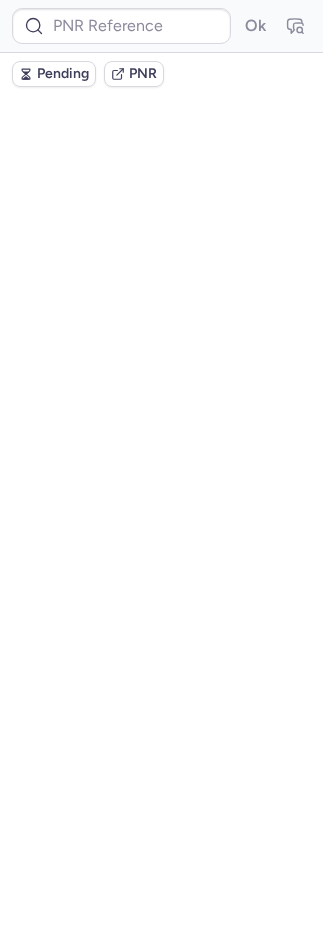 scroll, scrollTop: 0, scrollLeft: 0, axis: both 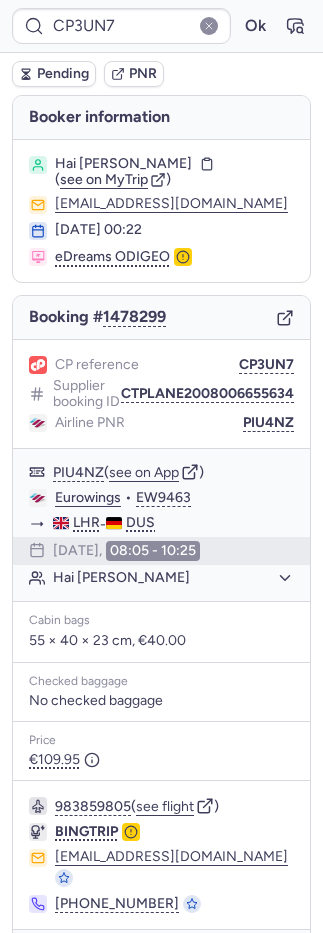 type on "CPFYLN" 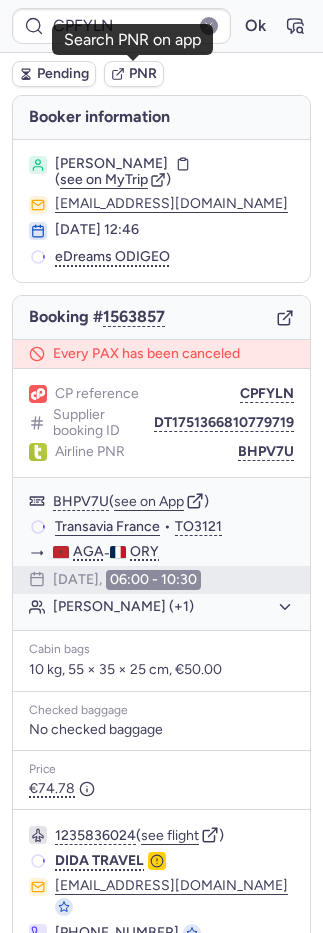 click on "PNR" at bounding box center [143, 74] 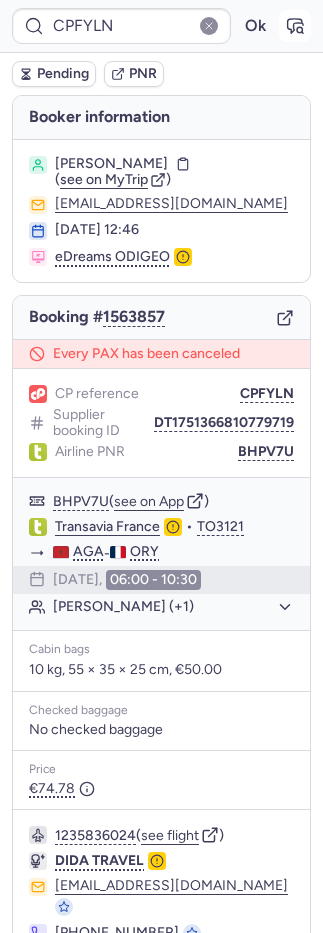click 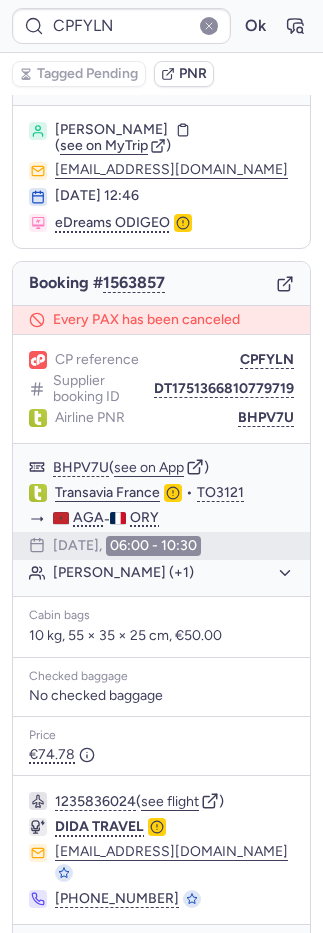scroll, scrollTop: 69, scrollLeft: 0, axis: vertical 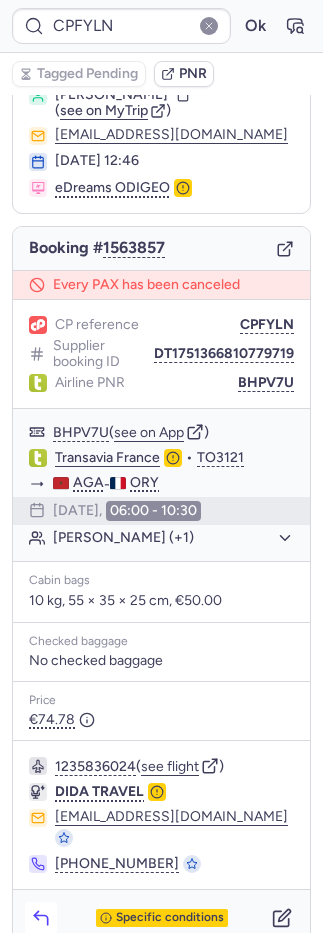 click 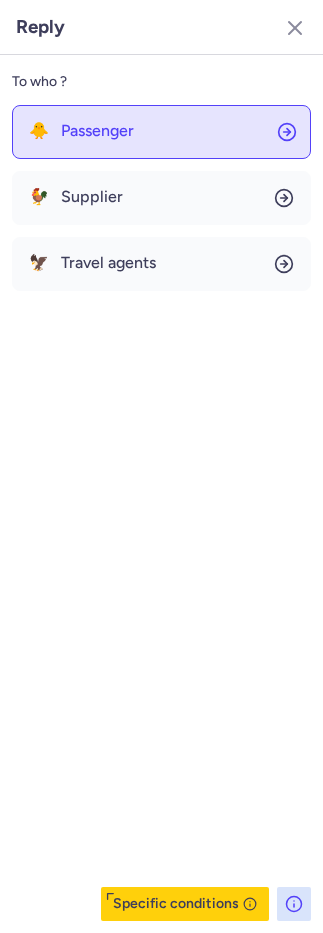 click on "Passenger" at bounding box center (97, 131) 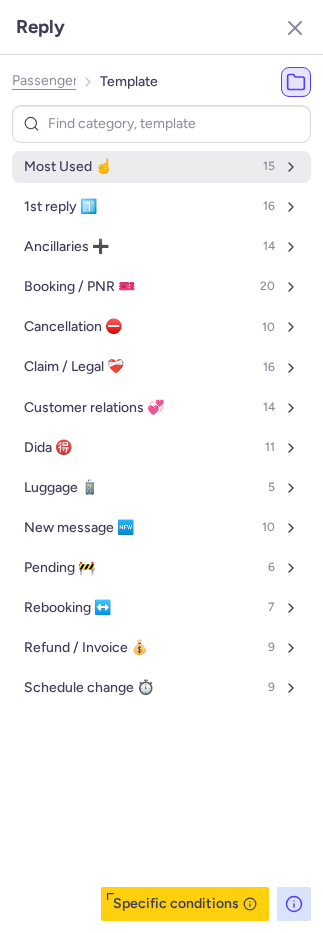 click on "Most Used ☝️" at bounding box center [68, 167] 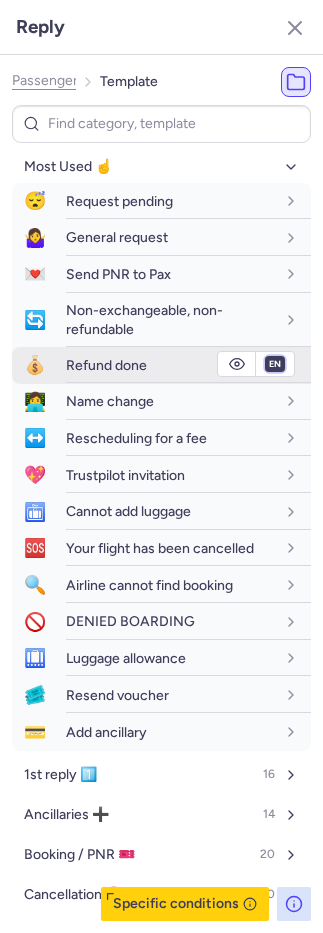 click on "fr en de nl pt es it ru" at bounding box center [275, 364] 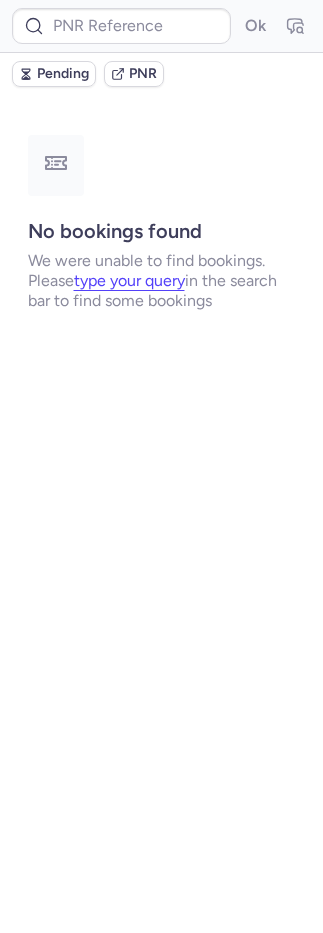 scroll, scrollTop: 0, scrollLeft: 0, axis: both 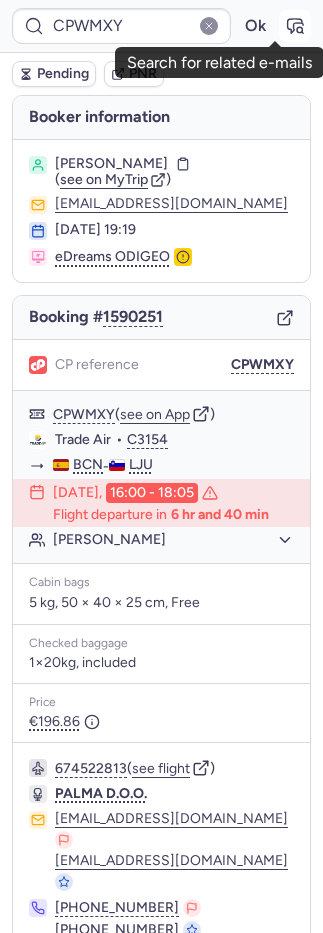 click 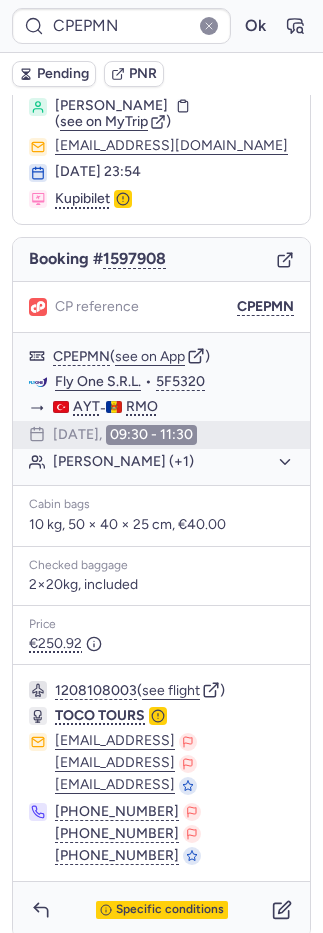scroll, scrollTop: 70, scrollLeft: 0, axis: vertical 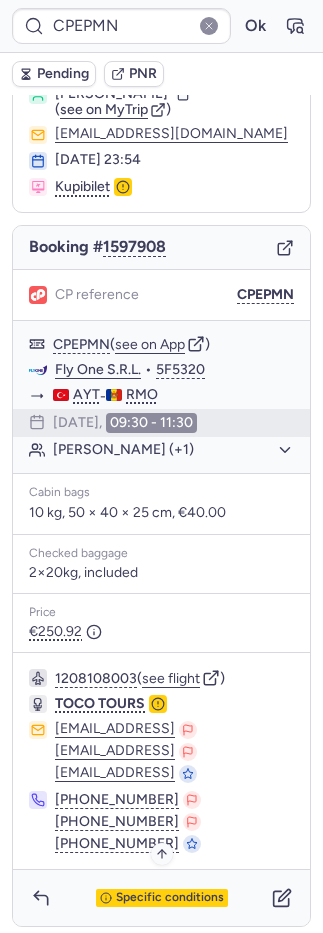 click on "Specific conditions" at bounding box center (162, 898) 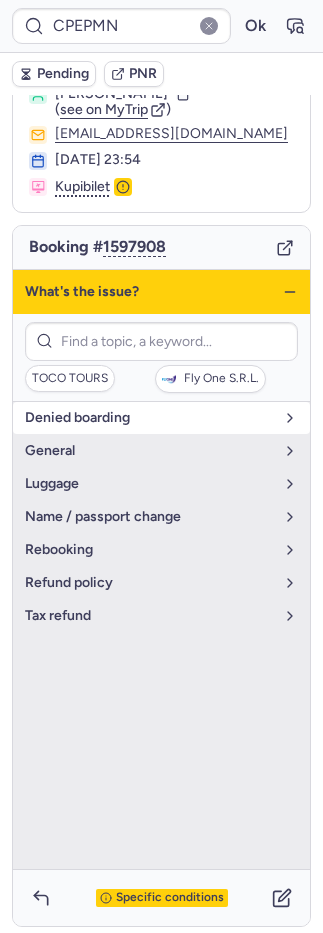 click on "denied boarding" at bounding box center (149, 418) 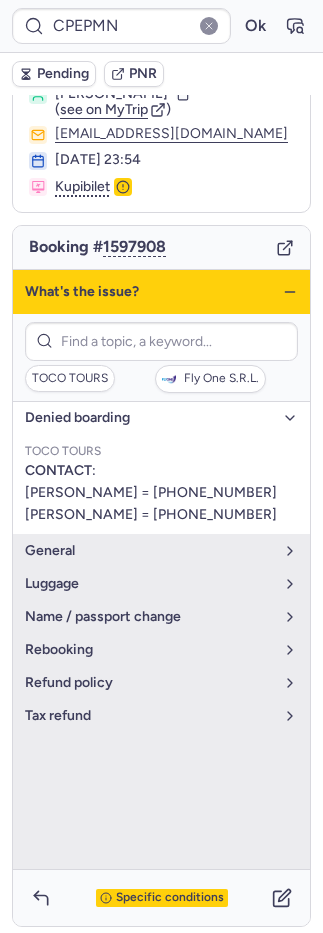 click on "Specific conditions" at bounding box center (162, 898) 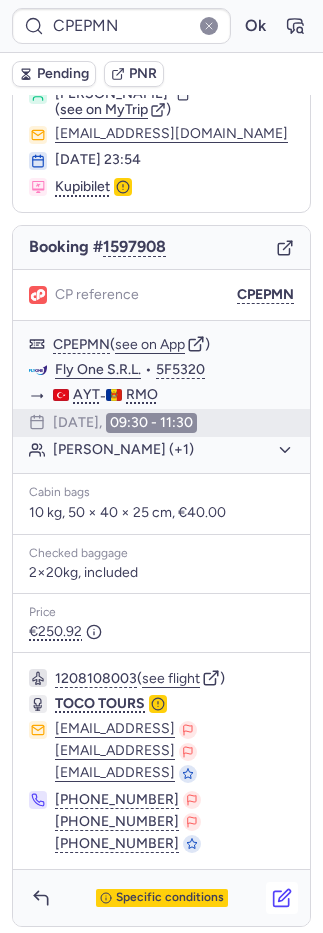 click 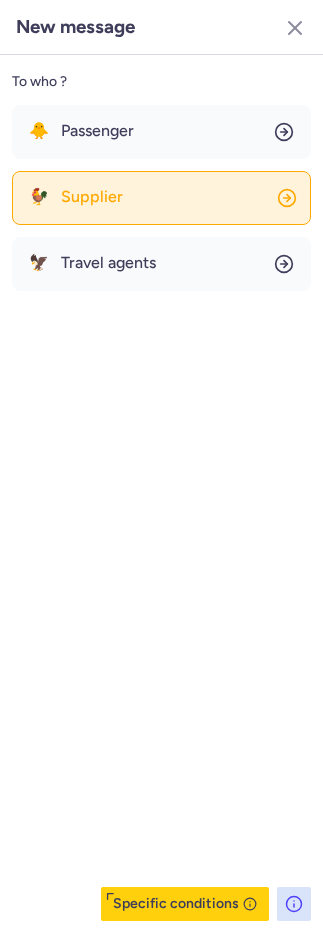 click on "🐓 Supplier" 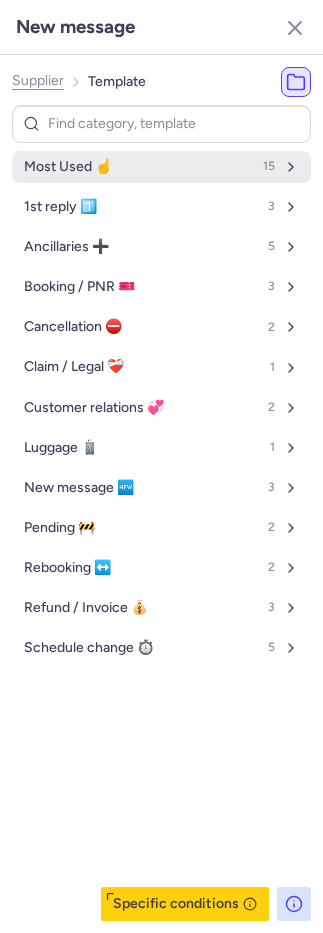 click on "Most Used ☝️" at bounding box center (68, 167) 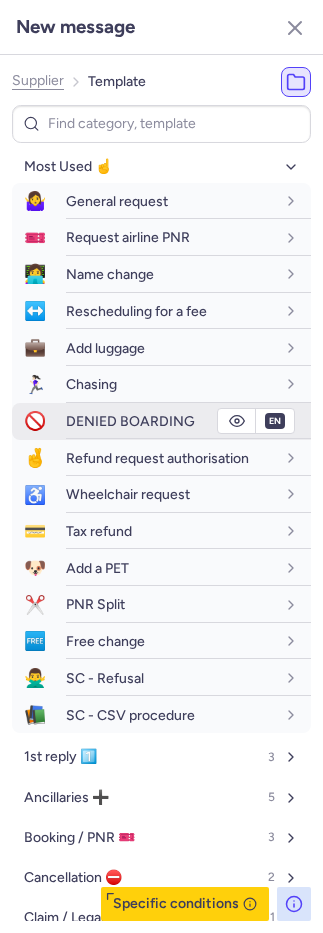click on "DENIED BOARDING" at bounding box center (130, 421) 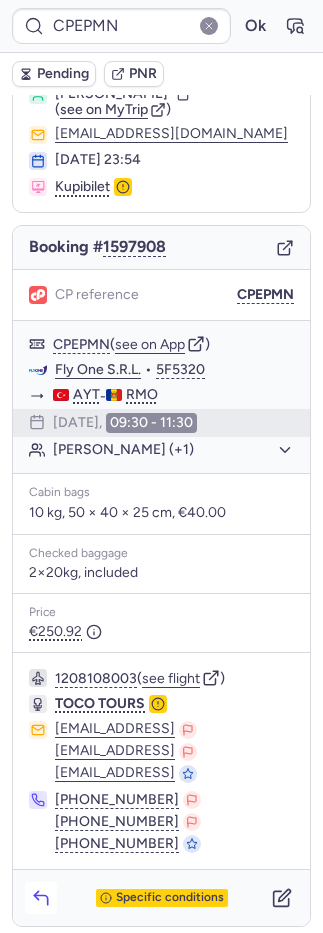 click at bounding box center (41, 898) 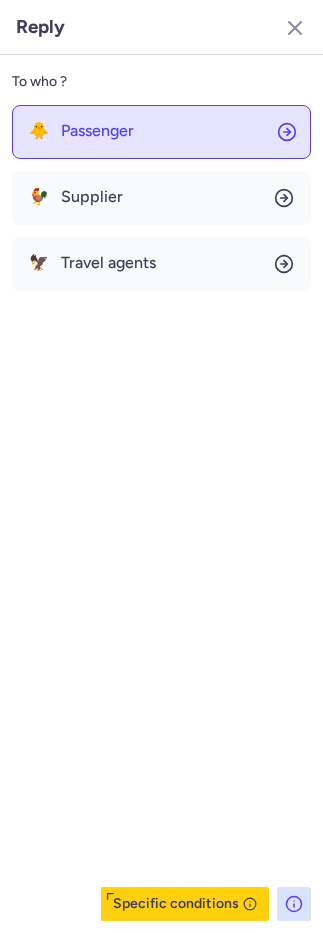click on "🐥 Passenger" 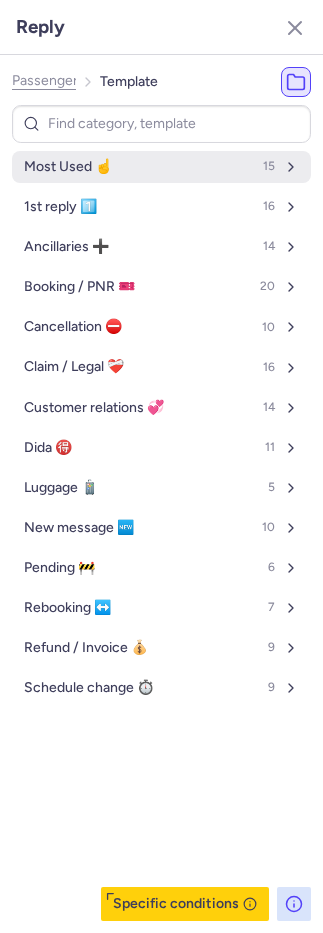 click on "Most Used ☝️" at bounding box center (68, 167) 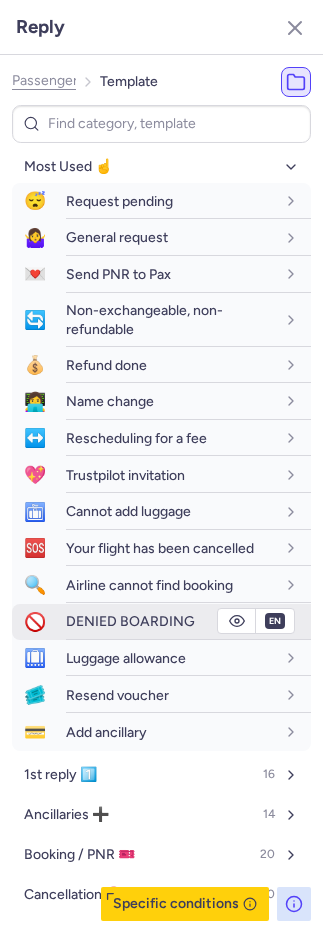 click on "DENIED BOARDING" at bounding box center (130, 621) 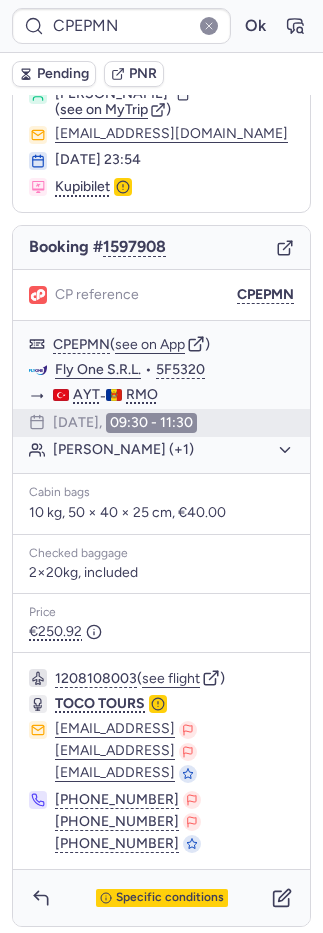 click on "Pending" at bounding box center (63, 74) 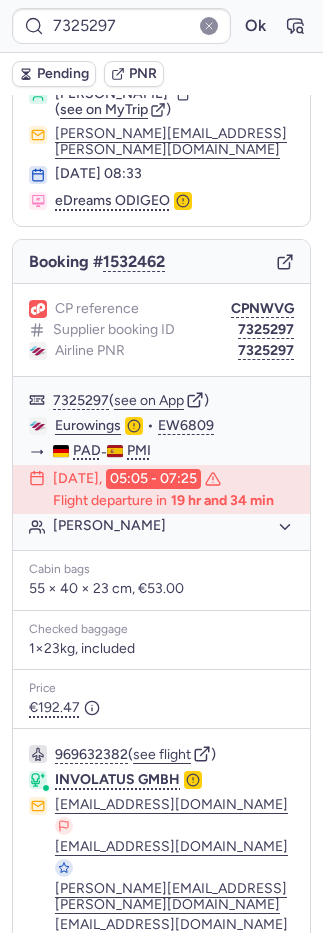 scroll, scrollTop: 170, scrollLeft: 0, axis: vertical 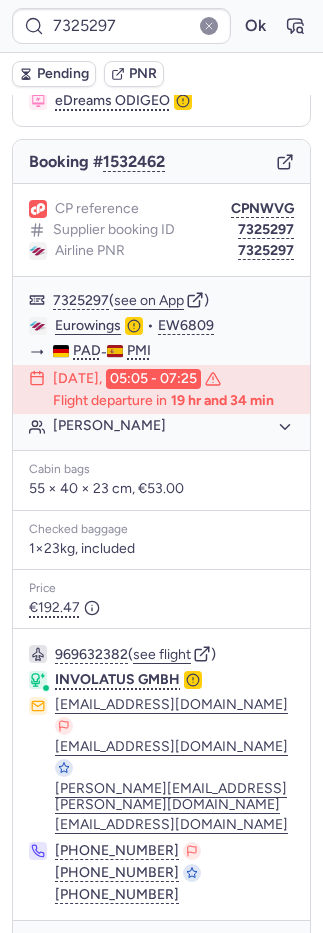 click 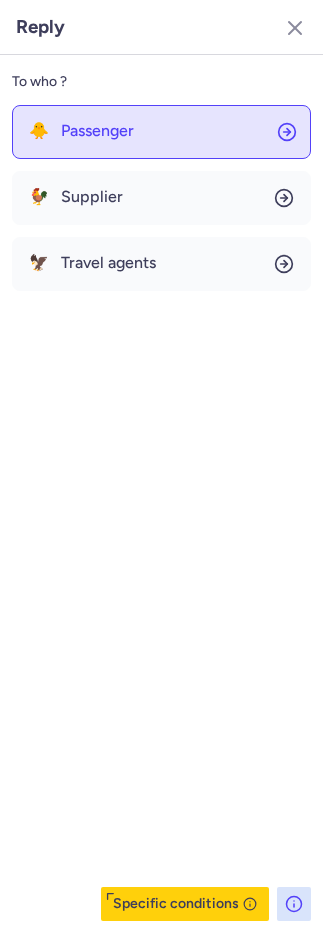 click on "Passenger" at bounding box center (97, 131) 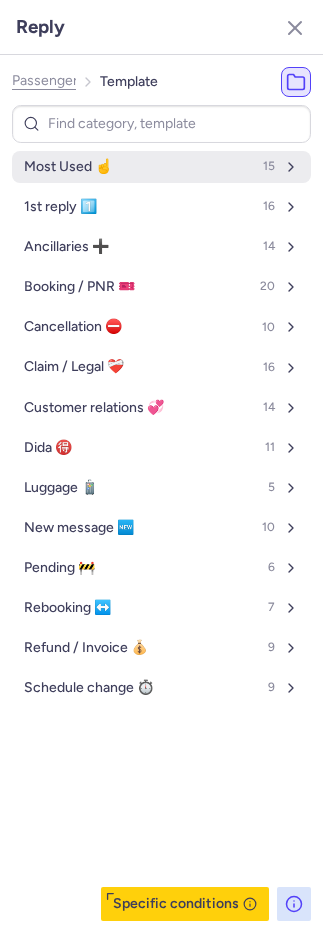click on "Most Used ☝️" at bounding box center (68, 167) 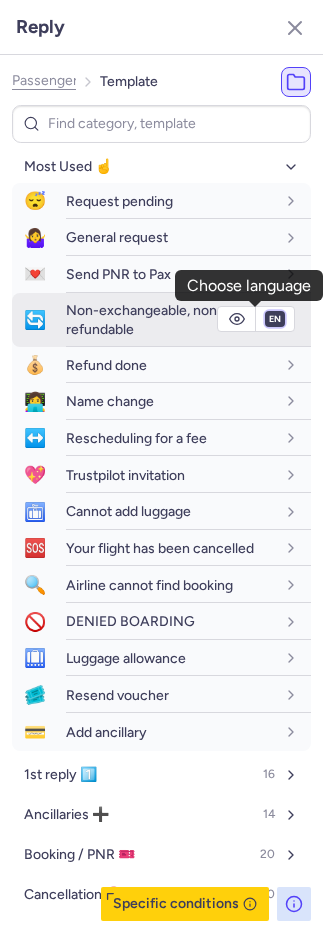 click on "fr en de nl pt es it ru" at bounding box center [275, 319] 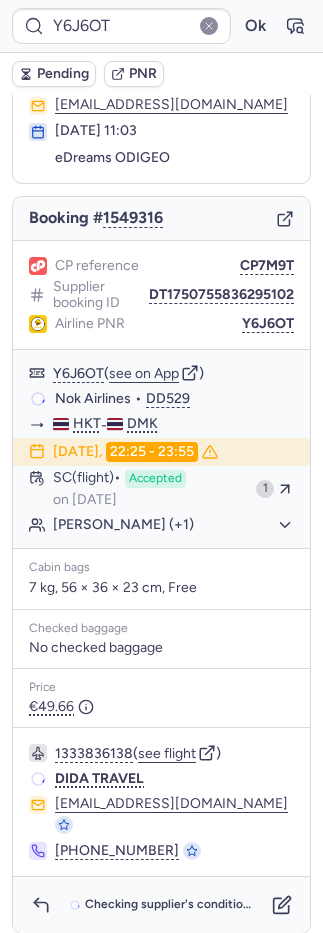scroll, scrollTop: 86, scrollLeft: 0, axis: vertical 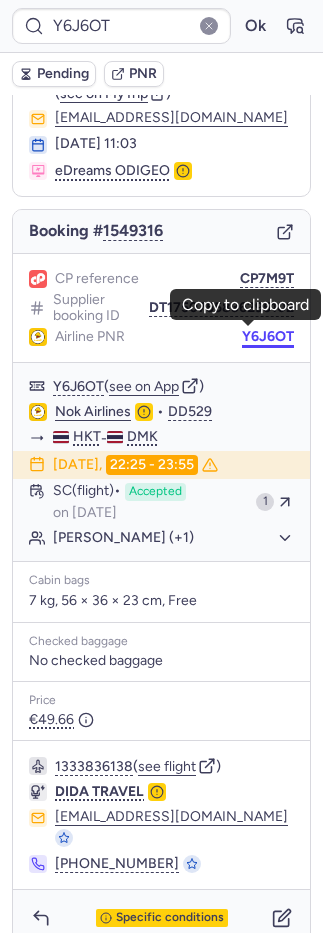 click on "Y6J6OT" at bounding box center [268, 337] 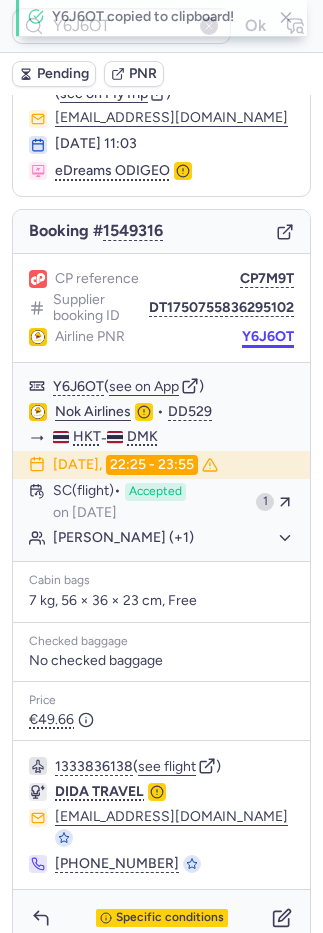 click on "Y6J6OT" at bounding box center [268, 337] 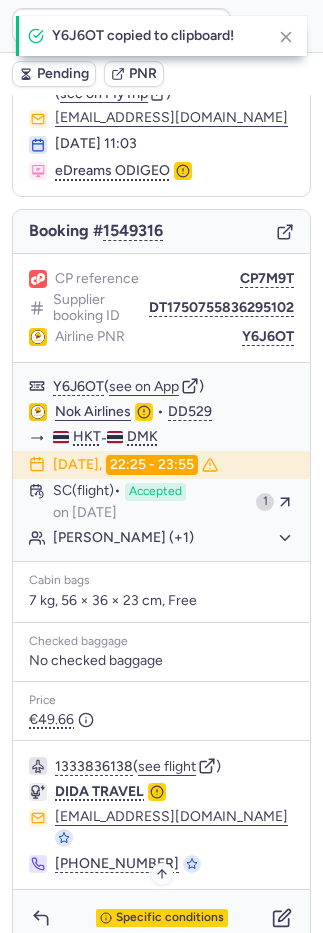 click on "Specific conditions" at bounding box center [170, 918] 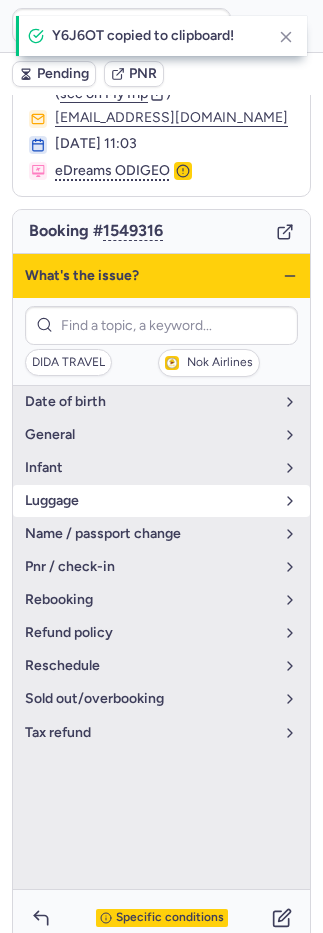 click on "luggage" at bounding box center (149, 501) 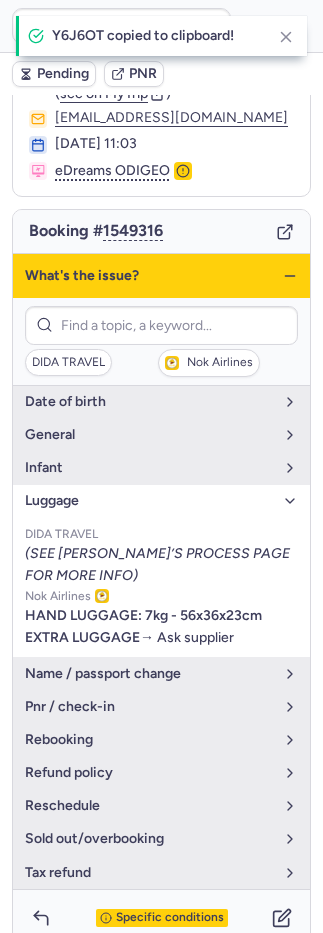 click on "Specific conditions" at bounding box center (162, 918) 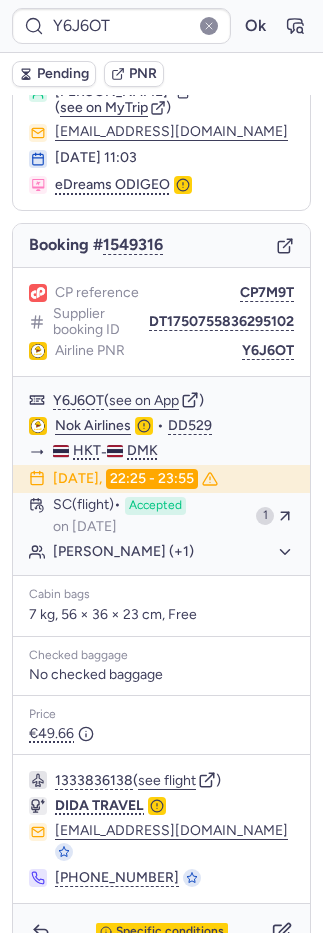 scroll, scrollTop: 86, scrollLeft: 0, axis: vertical 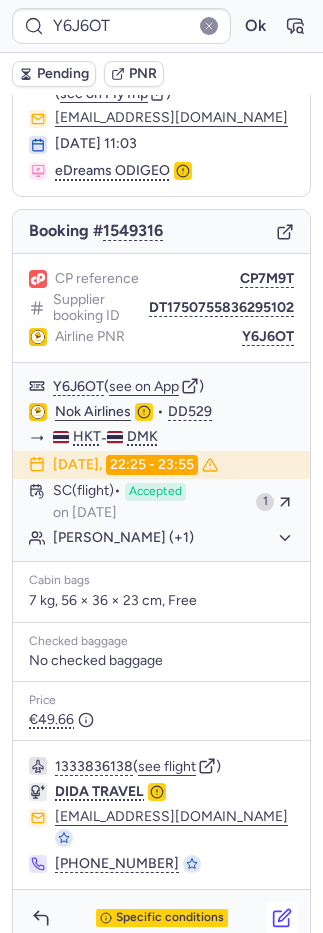 click 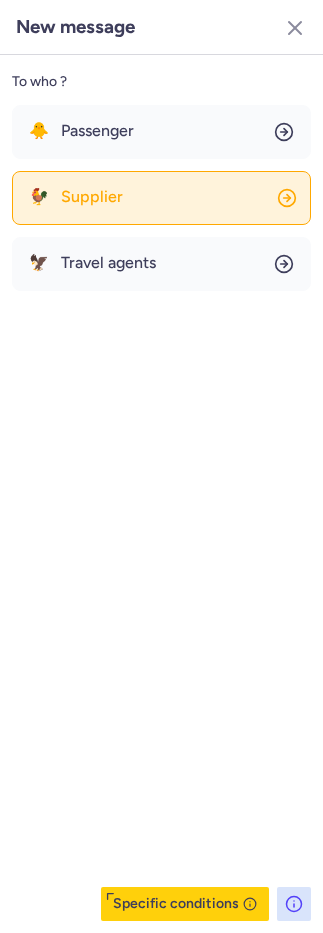 drag, startPoint x: 128, startPoint y: 183, endPoint x: 130, endPoint y: 173, distance: 10.198039 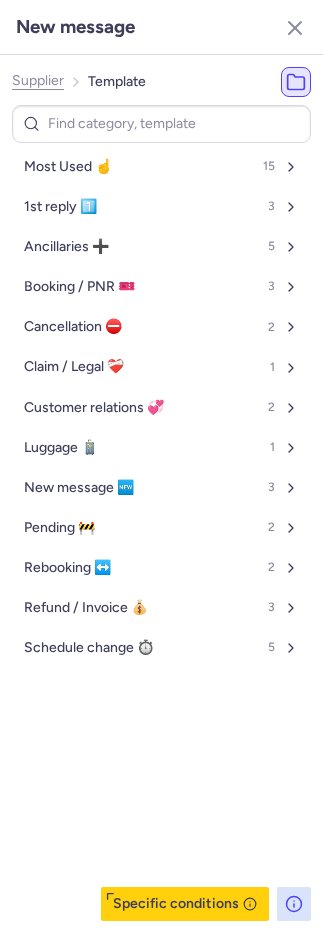 click on "Most Used ☝️ 15" at bounding box center (161, 167) 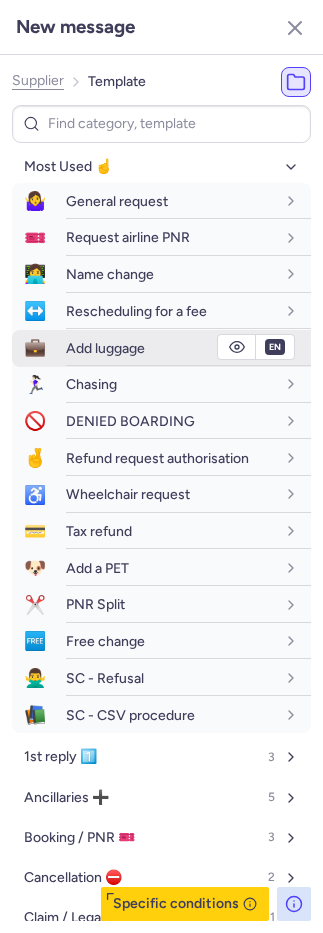 click on "Add luggage" at bounding box center (188, 348) 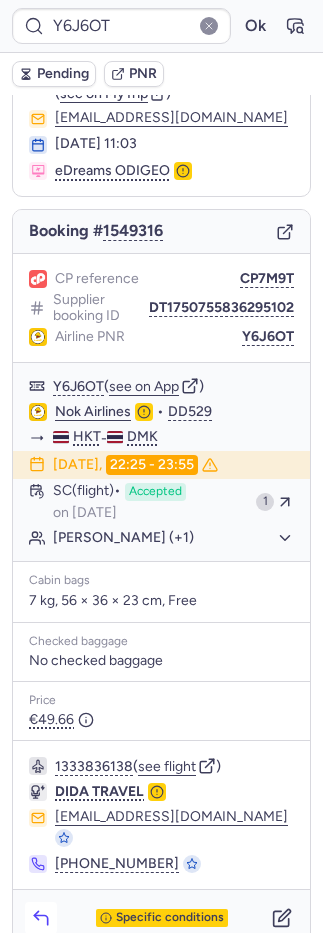 click 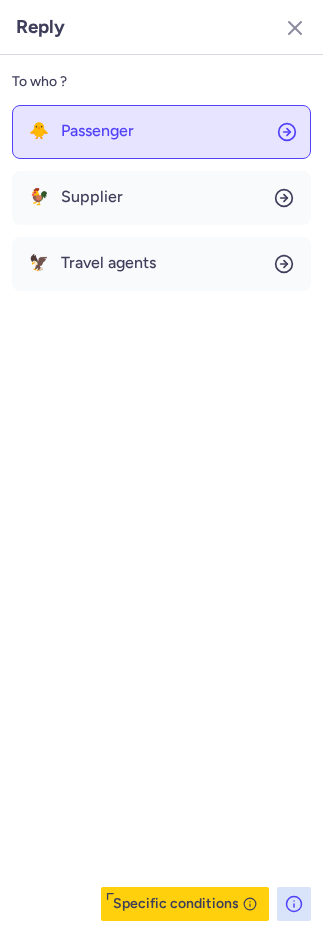 click on "🐥 Passenger" 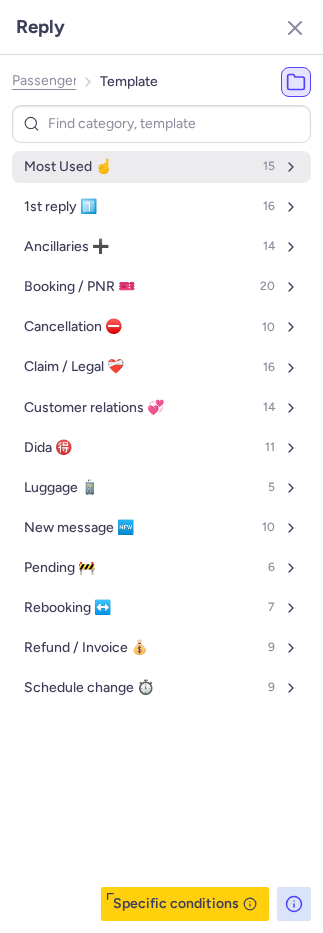 click on "Most Used ☝️" at bounding box center [68, 167] 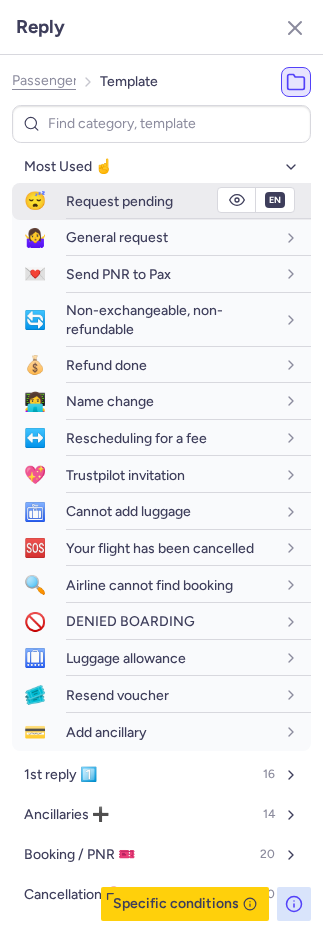 click on "Request pending" at bounding box center [119, 201] 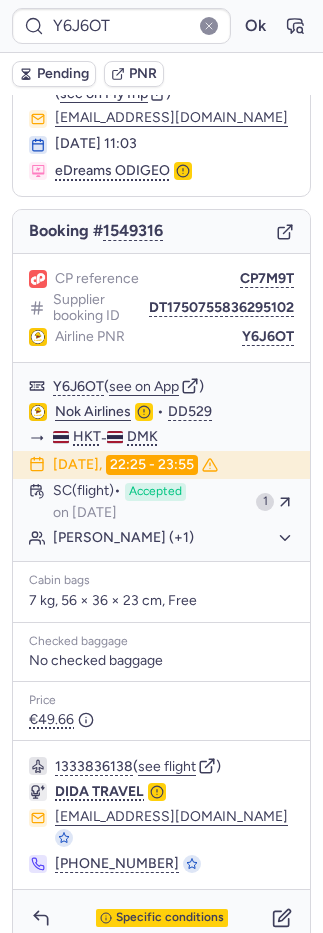 drag, startPoint x: 244, startPoint y: 274, endPoint x: 5, endPoint y: 205, distance: 248.76093 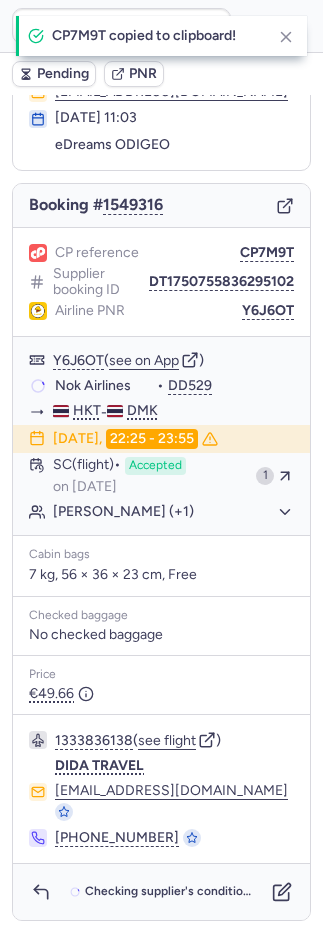 scroll, scrollTop: 86, scrollLeft: 0, axis: vertical 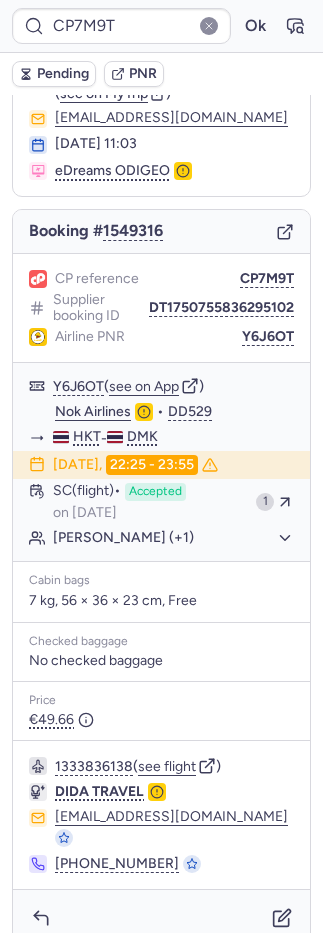 click on "Pending" at bounding box center (63, 74) 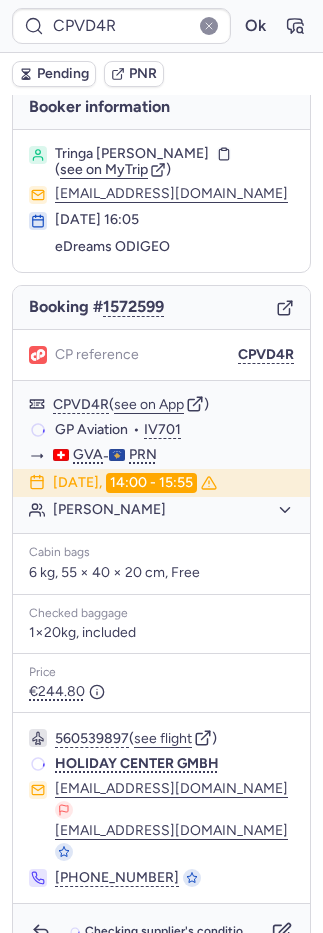 scroll, scrollTop: 4, scrollLeft: 0, axis: vertical 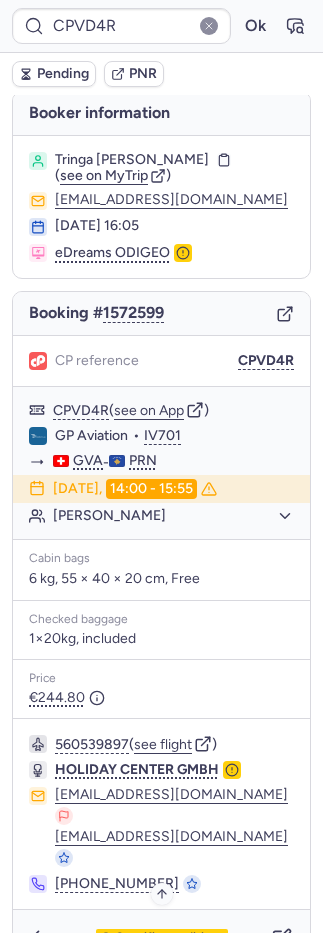 click on "Specific conditions" at bounding box center [170, 938] 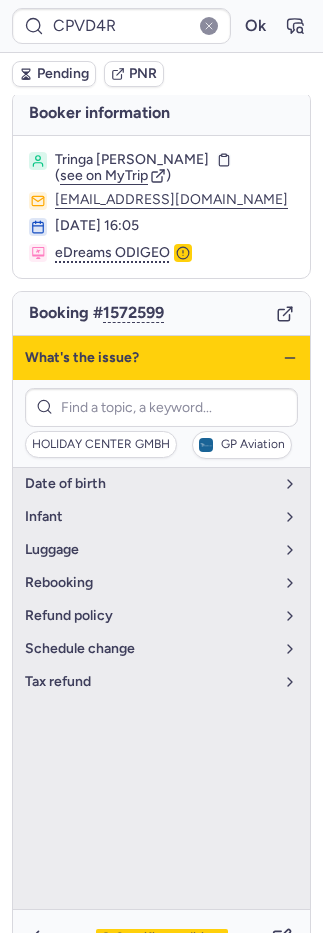 drag, startPoint x: 162, startPoint y: 893, endPoint x: 182, endPoint y: 901, distance: 21.540659 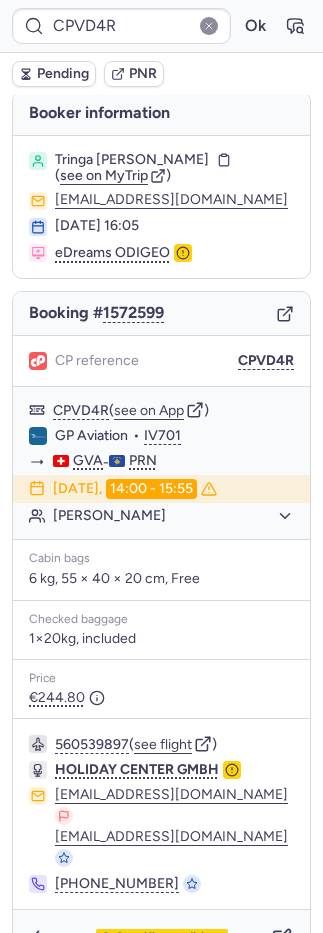 click on "Specific conditions" at bounding box center [161, 938] 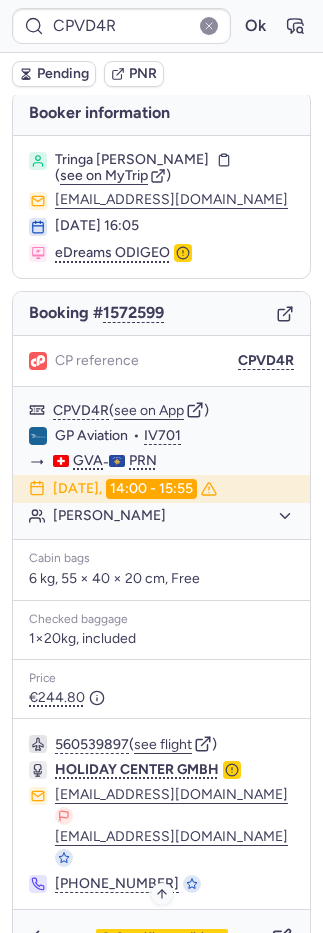 click on "Specific conditions" at bounding box center [162, 938] 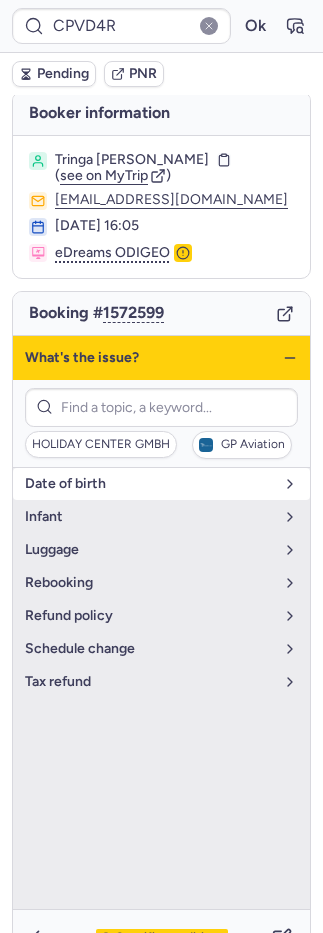 click on "date of birth" at bounding box center (149, 484) 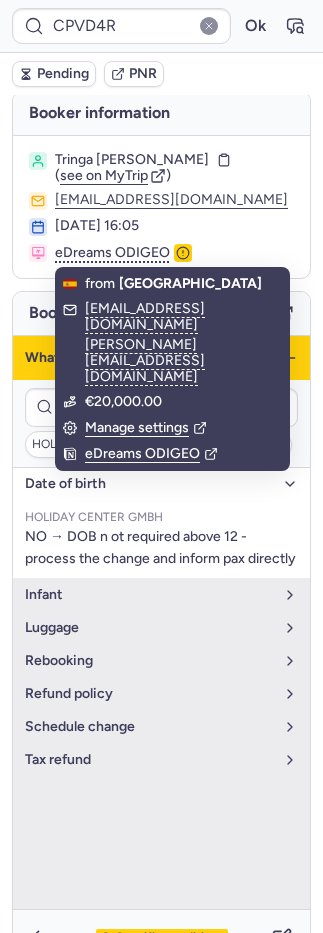 click on "Specific conditions" at bounding box center (170, 938) 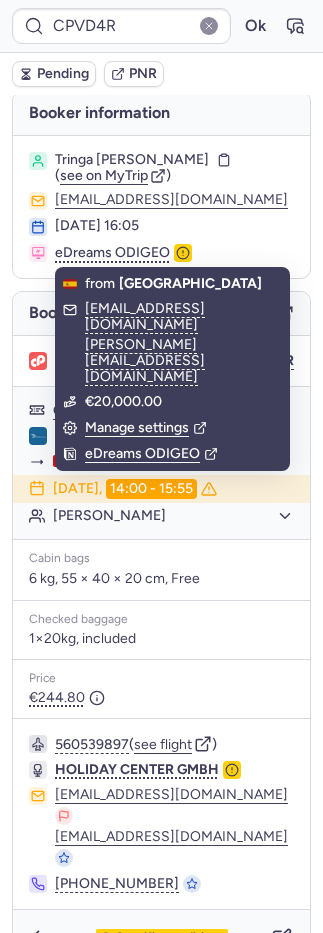 click on "PNR" at bounding box center (143, 74) 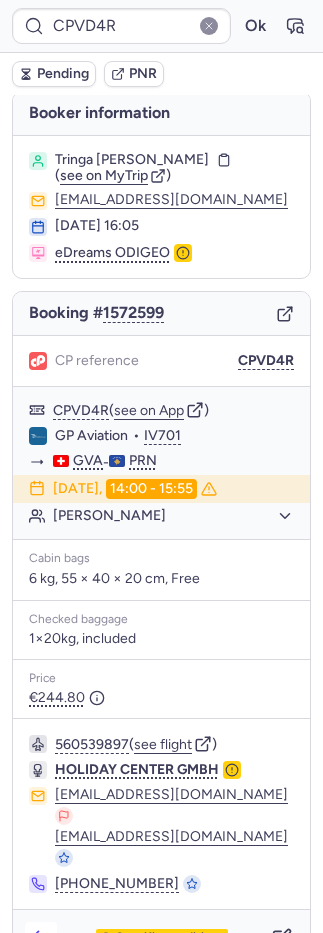 click 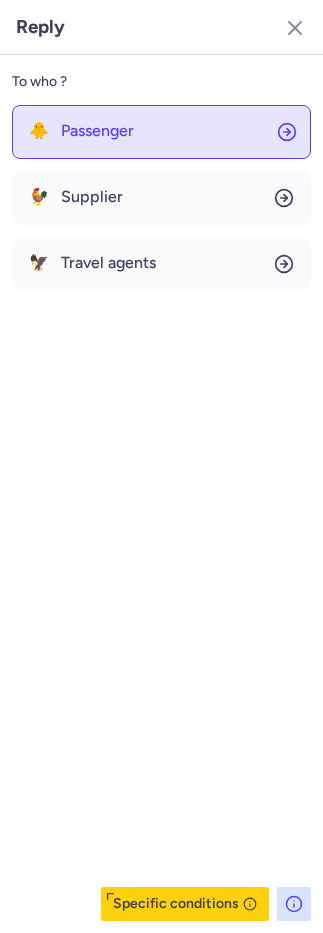 click on "🐥 Passenger" 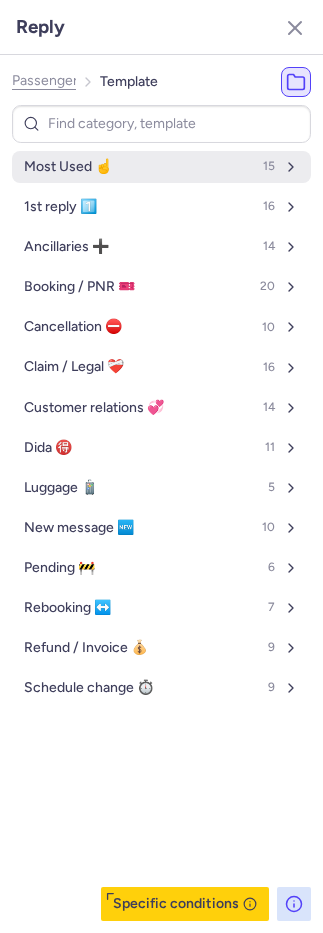 click on "Most Used ☝️ 15" at bounding box center [161, 167] 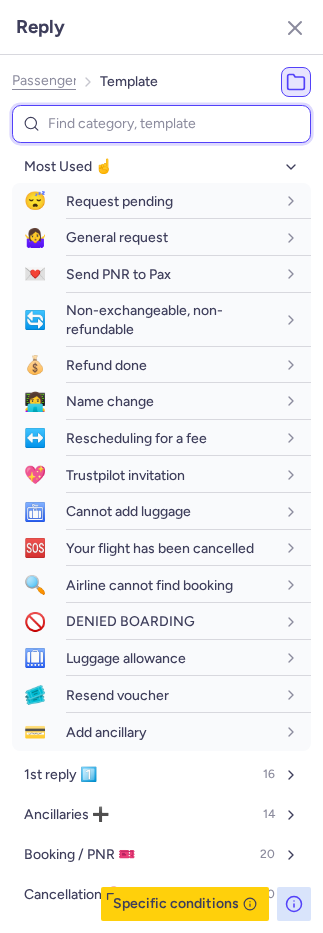 click at bounding box center [161, 124] 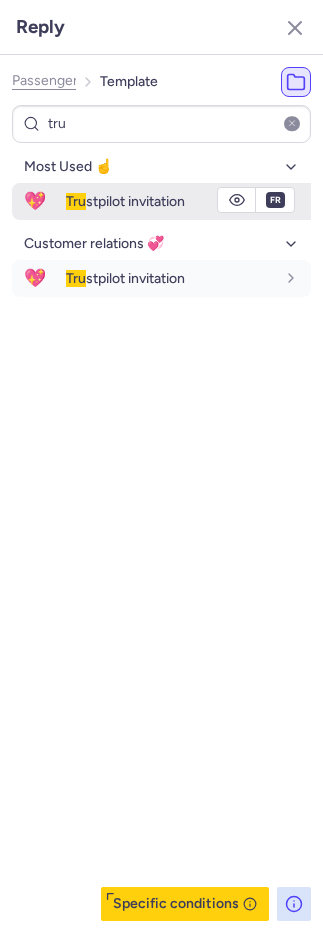click on "Tru stpilot invitation" at bounding box center (125, 201) 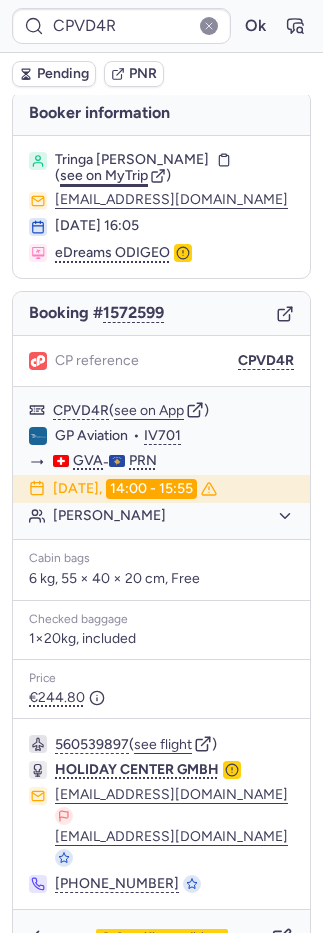click on "see on MyTrip" at bounding box center (104, 175) 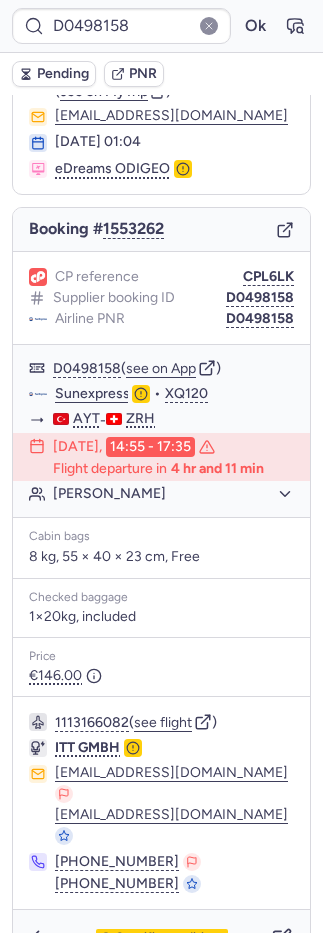 scroll, scrollTop: 88, scrollLeft: 0, axis: vertical 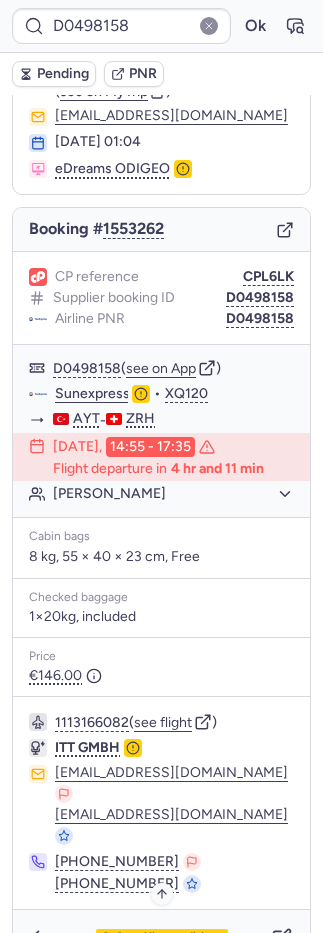 click on "Specific conditions" at bounding box center (170, 938) 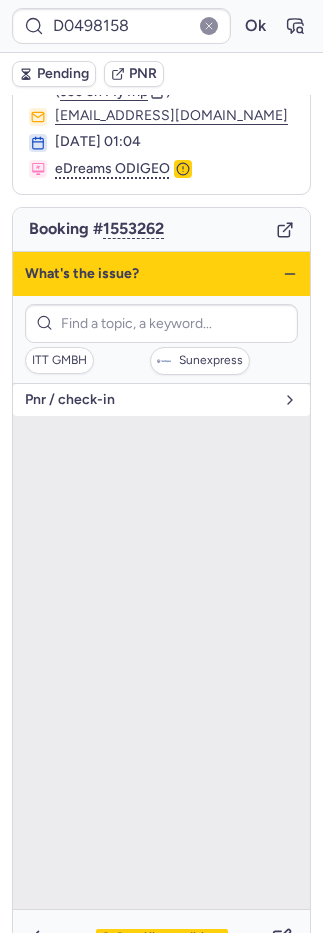 click on "pnr / check-in" at bounding box center (161, 400) 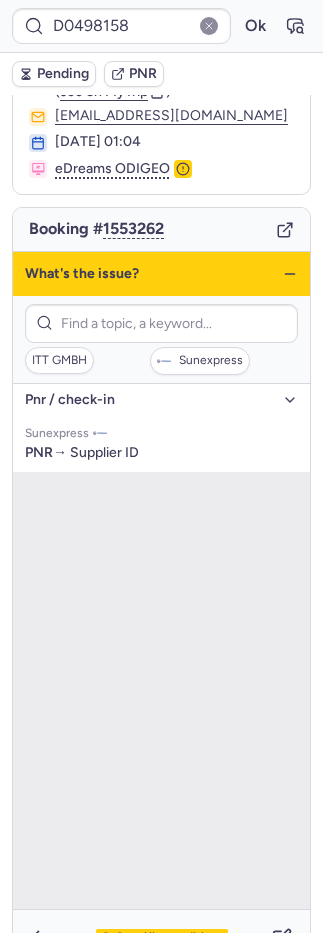 click on "Specific conditions" at bounding box center (170, 938) 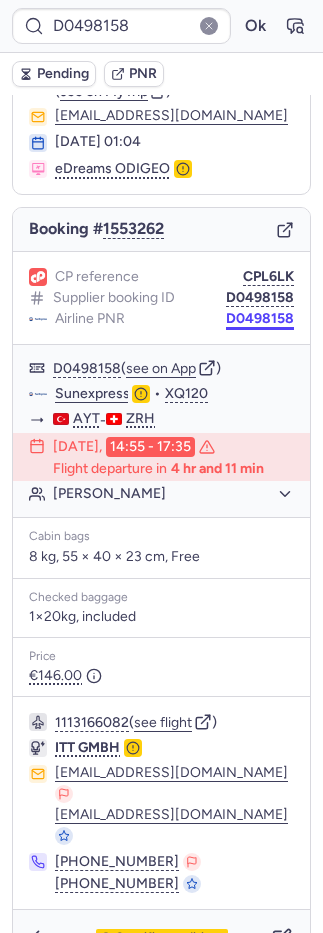 click on "D0498158" at bounding box center [260, 319] 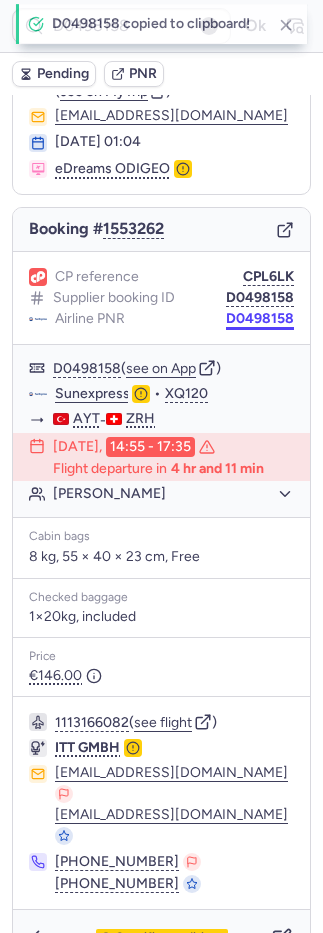 click on "D0498158" at bounding box center (260, 319) 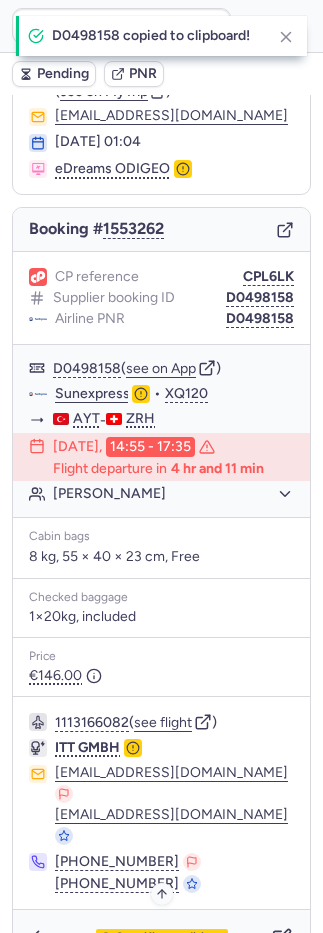 click on "Specific conditions" at bounding box center (161, 938) 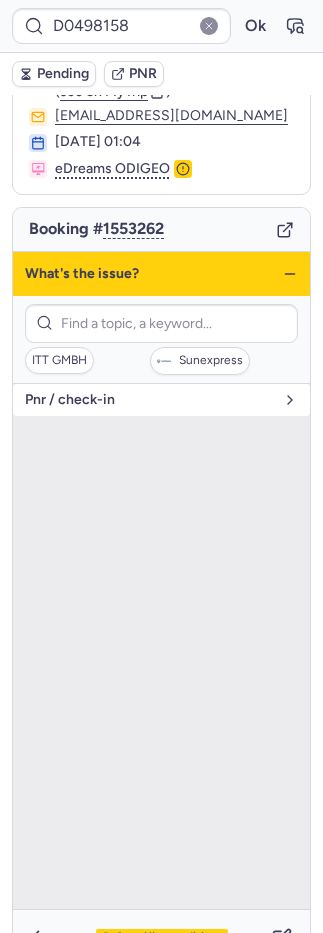 click on "pnr / check-in" at bounding box center [161, 400] 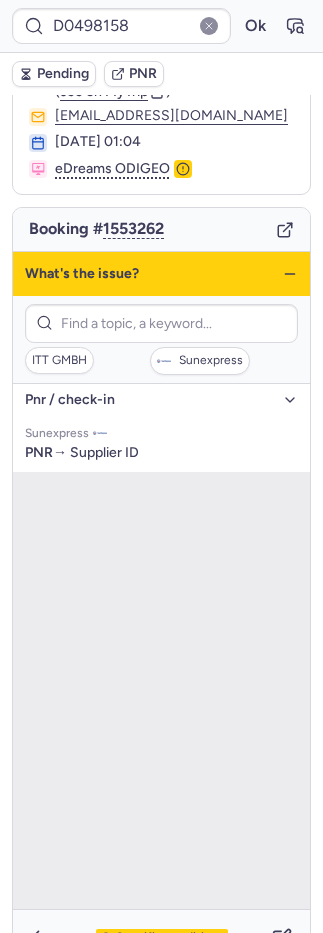 click on "Specific conditions" at bounding box center (170, 938) 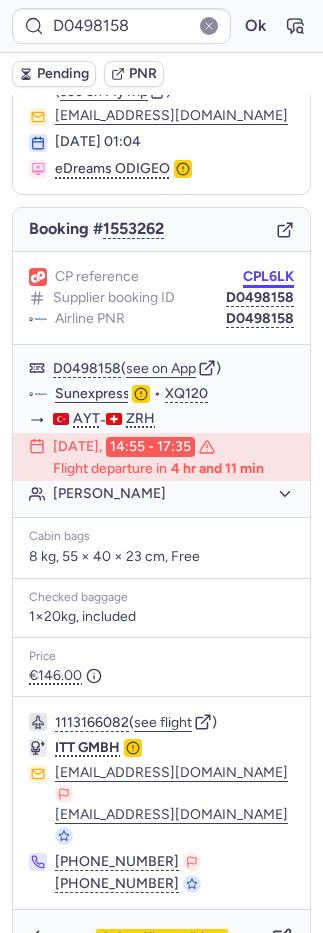 drag, startPoint x: 5, startPoint y: 796, endPoint x: 250, endPoint y: 268, distance: 582.073 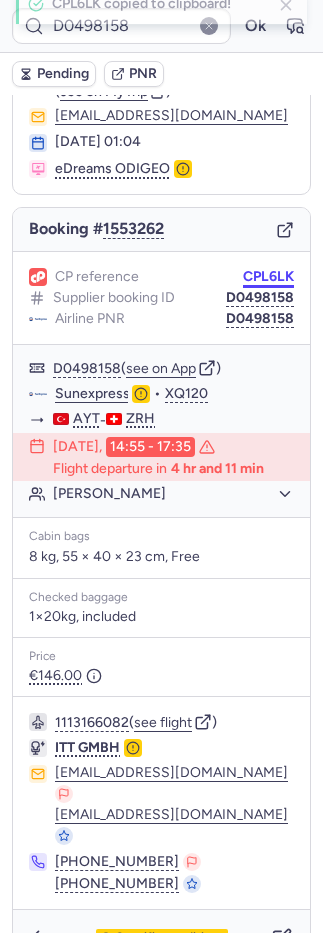 click on "CPL6LK" at bounding box center (268, 277) 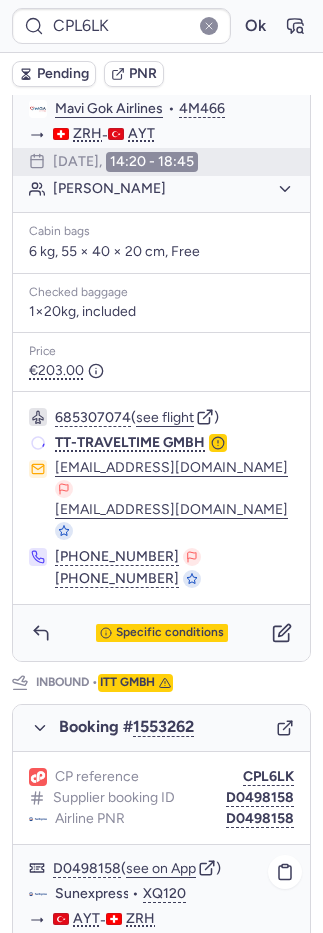 scroll, scrollTop: 952, scrollLeft: 0, axis: vertical 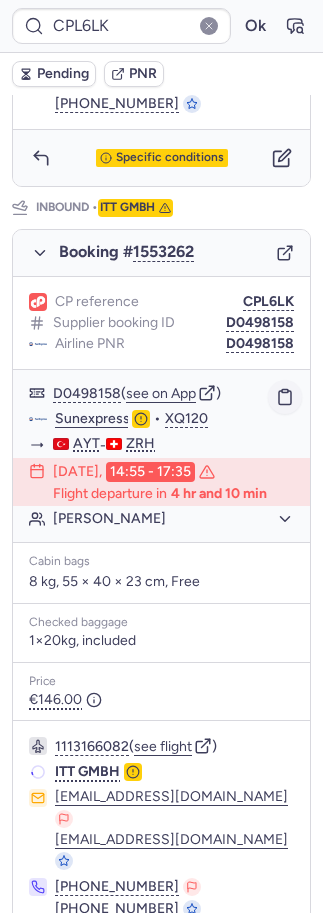 click 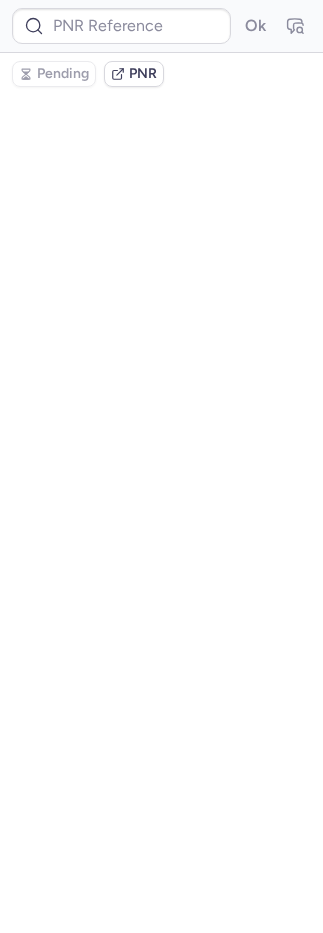 scroll, scrollTop: 0, scrollLeft: 0, axis: both 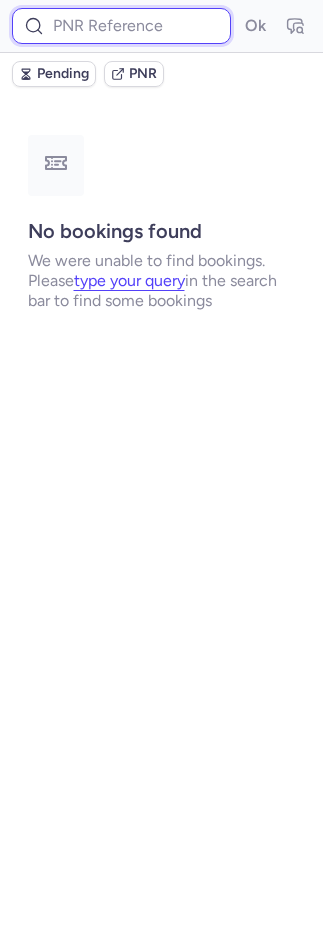 click at bounding box center [121, 26] 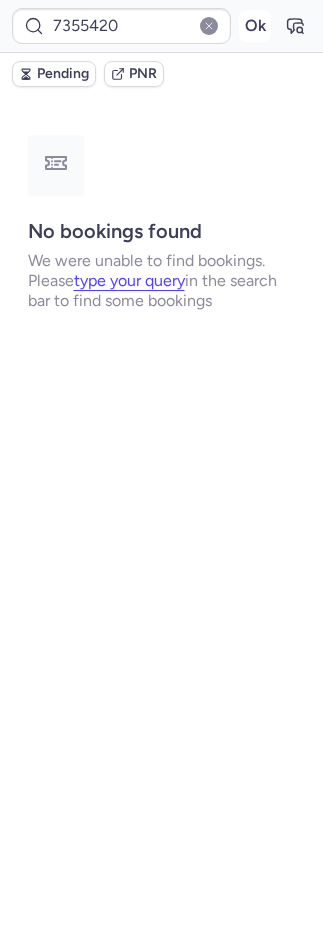 click on "Ok" at bounding box center (255, 26) 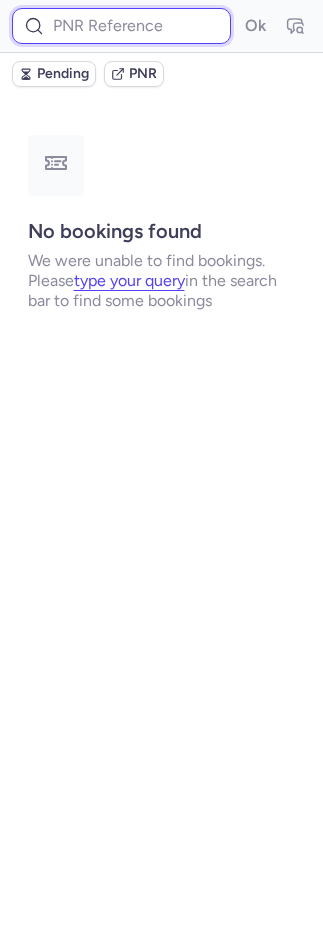 click at bounding box center (121, 26) 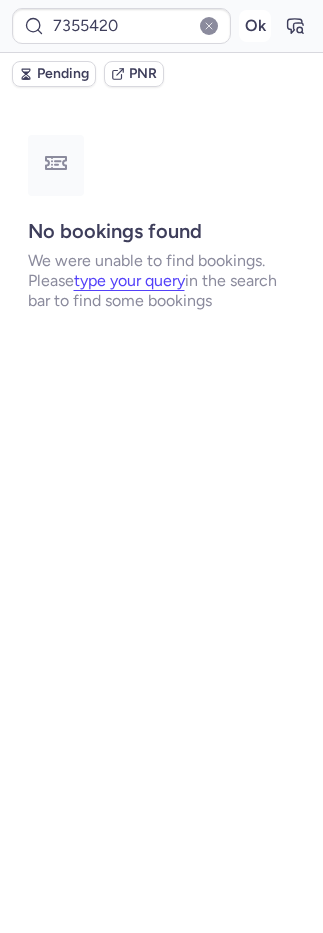 click on "Ok" at bounding box center [255, 26] 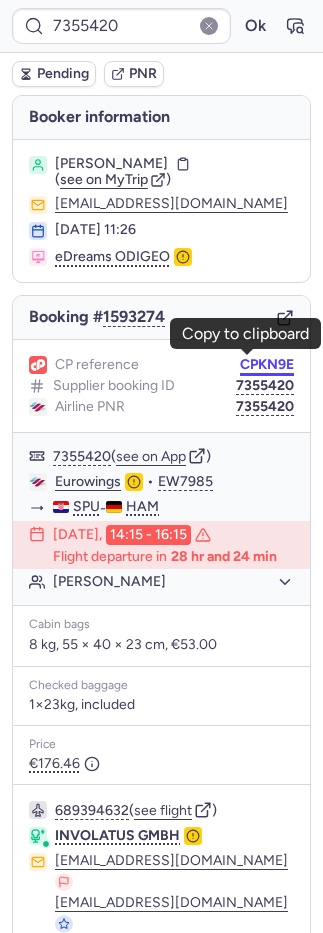 click on "7355420  Ok  Pending PNR Booker information Sandy JAWORSKI  ( see on MyTrip  )  sandyjaworski57@gmail.com 17 Jul 2025, 11:26 eDreams ODIGEO Booking # 1593274 CP reference CPKN9E Supplier booking ID 7355420 Airline PNR 7355420 7355420  ( see on App )  Eurowings  •  EW7985 SPU  -  HAM 21 Jul 2025,  14:15 - 16:15  Flight departure in  28 hr and 24 min Sandy JAWORSKI   Cabin bags  8 kg, 55 × 40 × 23 cm, €53.00 Checked baggage 1×23kg, included Price €176.46  689394632  ( see flight )  INVOLATUS GMBH ops24@involatus.com service@involatus.com felicitas.adam@involatus.com customer.service@involatus.com +49 172 8322777 +49 2131 38650172 +49 2131 386500 Specific conditions
Copy to clipboard" at bounding box center [161, 0] 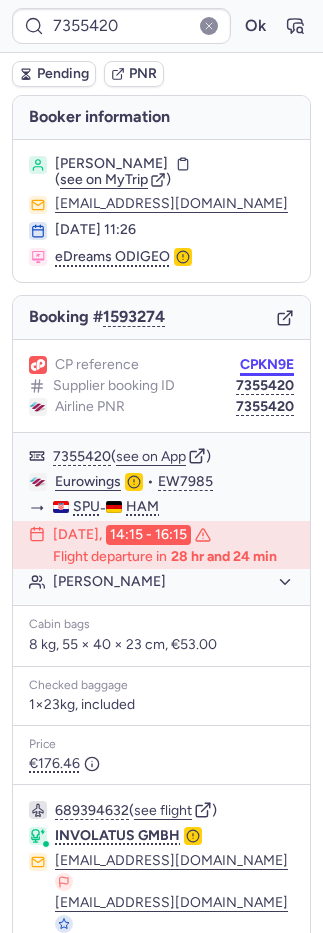 click on "CPKN9E" at bounding box center (267, 365) 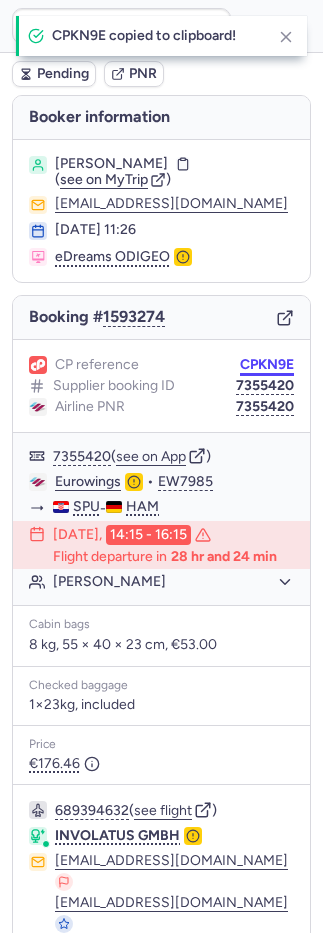 click on "CPKN9E" at bounding box center [267, 365] 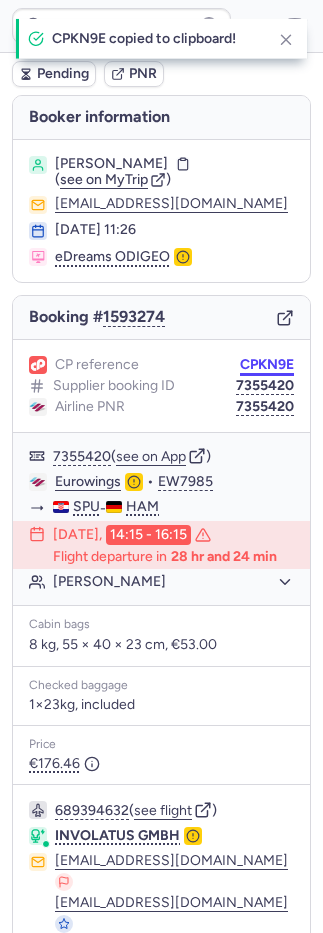 click on "CPKN9E" at bounding box center [267, 365] 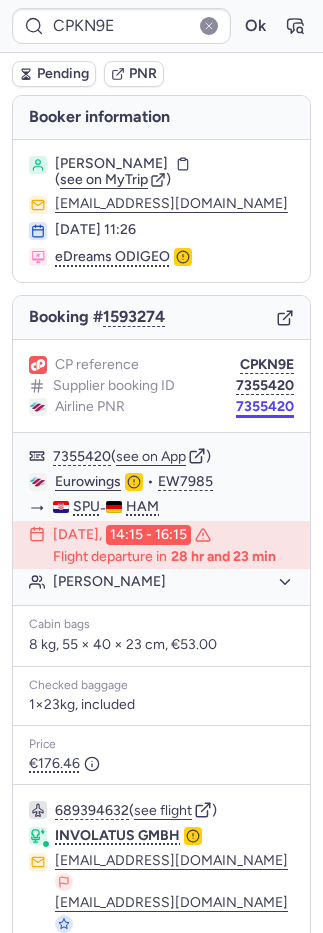 click on "7355420" at bounding box center [265, 407] 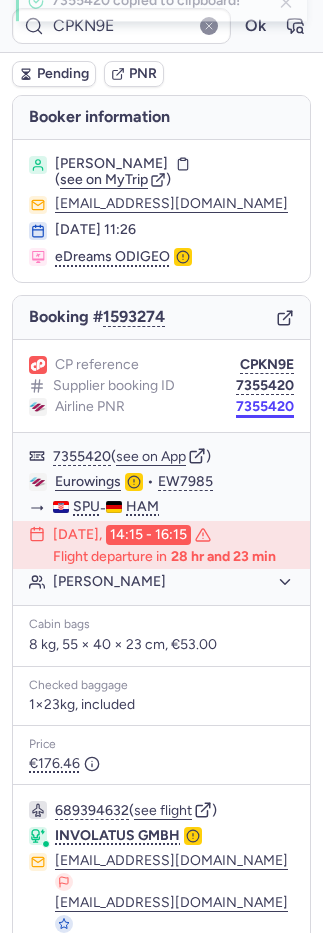 click on "Airline PNR 7355420" 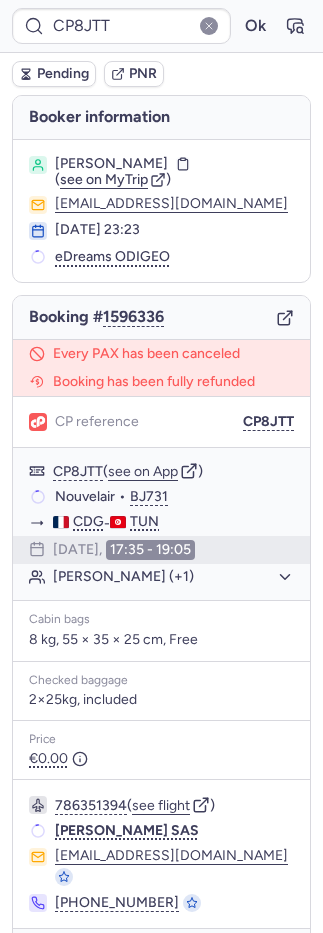 click on "CP8JTT  Ok" at bounding box center [161, 26] 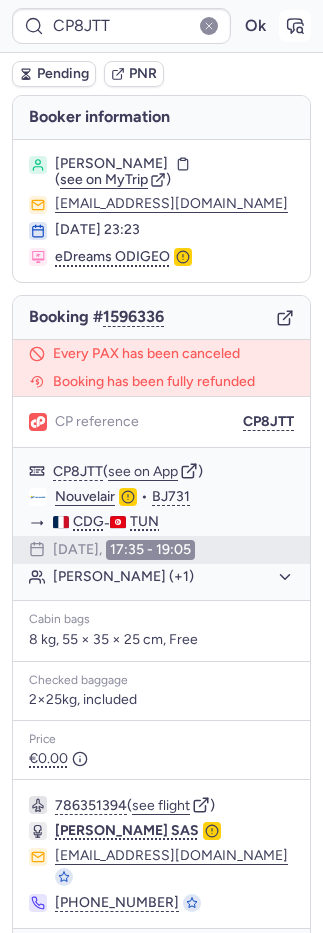 click 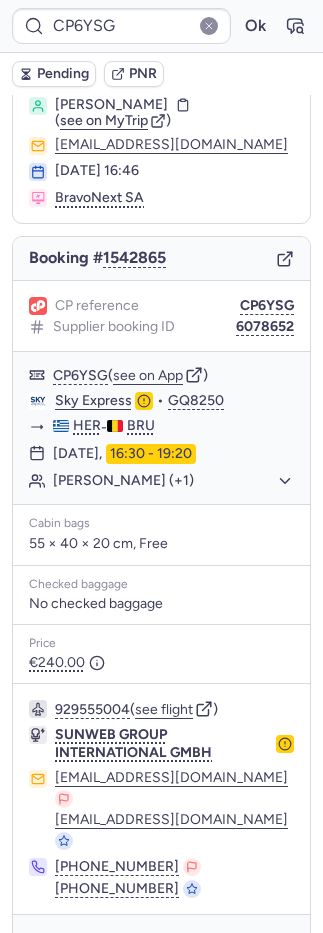 scroll, scrollTop: 64, scrollLeft: 0, axis: vertical 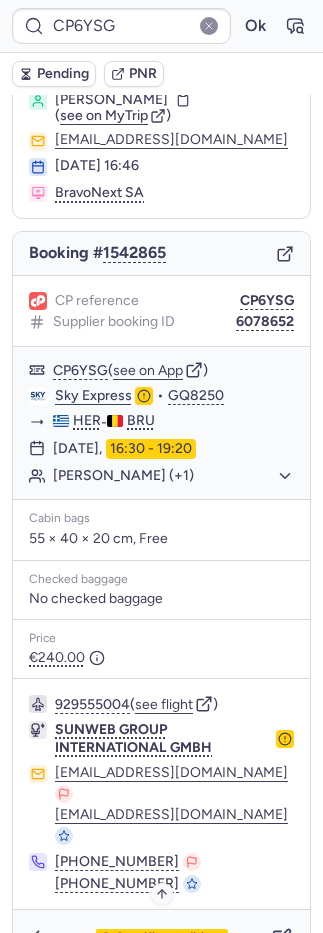 click on "Specific conditions" at bounding box center (170, 938) 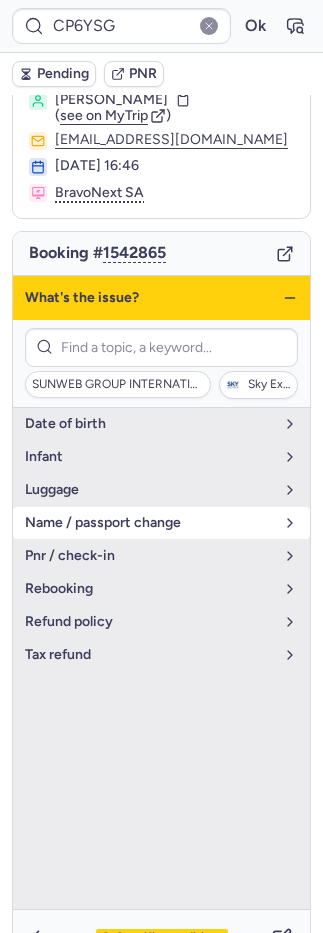 click on "name / passport change" at bounding box center [149, 523] 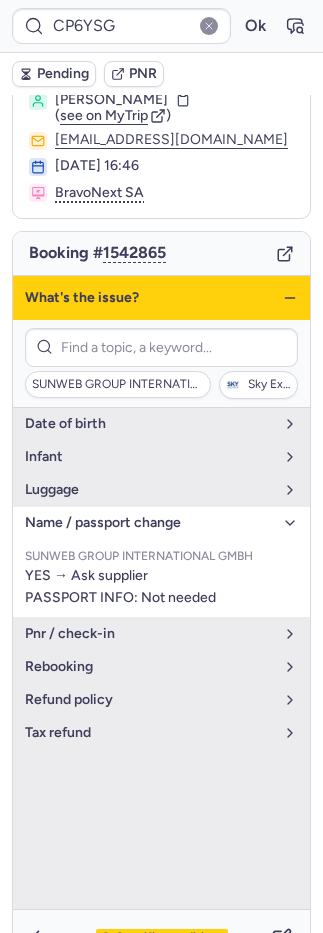 click on "name / passport change" at bounding box center [149, 523] 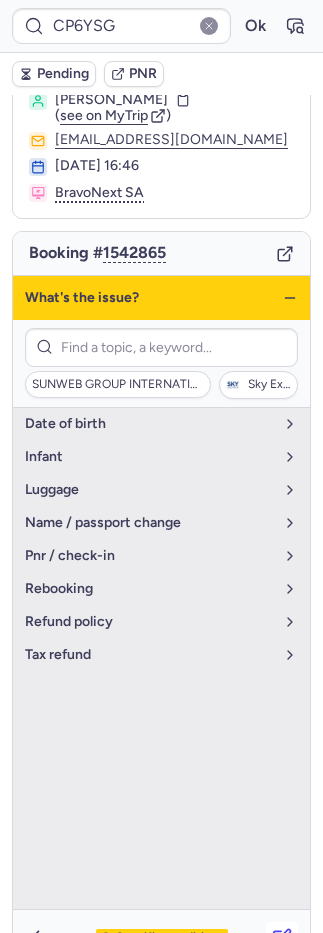 click 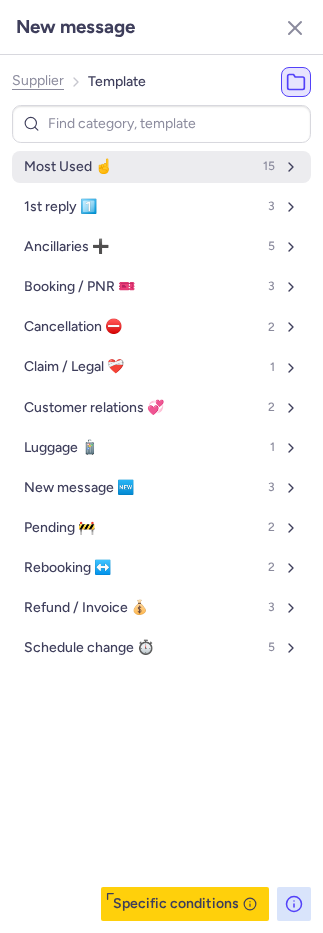 click on "Most Used ☝️ 15" at bounding box center (161, 167) 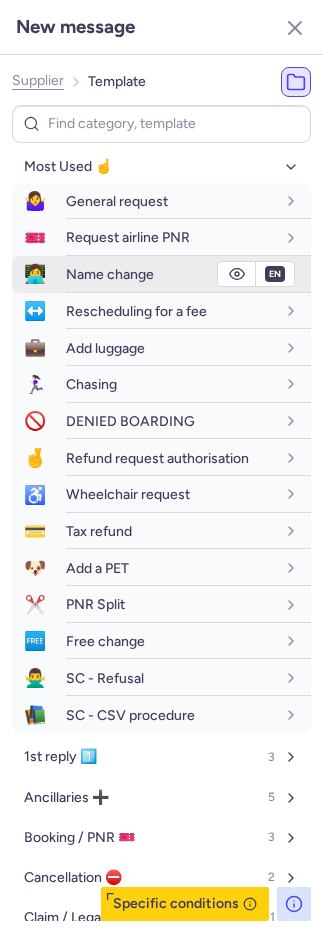 click on "Name change" at bounding box center (110, 274) 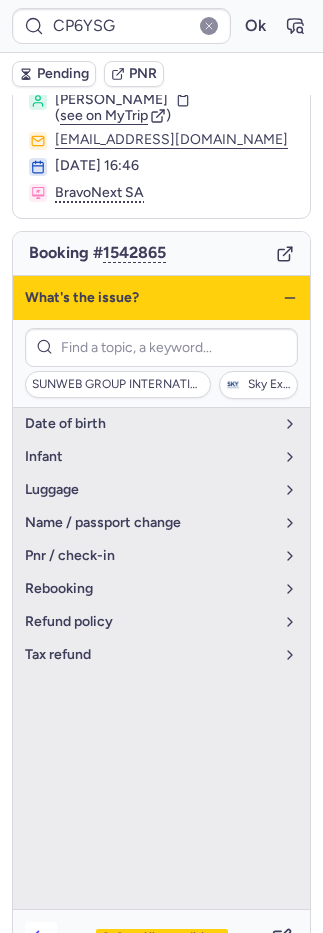 click 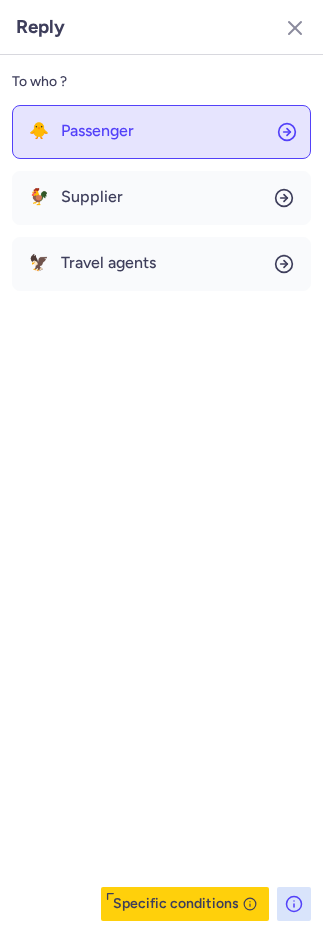 click on "🐥 Passenger" 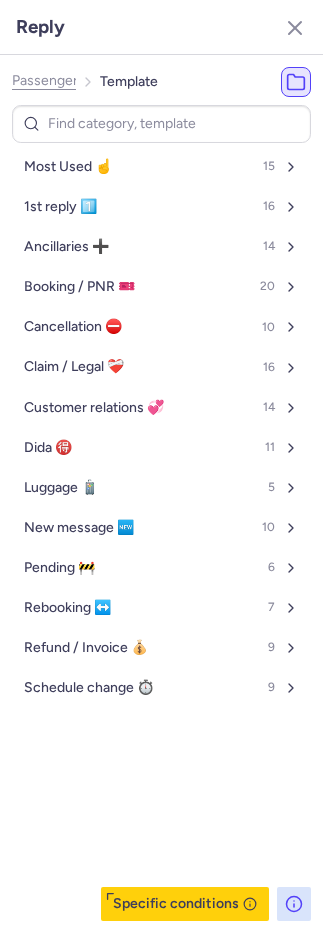 click on "Most Used ☝️ 15 1st reply 1️⃣ 16 Ancillaries ➕ 14 Booking / PNR 🎫 20 Cancellation ⛔️ 10 Claim / Legal ❤️‍🩹 16 Customer relations 💞 14 Dida 🉐 11 Luggage 🧳 5 New message 🆕 10 Pending 🚧 6 Rebooking ↔️ 7 Refund / Invoice 💰 9 Schedule change ⏱️ 9" at bounding box center [161, 427] 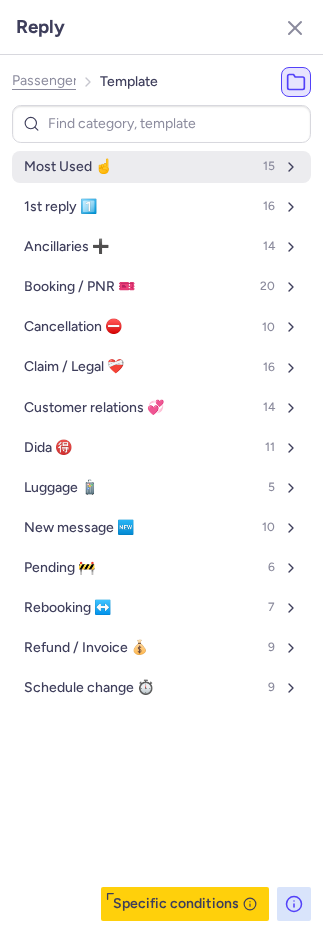 click on "Most Used ☝️ 15" at bounding box center [161, 167] 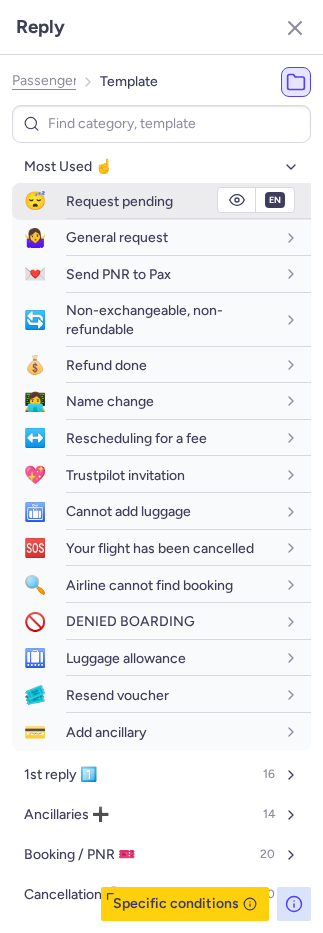 click on "Request pending" at bounding box center (188, 201) 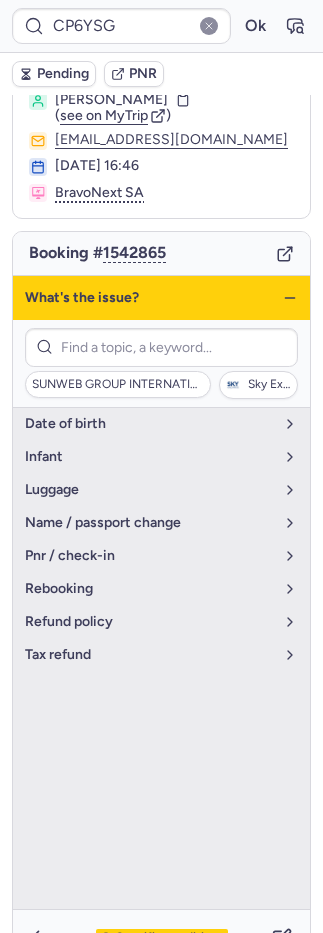 click on "Pending" at bounding box center (63, 74) 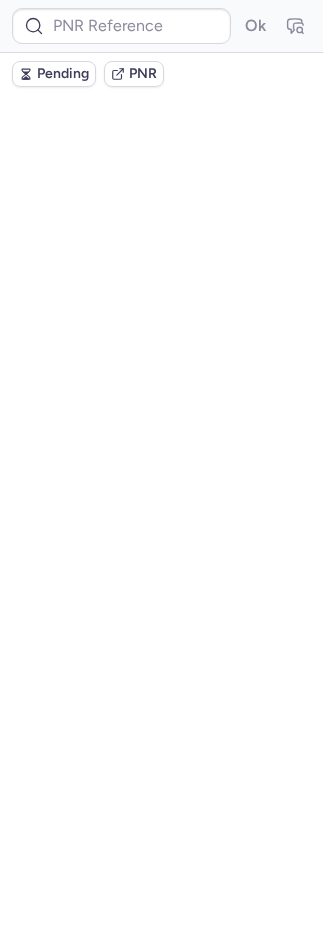 scroll, scrollTop: 0, scrollLeft: 0, axis: both 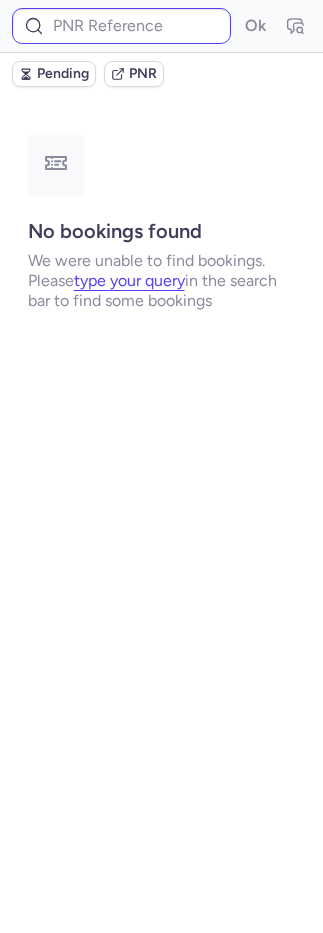 drag, startPoint x: 175, startPoint y: 1, endPoint x: 170, endPoint y: 19, distance: 18.681541 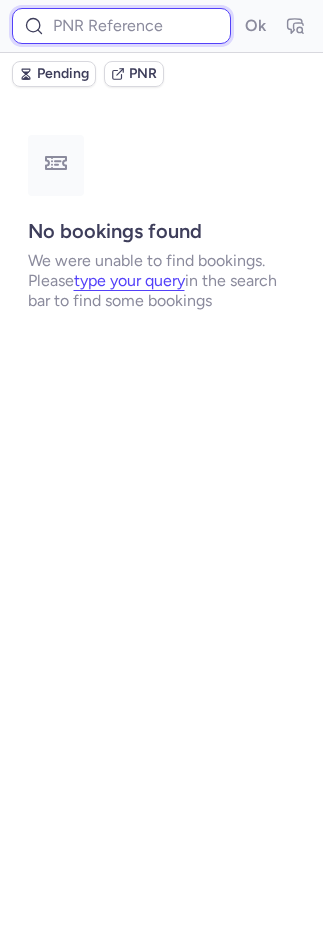 drag, startPoint x: 170, startPoint y: 20, endPoint x: 178, endPoint y: 33, distance: 15.264338 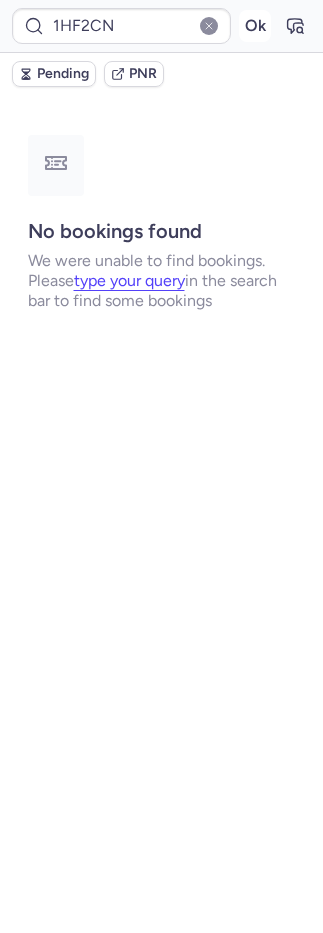 click on "Ok" at bounding box center [255, 26] 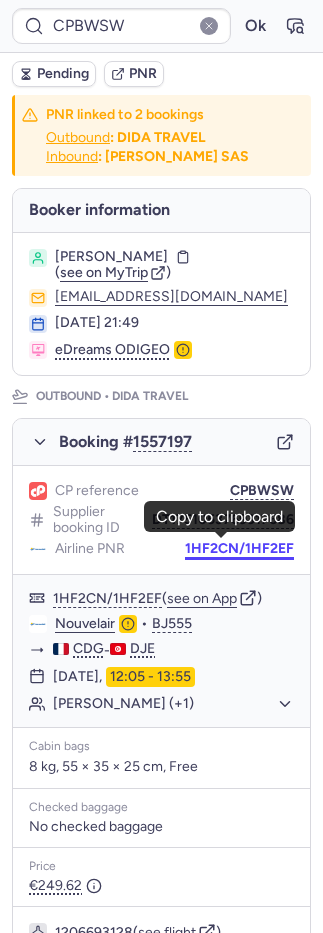 click on "1HF2CN/1HF2EF" at bounding box center (239, 549) 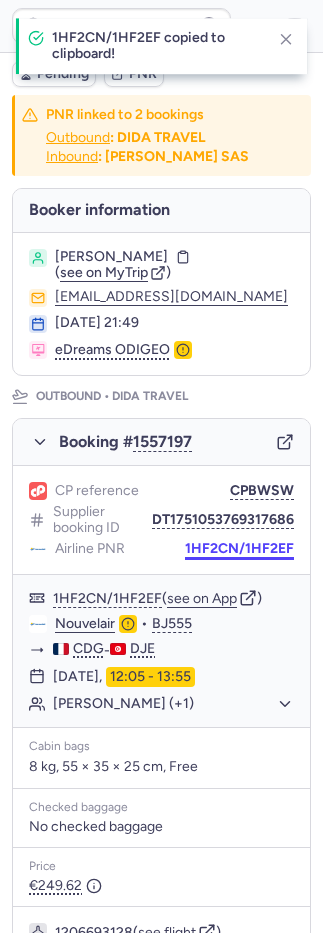 click on "1HF2CN/1HF2EF" at bounding box center (239, 549) 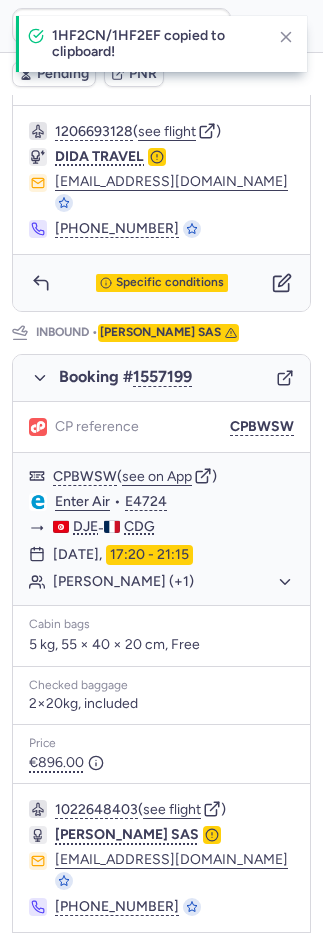 scroll, scrollTop: 812, scrollLeft: 0, axis: vertical 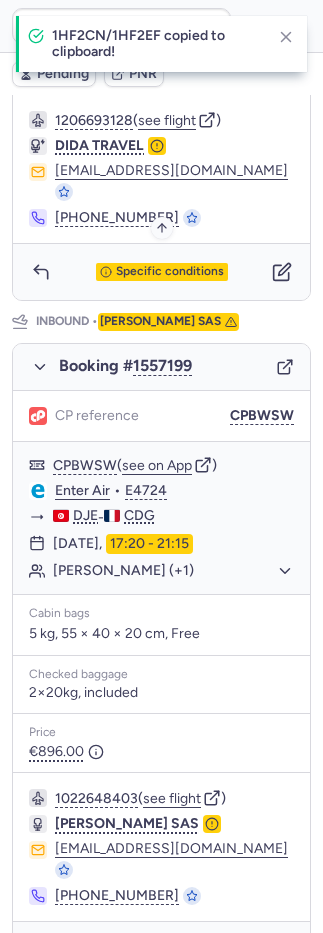 click on "Specific conditions" at bounding box center [170, 272] 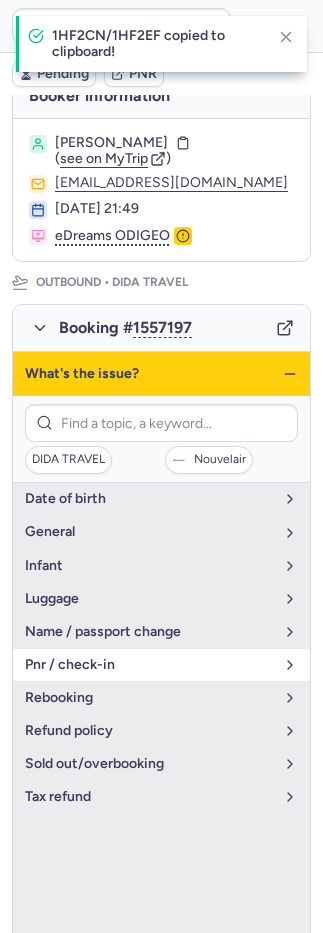 click on "pnr / check-in" at bounding box center (149, 665) 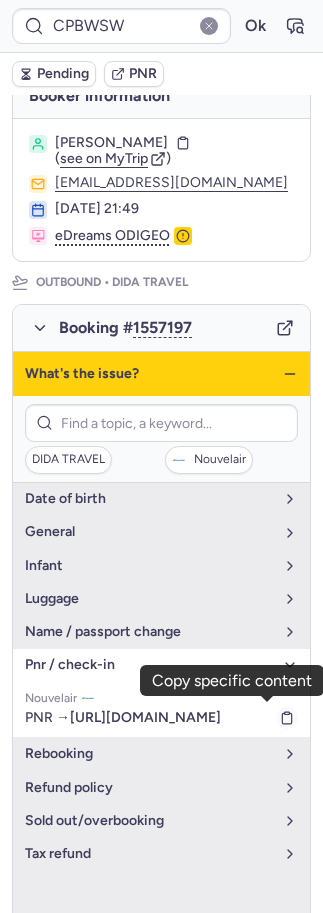 click 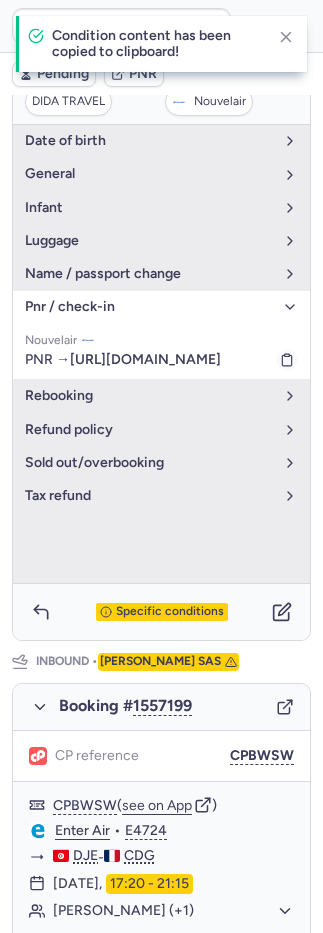 scroll, scrollTop: 283, scrollLeft: 0, axis: vertical 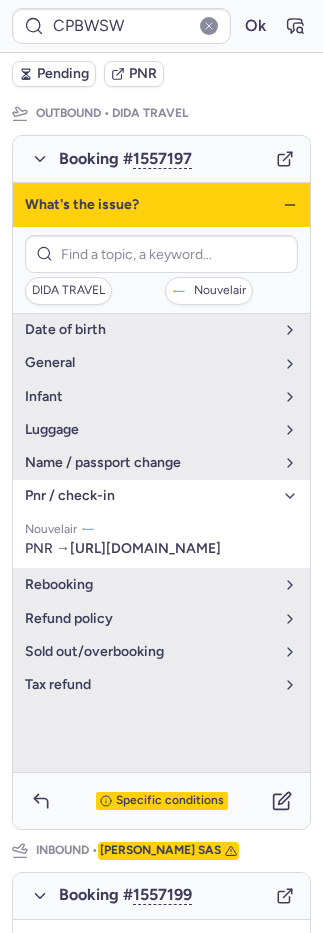 click 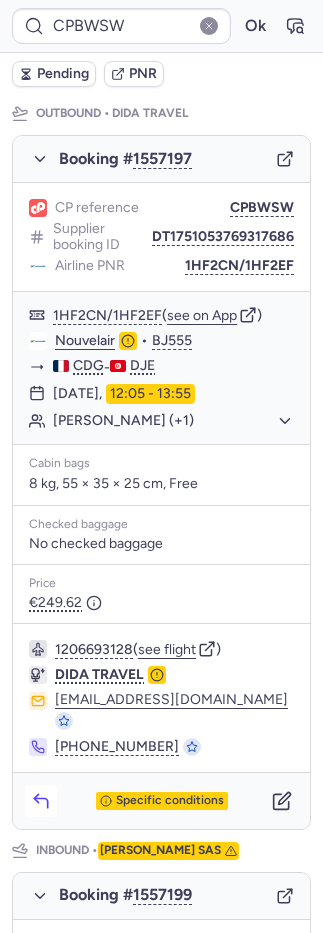 click 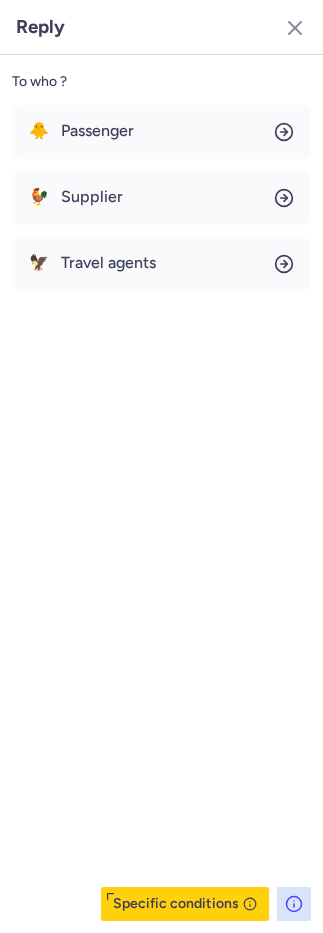 click on "🐥 Passenger 🐓 Supplier 🦅 Travel agents" at bounding box center (161, 198) 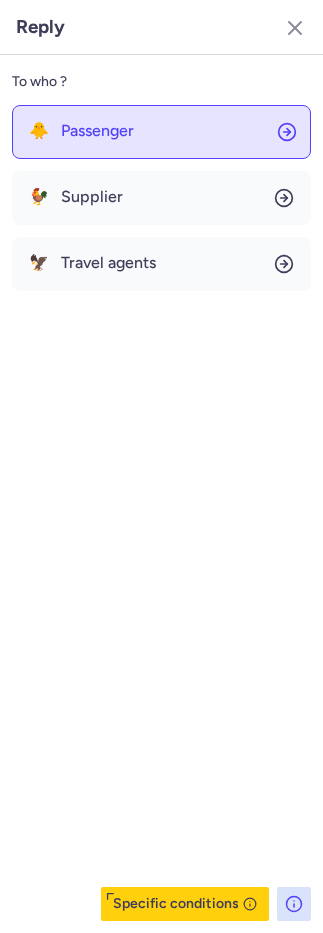 click on "🐥 Passenger" 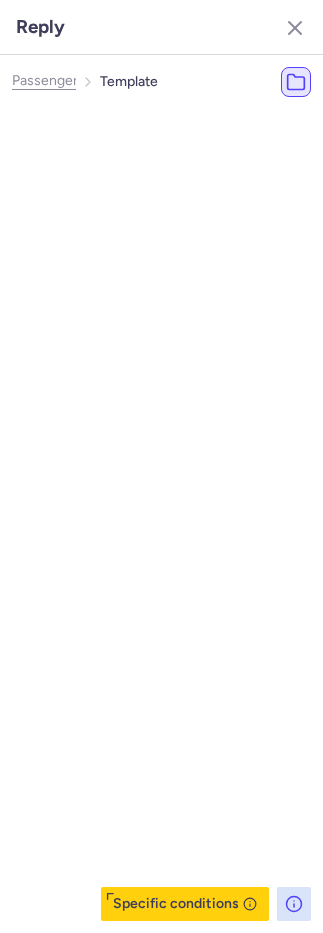 click on "Most Used ☝️" at bounding box center [100, 167] 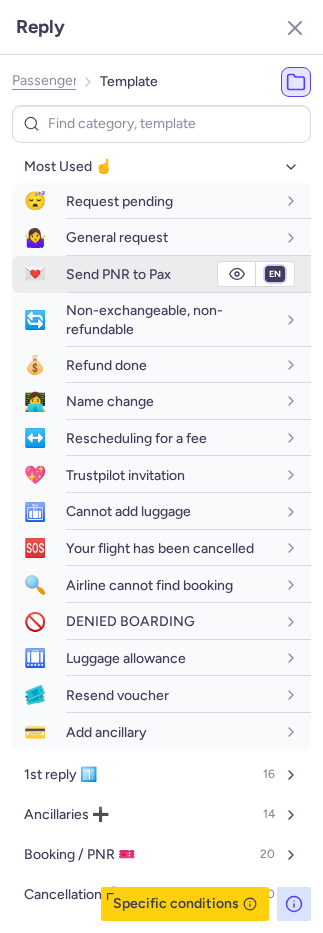 click on "fr en de nl pt es it ru" at bounding box center [275, 274] 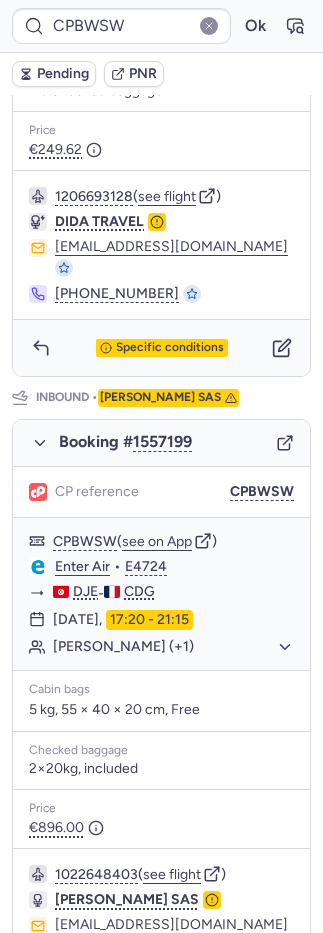 scroll, scrollTop: 821, scrollLeft: 0, axis: vertical 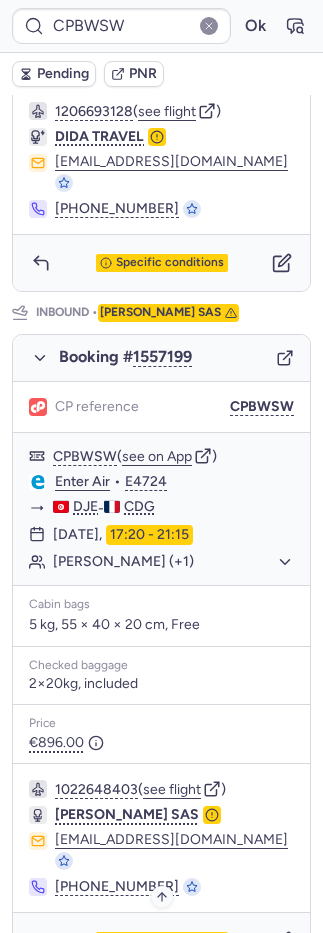click on "Specific conditions" at bounding box center [170, 941] 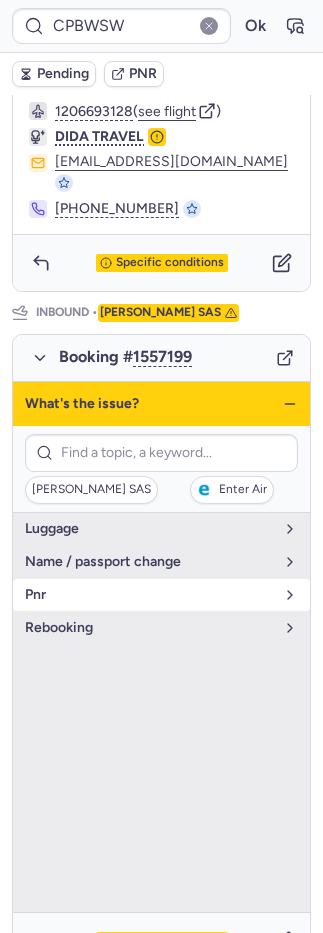 click on "pnr" at bounding box center [161, 595] 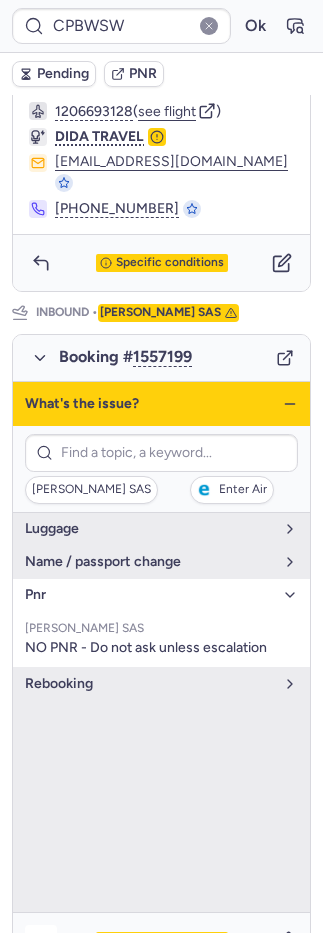 click 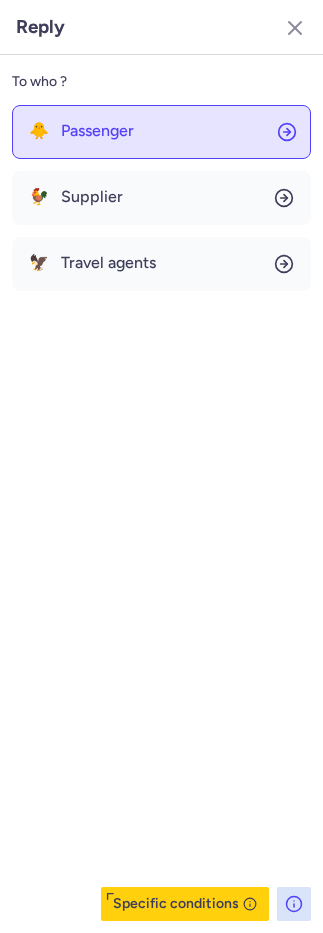 drag, startPoint x: 73, startPoint y: 118, endPoint x: 76, endPoint y: 133, distance: 15.297058 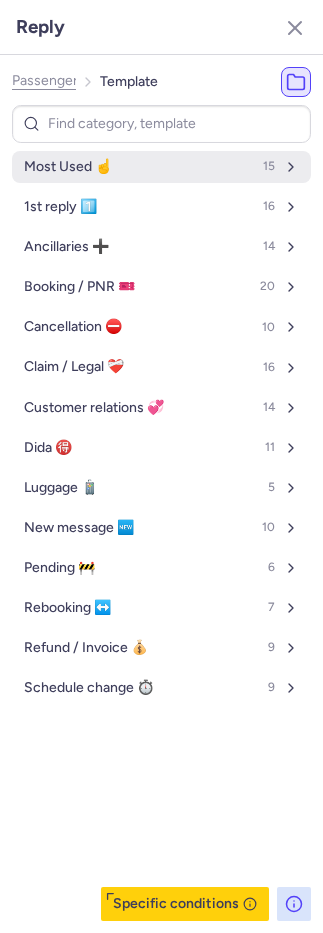 click on "Most Used ☝️" at bounding box center (68, 167) 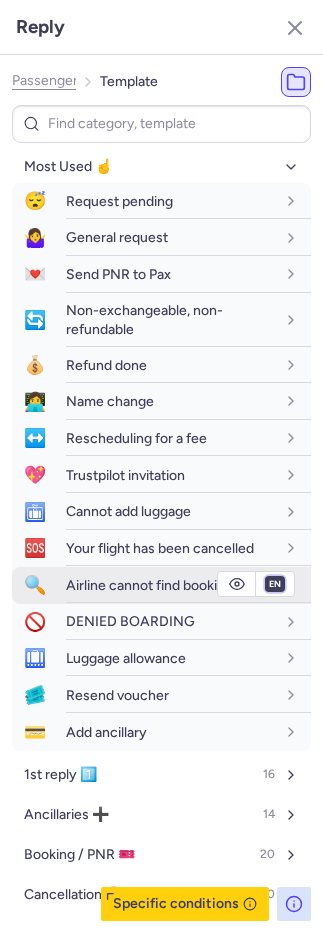 click on "fr en de nl pt es it ru" at bounding box center [275, 584] 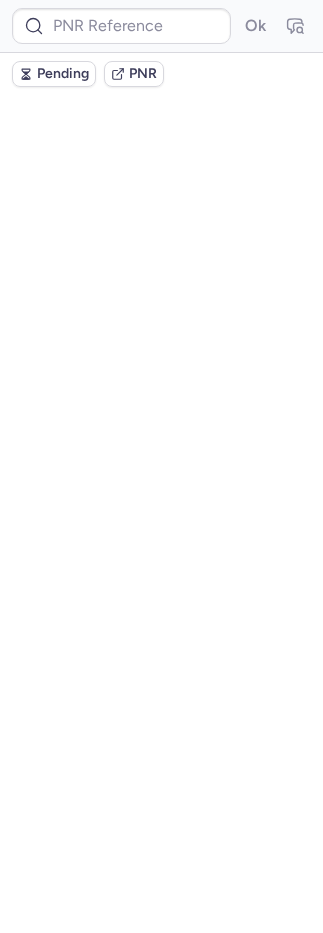 scroll, scrollTop: 0, scrollLeft: 0, axis: both 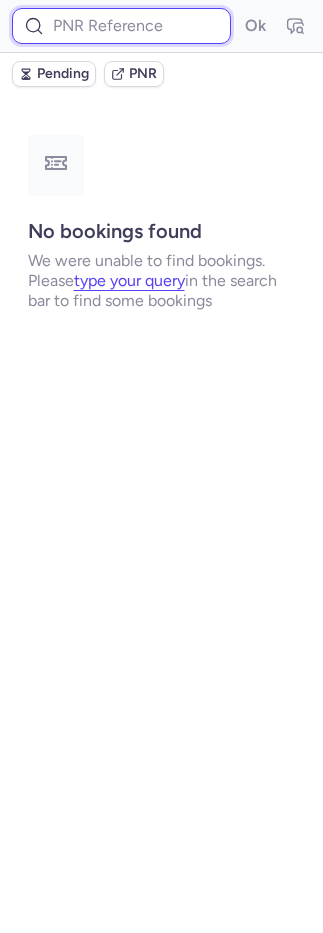 click at bounding box center [121, 26] 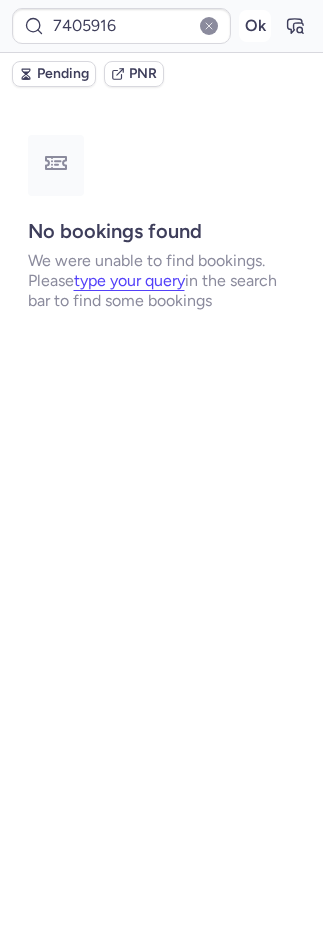 click on "Ok" at bounding box center (255, 26) 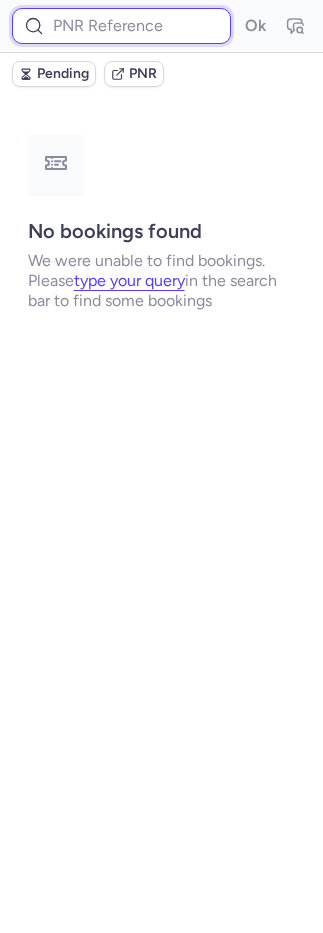 click at bounding box center [121, 26] 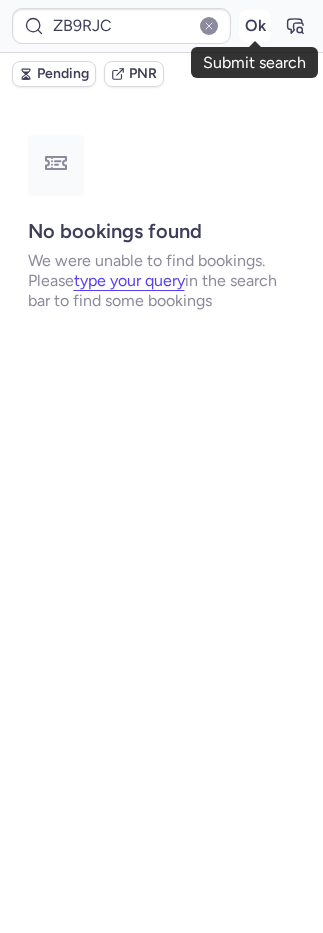 click on "Ok" at bounding box center (255, 26) 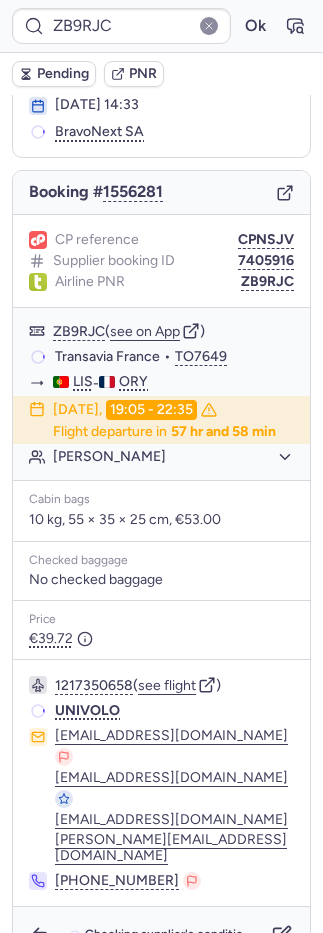 scroll, scrollTop: 126, scrollLeft: 0, axis: vertical 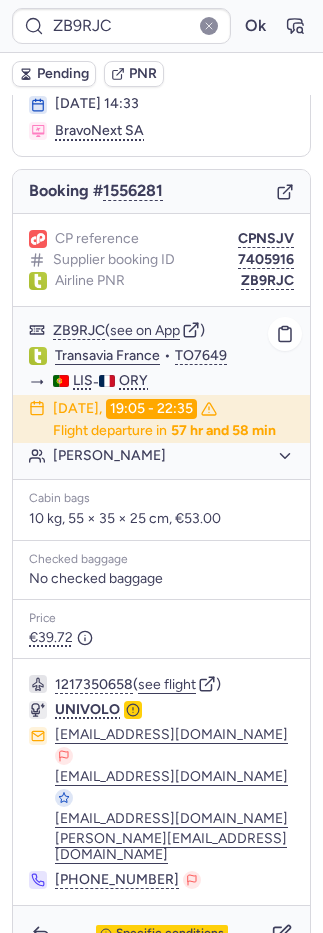 click on "Leah EMES" 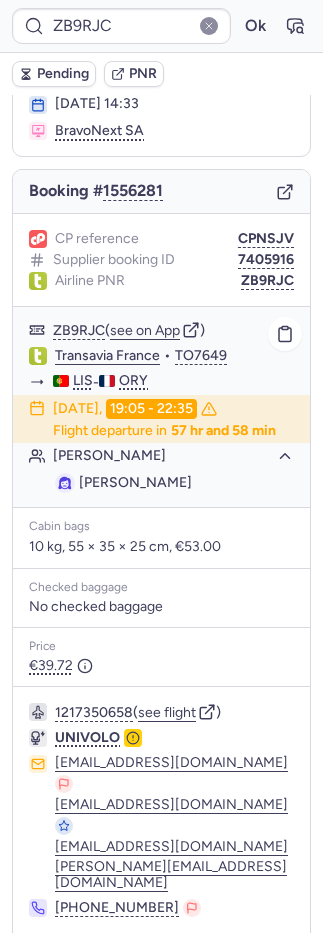 click on "Leah EMES" 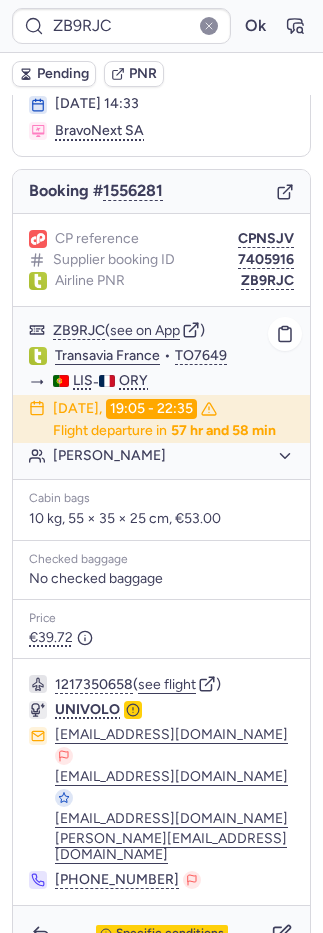 click on "Leah EMES" 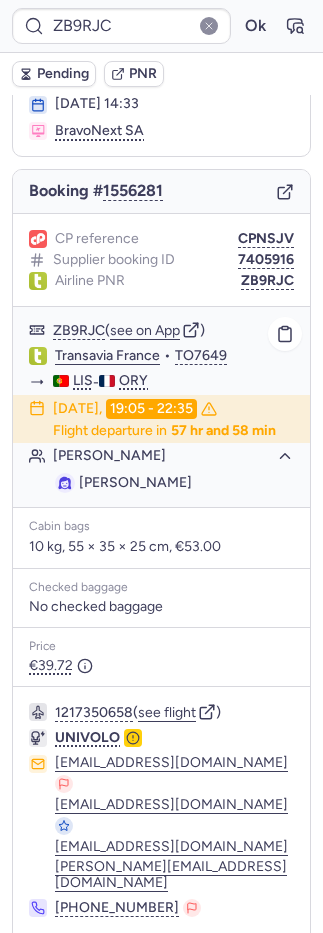 click on "Leah EMES" at bounding box center (135, 482) 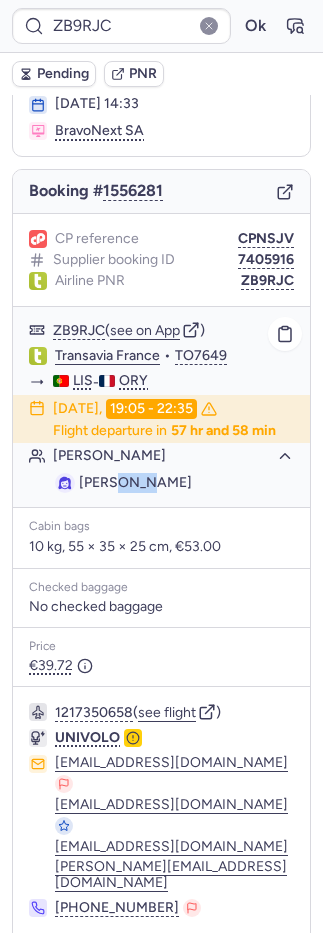 click on "Leah EMES" at bounding box center [135, 482] 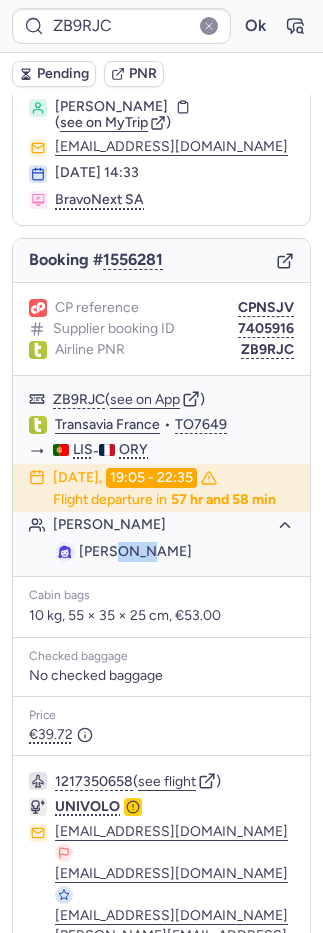 scroll, scrollTop: 0, scrollLeft: 0, axis: both 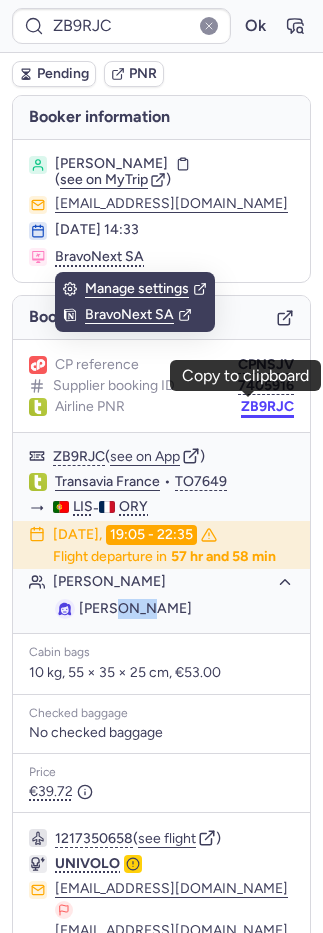 click on "ZB9RJC" at bounding box center [267, 407] 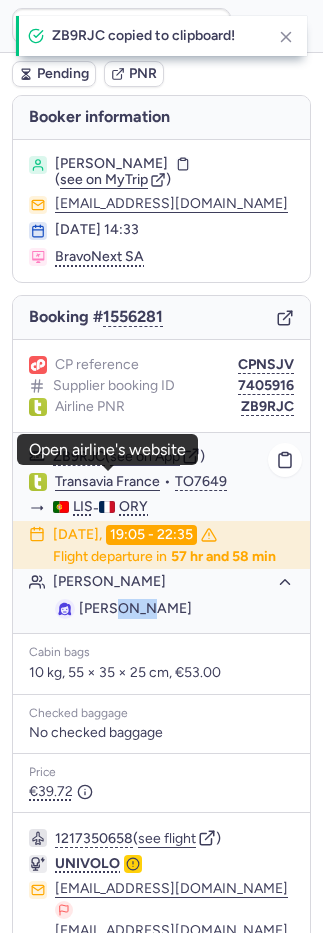 click on "Transavia France" 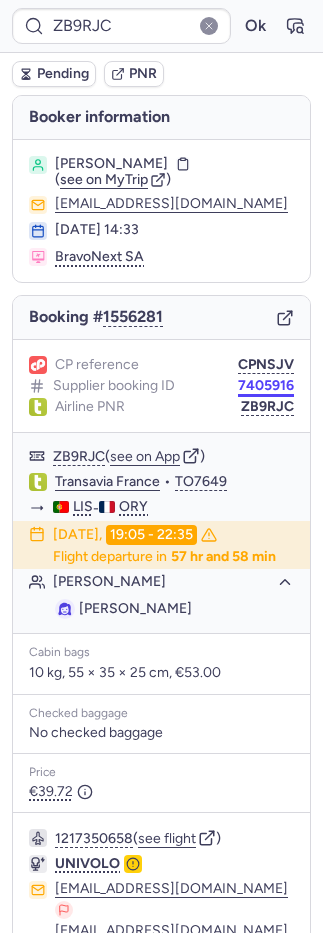 click on "CP reference CPNSJV Supplier booking ID 7405916 Airline PNR ZB9RJC" at bounding box center (161, 386) 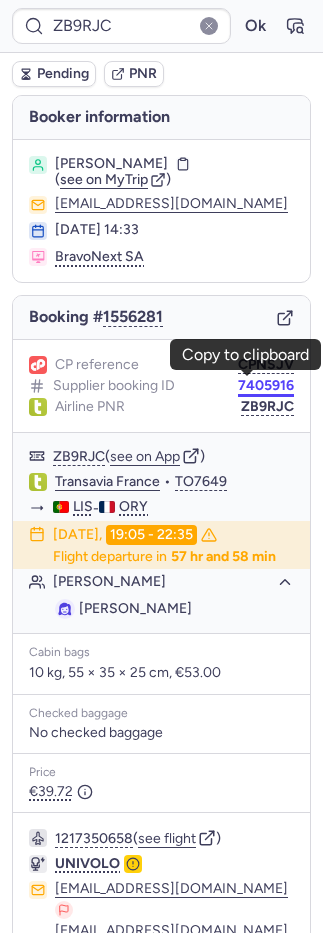 click on "7405916" at bounding box center (266, 386) 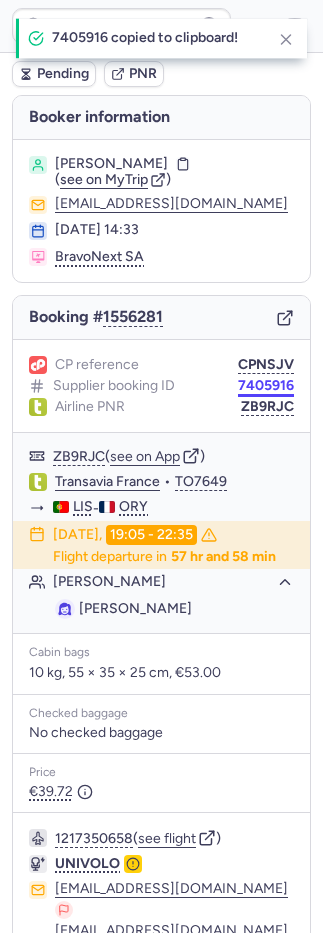 click on "7405916" at bounding box center [266, 386] 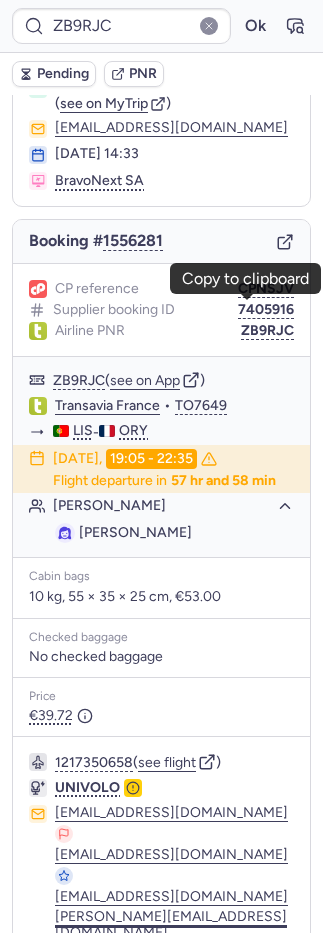 scroll, scrollTop: 154, scrollLeft: 0, axis: vertical 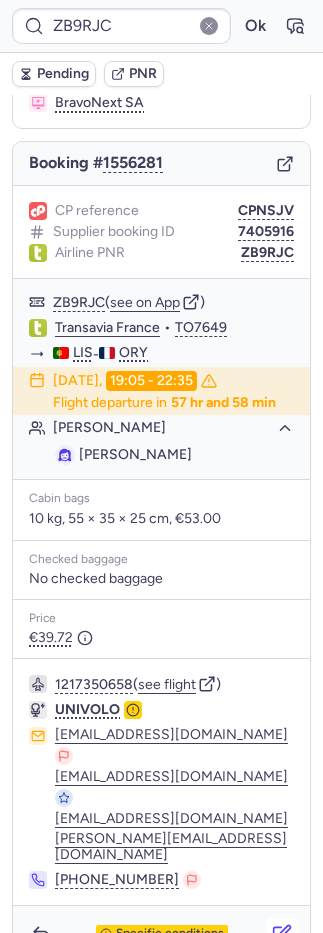 click 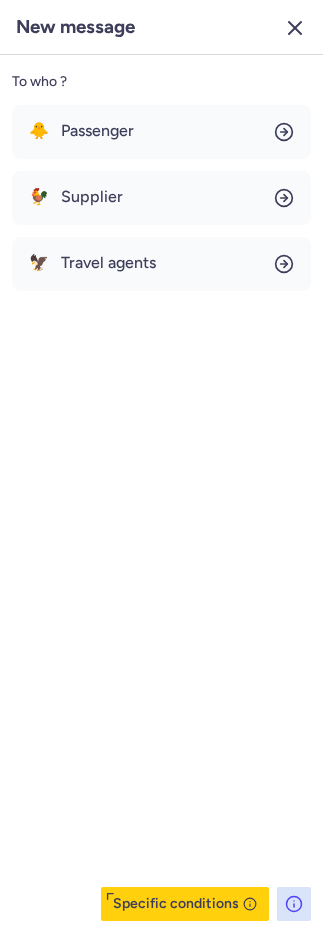 click 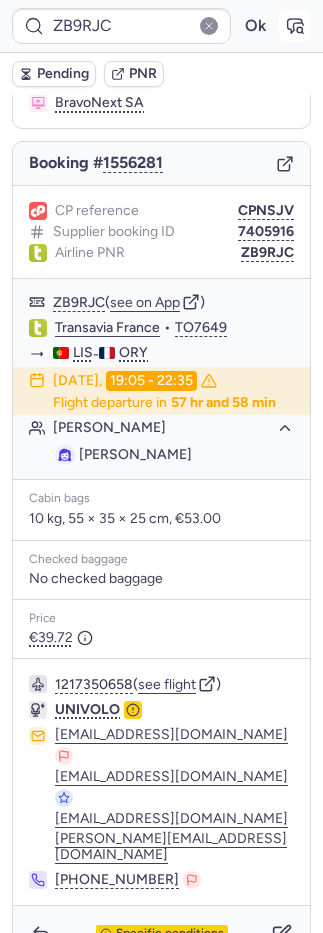 click 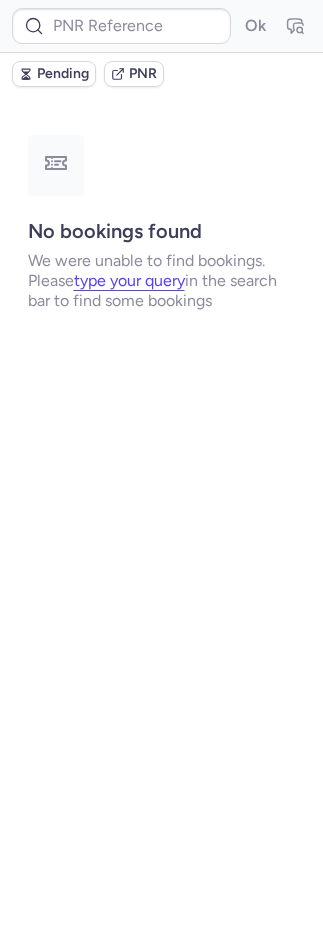 scroll, scrollTop: 0, scrollLeft: 0, axis: both 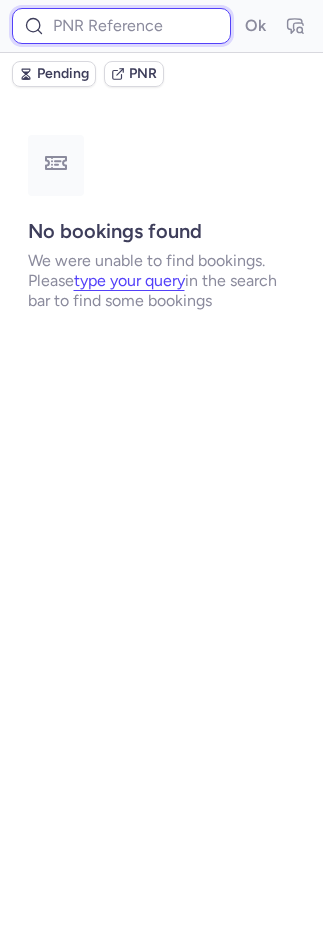 click at bounding box center [121, 26] 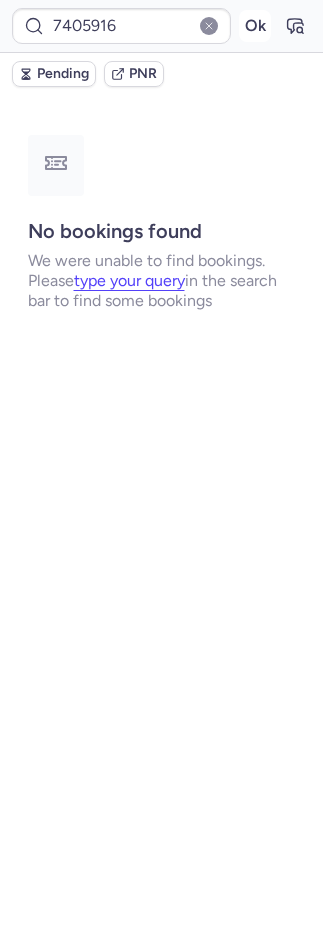 click on "Ok" at bounding box center (255, 26) 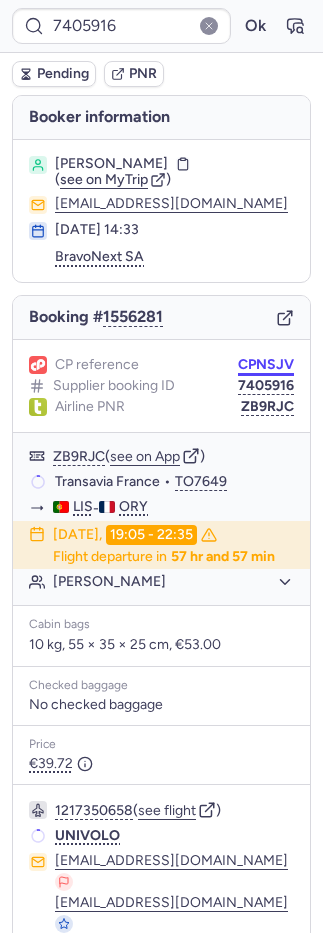click on "CPNSJV" at bounding box center (266, 365) 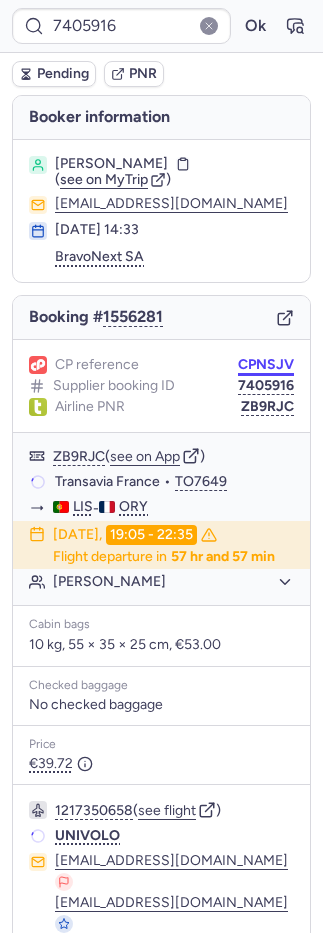 click on "CPNSJV" at bounding box center [266, 365] 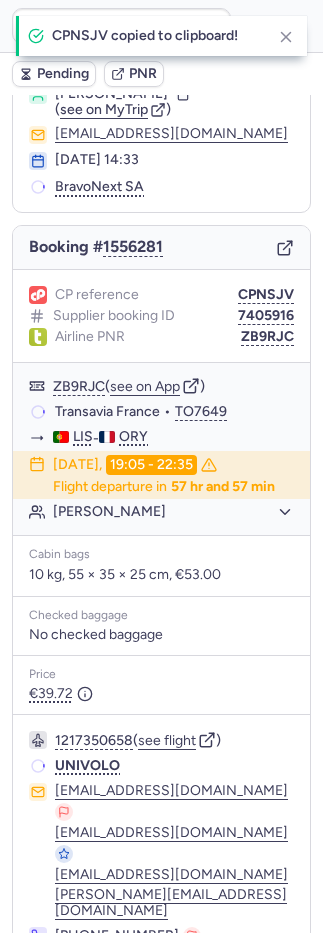 scroll, scrollTop: 126, scrollLeft: 0, axis: vertical 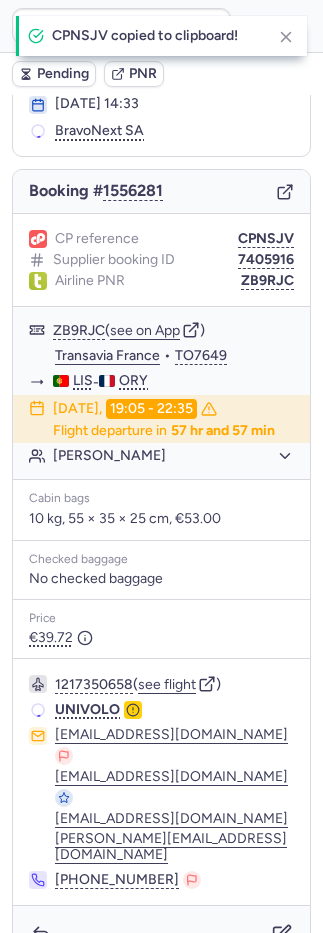click on "Checking supplier's conditions..." at bounding box center (161, 934) 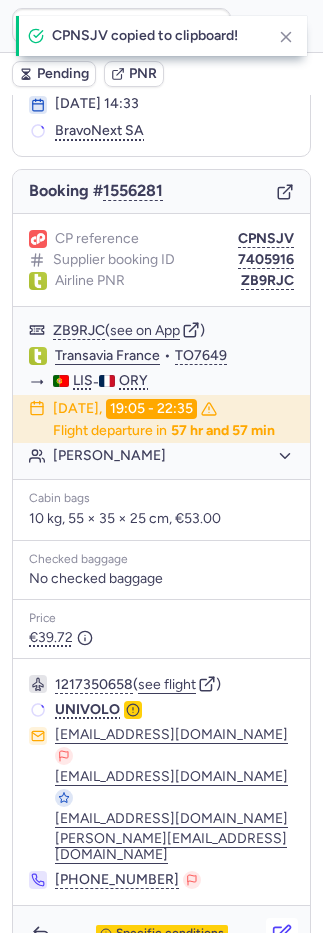 click at bounding box center [282, 934] 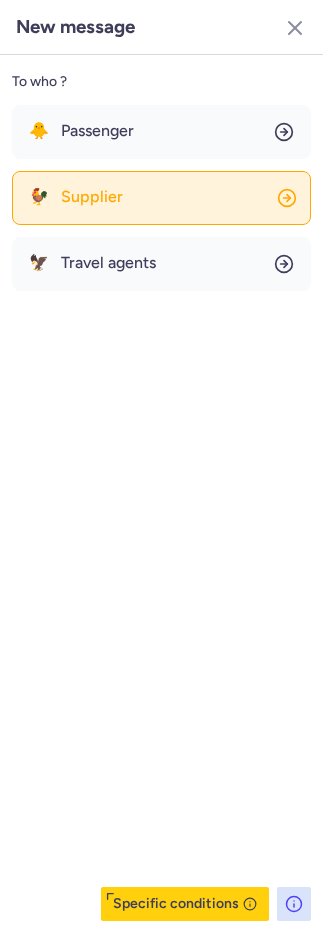 click on "🐓 Supplier" 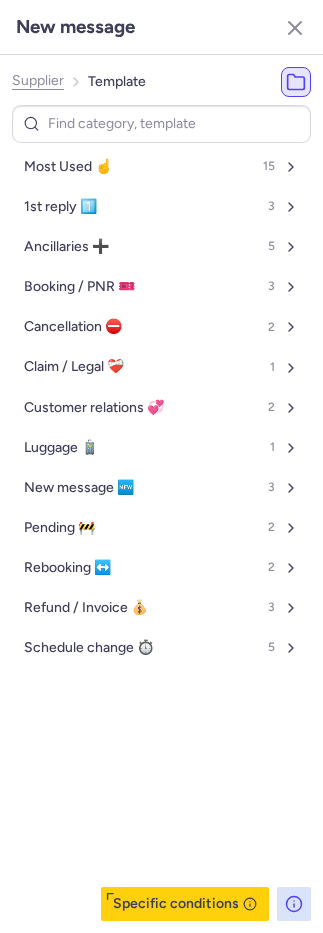 click on "Supplier" 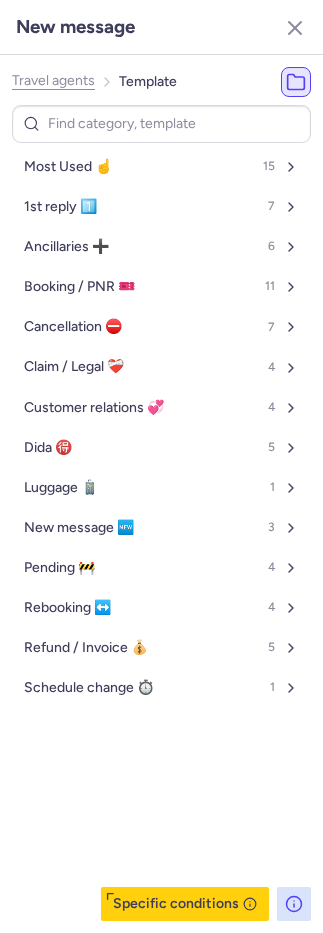 click on "Travel agents" 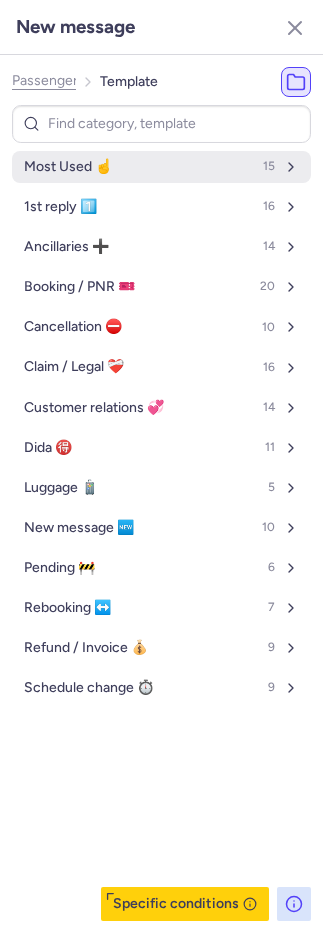 click on "Most Used ☝️ 15" at bounding box center [161, 167] 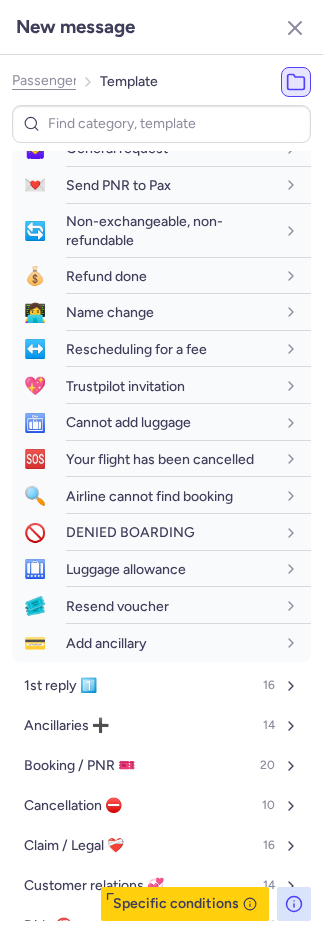 scroll, scrollTop: 210, scrollLeft: 0, axis: vertical 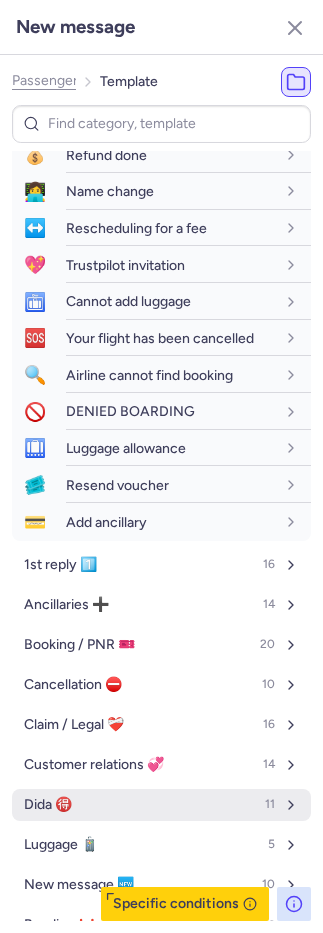 click on "Dida 🉐 11" at bounding box center [161, 805] 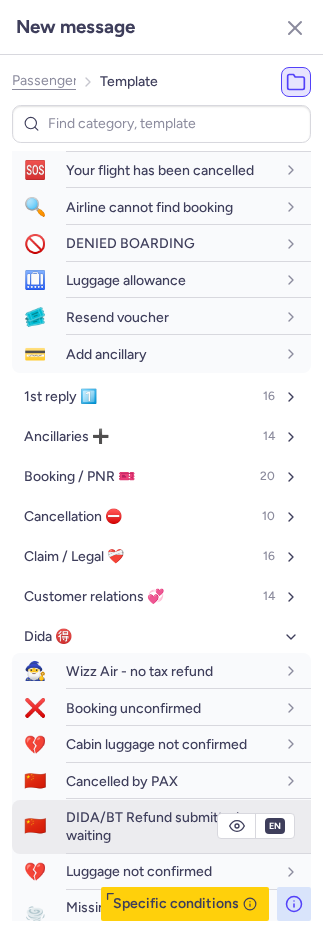 scroll, scrollTop: 474, scrollLeft: 0, axis: vertical 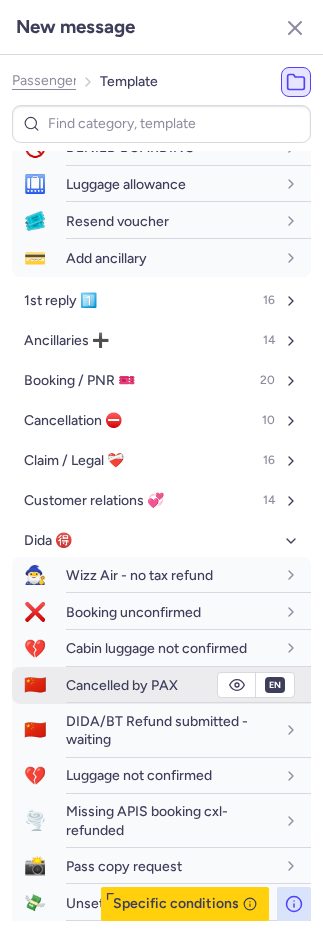 click on "Cancelled by PAX" at bounding box center [122, 685] 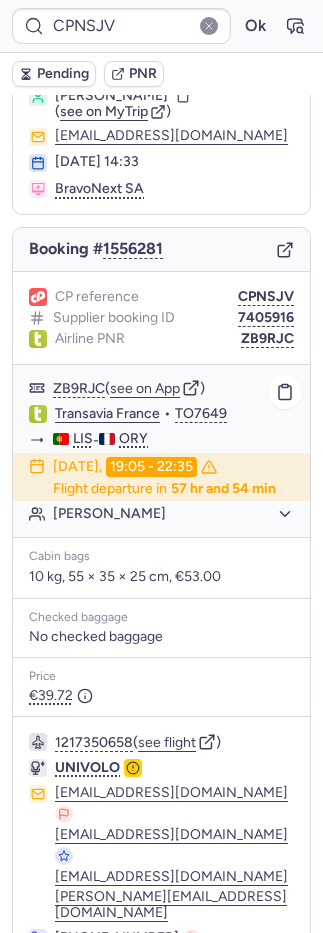 scroll, scrollTop: 126, scrollLeft: 0, axis: vertical 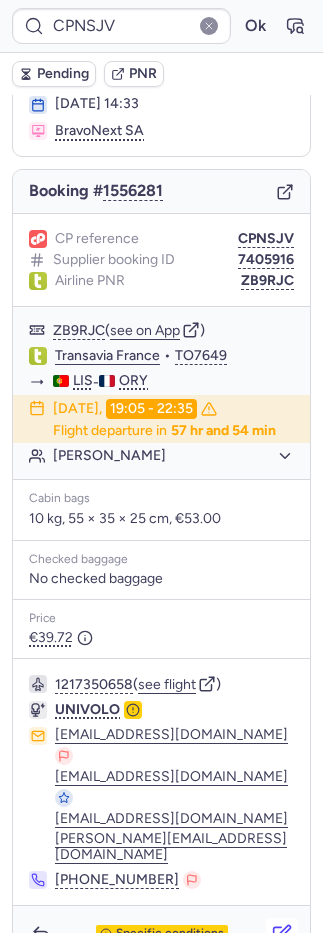 click 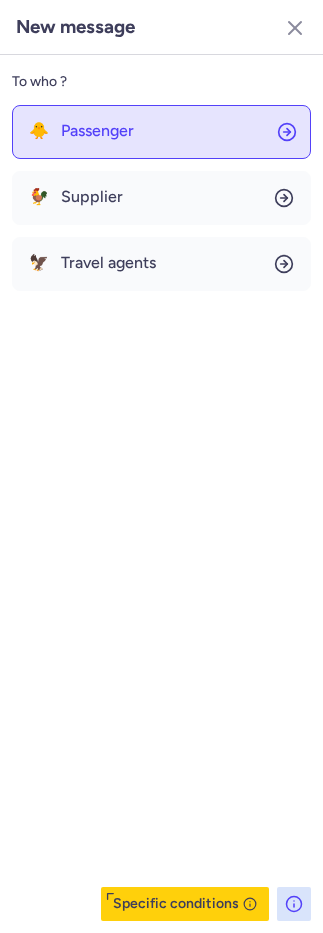 click on "🐥 Passenger" 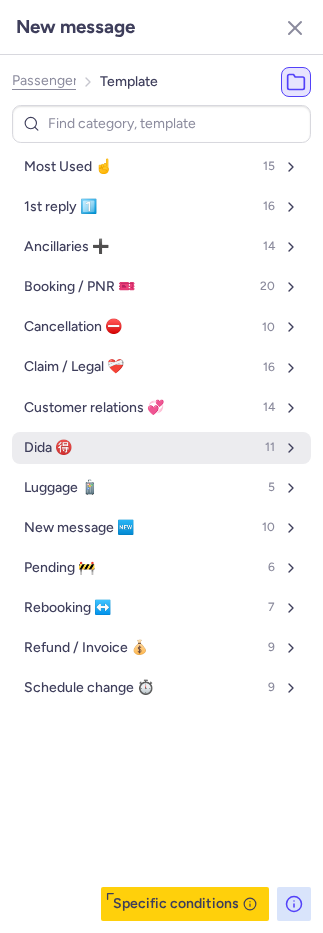 click on "Dida 🉐 11" at bounding box center (161, 448) 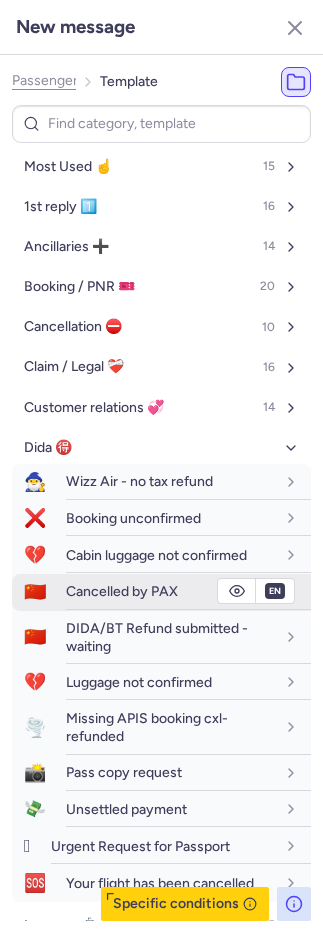 click on "Cancelled by PAX" at bounding box center [122, 591] 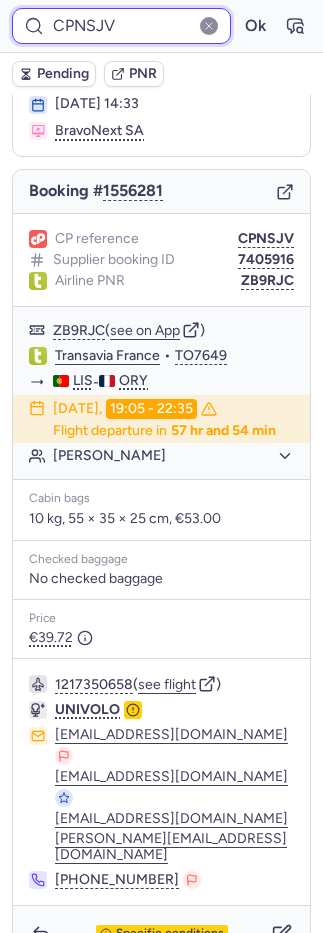click on "CPNSJV" at bounding box center (121, 26) 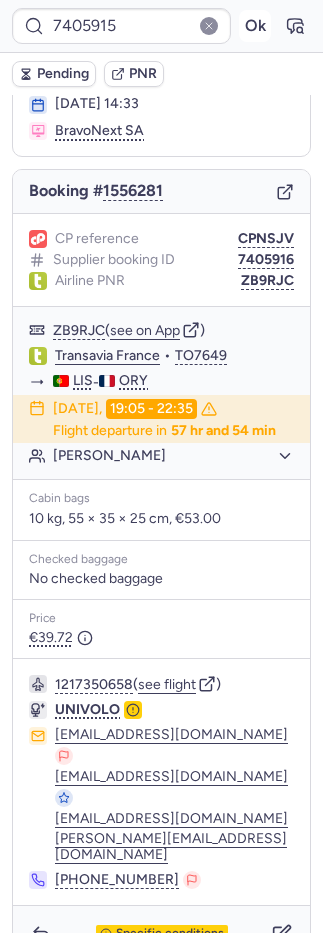 click on "Ok" at bounding box center [255, 26] 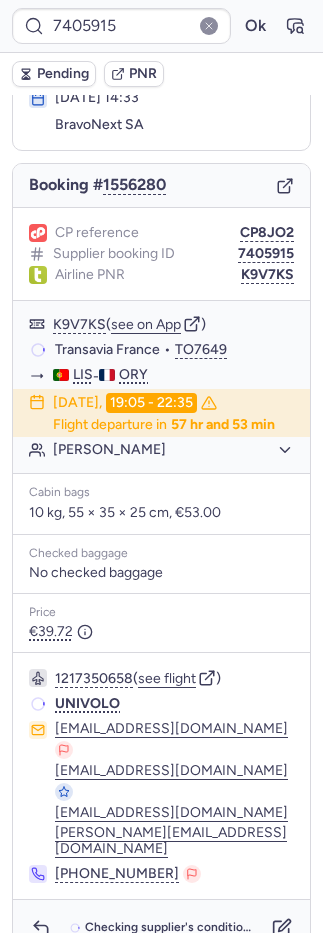scroll, scrollTop: 126, scrollLeft: 0, axis: vertical 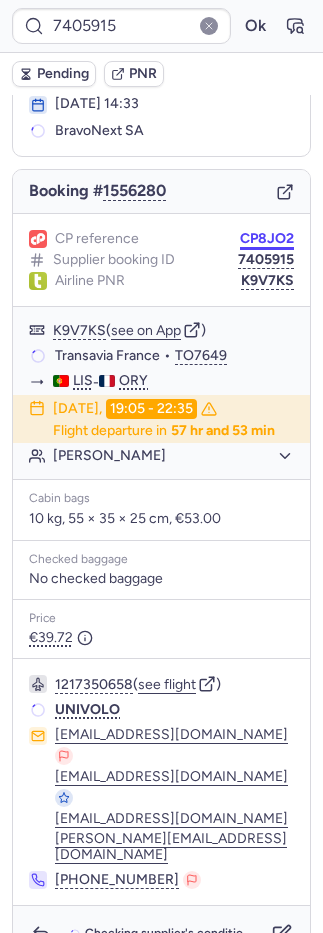 click on "CP8JO2" at bounding box center [267, 239] 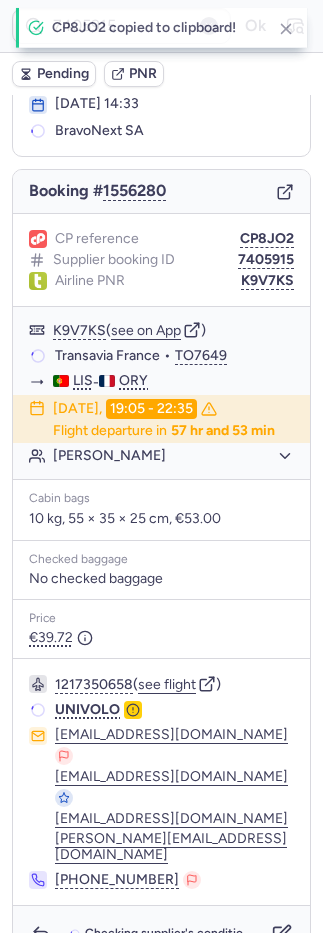 drag, startPoint x: 236, startPoint y: 232, endPoint x: 212, endPoint y: 227, distance: 24.5153 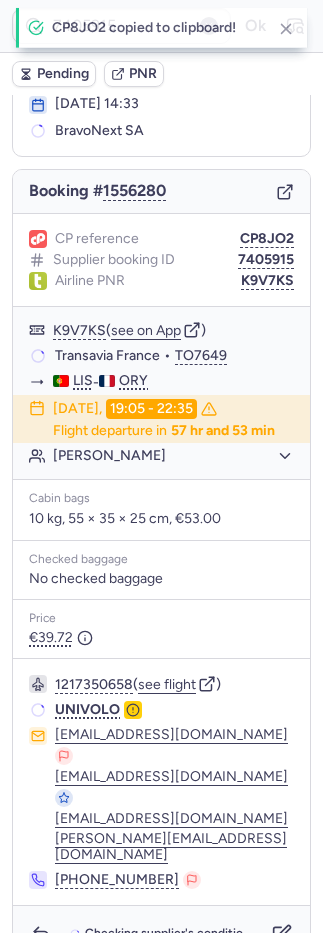 click on "CP8JO2" at bounding box center [267, 239] 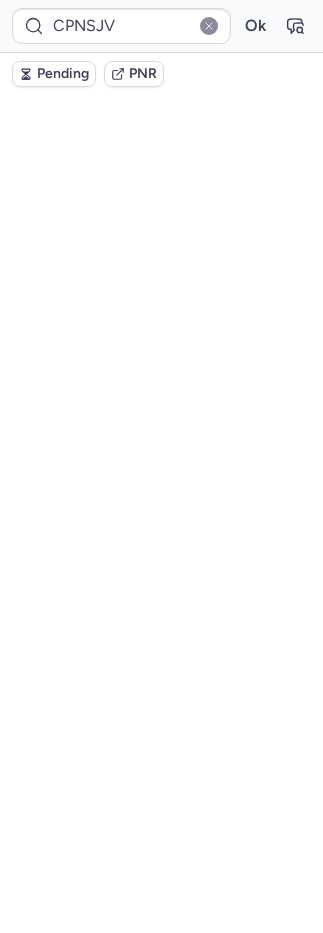 click 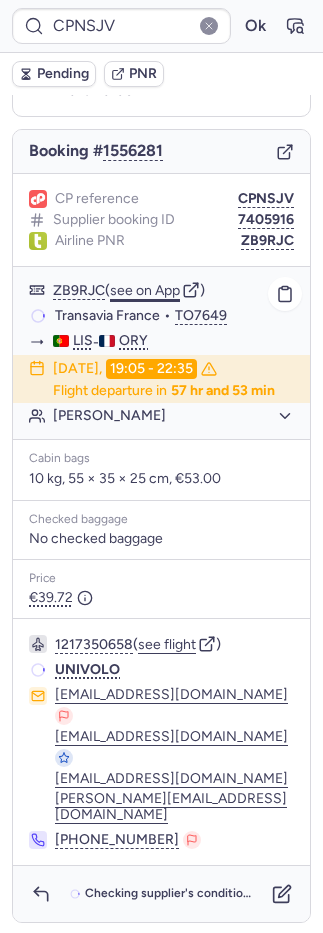 scroll, scrollTop: 126, scrollLeft: 0, axis: vertical 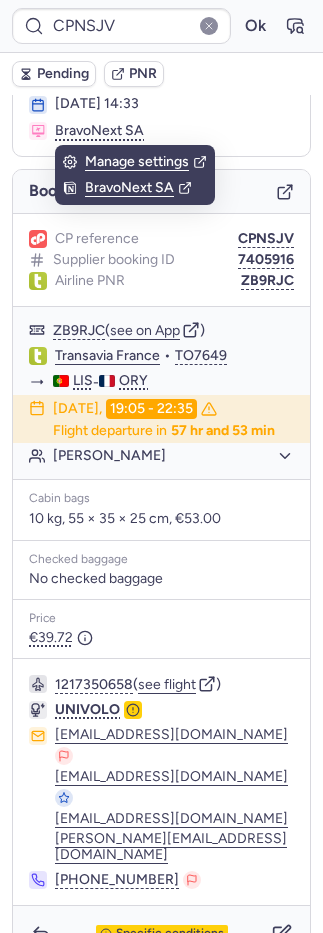 click on "CPNSJV  Ok" at bounding box center (161, 26) 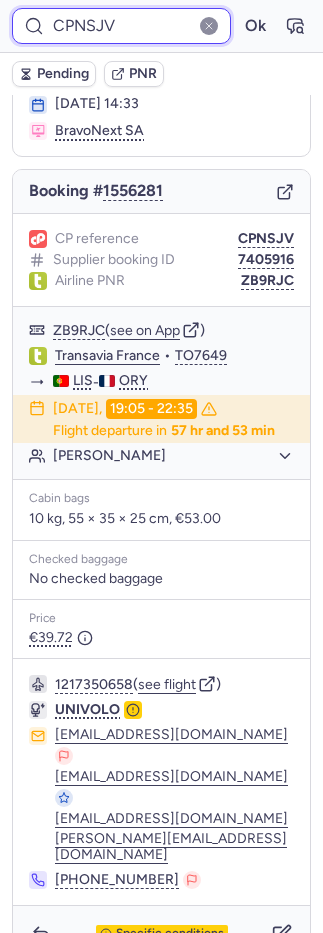 click on "CPNSJV" at bounding box center [121, 26] 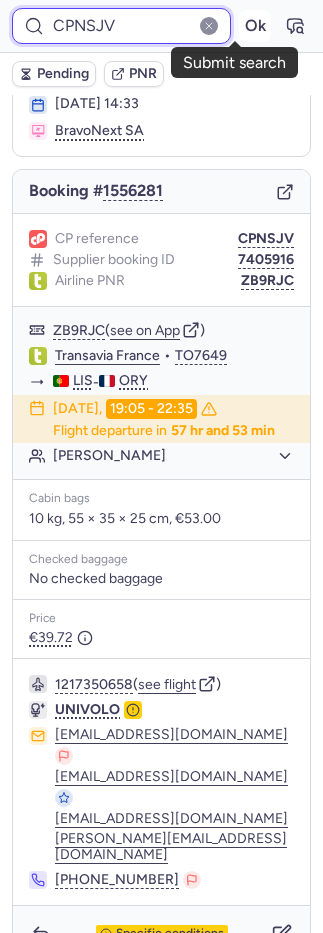 paste on "8JO2" 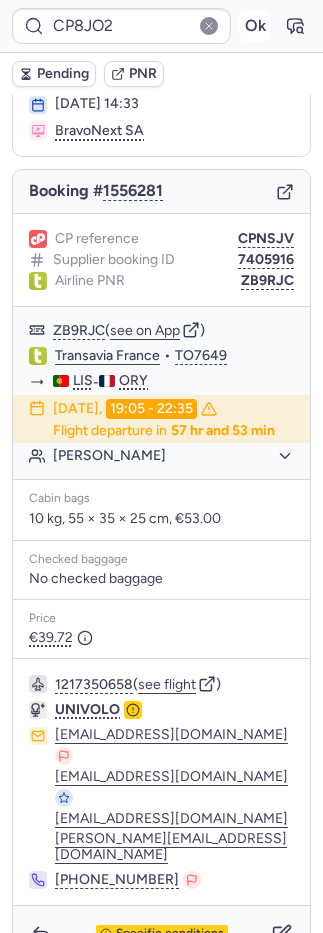 click on "Ok" at bounding box center [255, 26] 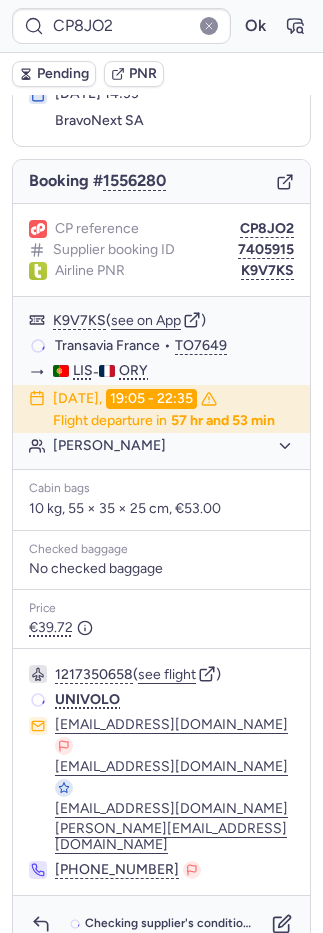 scroll, scrollTop: 126, scrollLeft: 0, axis: vertical 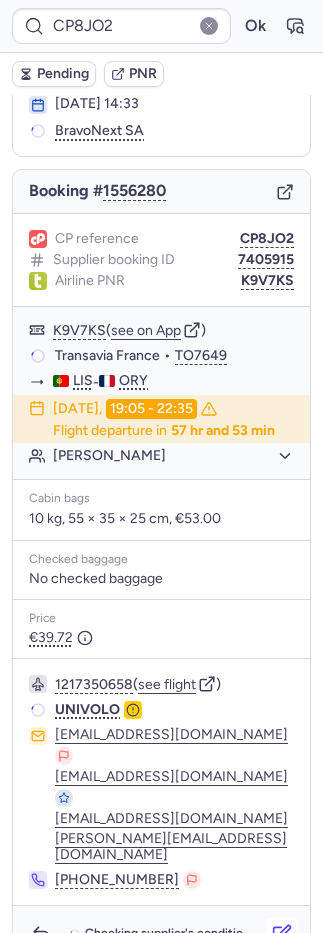 click 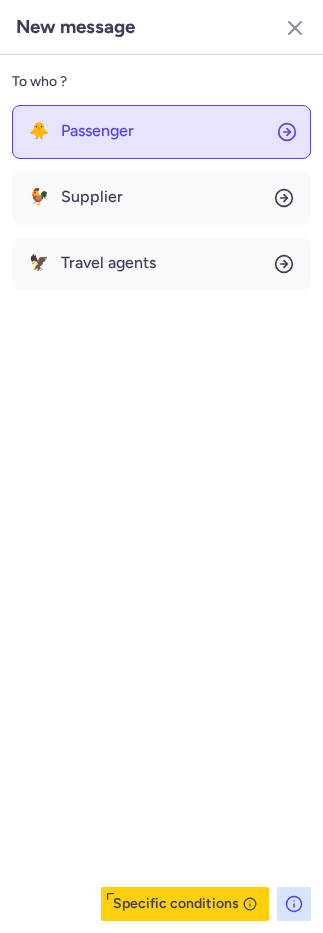 click on "Passenger" at bounding box center [97, 131] 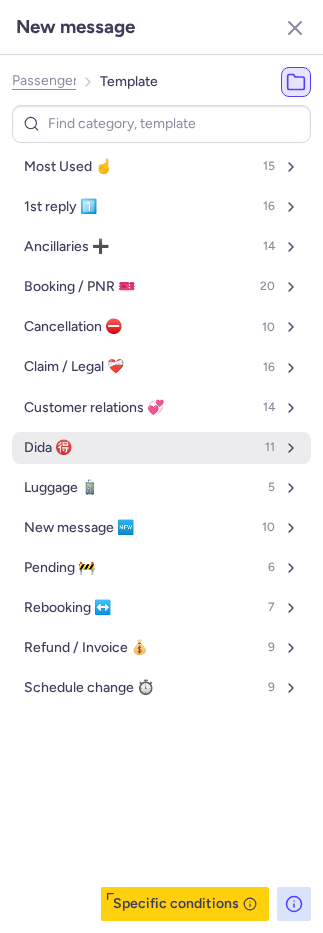 click on "Dida 🉐 11" at bounding box center (161, 448) 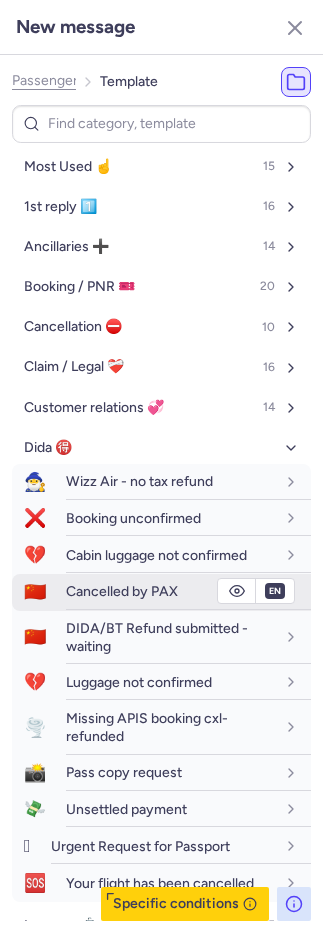 click on "Cancelled by PAX" at bounding box center [188, 591] 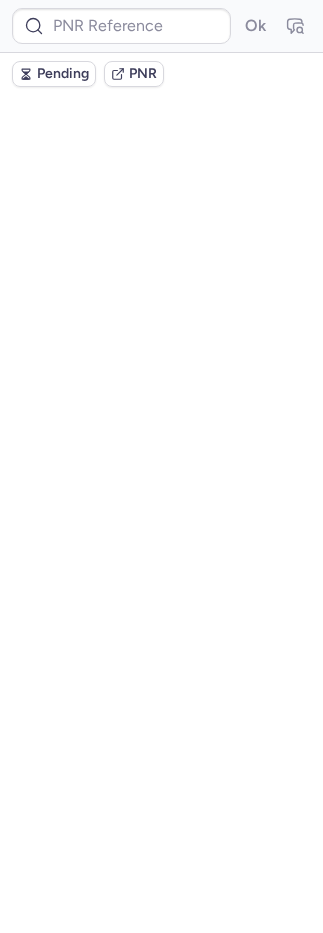 scroll, scrollTop: 0, scrollLeft: 0, axis: both 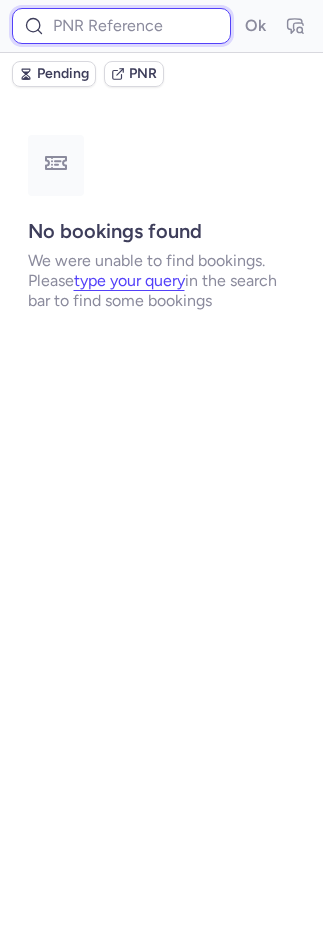 paste on "DT1752871554017396" 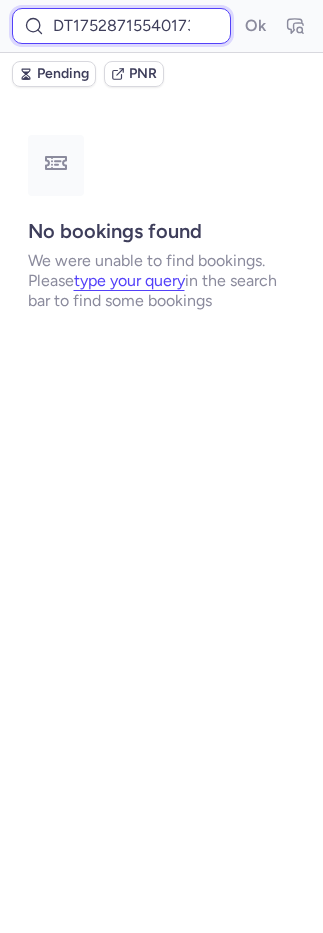 scroll, scrollTop: 0, scrollLeft: 20, axis: horizontal 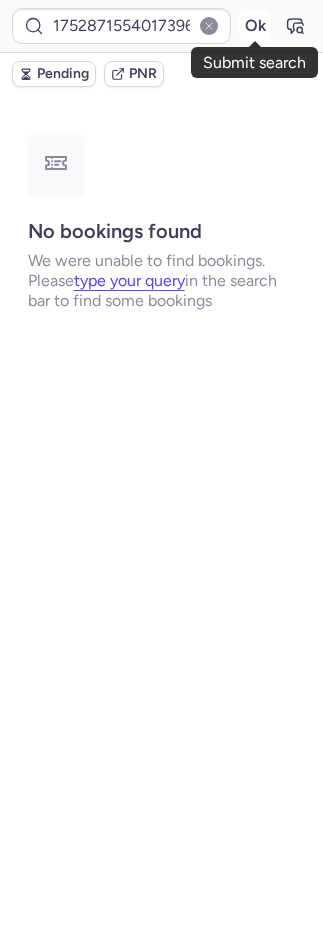 click on "Ok" at bounding box center [255, 26] 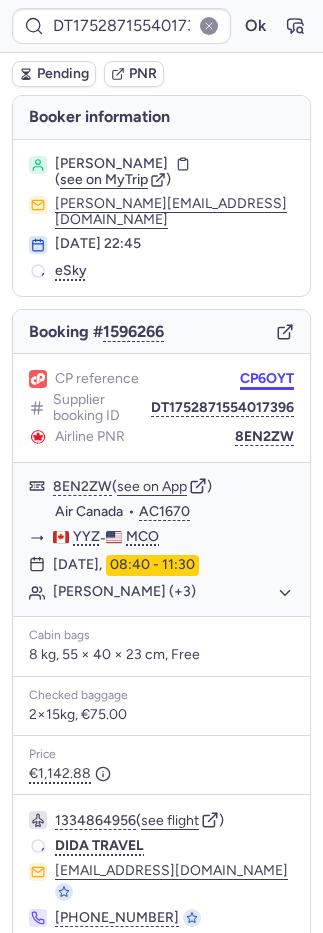 click on "CP6OYT" at bounding box center (267, 379) 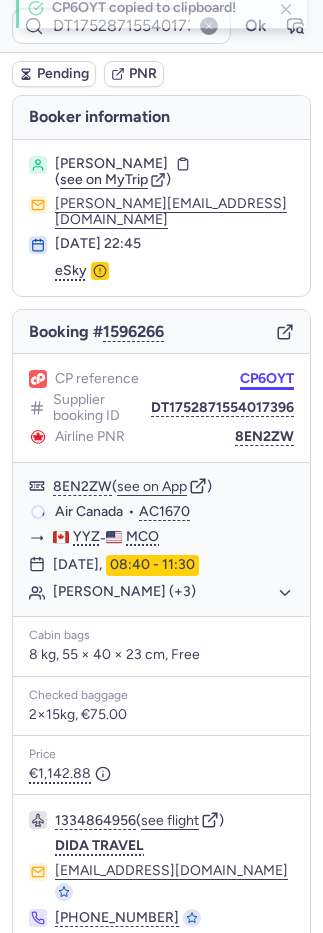 click on "CP6OYT" at bounding box center [267, 379] 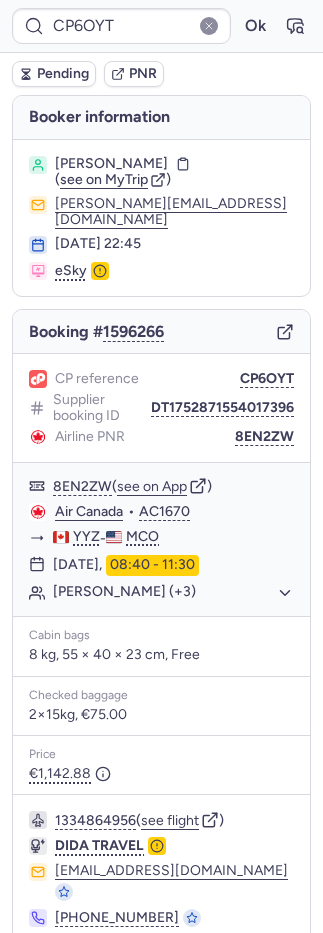 click on "PNR" at bounding box center [143, 74] 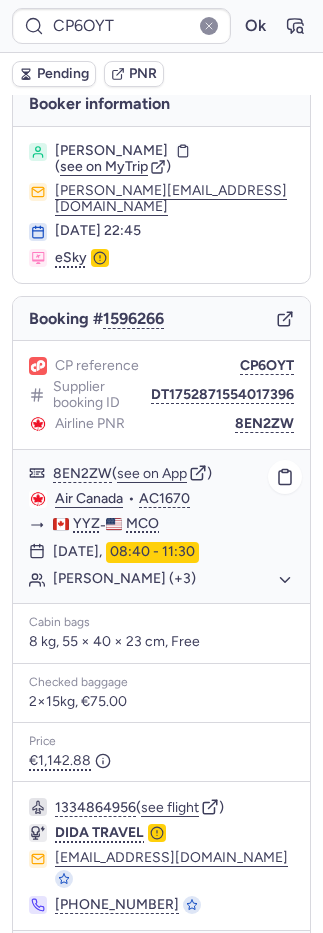 scroll, scrollTop: 40, scrollLeft: 0, axis: vertical 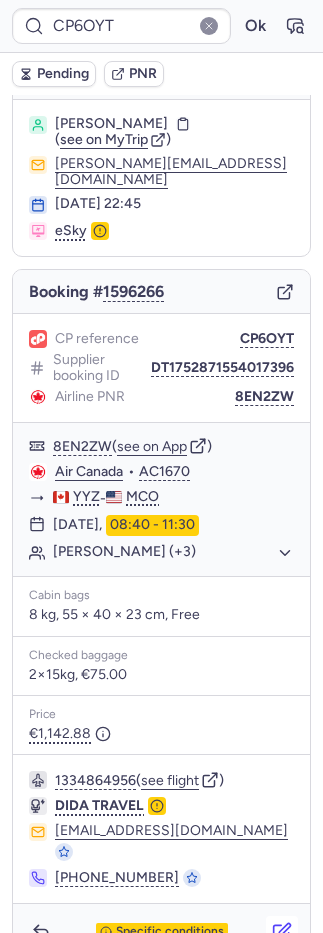 click 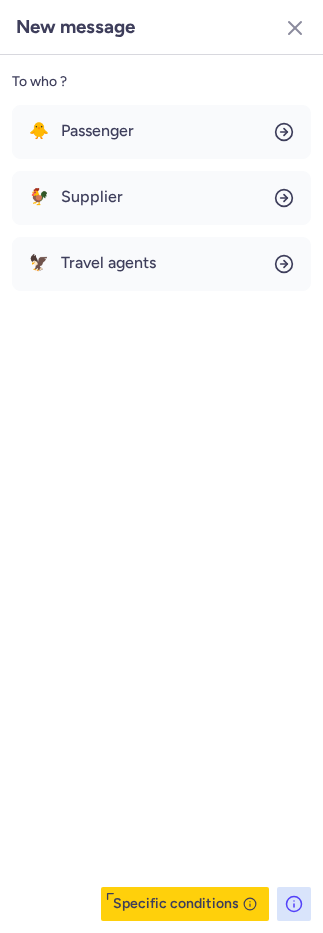 click on "Passenger" at bounding box center (97, 131) 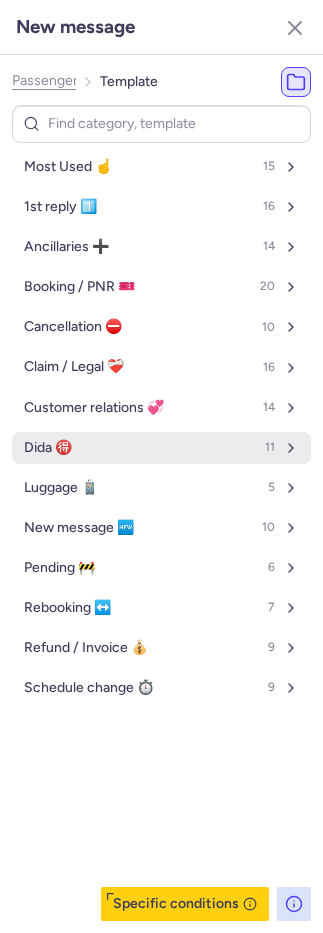 click on "Dida 🉐 11" at bounding box center [161, 448] 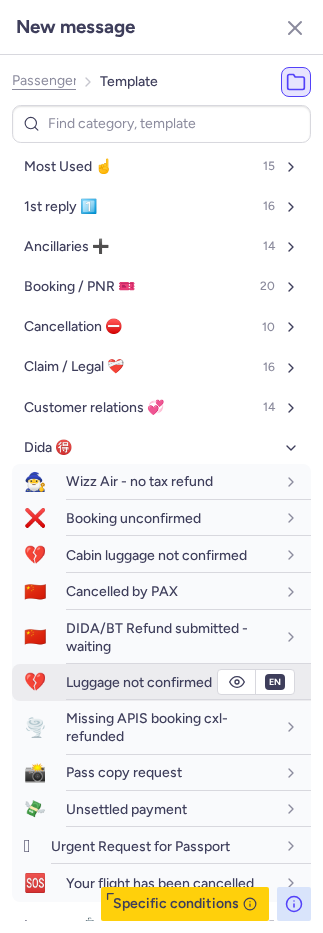 click on "Luggage not confirmed" at bounding box center [139, 682] 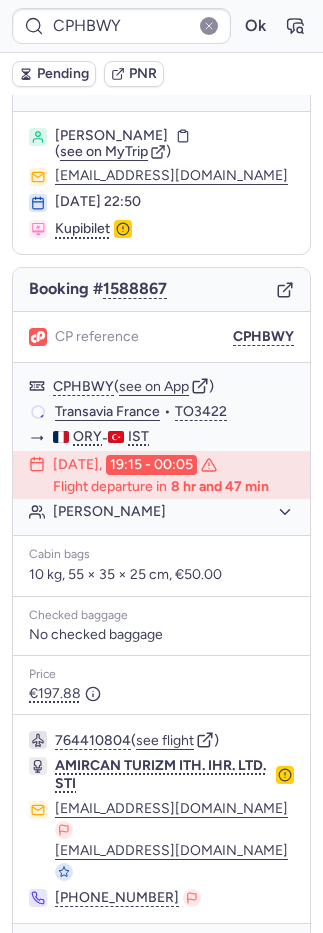 scroll, scrollTop: 42, scrollLeft: 0, axis: vertical 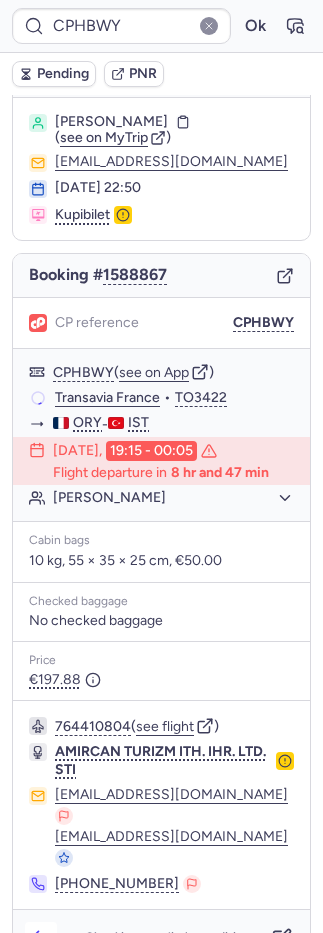 click 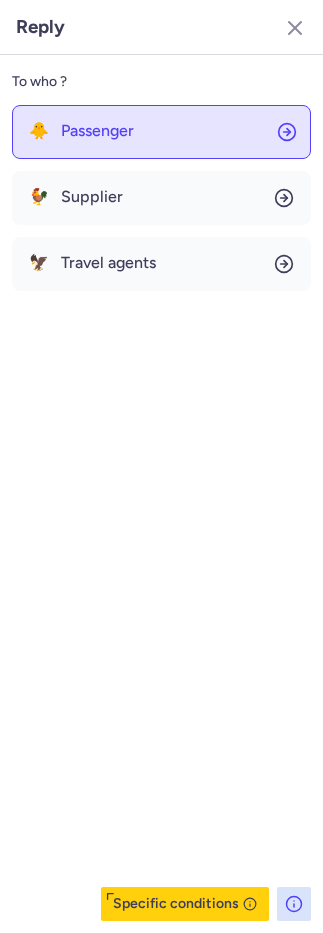 click on "🐥 Passenger" at bounding box center (81, 131) 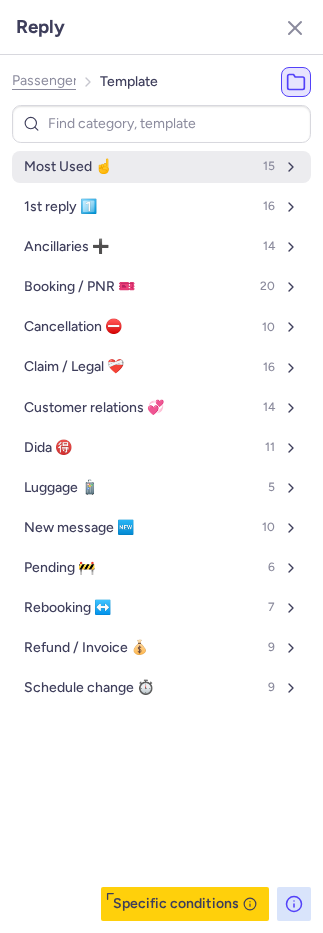 click on "Most Used ☝️" at bounding box center (68, 167) 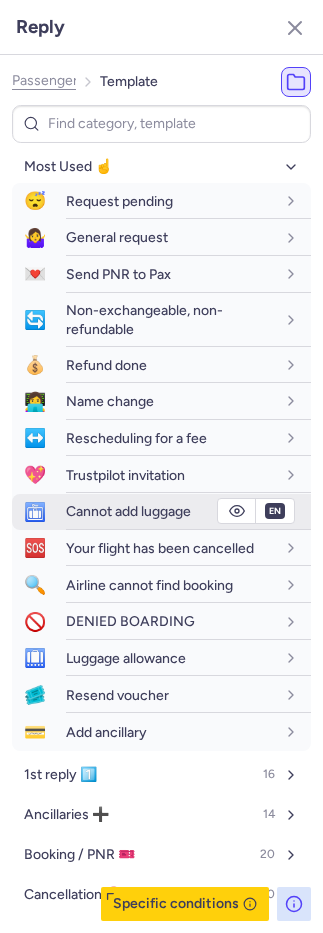 click on "Cannot add luggage" at bounding box center (128, 511) 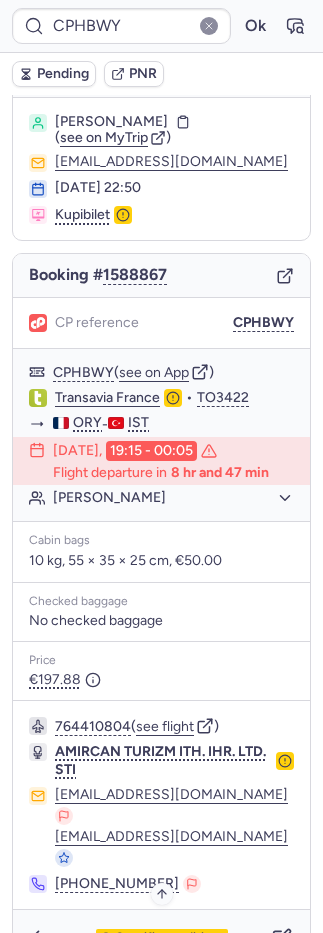click on "Specific conditions" at bounding box center (170, 938) 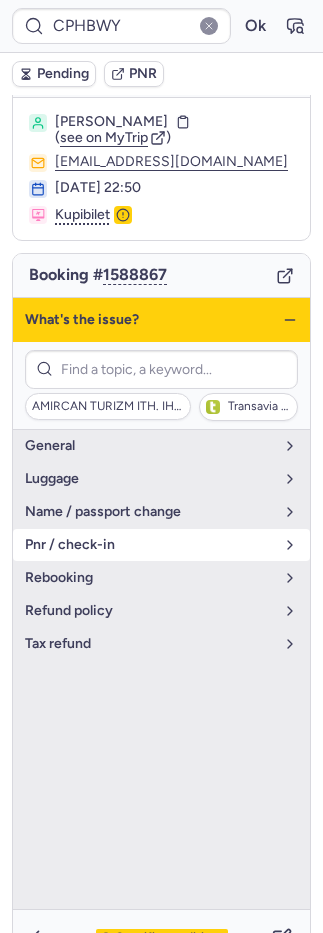 click on "pnr / check-in" at bounding box center [161, 545] 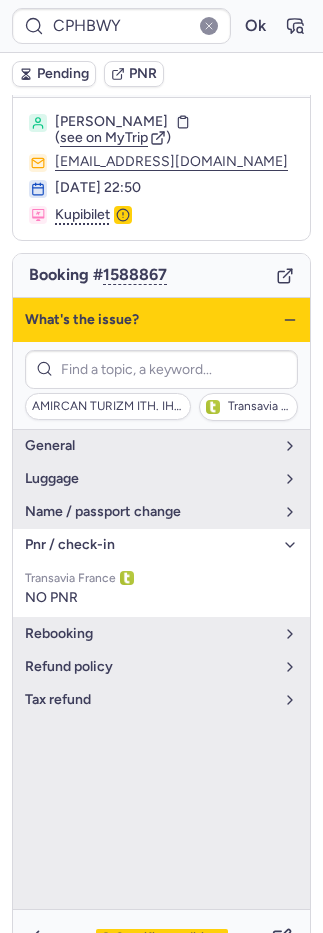 click on "pnr / check-in" at bounding box center (161, 545) 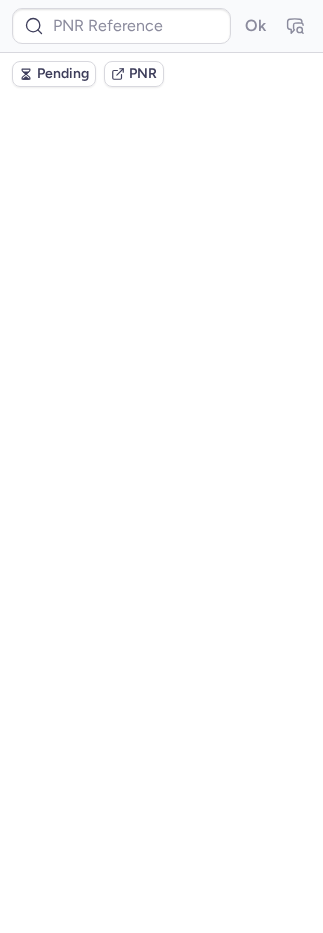 scroll, scrollTop: 0, scrollLeft: 0, axis: both 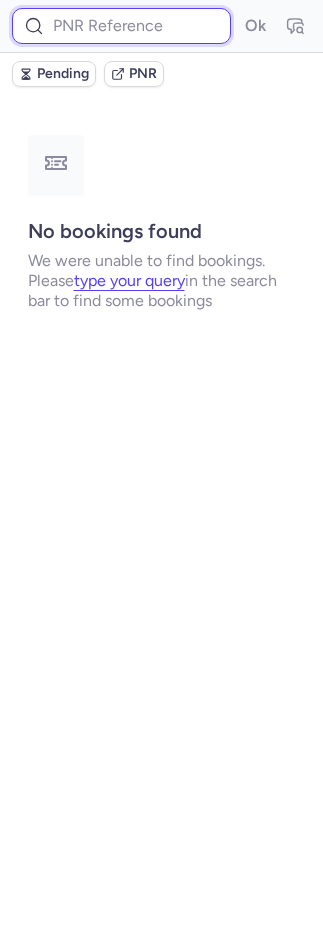 click at bounding box center (121, 26) 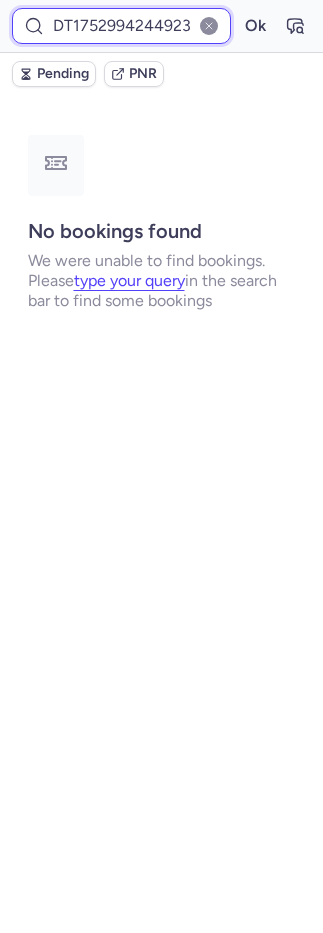 scroll, scrollTop: 0, scrollLeft: 28, axis: horizontal 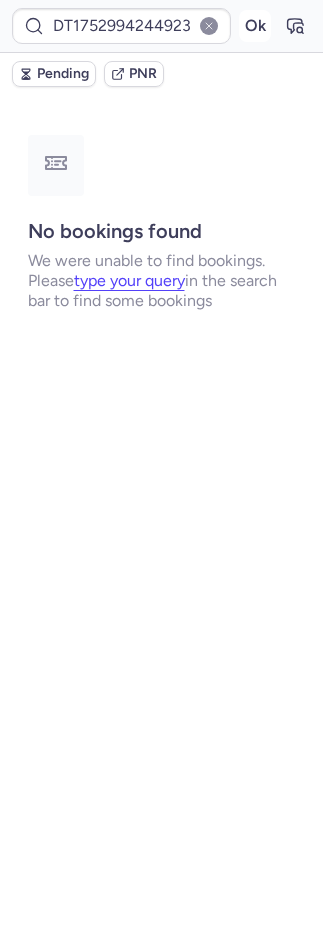 click on "Ok" at bounding box center (255, 26) 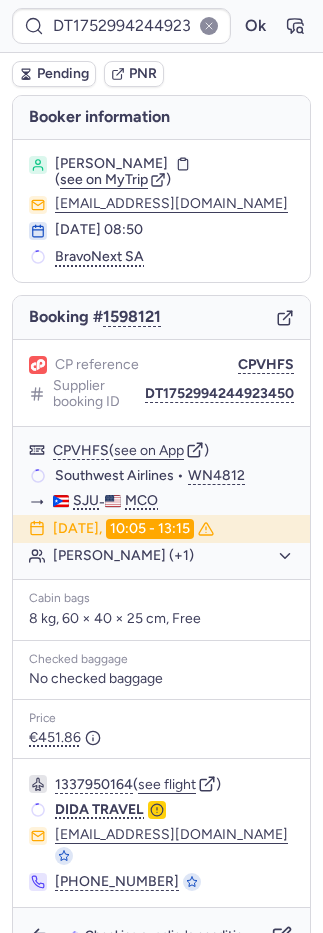 click on "CP reference CPVHFS Supplier booking ID DT1752994244923450" at bounding box center [161, 383] 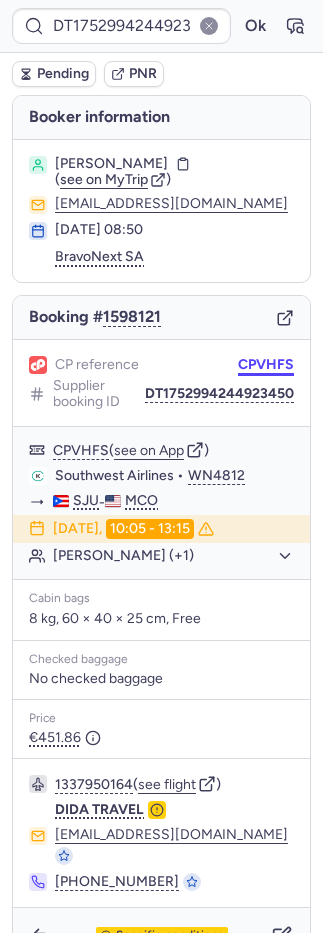 click on "CPVHFS" at bounding box center (266, 365) 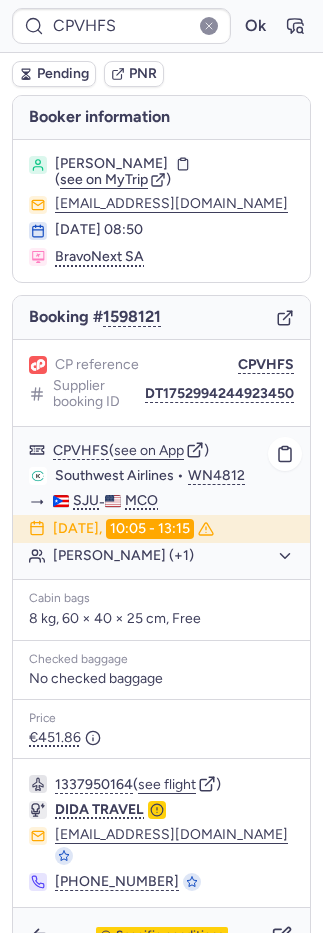 click on "Salvatore D'ALESSANDRO (+1)" 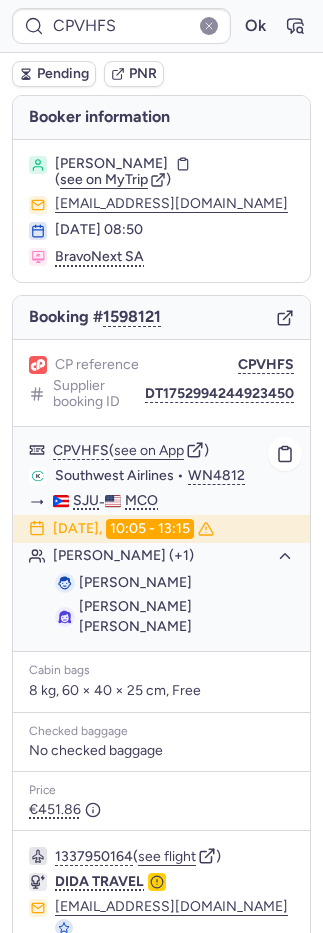click on "Salvatore D'ALESSANDRO" at bounding box center [135, 582] 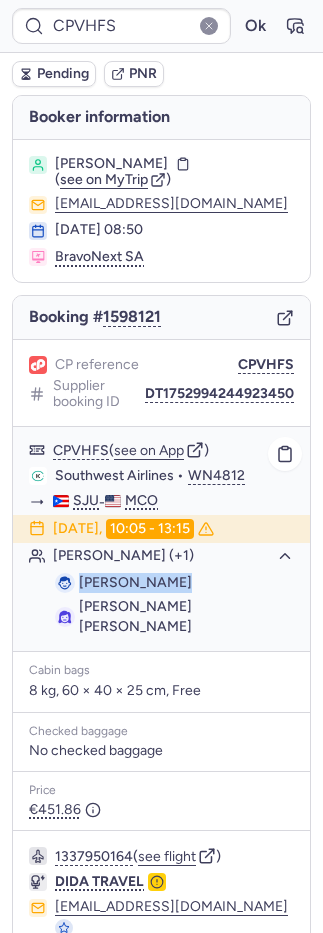 click on "Salvatore D'ALESSANDRO" at bounding box center (135, 582) 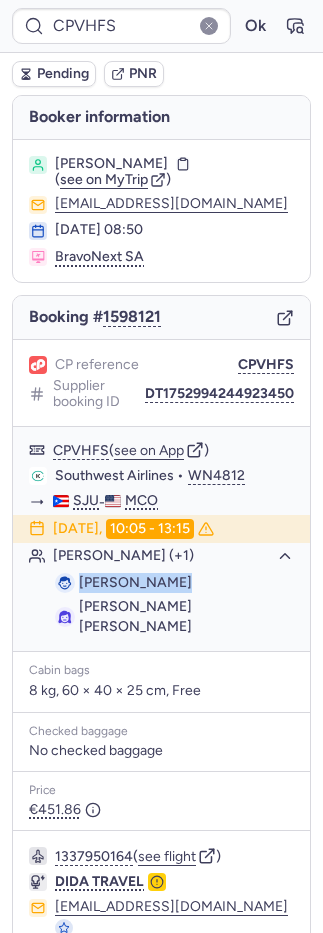 copy on "Salvatore D'ALESSANDRO" 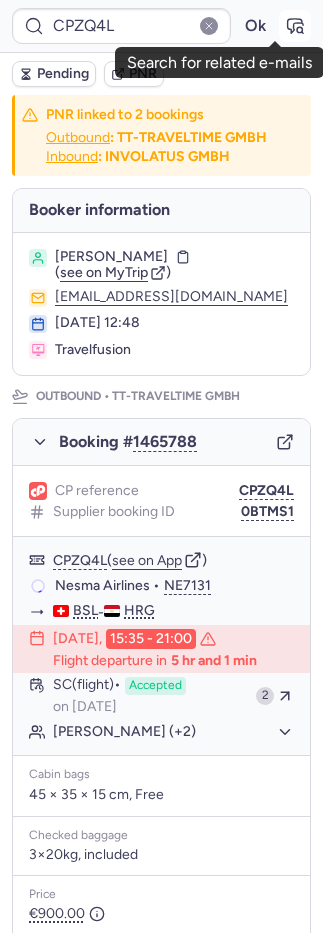 click 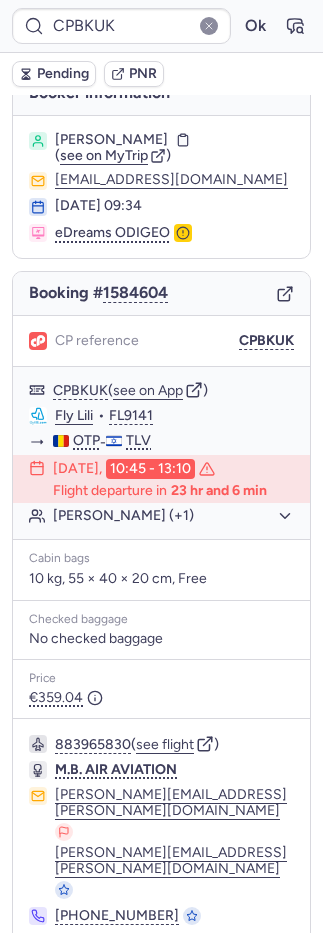 scroll, scrollTop: 0, scrollLeft: 0, axis: both 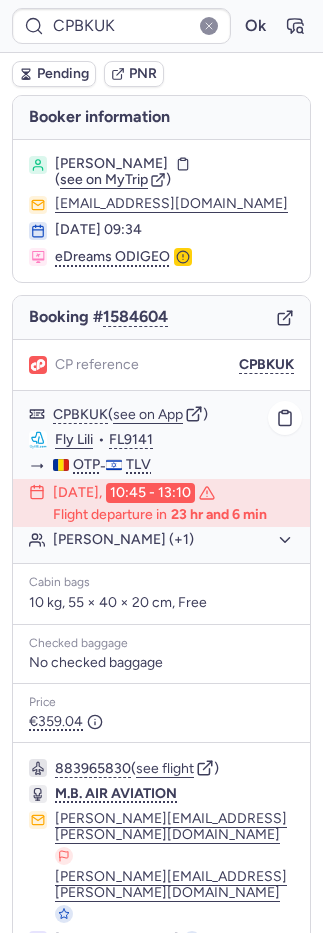 click on "Itai AHARON (+1)" 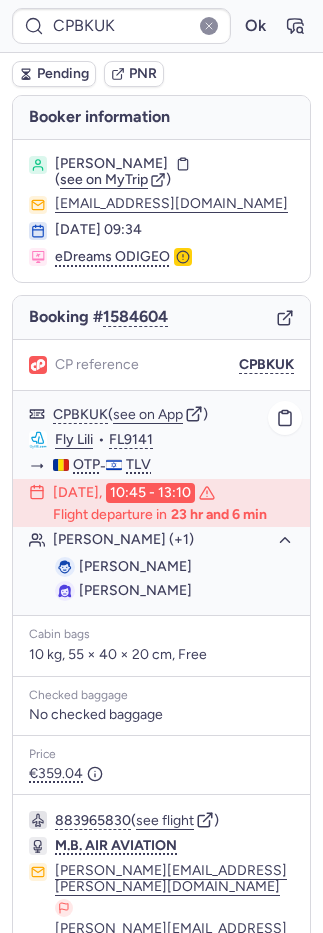 click on "Itai AHARON" at bounding box center (135, 566) 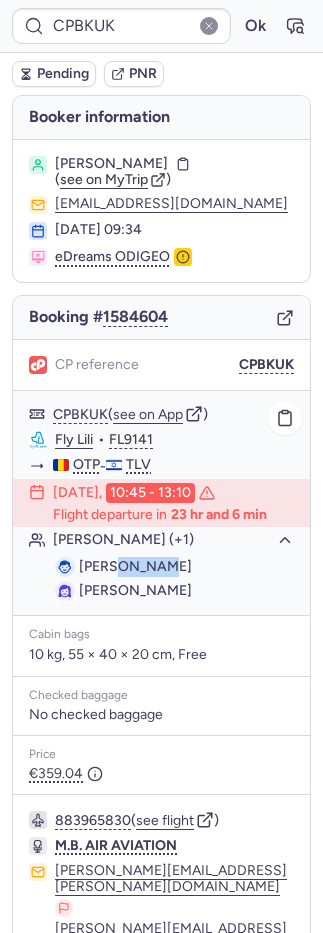 click on "Itai AHARON" at bounding box center (135, 566) 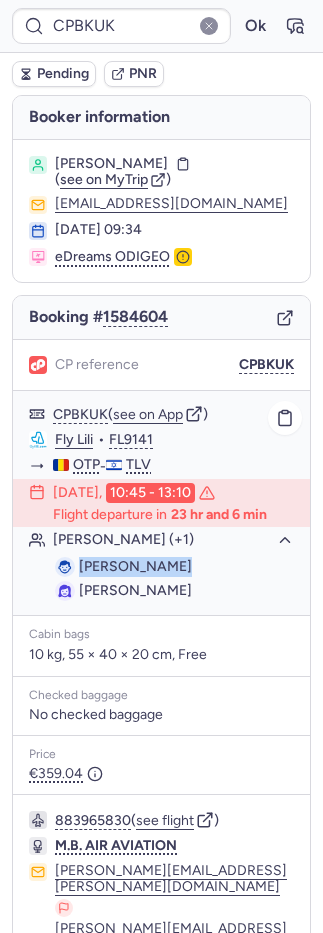 click on "Itai AHARON" at bounding box center [135, 566] 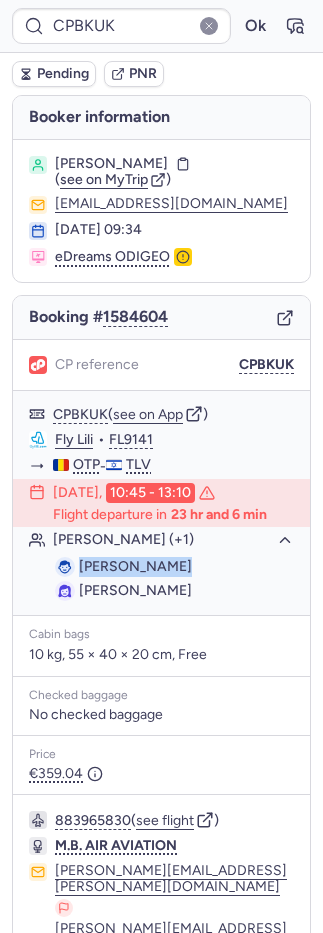 copy on "Itai AHARON" 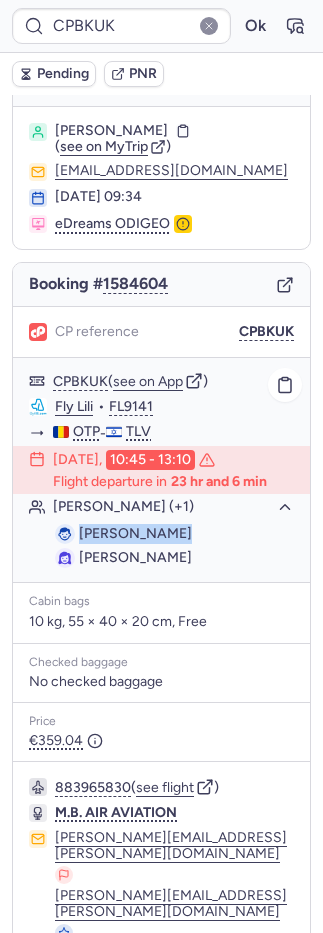 scroll, scrollTop: 76, scrollLeft: 0, axis: vertical 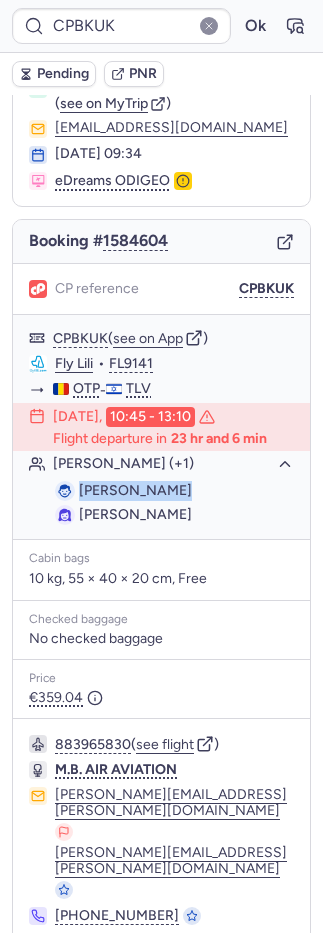 click 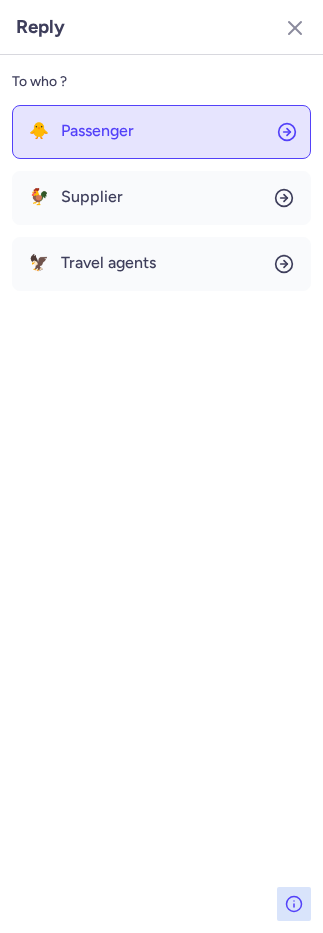 drag, startPoint x: 136, startPoint y: 116, endPoint x: 150, endPoint y: 147, distance: 34.0147 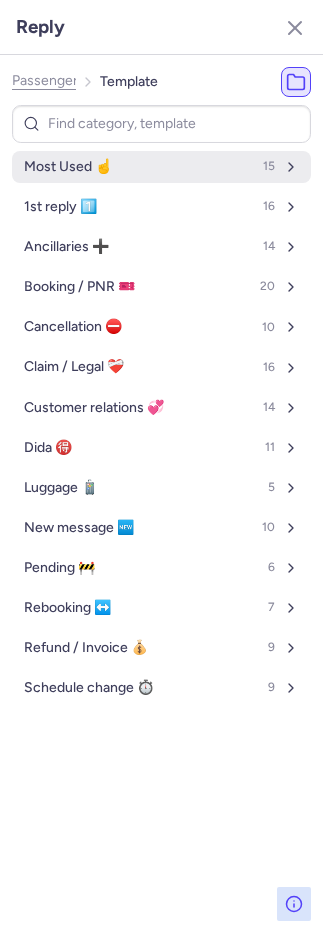 click on "Most Used ☝️ 15" at bounding box center (161, 167) 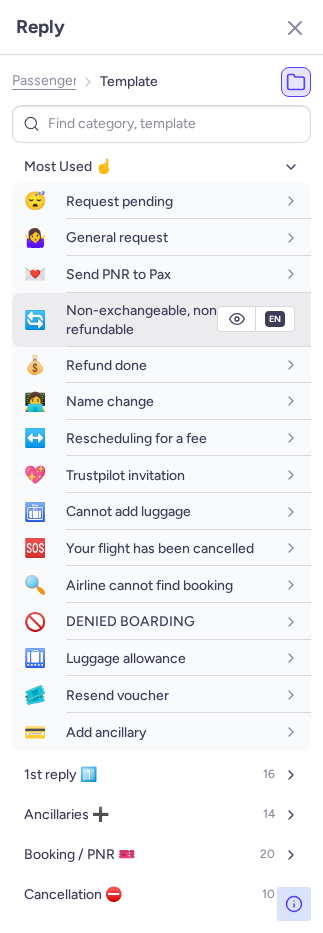 click on "Non-exchangeable, non-refundable" at bounding box center (144, 319) 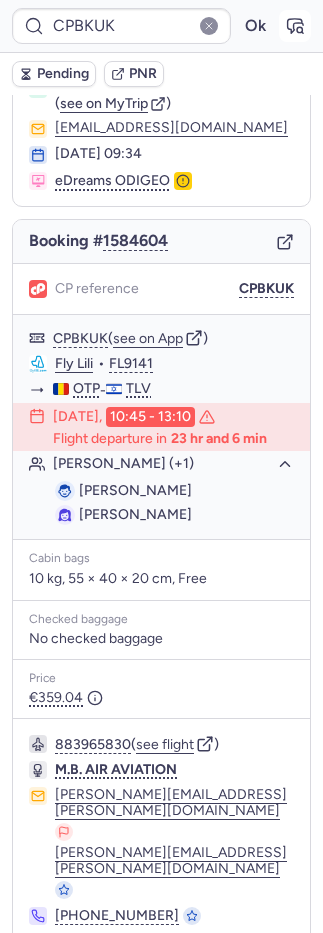 click 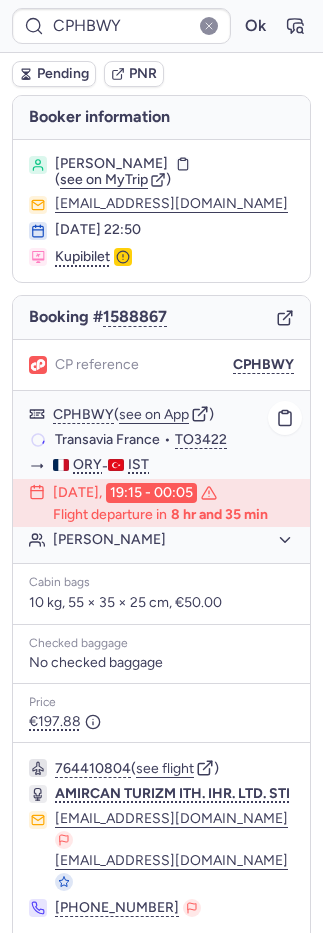 scroll, scrollTop: 42, scrollLeft: 0, axis: vertical 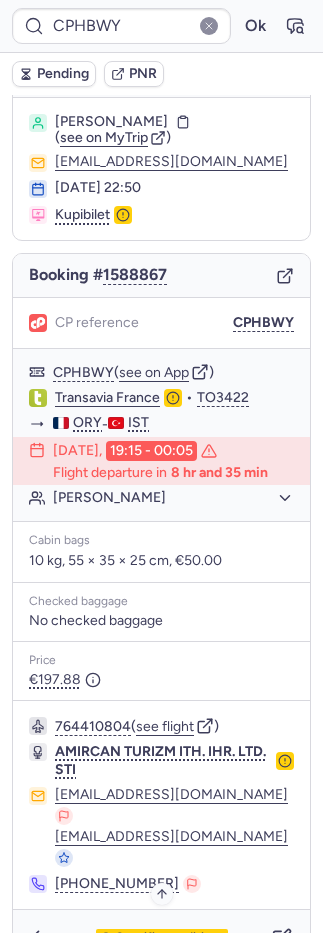 click on "Specific conditions" at bounding box center [170, 938] 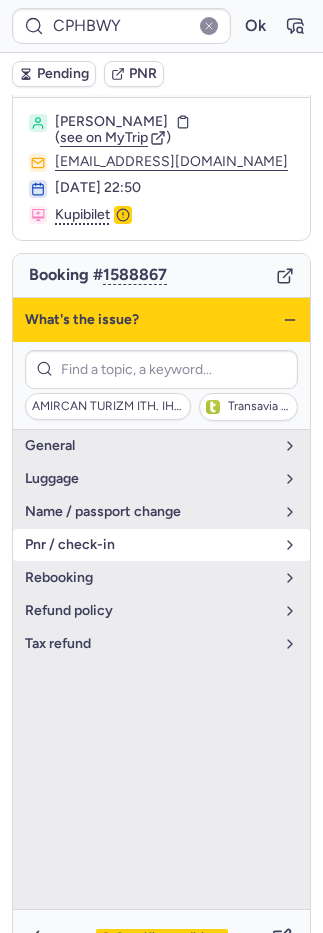 click on "pnr / check-in" at bounding box center (161, 545) 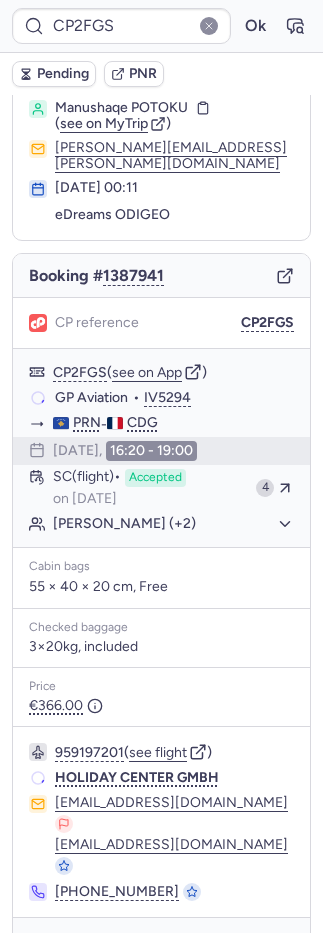 scroll, scrollTop: 50, scrollLeft: 0, axis: vertical 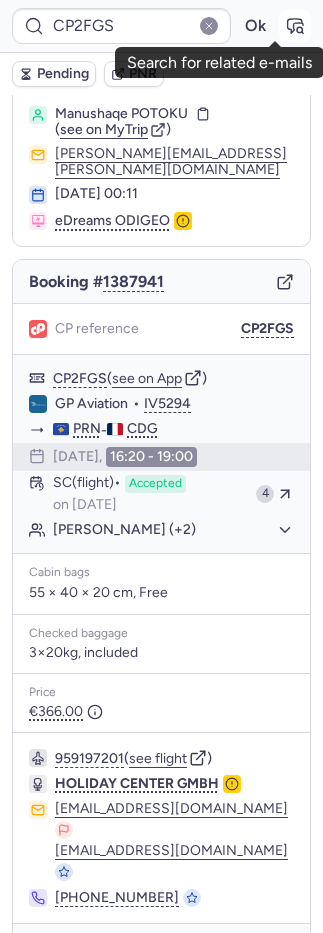 click 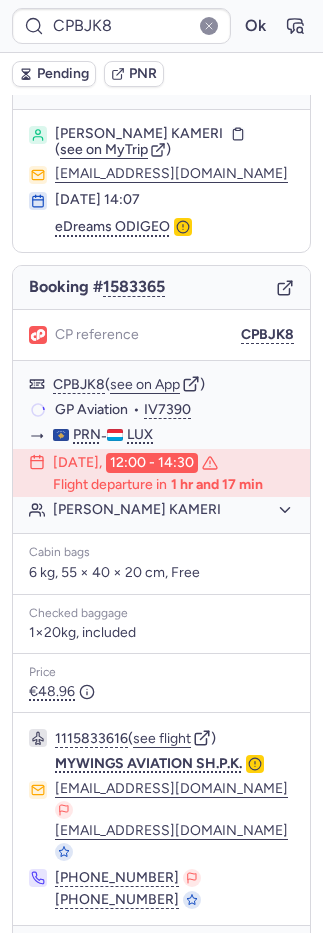 scroll, scrollTop: 72, scrollLeft: 0, axis: vertical 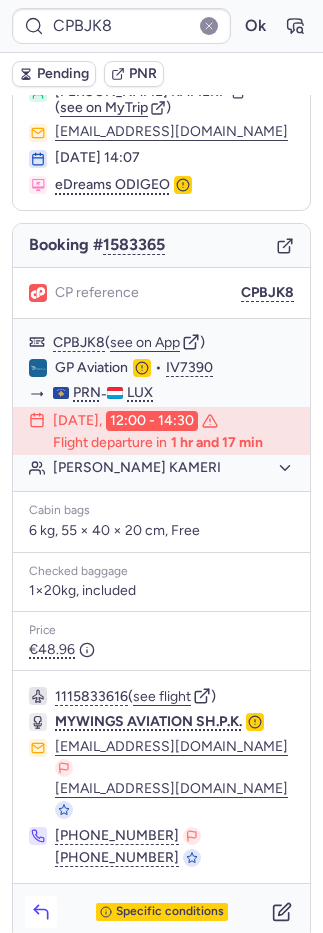 click 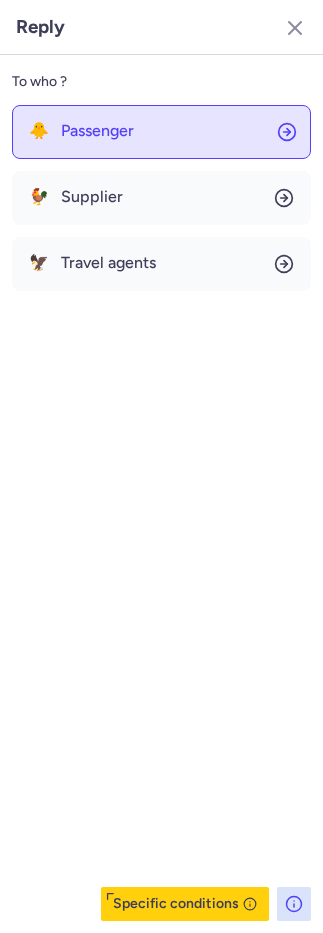 click on "🐥 Passenger" 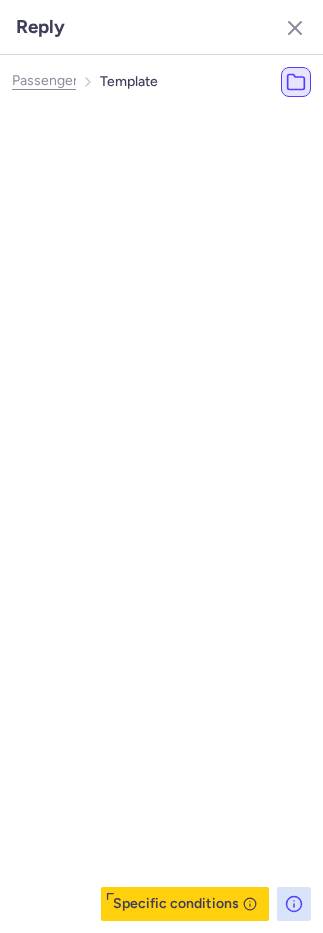 click on "Most Used ☝️ 15" at bounding box center (193, 167) 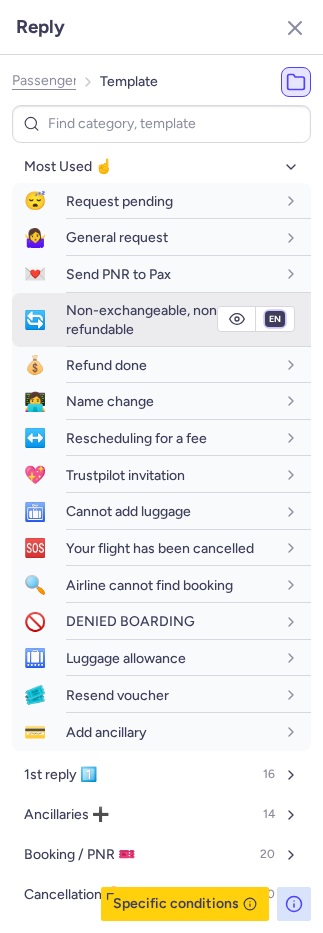 click on "fr en de nl pt es it ru" at bounding box center (275, 319) 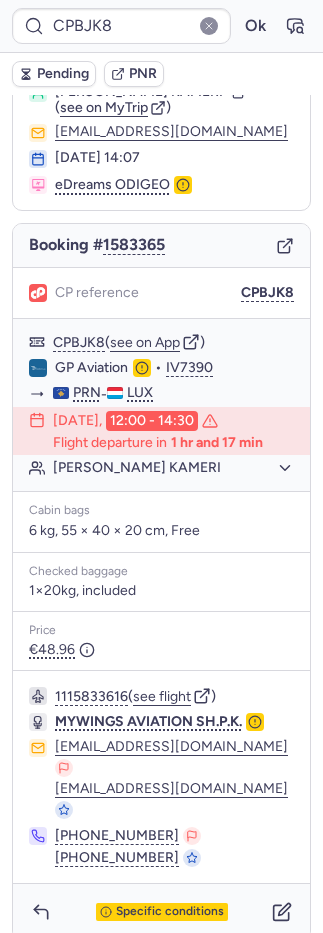 click at bounding box center [295, 26] 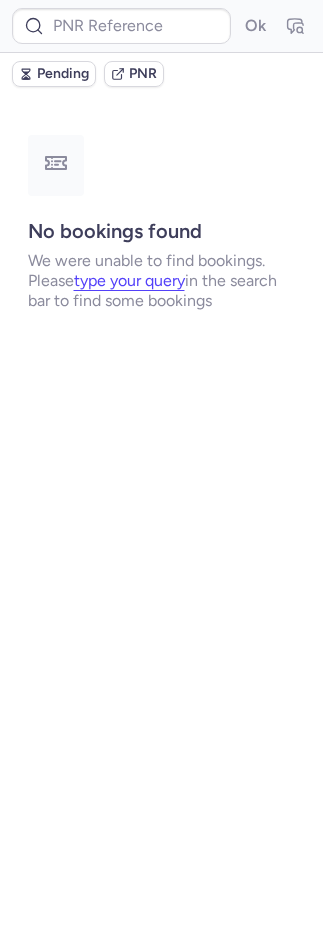 scroll, scrollTop: 0, scrollLeft: 0, axis: both 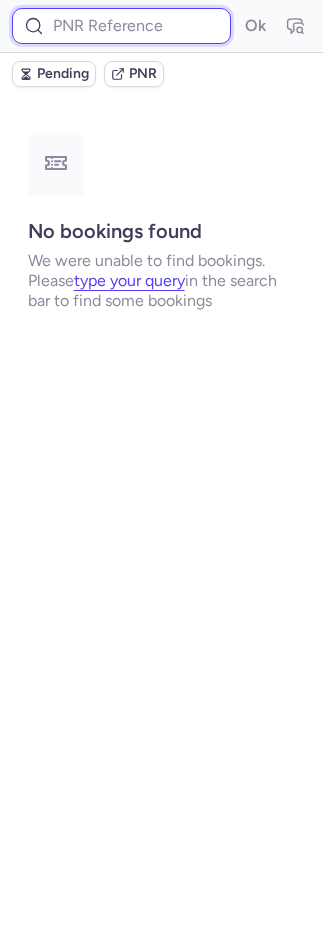 drag, startPoint x: 118, startPoint y: 20, endPoint x: 140, endPoint y: 25, distance: 22.561028 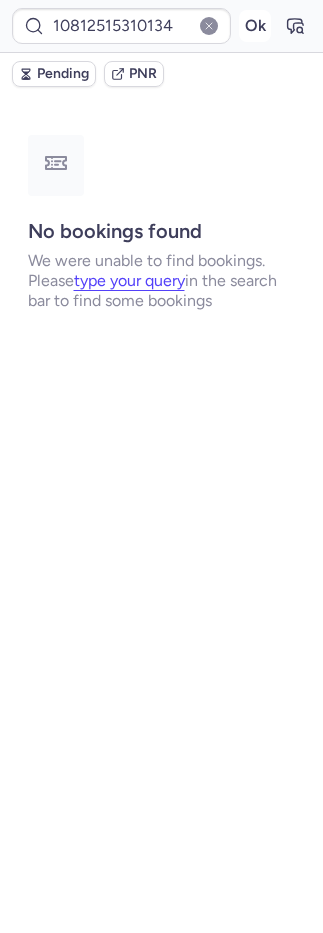 click on "Ok" at bounding box center [255, 26] 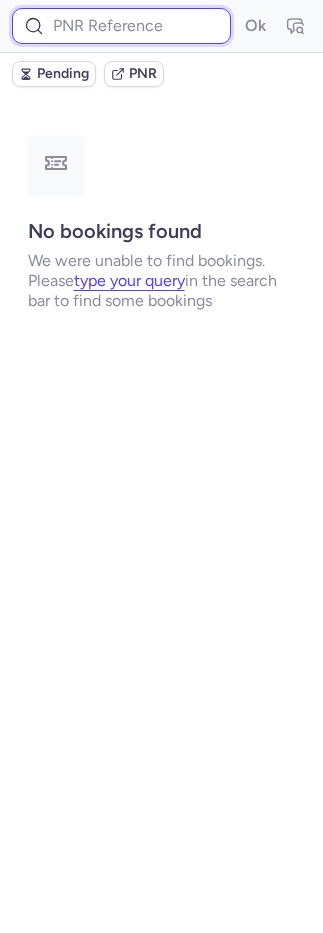 click at bounding box center (121, 26) 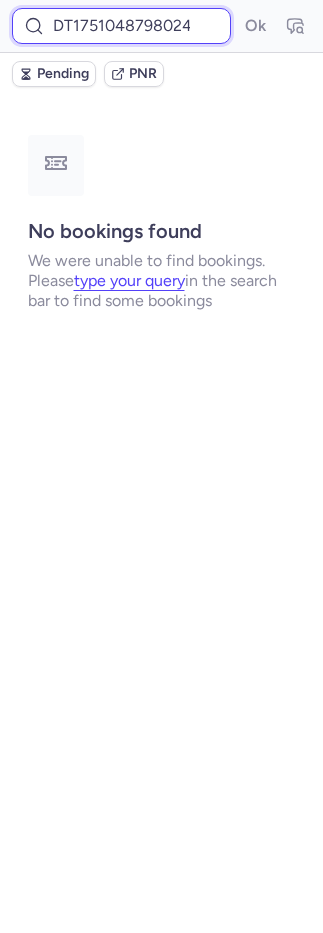 scroll, scrollTop: 0, scrollLeft: 26, axis: horizontal 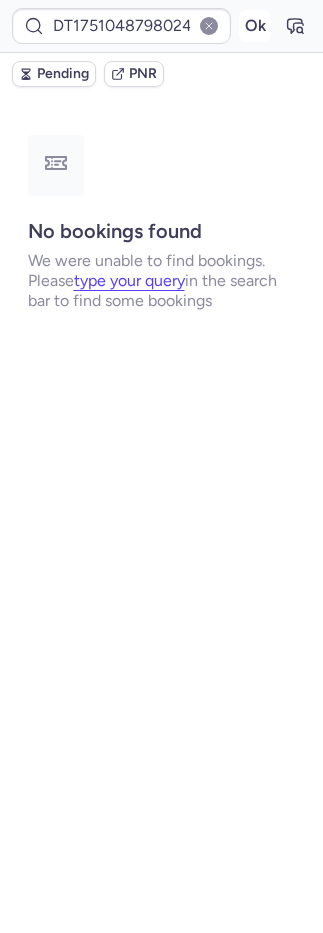 click on "Ok" at bounding box center (255, 26) 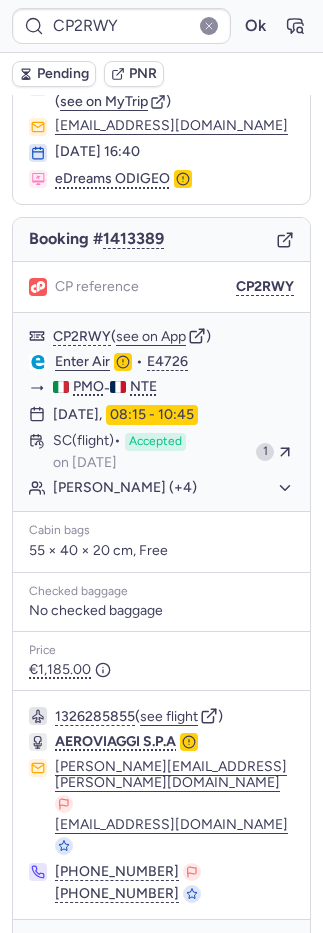 scroll, scrollTop: 92, scrollLeft: 0, axis: vertical 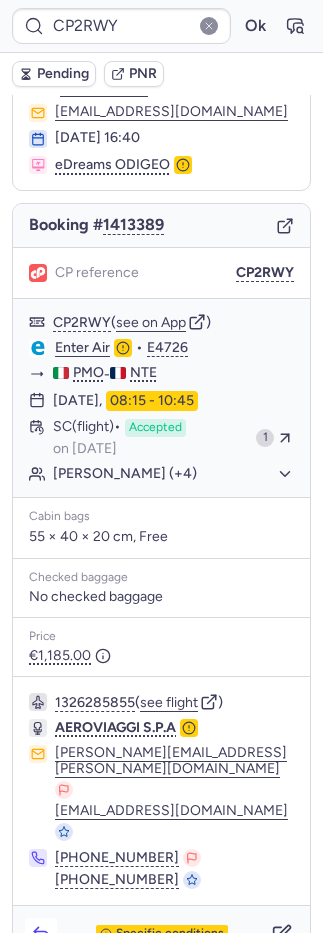 click 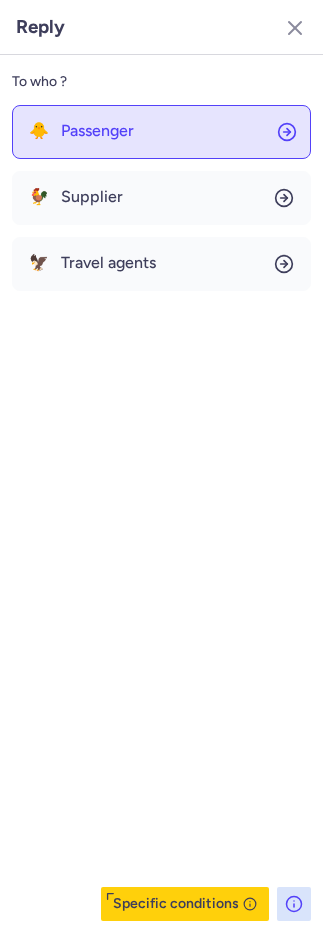 click on "Passenger" at bounding box center (97, 131) 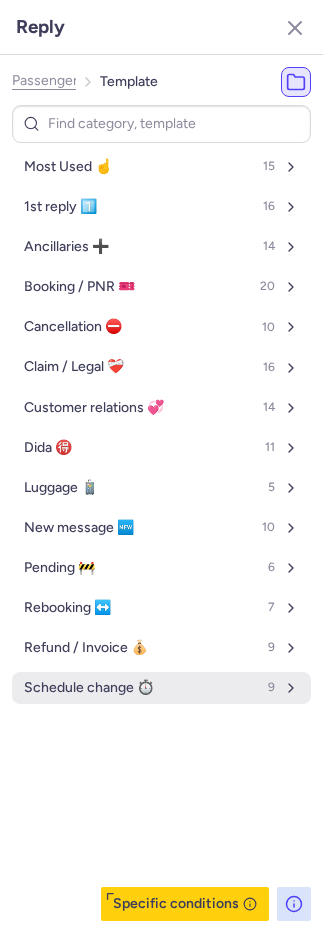click on "Schedule change ⏱️" at bounding box center [89, 688] 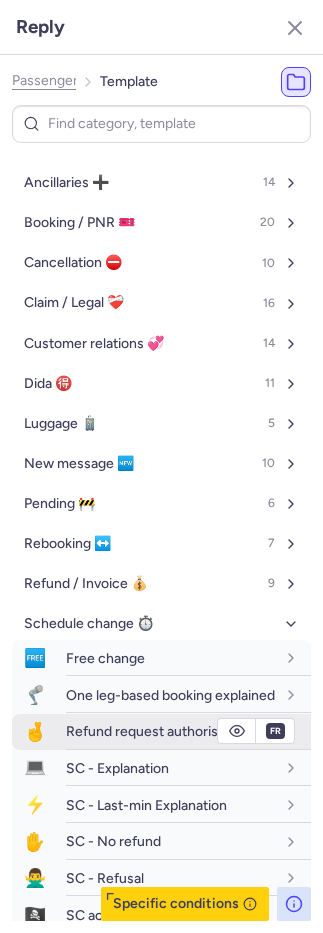 scroll, scrollTop: 172, scrollLeft: 0, axis: vertical 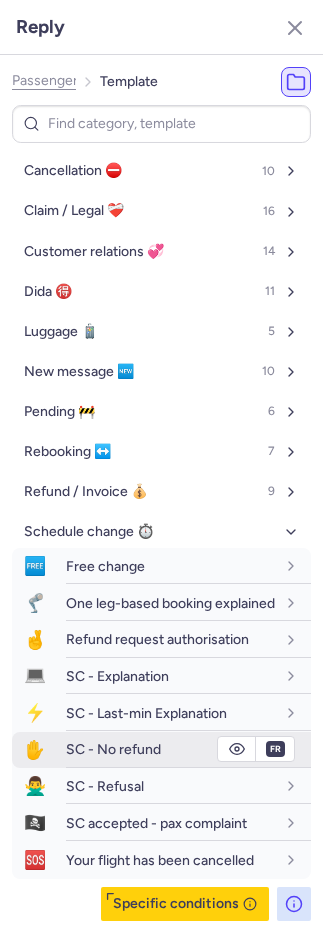 click on "SC - No refund" at bounding box center [113, 749] 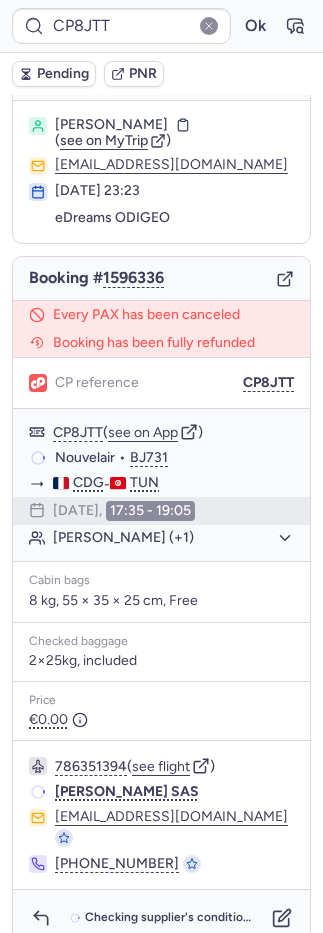scroll, scrollTop: 39, scrollLeft: 0, axis: vertical 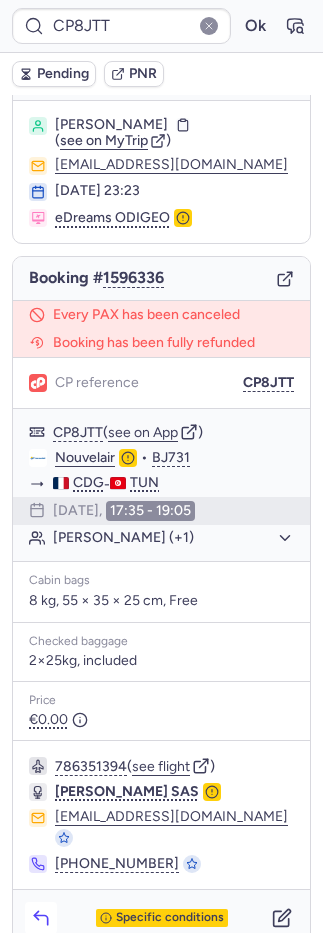 click 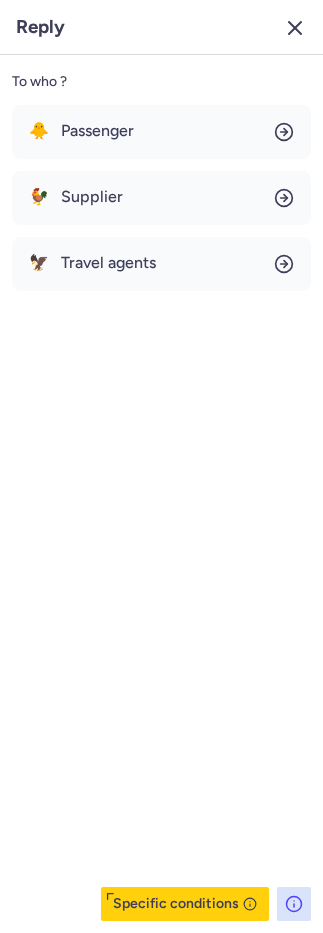 click 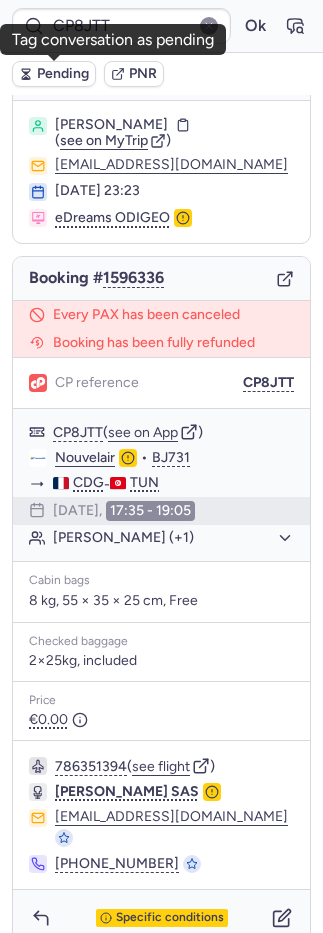 click on "Pending" at bounding box center [63, 74] 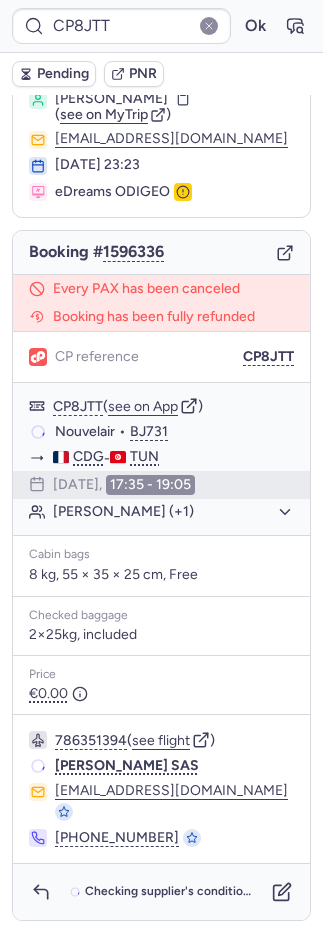scroll, scrollTop: 39, scrollLeft: 0, axis: vertical 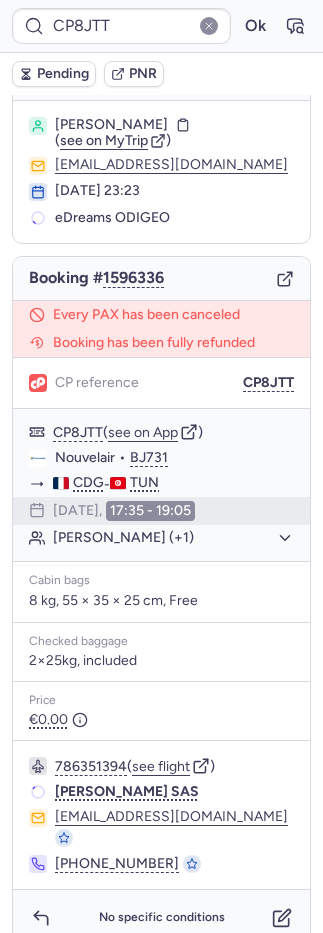 click on "Pending" at bounding box center [63, 74] 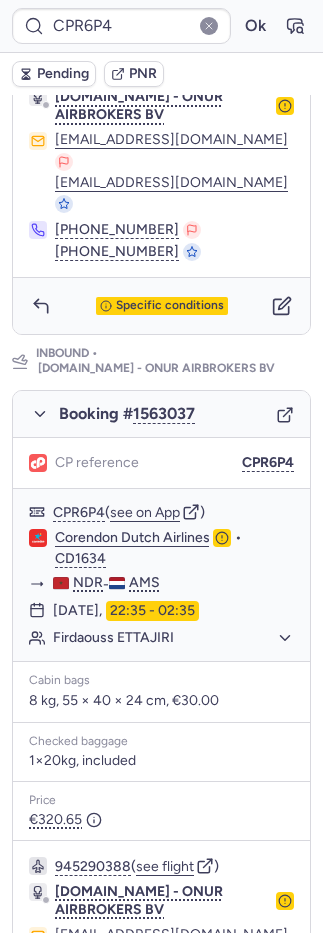 scroll, scrollTop: 992, scrollLeft: 0, axis: vertical 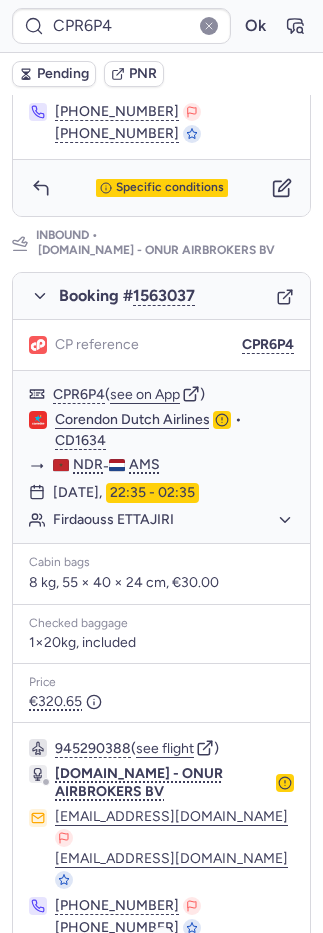click on "Specific conditions" at bounding box center [161, 982] 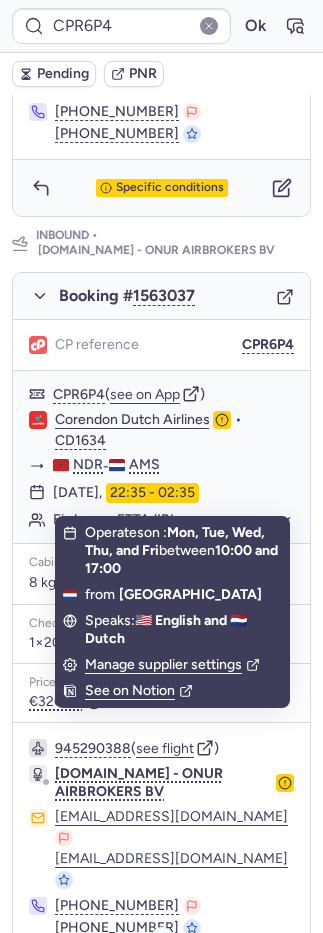 click on "Specific conditions" at bounding box center [170, 982] 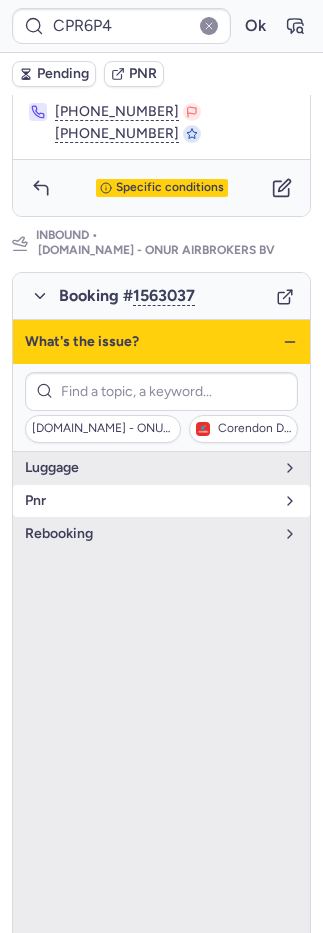 click on "pnr" at bounding box center [149, 501] 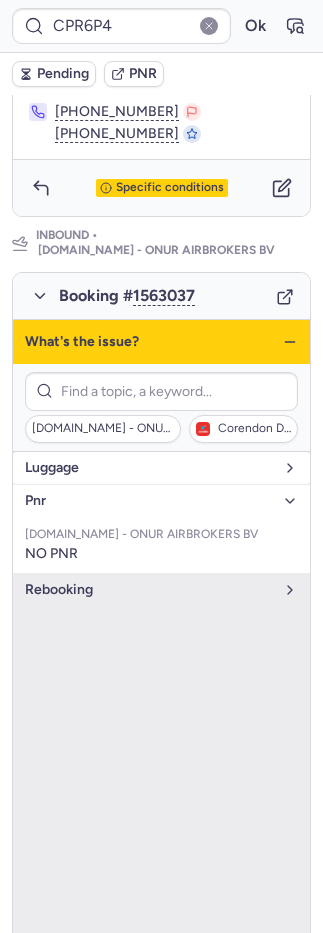 click on "luggage" at bounding box center [149, 468] 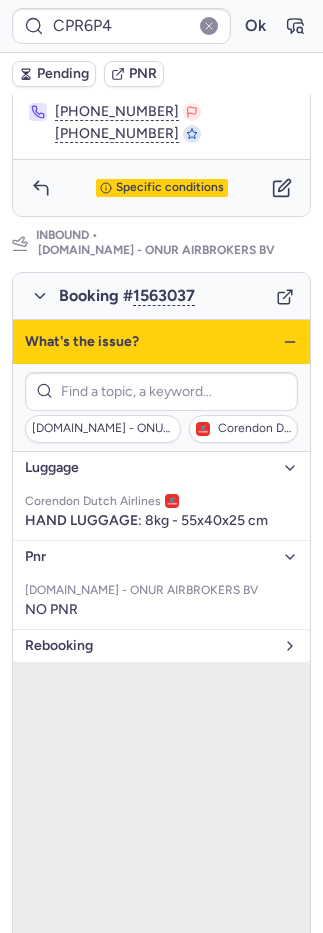 click on "rebooking" at bounding box center (161, 646) 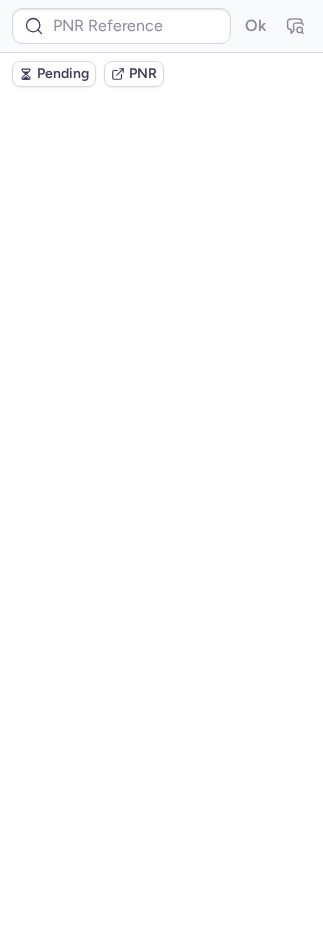 scroll, scrollTop: 0, scrollLeft: 0, axis: both 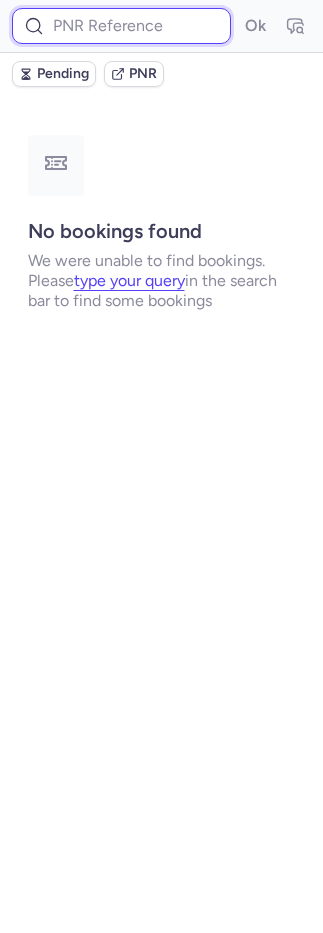 drag, startPoint x: 124, startPoint y: 11, endPoint x: 138, endPoint y: 17, distance: 15.231546 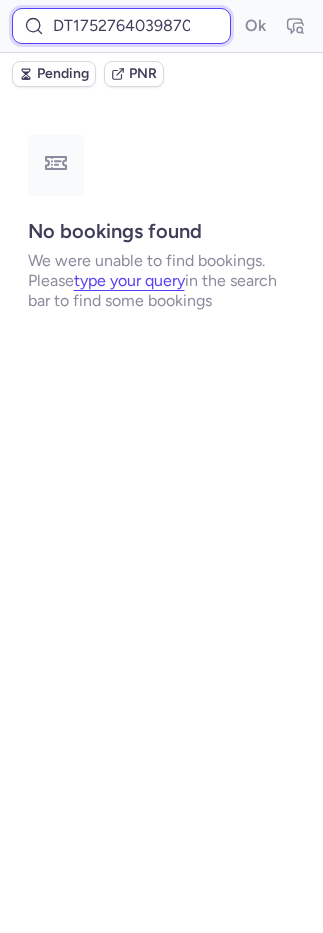 scroll, scrollTop: 0, scrollLeft: 26, axis: horizontal 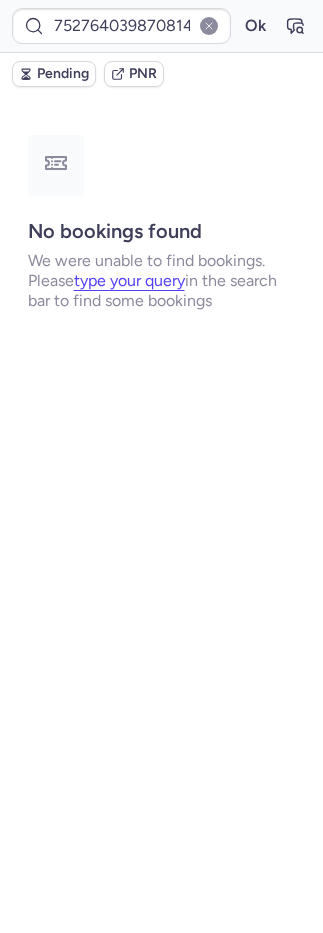 click on "DT1752764039870814  Ok" at bounding box center (161, 26) 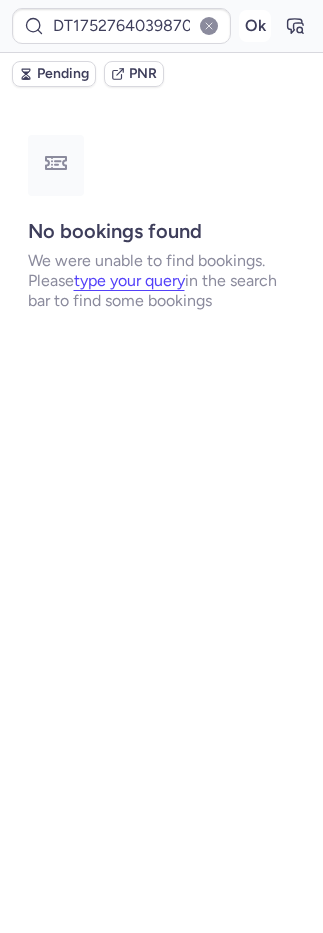 click on "Ok" at bounding box center [255, 26] 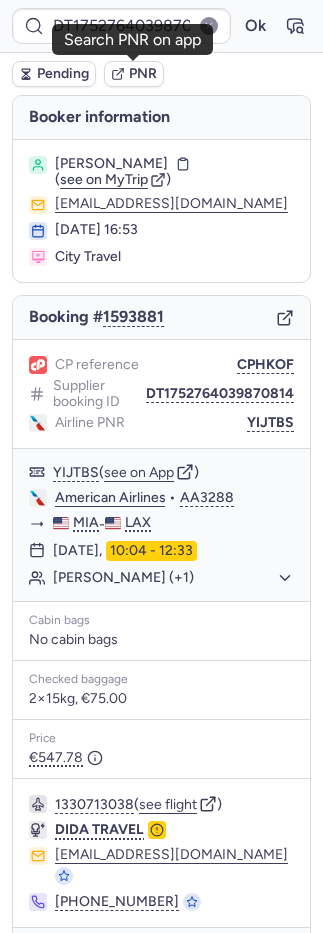 click on "PNR" at bounding box center [143, 74] 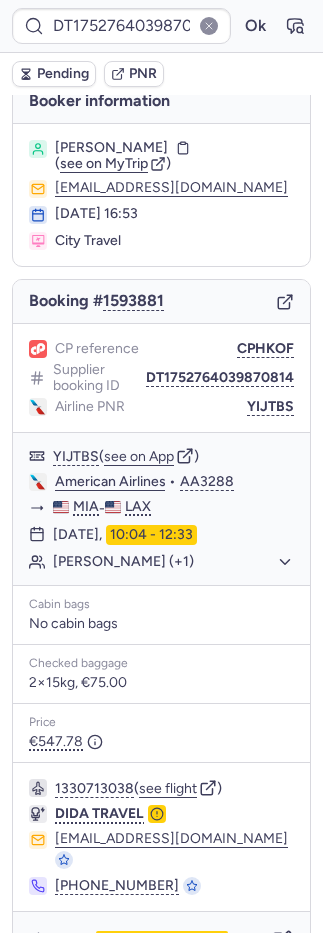 scroll, scrollTop: 38, scrollLeft: 0, axis: vertical 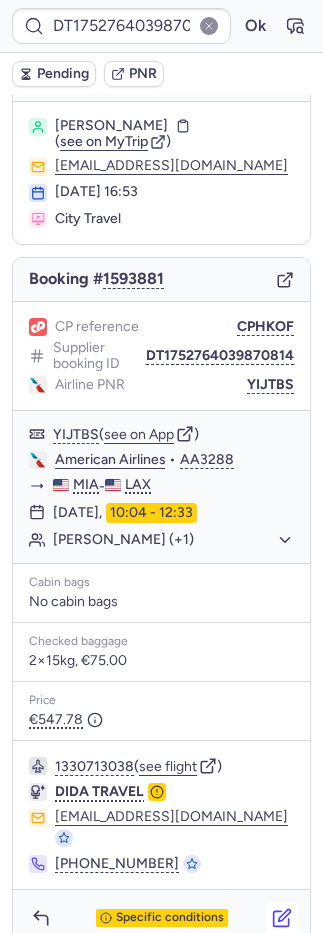 click on "Specific conditions" at bounding box center (161, 918) 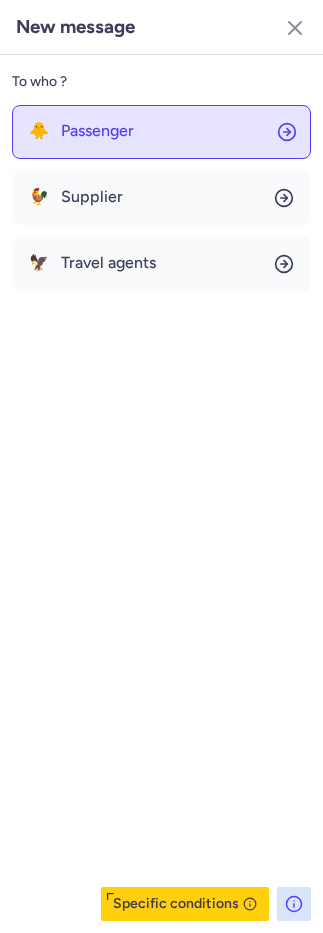 click on "🐥 Passenger" 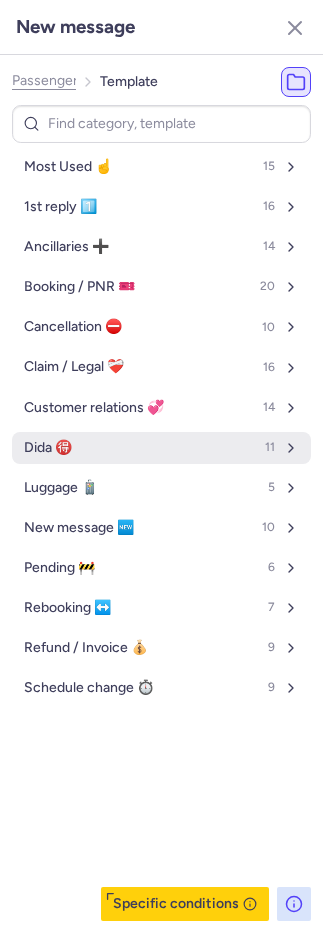 click on "Dida 🉐 11" at bounding box center [161, 448] 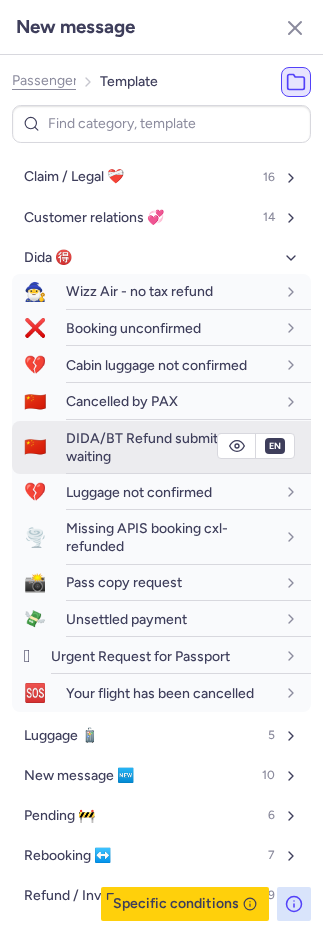 scroll, scrollTop: 191, scrollLeft: 0, axis: vertical 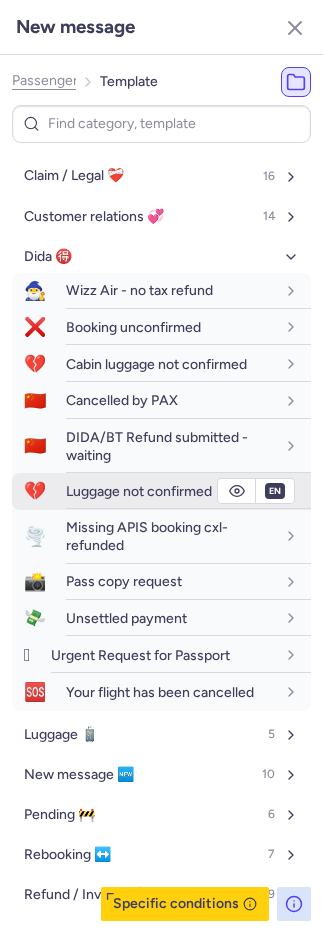 click on "Luggage not confirmed" at bounding box center (139, 491) 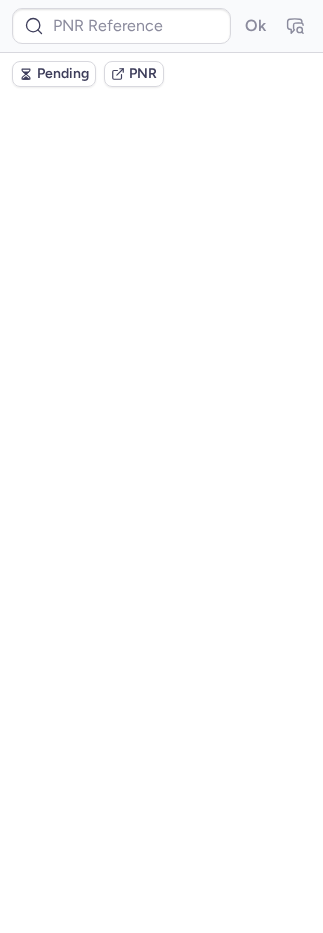 scroll, scrollTop: 0, scrollLeft: 0, axis: both 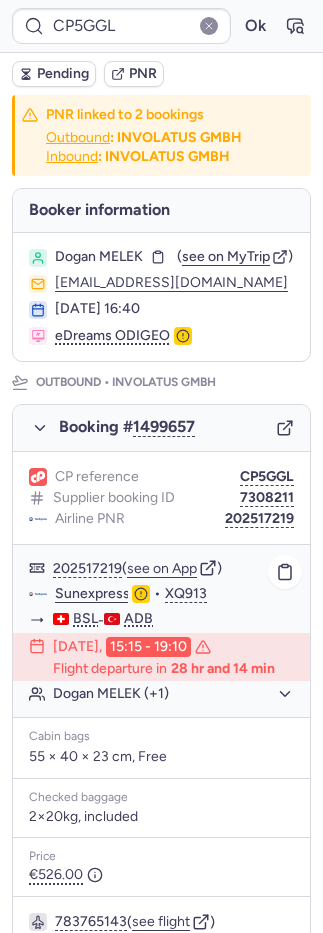 click on "Dogan MELEK (+1)" 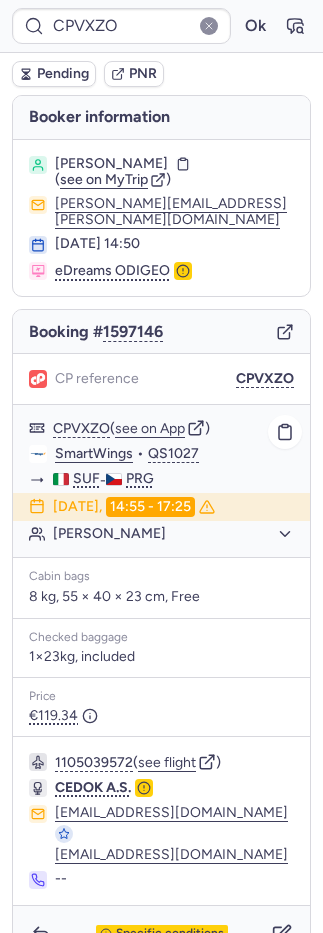 click on "Daniel ZIZKA" 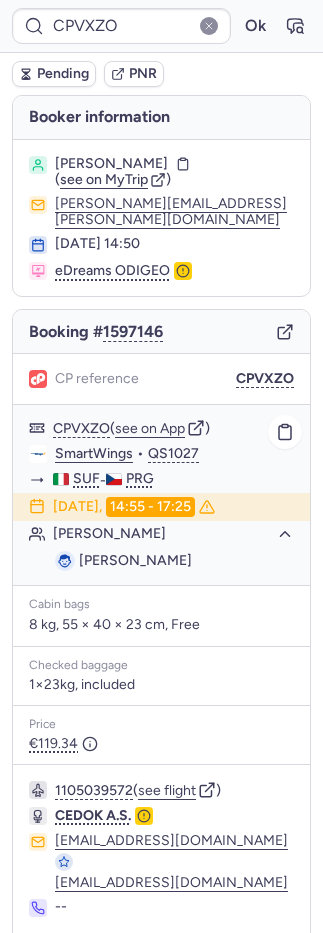 click on "Daniel ZIZKA" at bounding box center [135, 560] 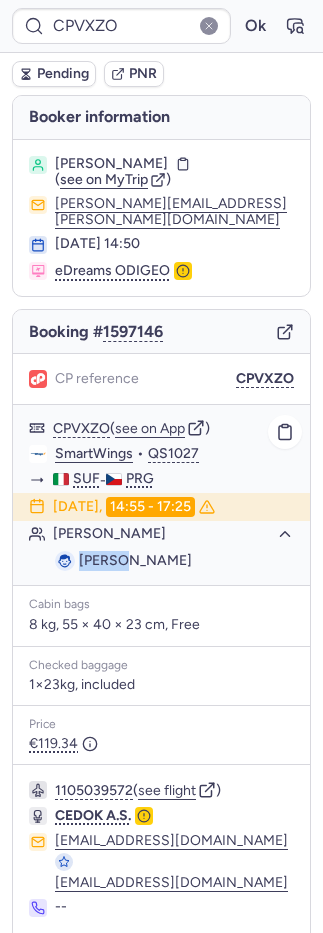 click on "Daniel ZIZKA" at bounding box center (135, 560) 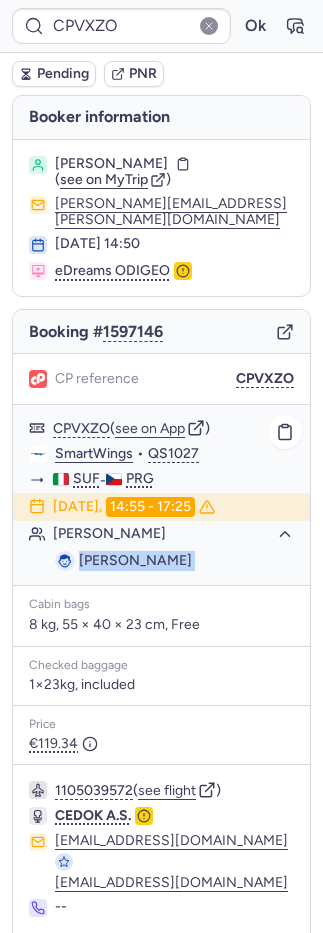 click on "Daniel ZIZKA" at bounding box center (135, 560) 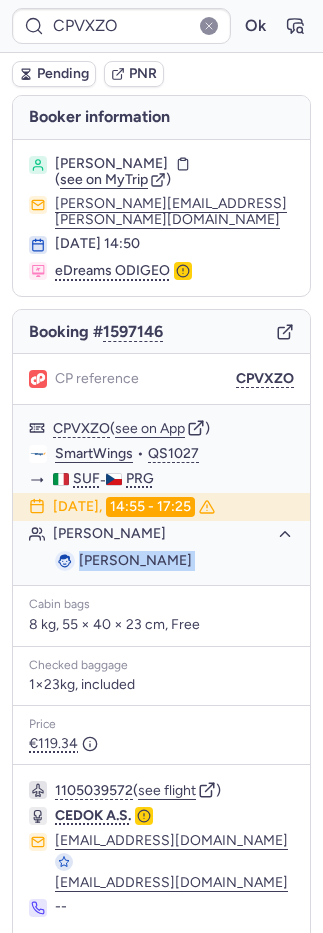 copy on "Daniel ZIZKA" 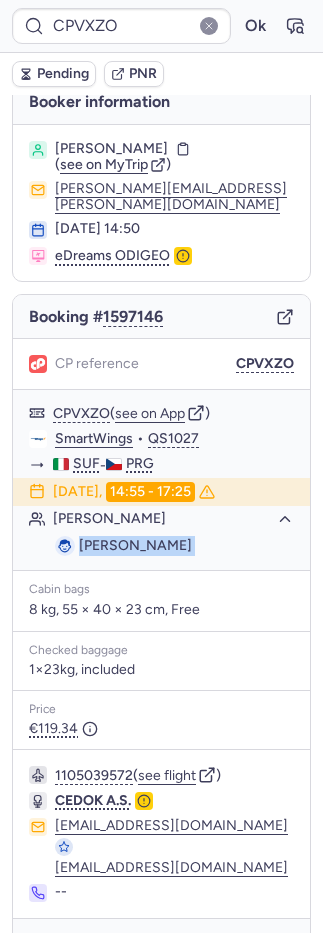 scroll, scrollTop: 30, scrollLeft: 0, axis: vertical 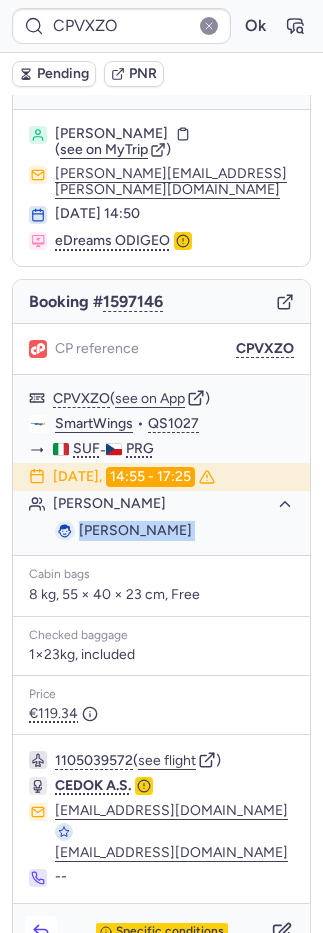 click 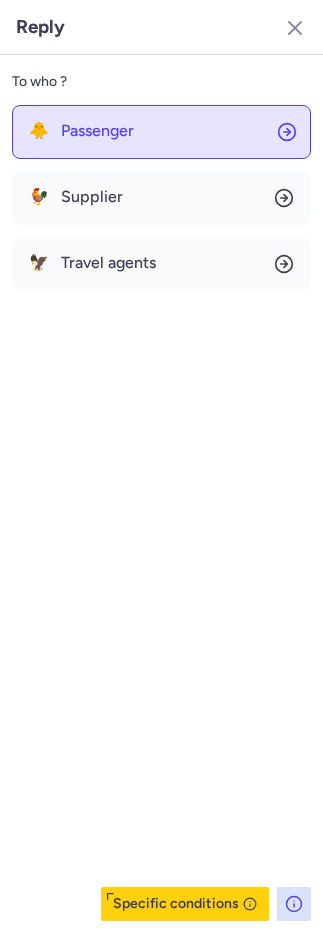 click on "🐥 Passenger" 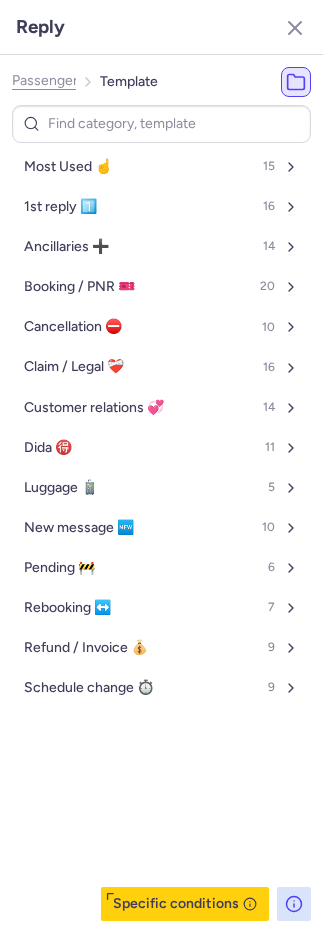 click on "Most Used ☝️" at bounding box center (68, 167) 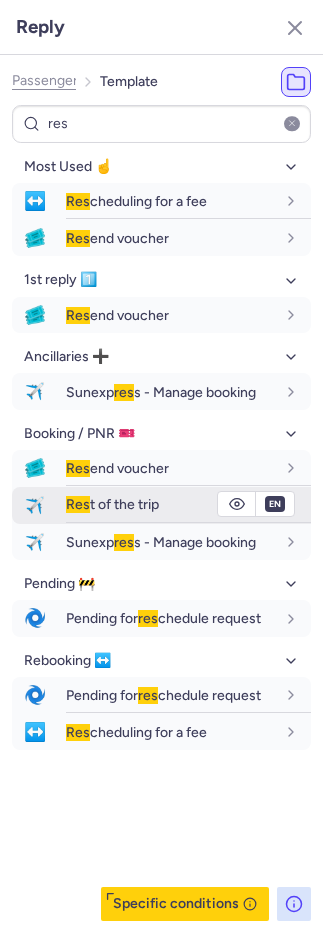 click on "Res t of the trip" at bounding box center [188, 504] 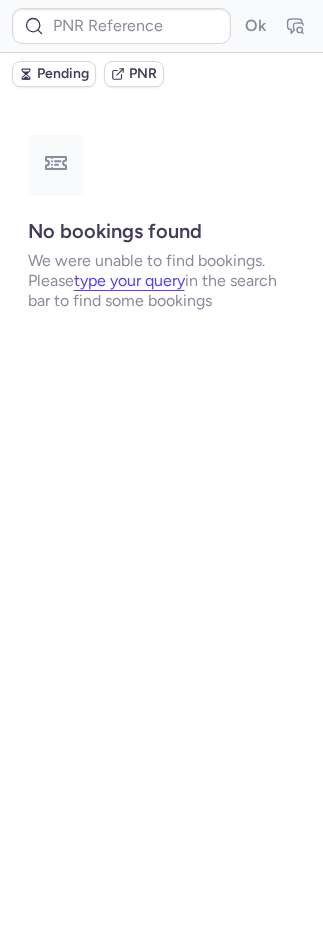 scroll, scrollTop: 0, scrollLeft: 0, axis: both 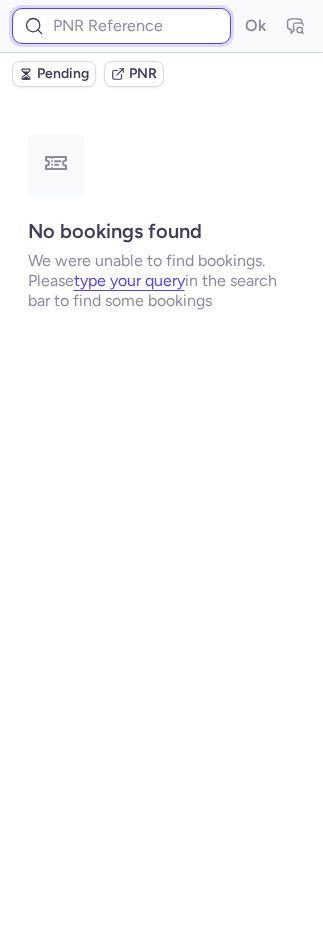 click at bounding box center (121, 26) 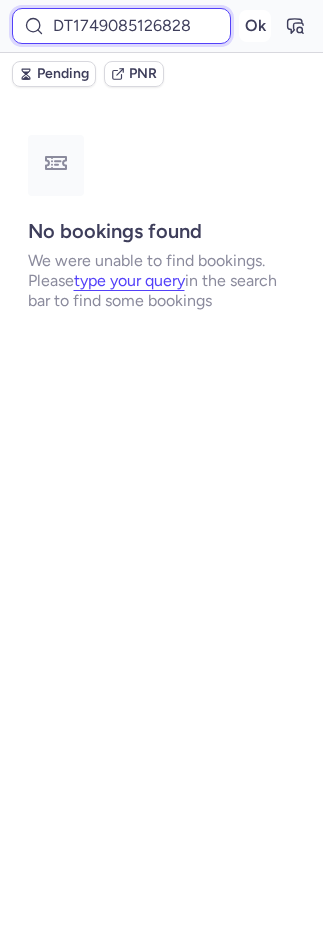 scroll, scrollTop: 0, scrollLeft: 25, axis: horizontal 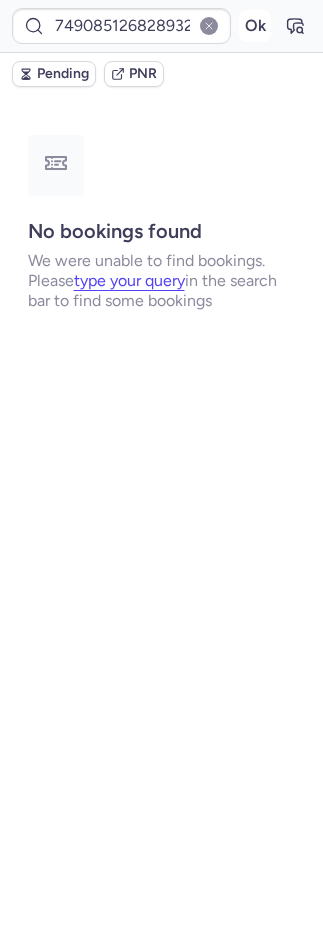 click on "Ok" at bounding box center [255, 26] 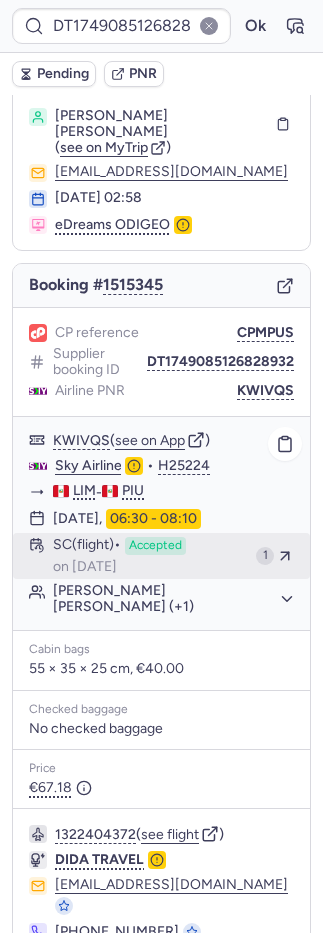 scroll, scrollTop: 116, scrollLeft: 0, axis: vertical 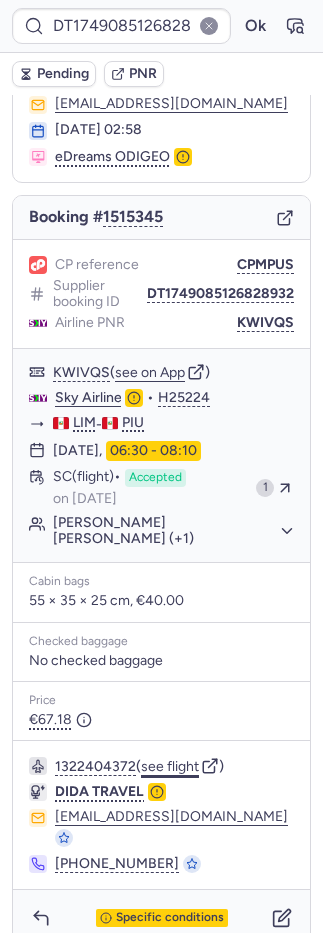 click on "see flight" 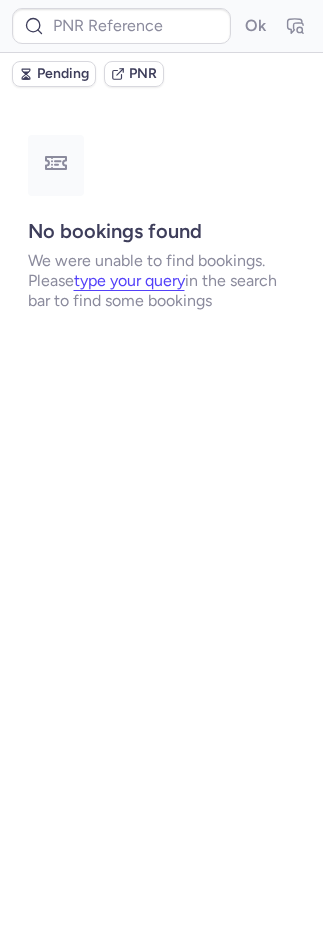 scroll, scrollTop: 0, scrollLeft: 0, axis: both 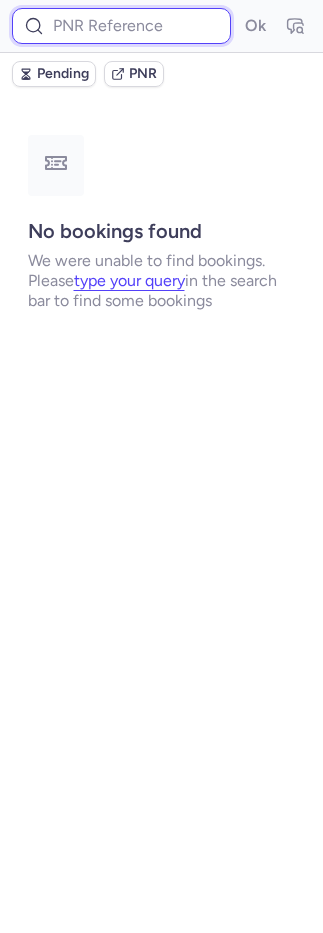 click at bounding box center (121, 26) 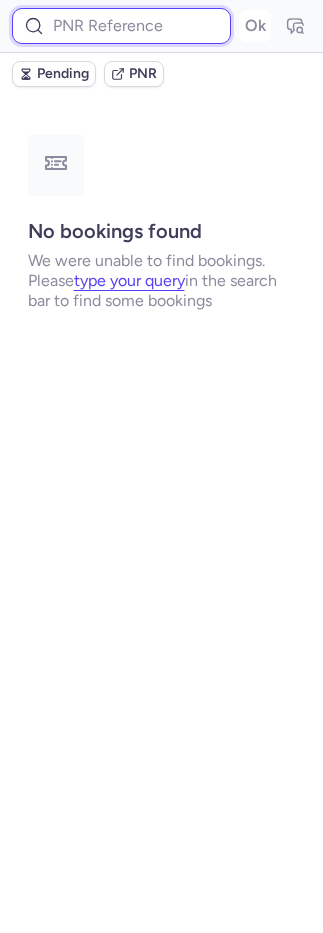 paste on "DT1748612308248441" 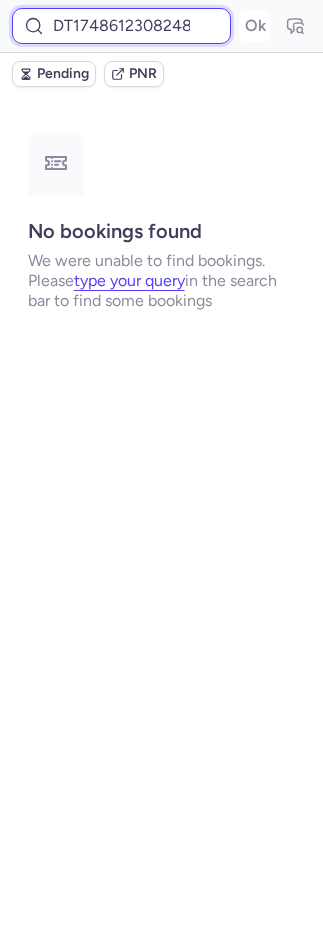 scroll, scrollTop: 0, scrollLeft: 25, axis: horizontal 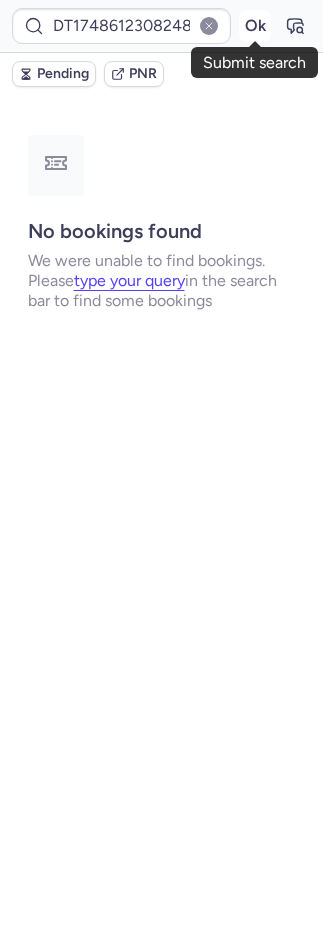 click on "Ok" at bounding box center (255, 26) 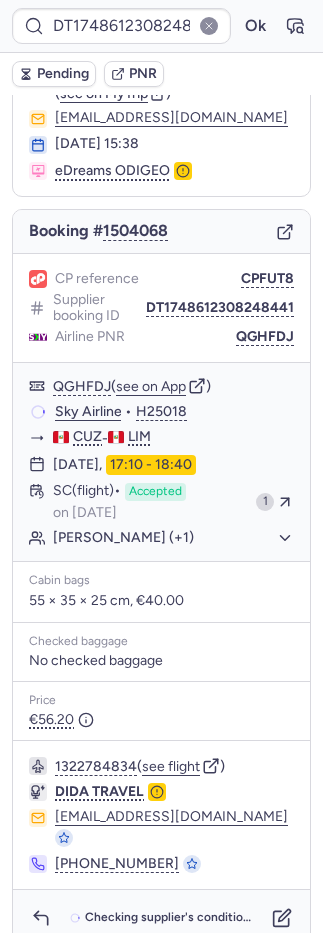 scroll, scrollTop: 86, scrollLeft: 0, axis: vertical 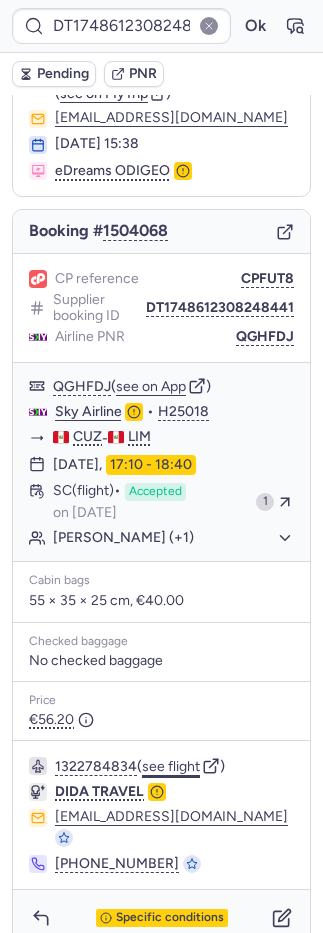 click on "see flight" 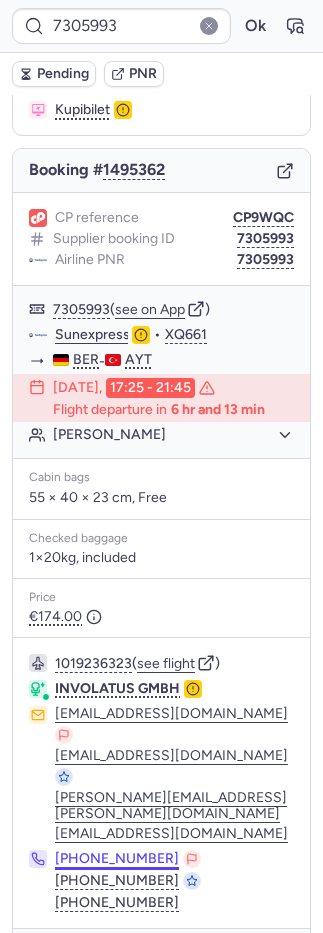 scroll, scrollTop: 150, scrollLeft: 0, axis: vertical 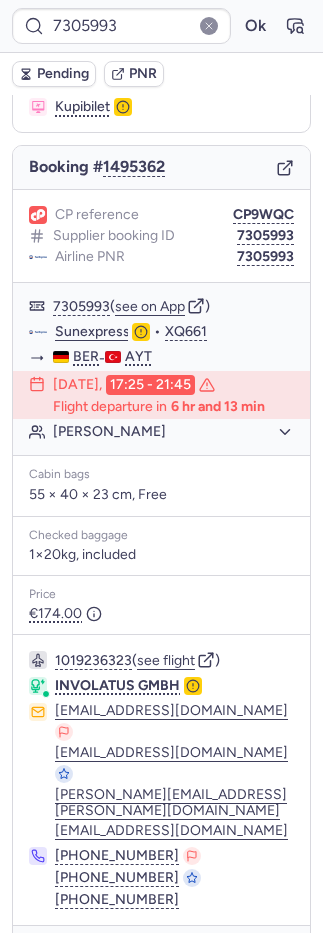 click 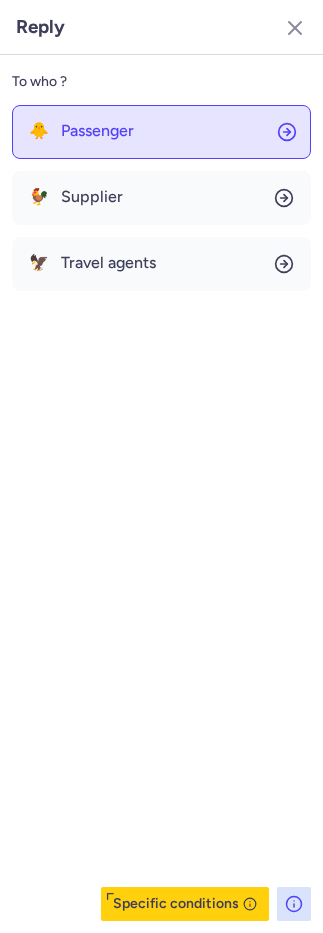 click on "🐥 Passenger" 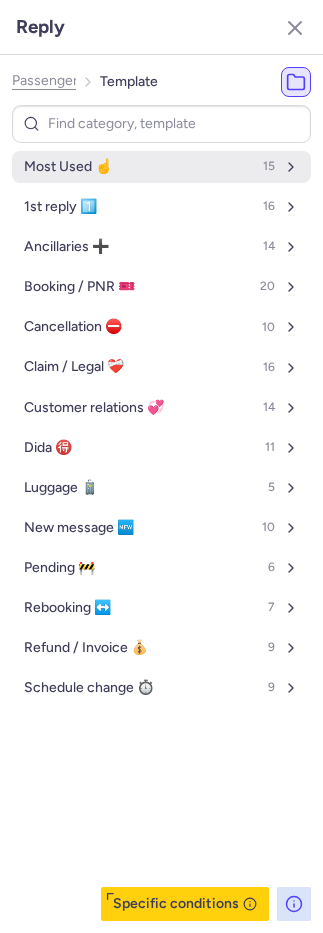 click on "Most Used ☝️" at bounding box center (68, 167) 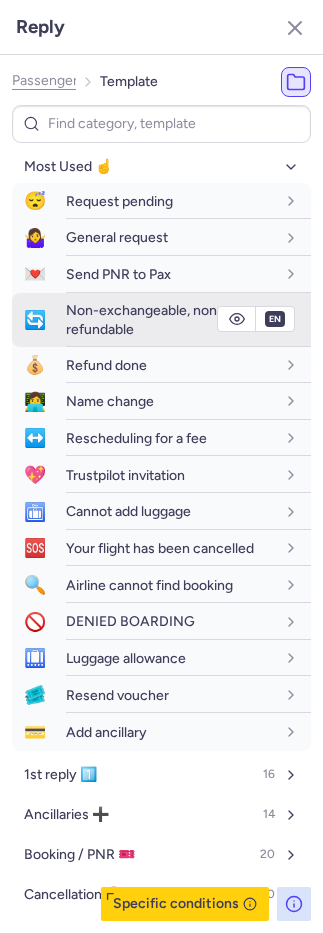click on "Non-exchangeable, non-refundable" at bounding box center (144, 319) 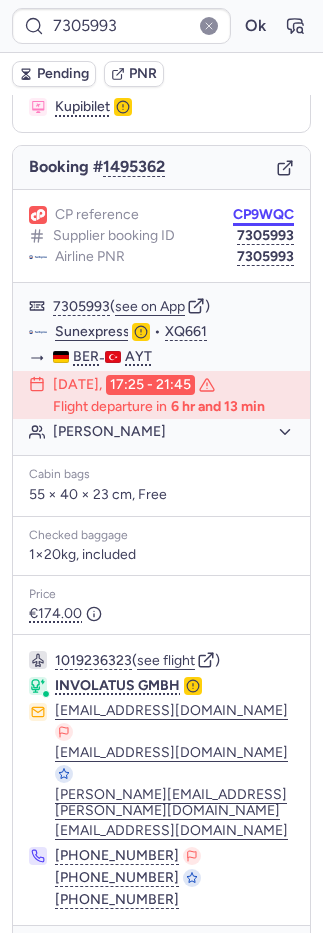 click on "CP9WQC" at bounding box center (263, 215) 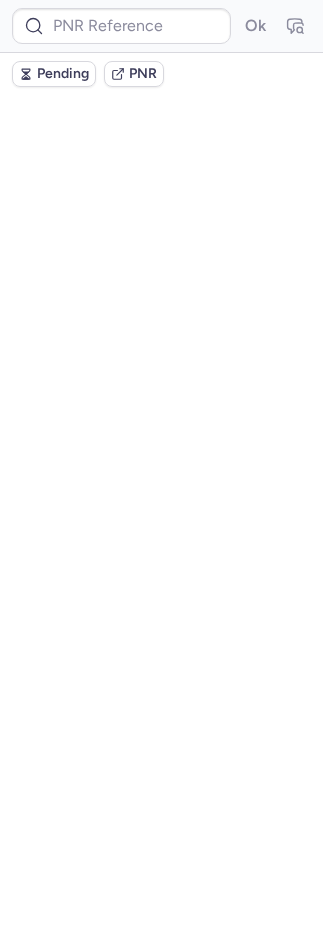 scroll, scrollTop: 0, scrollLeft: 0, axis: both 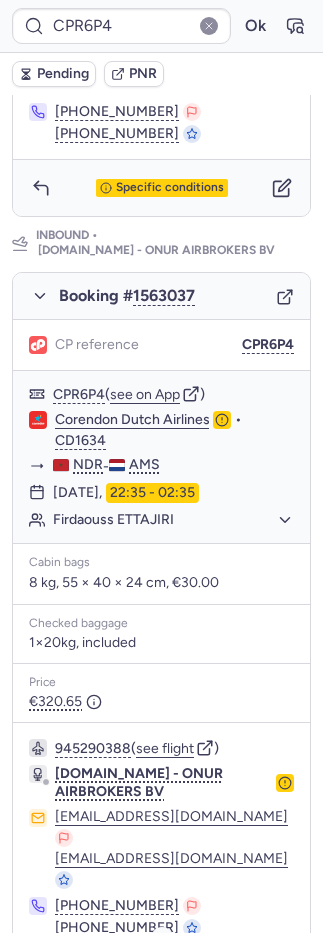 click on "Specific conditions" at bounding box center (170, 982) 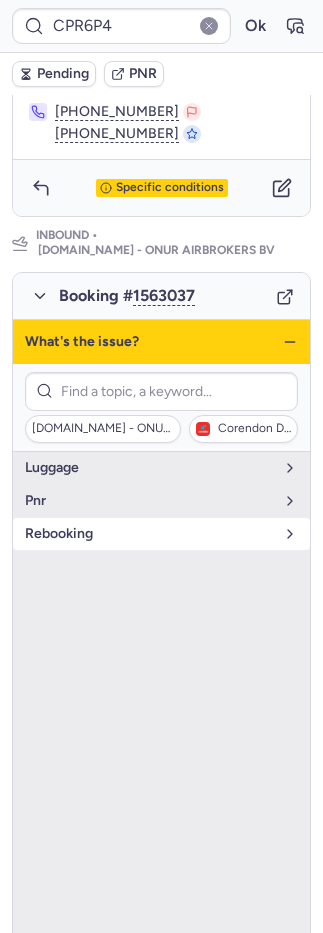 click on "rebooking" at bounding box center (149, 534) 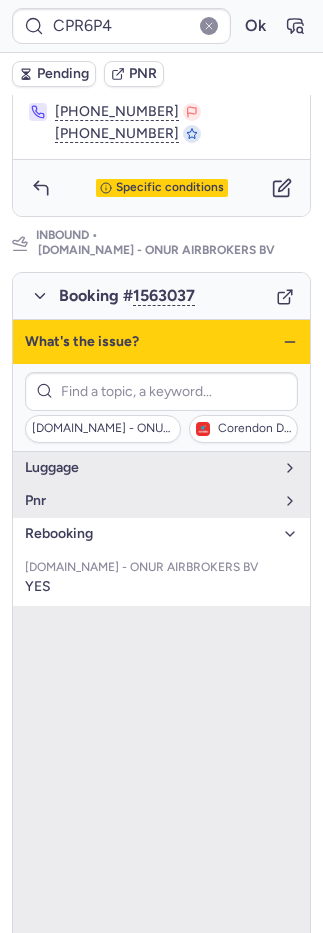 click on "Specific conditions" at bounding box center [162, 982] 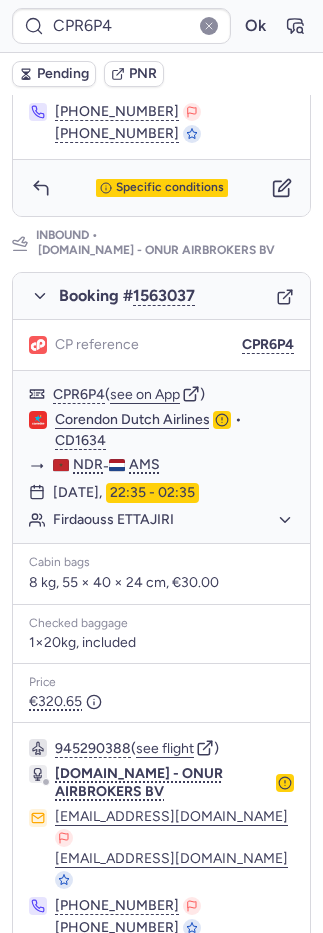 click 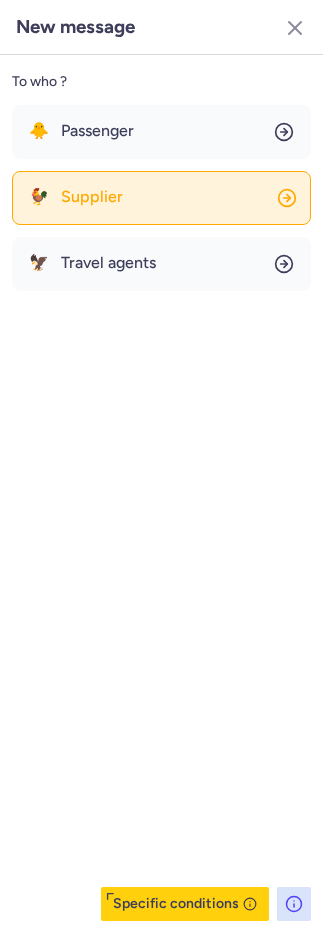 click on "🐓 Supplier" 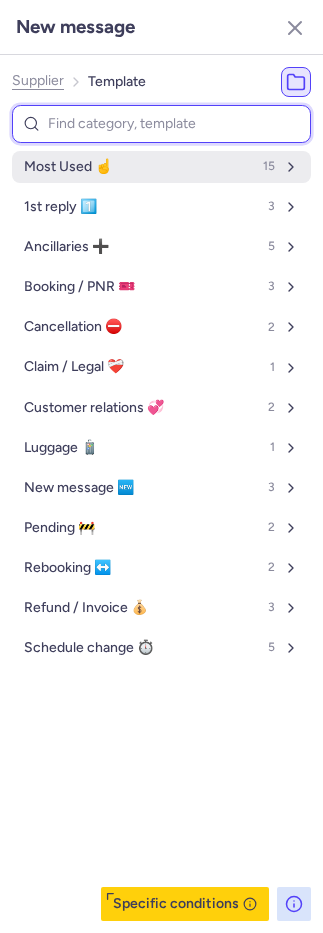 click on "Most Used ☝️ 15" at bounding box center [161, 167] 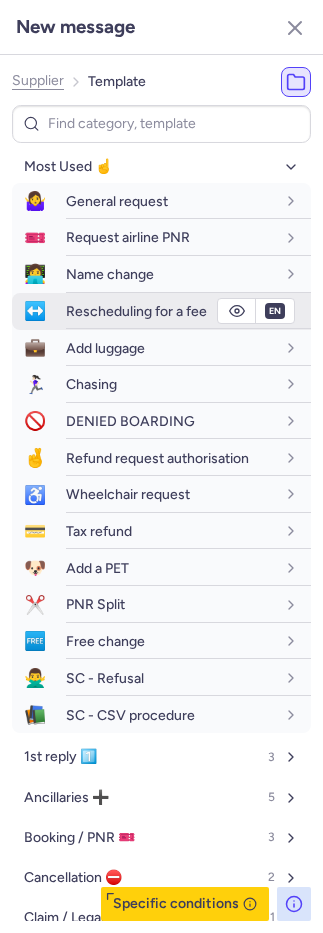 click on "Rescheduling for a fee" at bounding box center (136, 311) 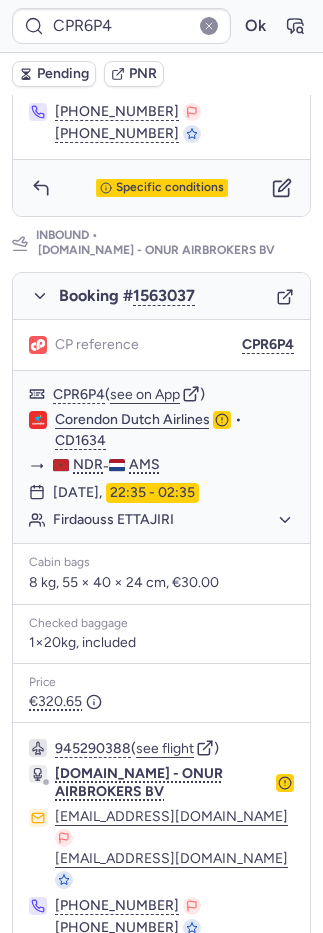 click 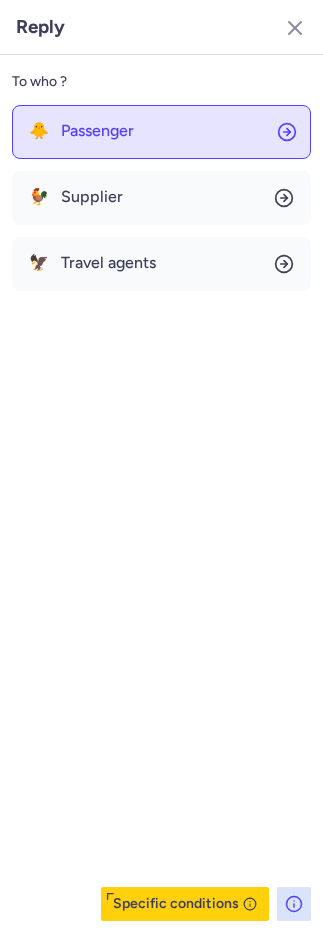 drag, startPoint x: 105, startPoint y: 127, endPoint x: 112, endPoint y: 137, distance: 12.206555 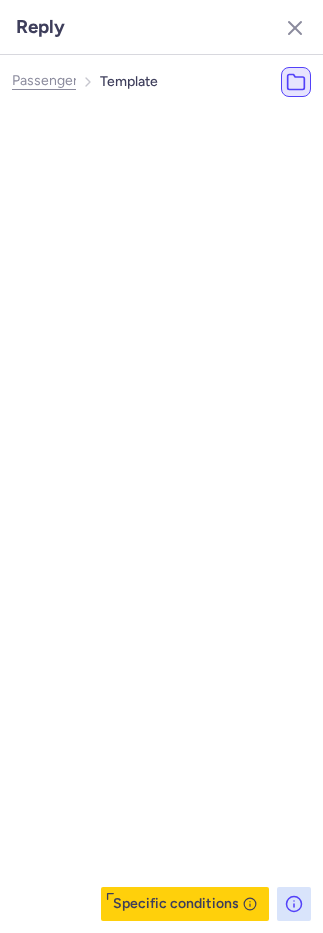 click on "Most Used ☝️ 15" at bounding box center (193, 167) 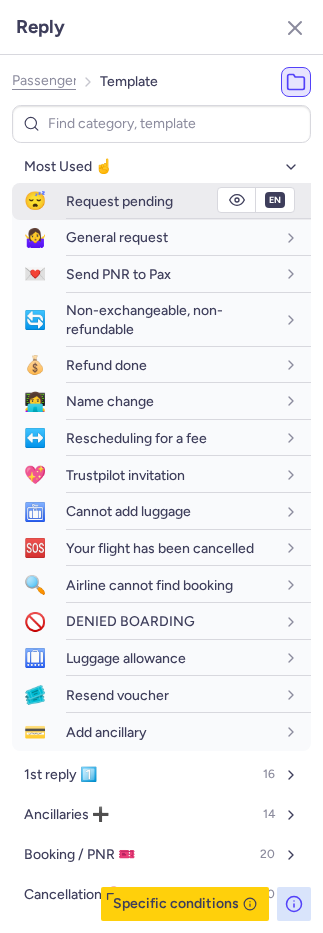 click on "Request pending" at bounding box center [188, 201] 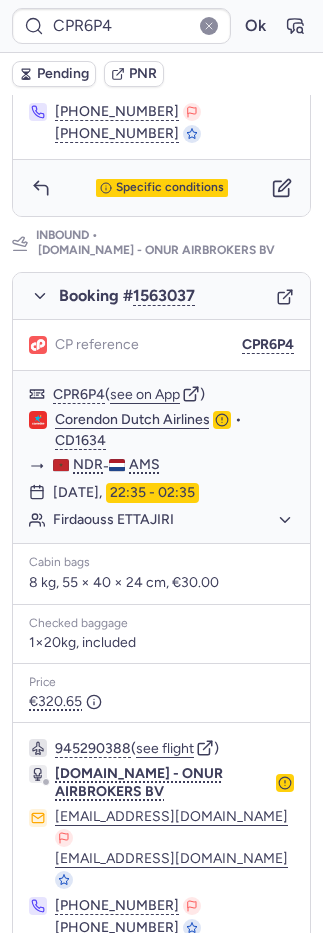 click on "Pending" at bounding box center (63, 74) 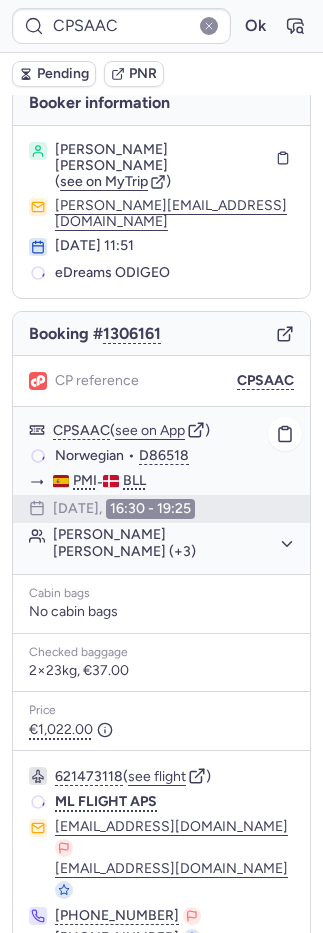 scroll, scrollTop: 24, scrollLeft: 0, axis: vertical 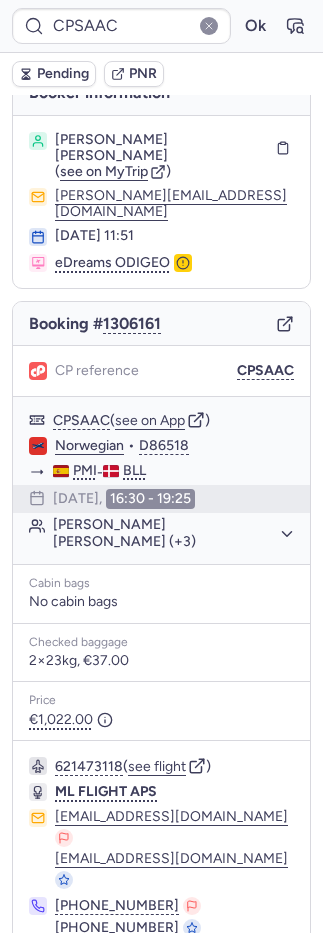 click at bounding box center [282, 982] 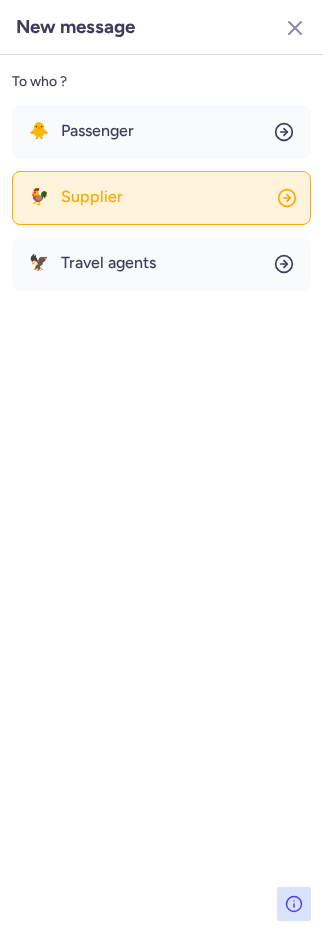 click on "Supplier" at bounding box center [92, 197] 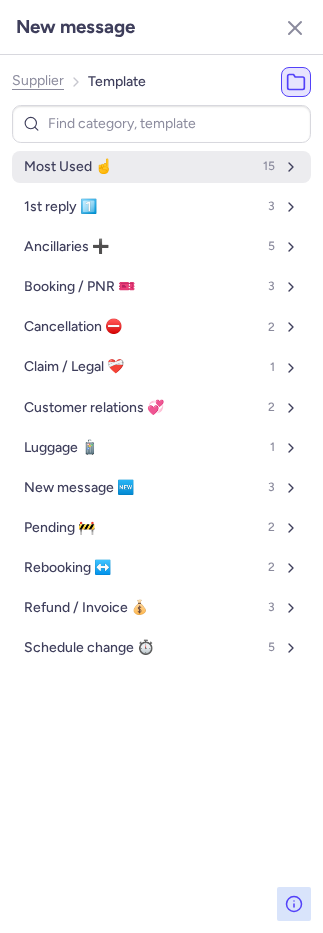click on "Most Used ☝️ 15" at bounding box center [161, 167] 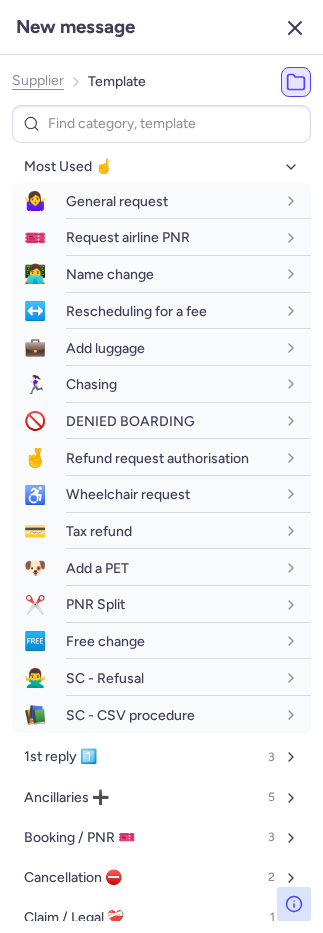 click 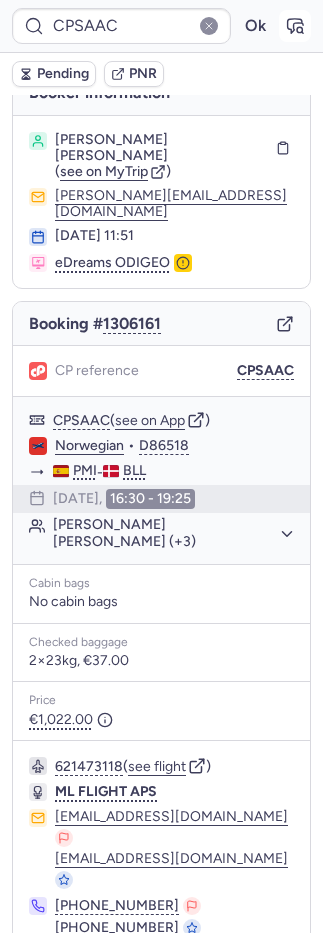 click 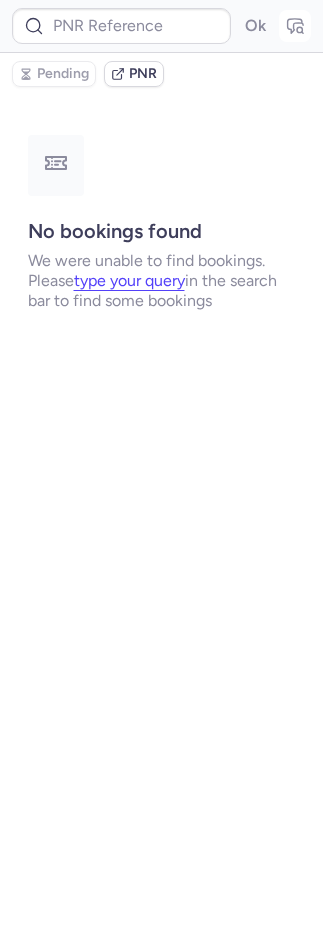 scroll, scrollTop: 0, scrollLeft: 0, axis: both 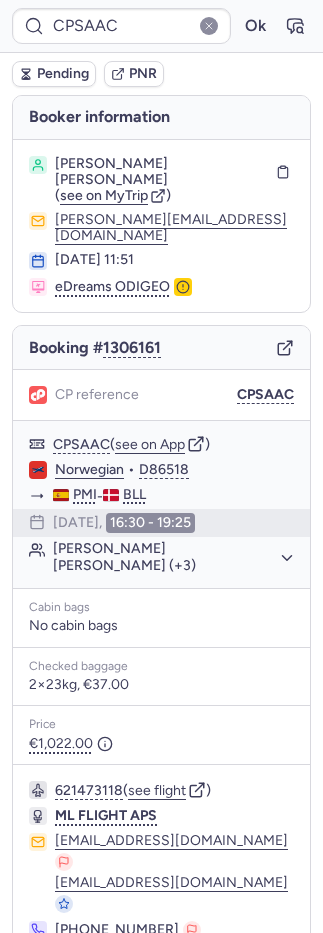 click at bounding box center (282, 1006) 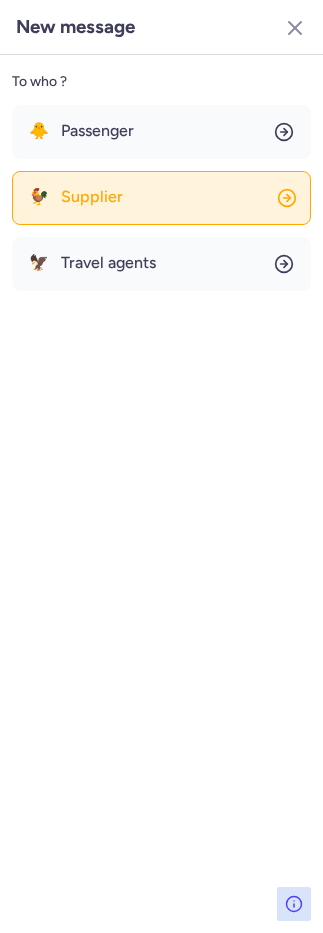 drag, startPoint x: 76, startPoint y: 196, endPoint x: 67, endPoint y: 187, distance: 12.727922 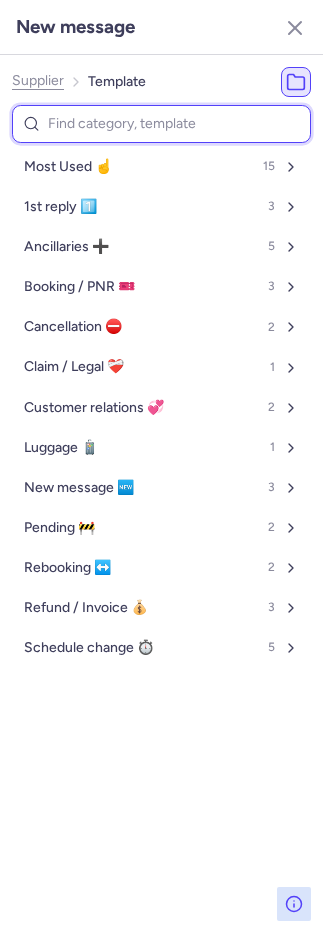 click on "Most Used ☝️ 15 1st reply 1️⃣ 3 Ancillaries ➕ 5 Booking / PNR 🎫 3 Cancellation ⛔️ 2 Claim / Legal ❤️‍🩹 1 Customer relations 💞 2 Luggage 🧳 1 New message 🆕 3 Pending 🚧 2 Rebooking ↔️ 2 Refund / Invoice 💰 3 Schedule change ⏱️ 5" at bounding box center [161, 407] 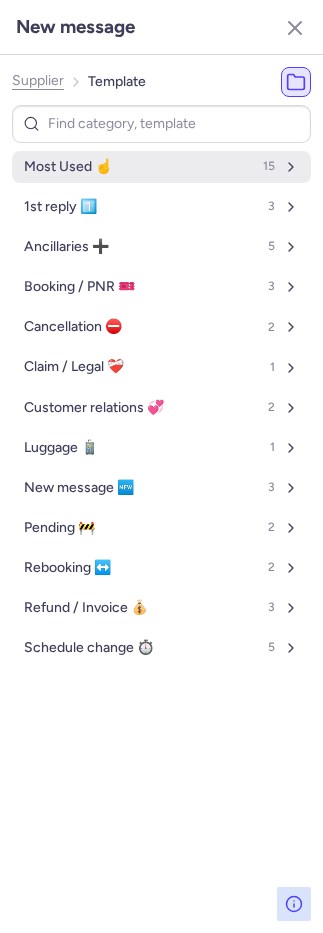 click on "Most Used ☝️" at bounding box center (68, 167) 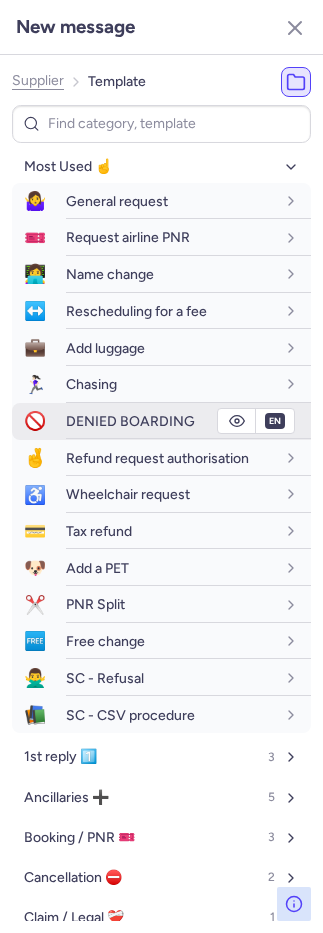 click on "DENIED BOARDING" at bounding box center [188, 421] 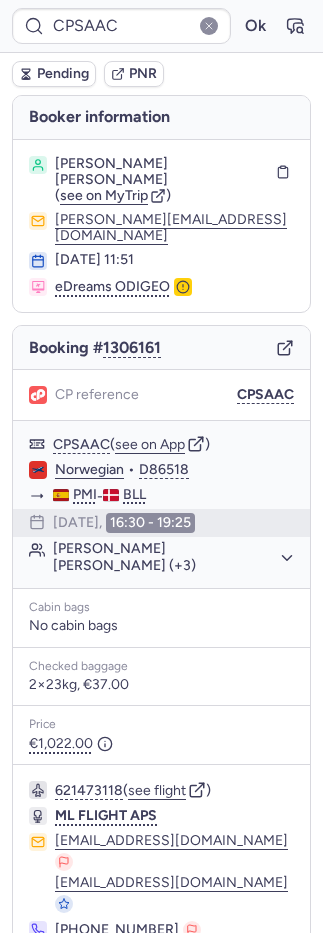 click on "No specific conditions" at bounding box center (161, 1006) 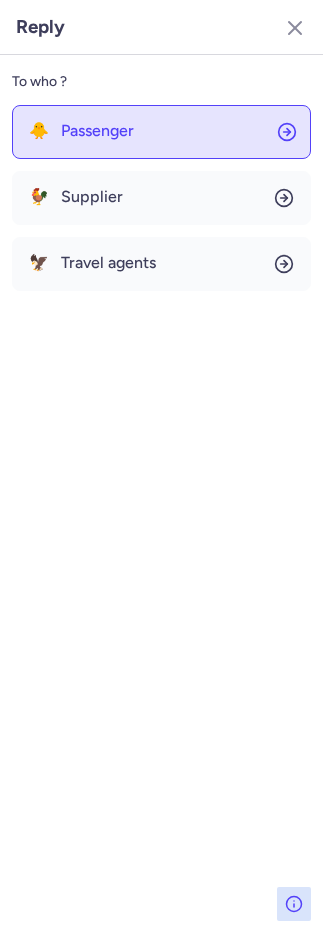 click on "🐥 Passenger" 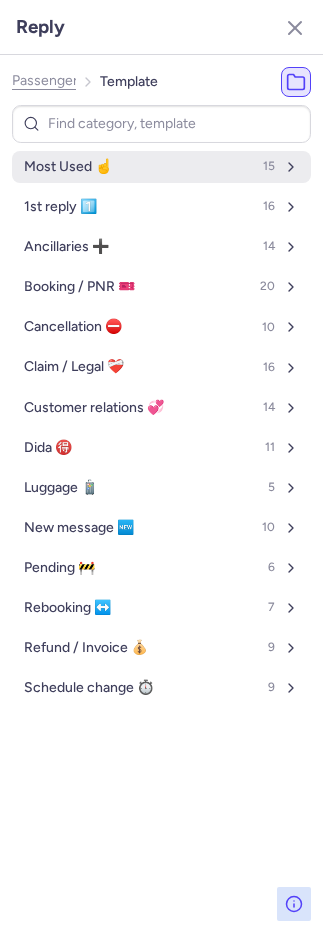 click on "Most Used ☝️" at bounding box center (68, 167) 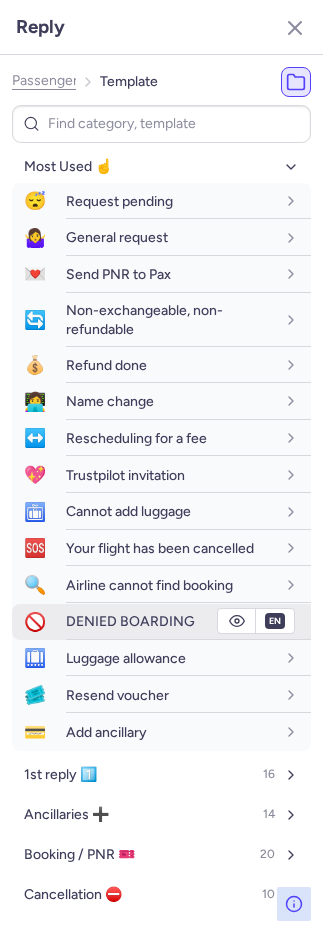click on "DENIED BOARDING" at bounding box center [130, 621] 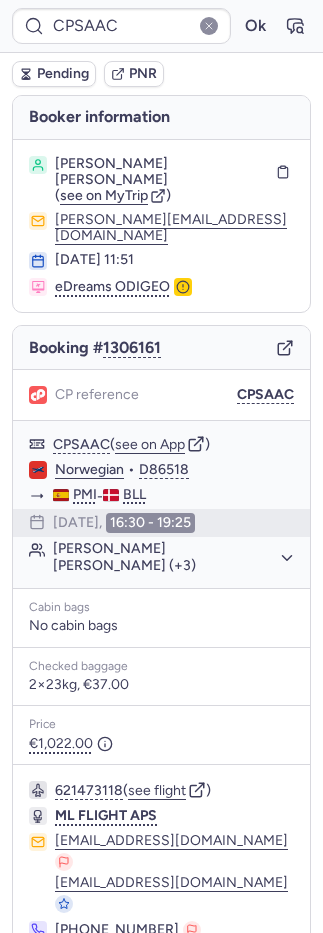 click on "Pending" at bounding box center (63, 74) 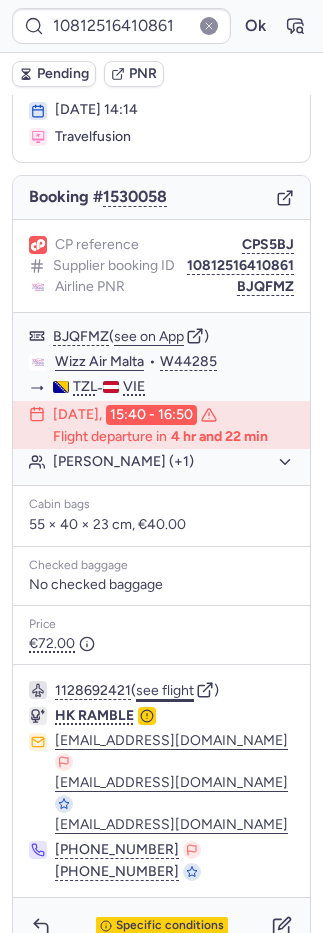 scroll, scrollTop: 189, scrollLeft: 0, axis: vertical 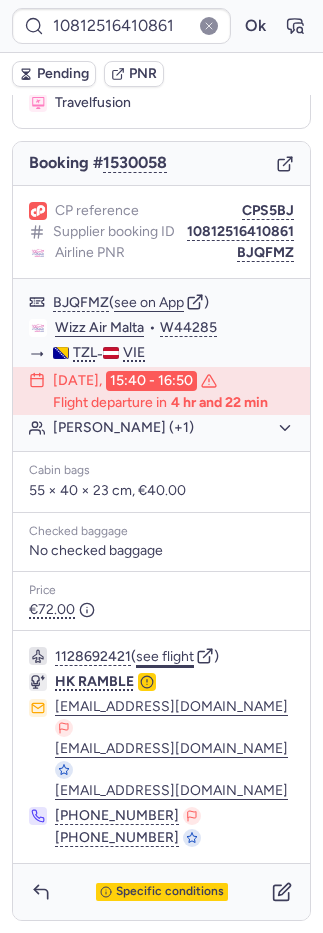 click on "see flight" 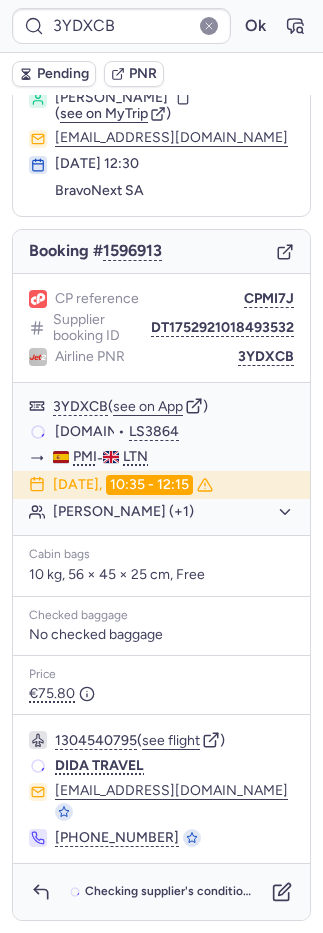 scroll, scrollTop: 40, scrollLeft: 0, axis: vertical 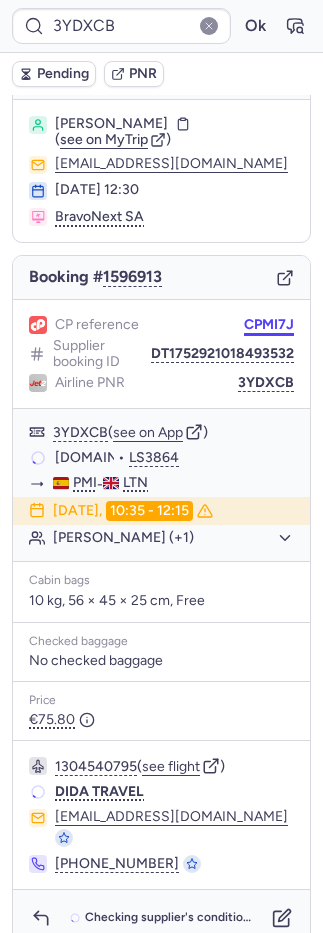 click on "CPMI7J" at bounding box center [269, 325] 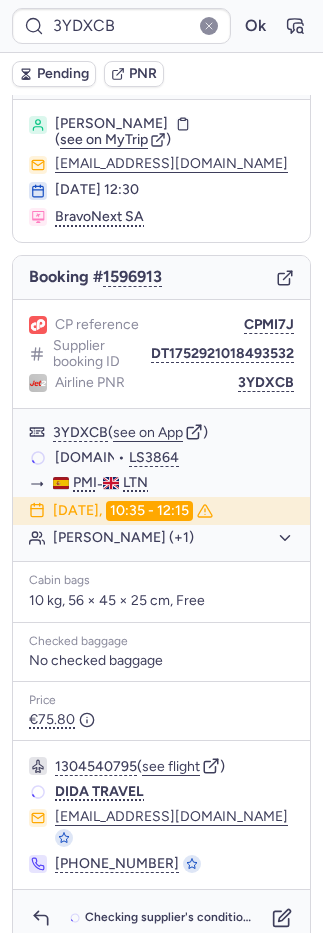 drag, startPoint x: 233, startPoint y: 324, endPoint x: 219, endPoint y: 322, distance: 14.142136 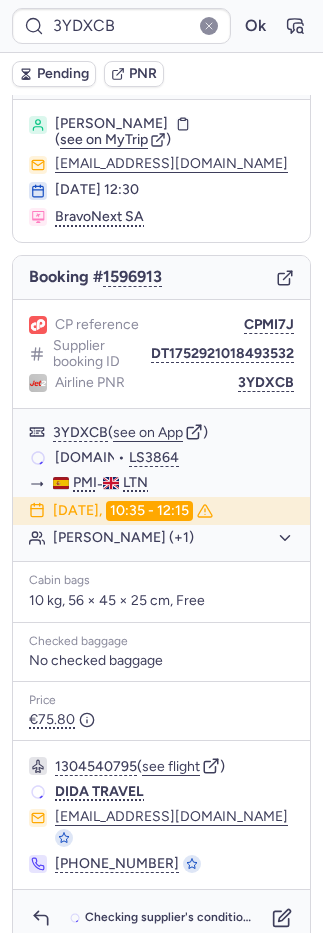 click on "CPMI7J" at bounding box center [269, 325] 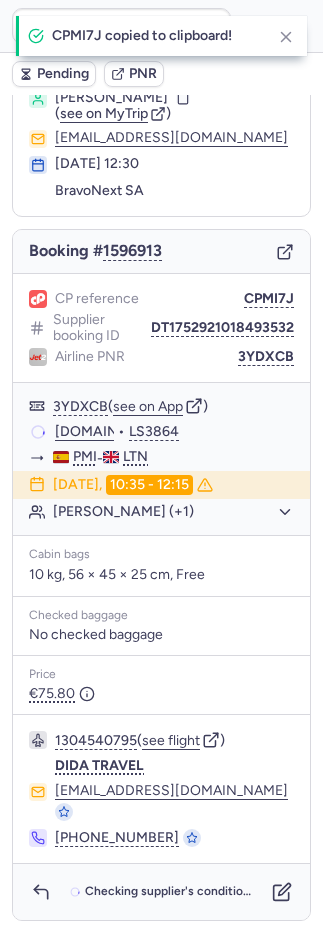 scroll, scrollTop: 40, scrollLeft: 0, axis: vertical 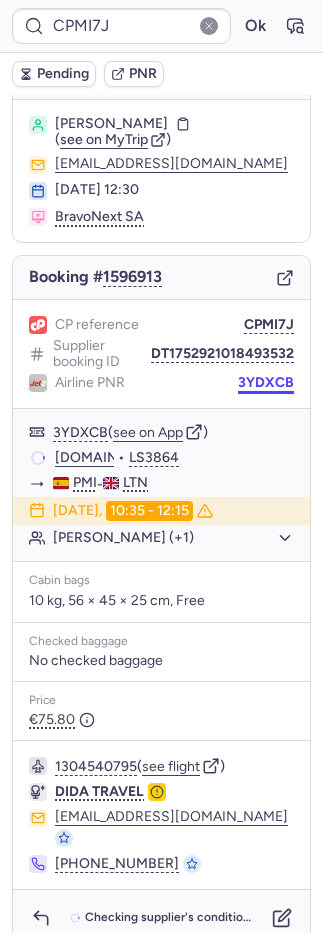 click on "3YDXCB" at bounding box center (266, 383) 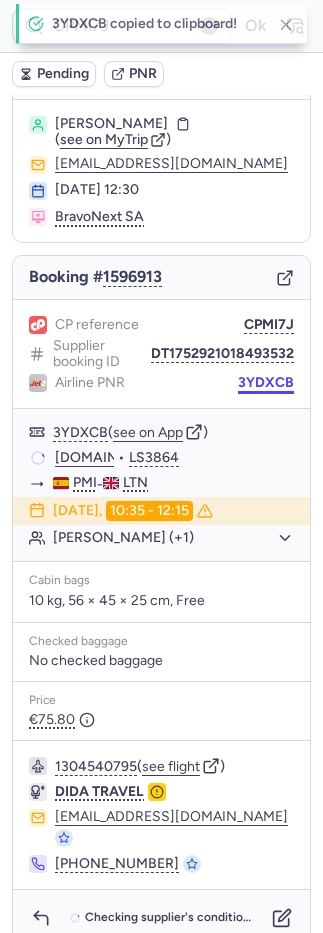 click on "3YDXCB" at bounding box center (266, 383) 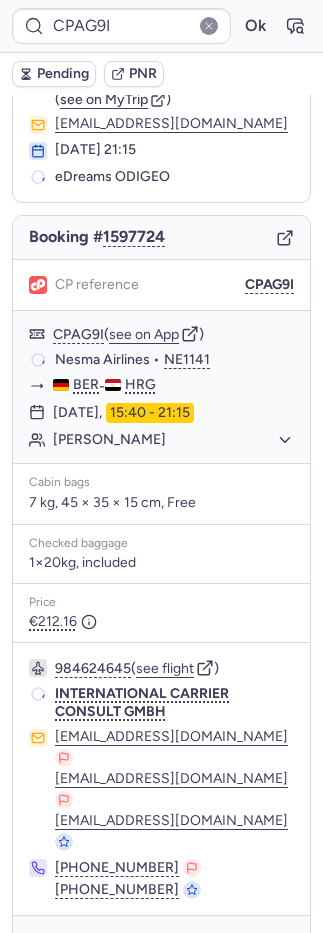 scroll, scrollTop: 66, scrollLeft: 0, axis: vertical 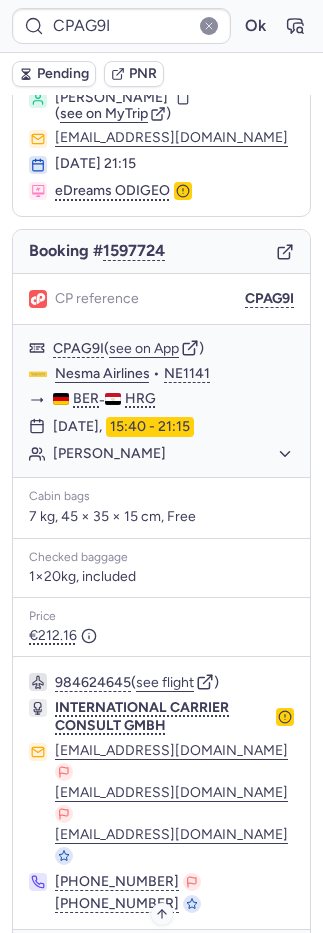 click on "Specific conditions" at bounding box center [162, 958] 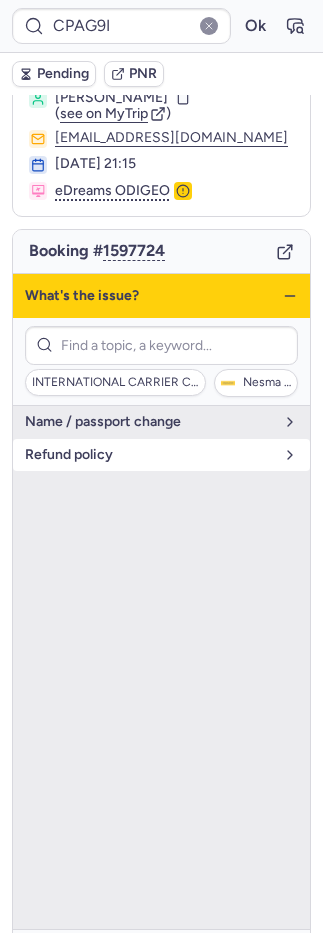 click on "refund policy" at bounding box center [149, 455] 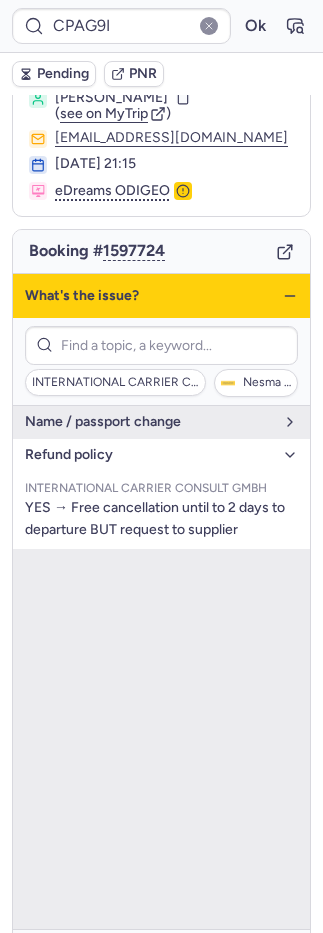click on "Specific conditions" at bounding box center (162, 958) 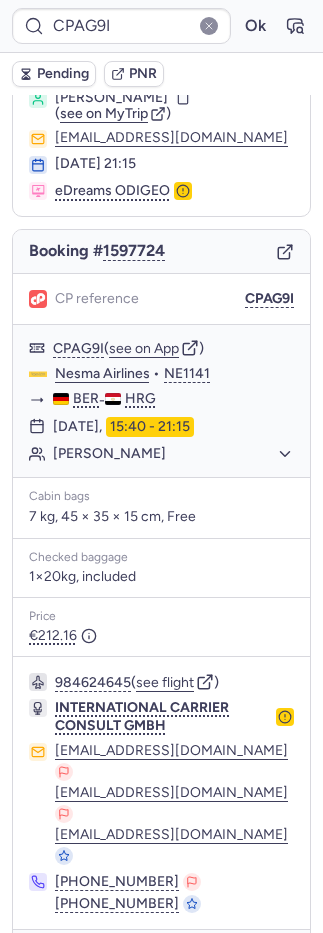 click 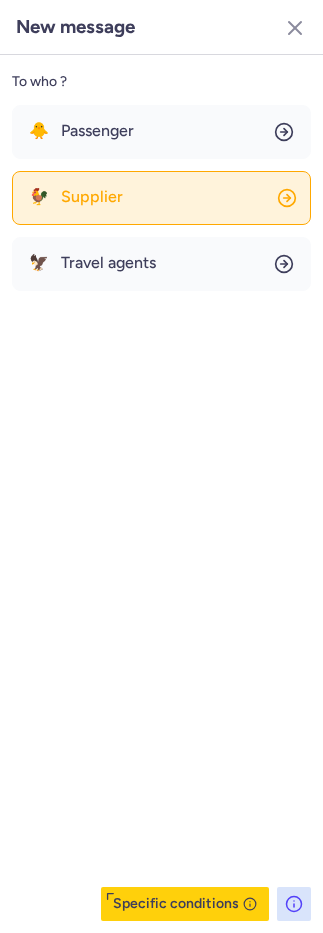 click on "🐓 Supplier" 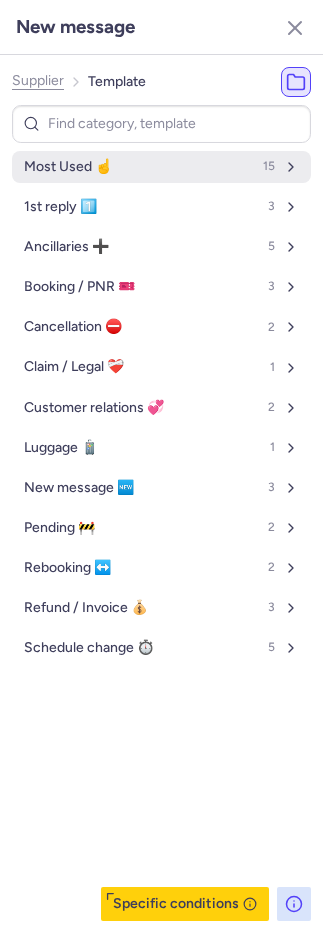 click on "Most Used ☝️ 15" at bounding box center [161, 167] 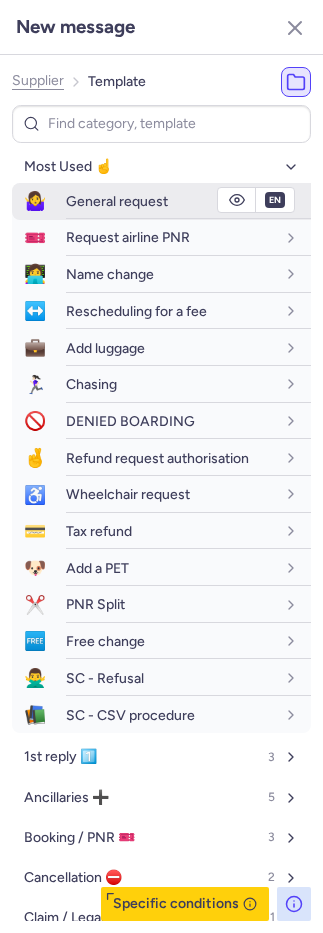 click on "General request" at bounding box center [188, 201] 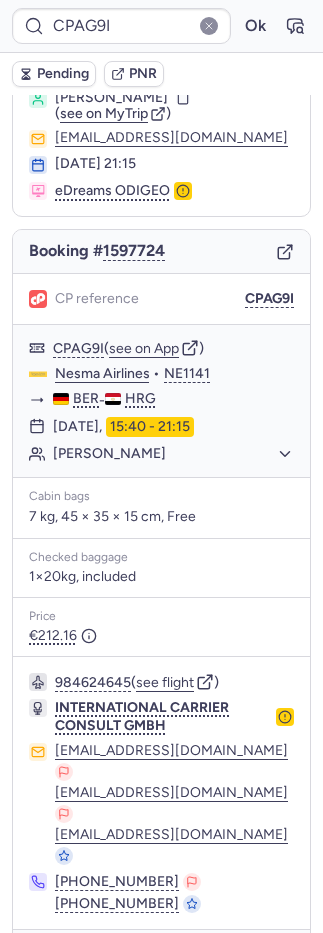 click 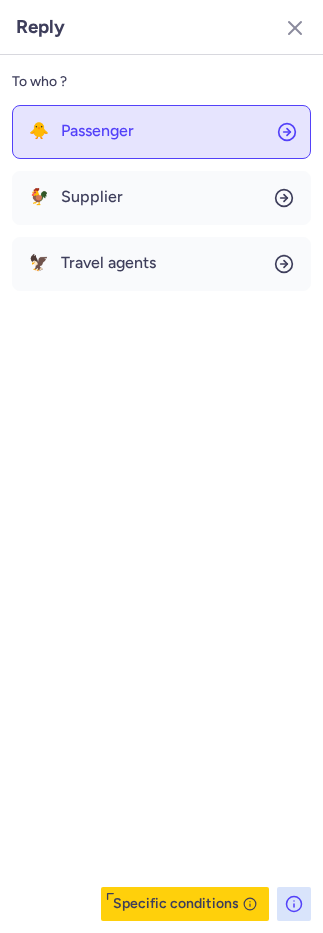 click on "🐥 Passenger" 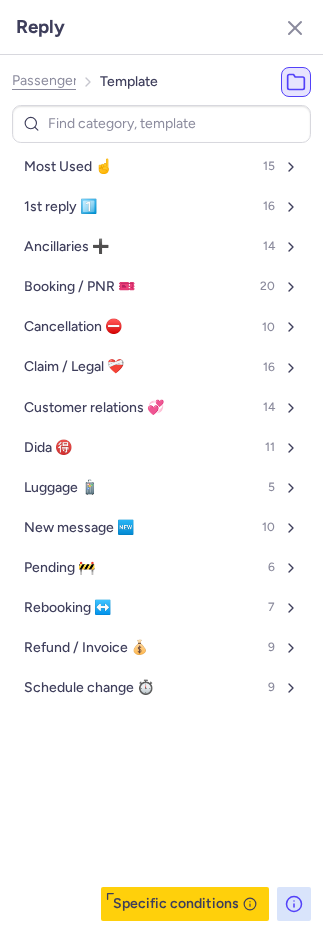 click on "Most Used ☝️ 15" at bounding box center [161, 167] 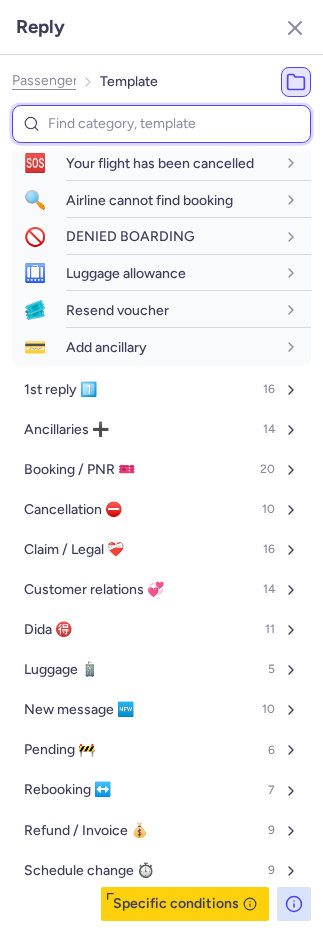 scroll, scrollTop: 392, scrollLeft: 0, axis: vertical 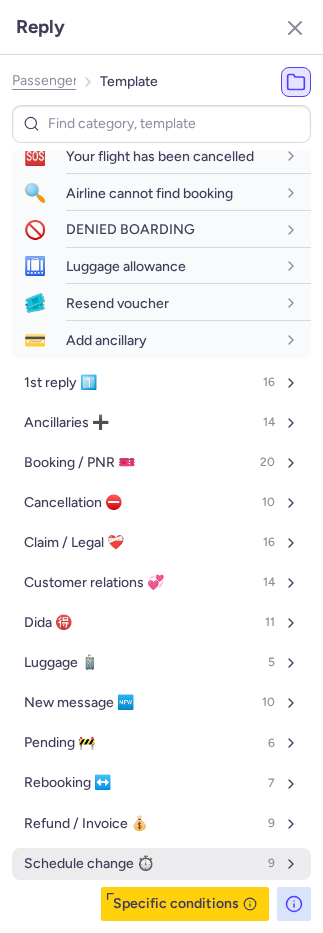 click on "Schedule change ⏱️" at bounding box center [89, 864] 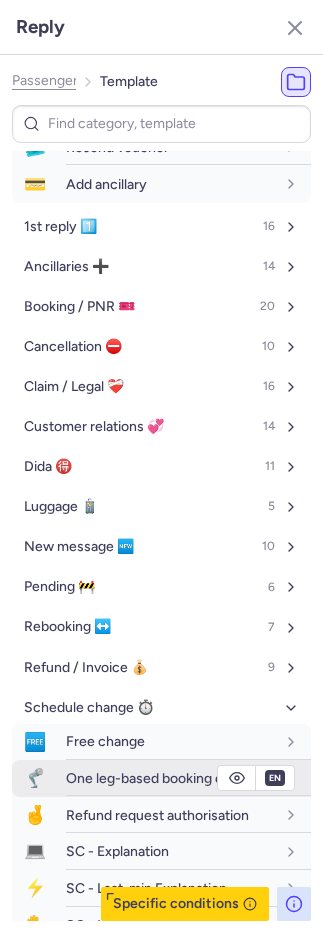 scroll, scrollTop: 738, scrollLeft: 0, axis: vertical 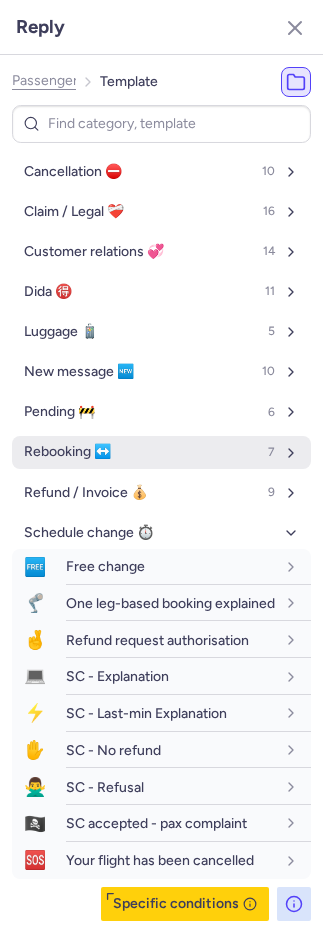 click on "Rebooking ↔️" at bounding box center [67, 452] 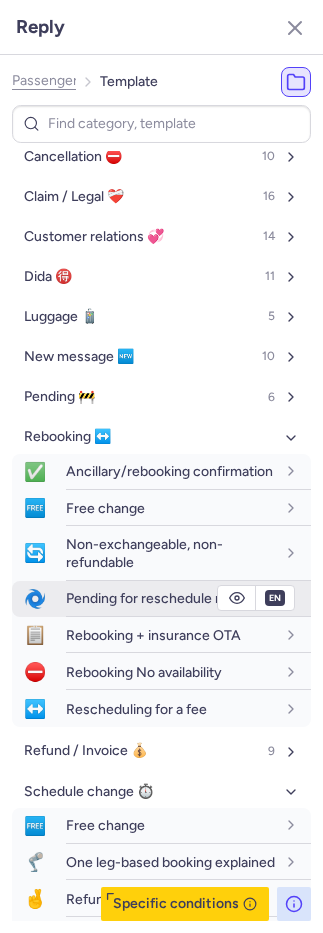 click on "Pending for reschedule request" at bounding box center (165, 598) 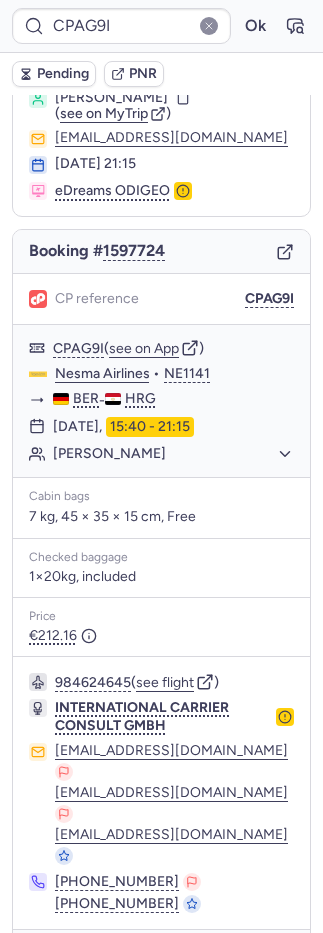 click on "Pending" at bounding box center (63, 74) 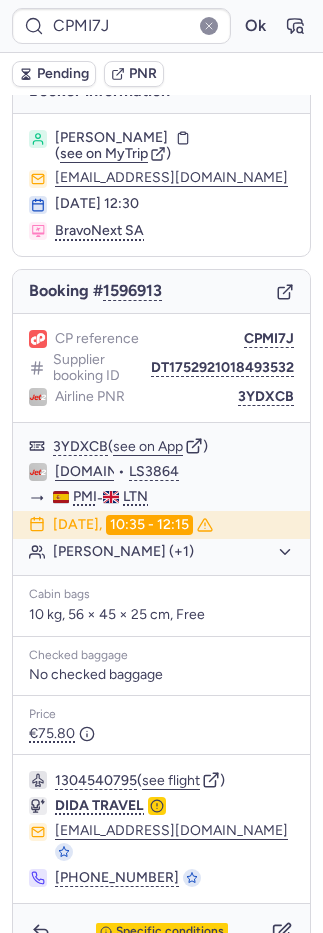 scroll, scrollTop: 40, scrollLeft: 0, axis: vertical 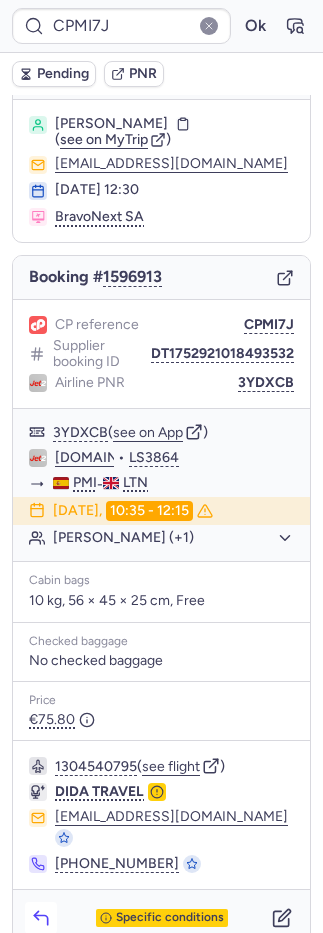 click 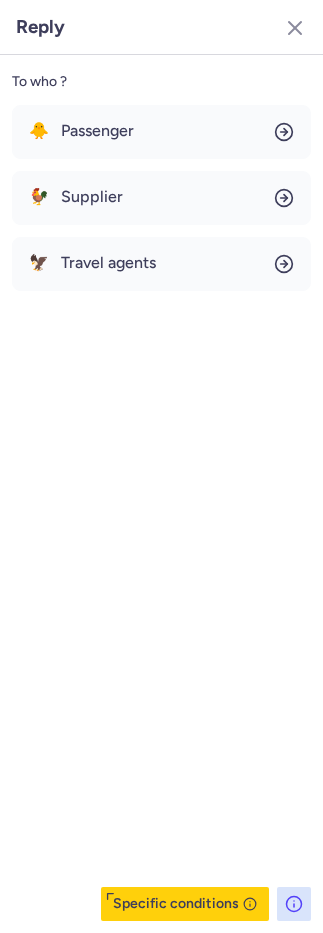 click on "To who ? 🐥 Passenger 🐓 Supplier 🦅 Travel agents  Specific conditions" 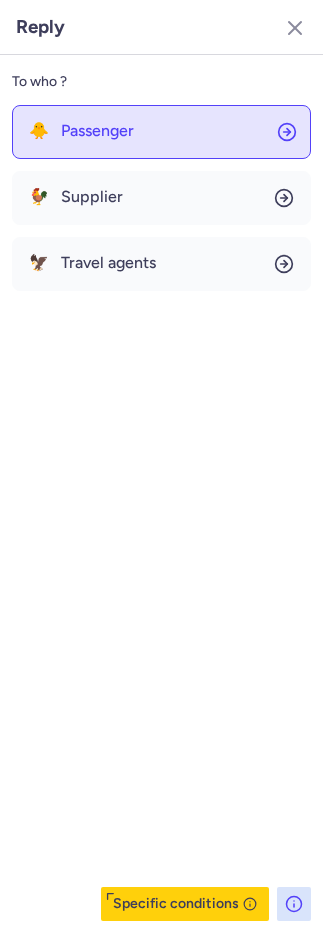 click on "Passenger" at bounding box center [97, 131] 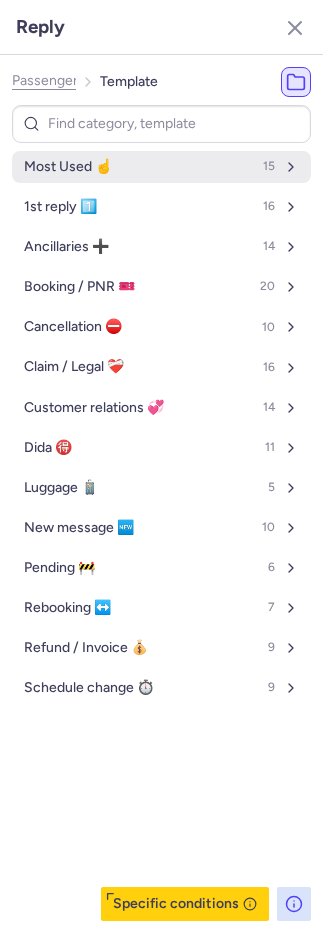 click on "Most Used ☝️ 15" at bounding box center [161, 167] 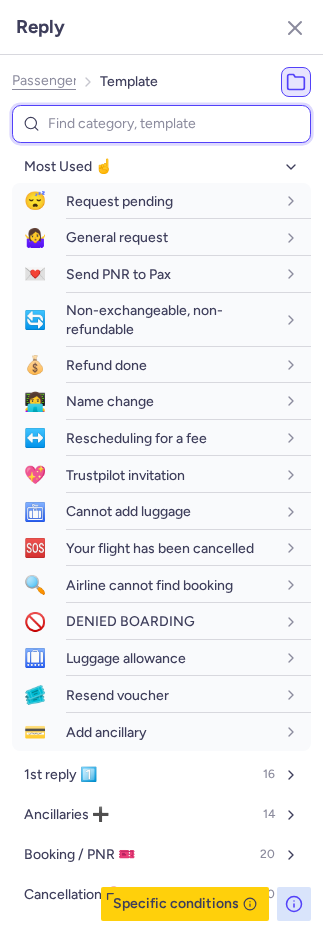click at bounding box center (161, 124) 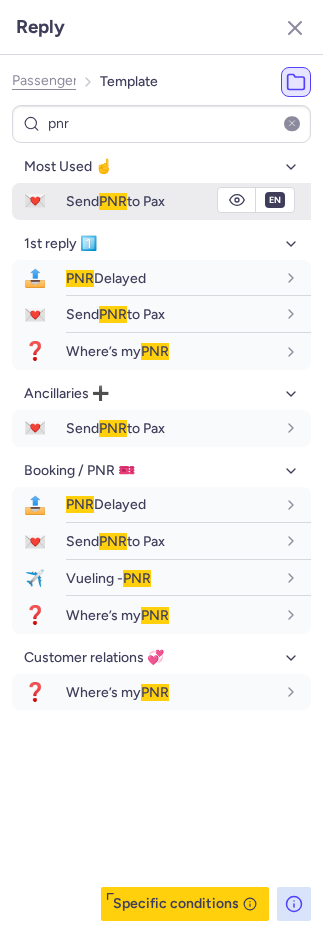 click on "Send  PNR  to Pax" at bounding box center (115, 201) 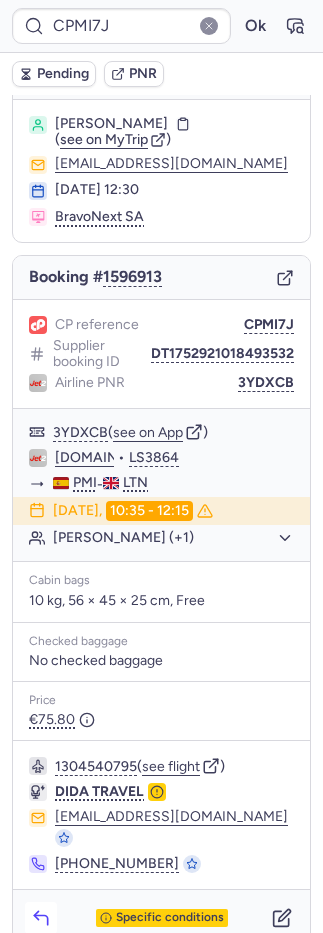 click 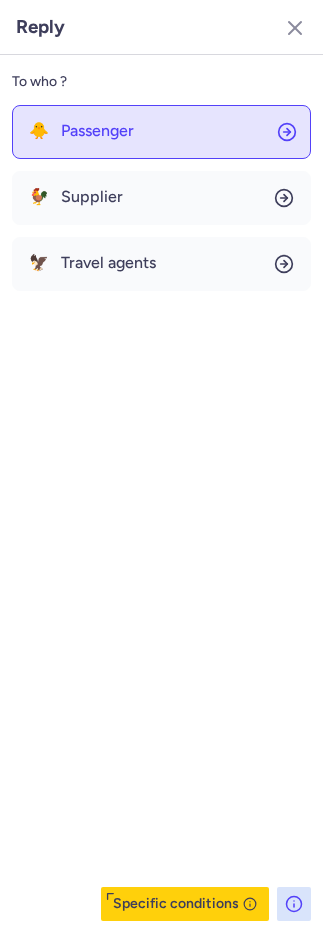 click on "🐥 Passenger" 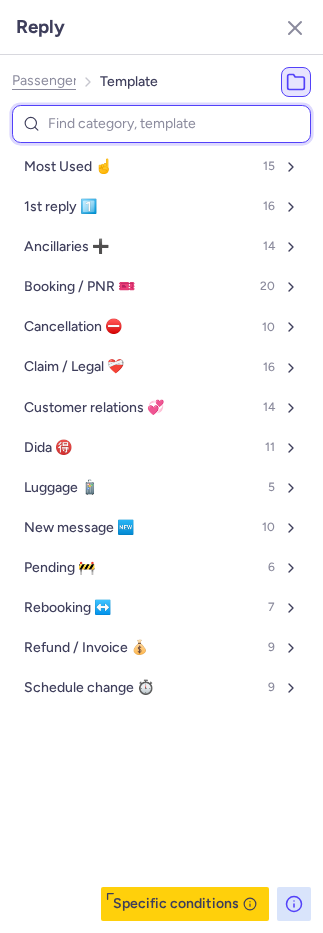 click at bounding box center (161, 124) 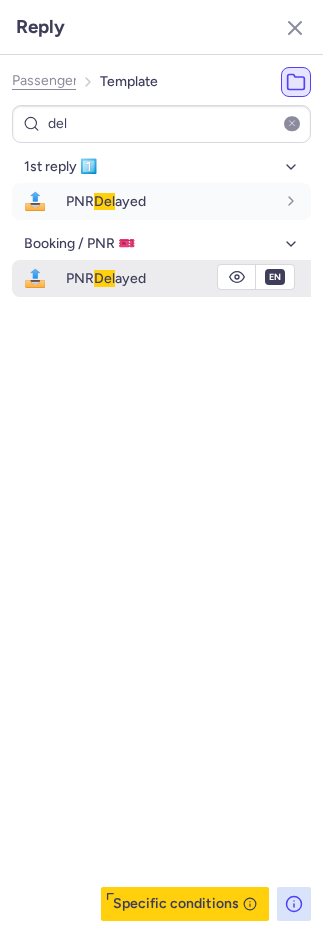 click on "PNR  Del ayed" at bounding box center (188, 278) 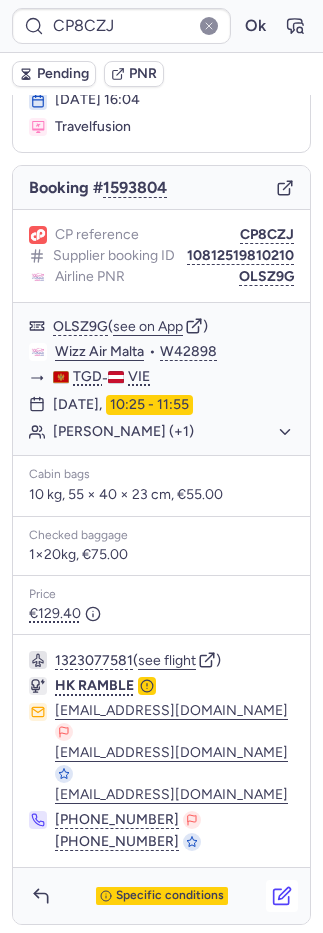 scroll, scrollTop: 168, scrollLeft: 0, axis: vertical 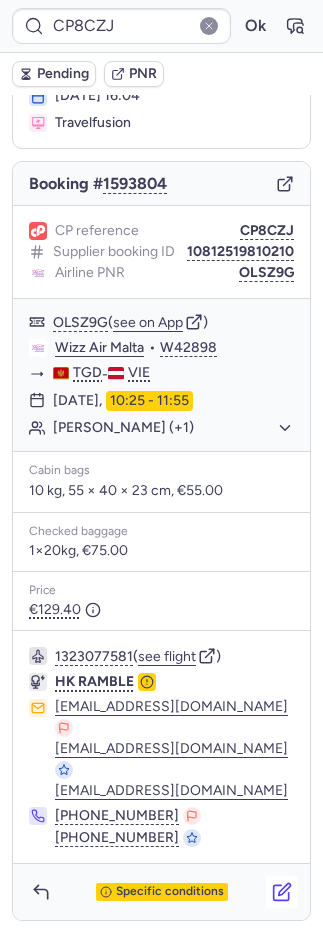 click at bounding box center [282, 892] 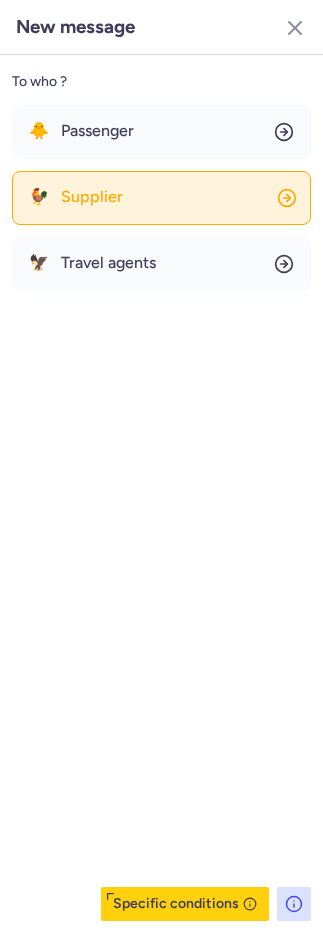 click on "🐓 Supplier" 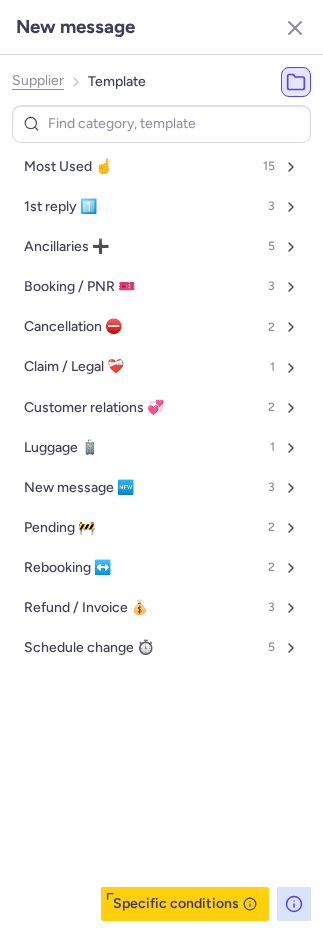 click on "Most Used ☝️ 15" at bounding box center [161, 167] 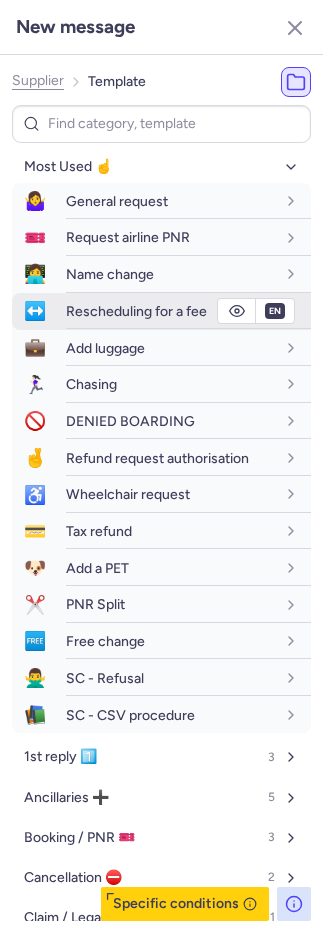 click on "Rescheduling for a fee" at bounding box center (136, 311) 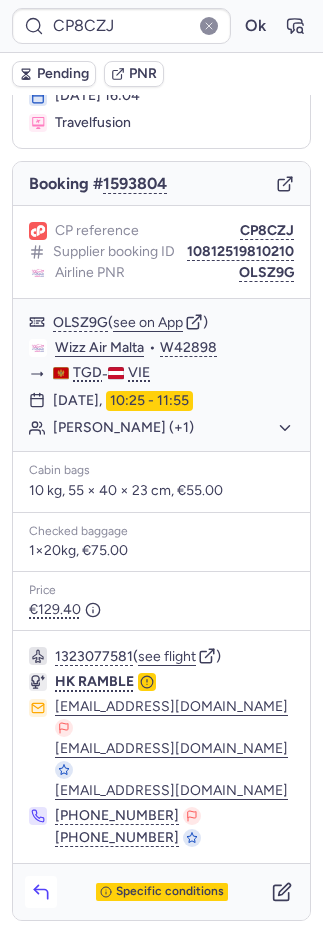 click at bounding box center [41, 892] 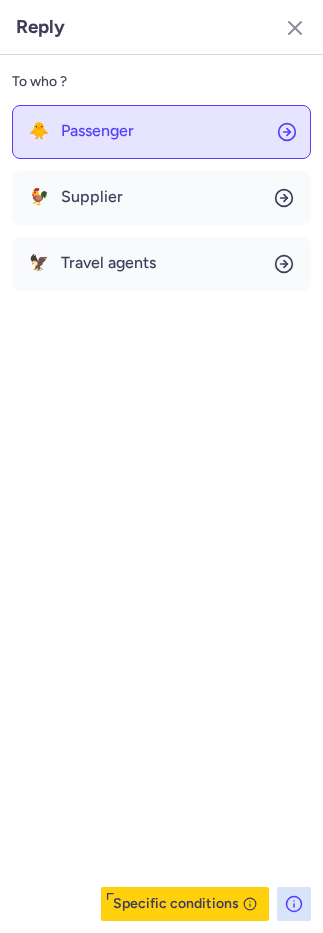 drag, startPoint x: 113, startPoint y: 126, endPoint x: 116, endPoint y: 144, distance: 18.248287 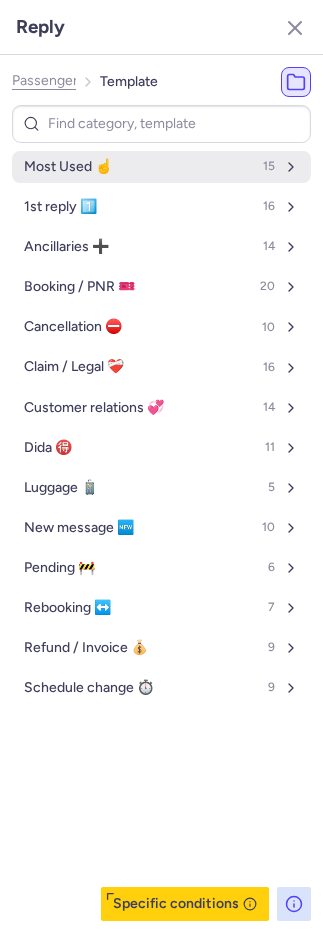 click on "Most Used ☝️" at bounding box center (68, 167) 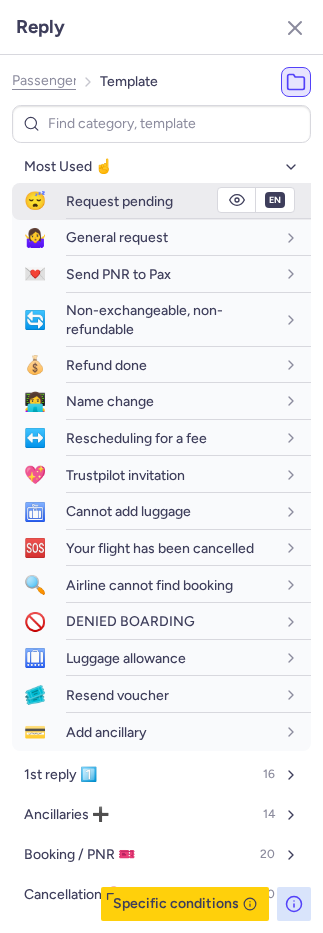 click on "Request pending" at bounding box center (188, 201) 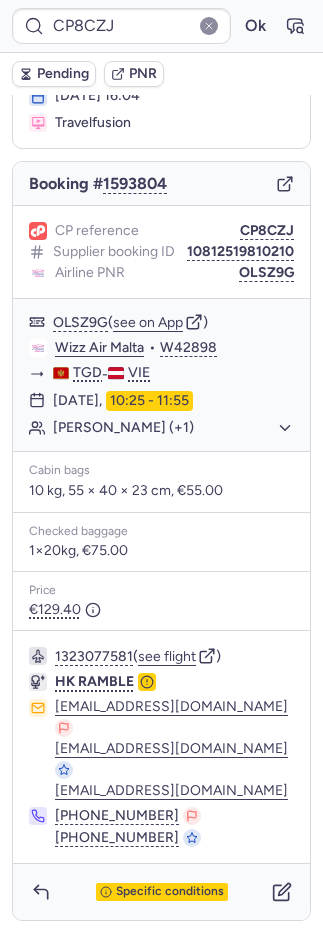 click 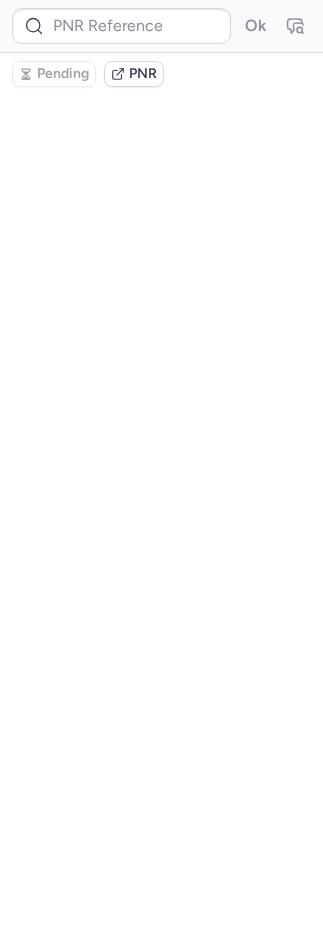 scroll, scrollTop: 0, scrollLeft: 0, axis: both 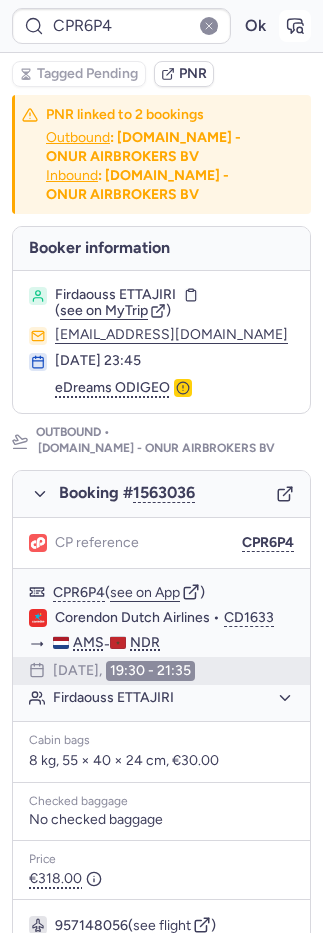 click 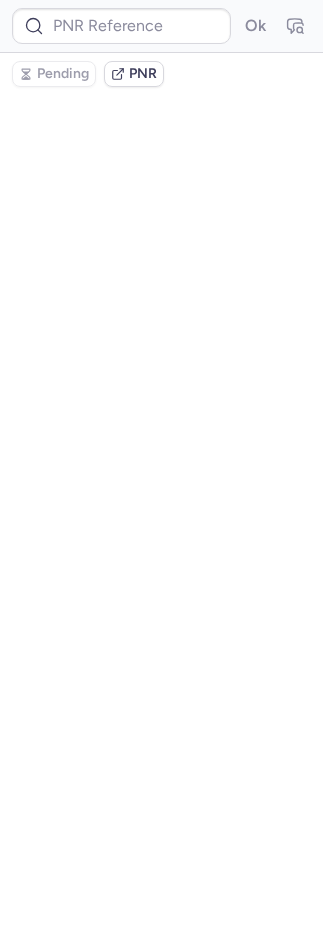 scroll, scrollTop: 0, scrollLeft: 0, axis: both 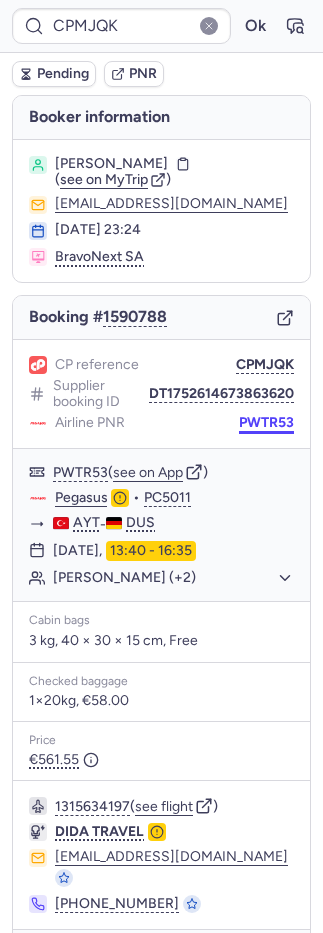 click on "PWTR53" at bounding box center (266, 423) 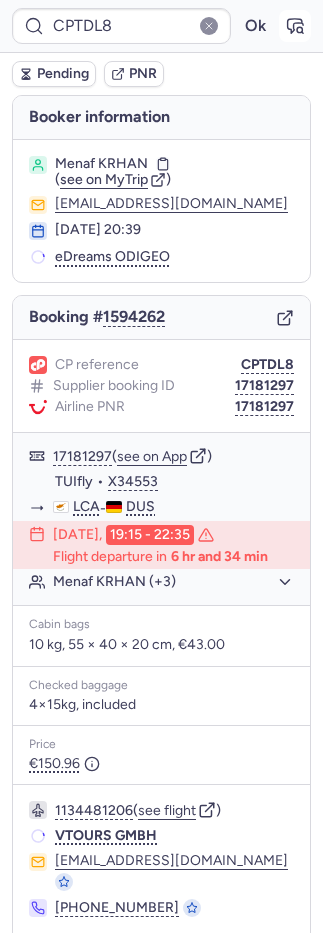 click 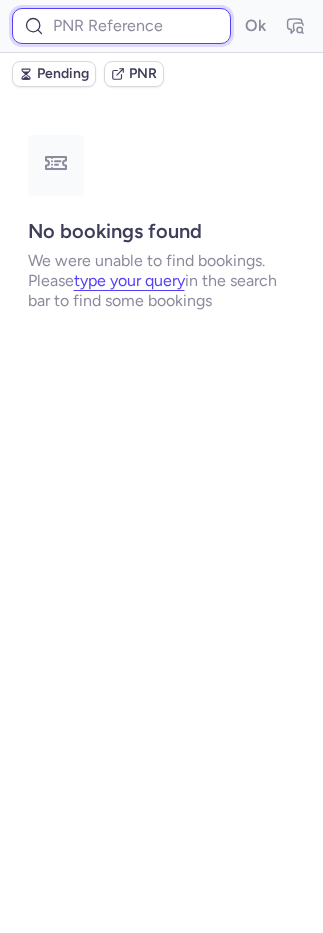 click at bounding box center [121, 26] 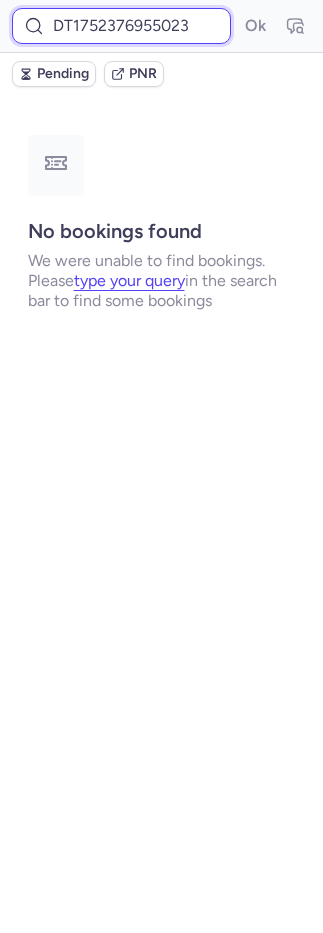 scroll, scrollTop: 0, scrollLeft: 24, axis: horizontal 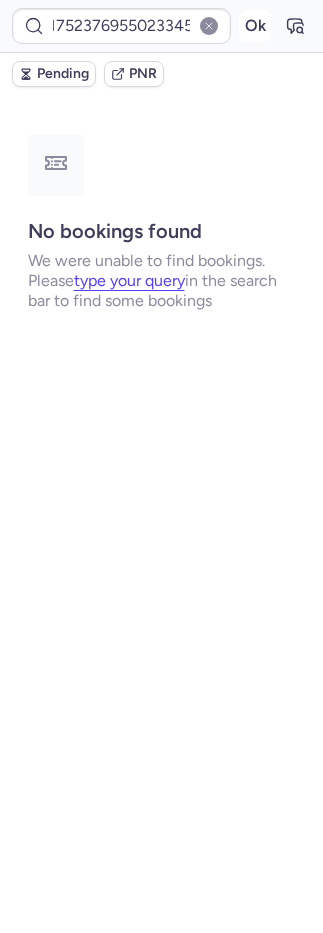 click on "Ok" at bounding box center [255, 26] 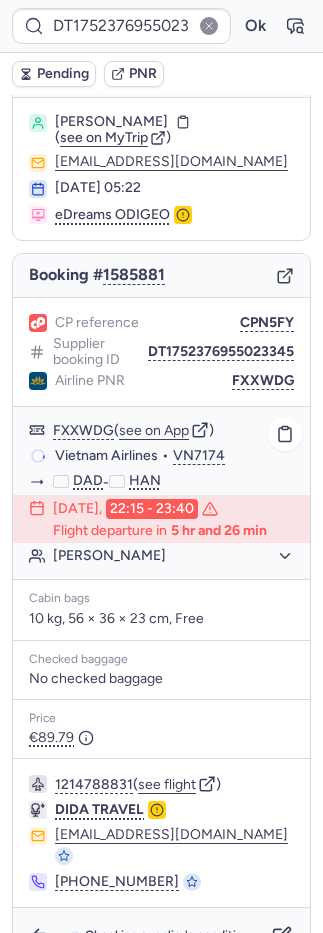 scroll, scrollTop: 60, scrollLeft: 0, axis: vertical 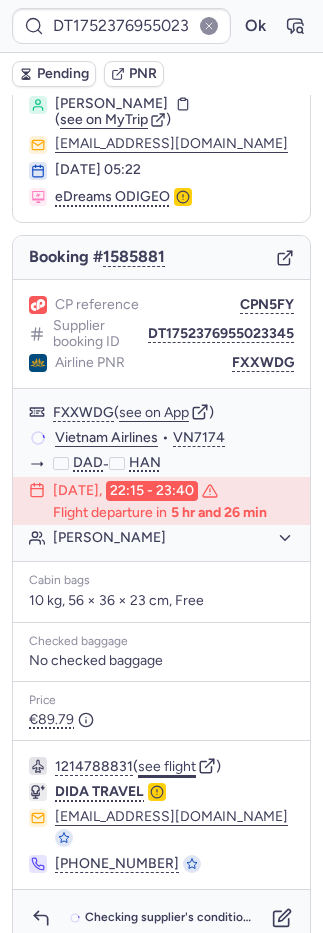 click on "see flight" 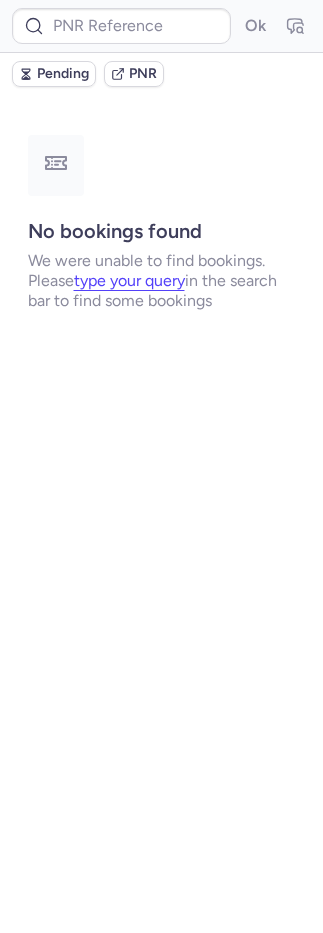 scroll, scrollTop: 0, scrollLeft: 0, axis: both 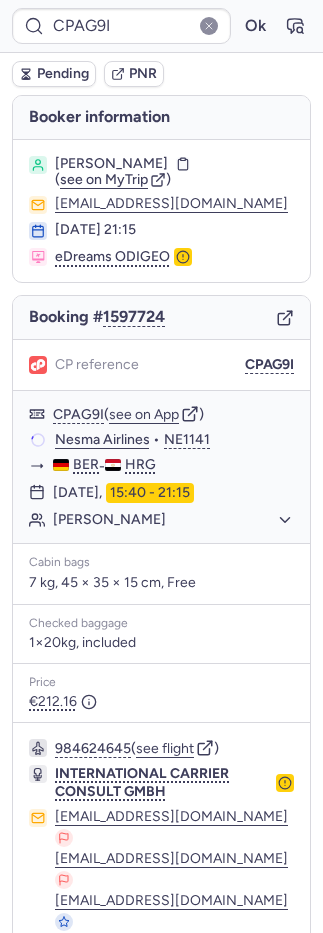 click on "Pending" at bounding box center (63, 74) 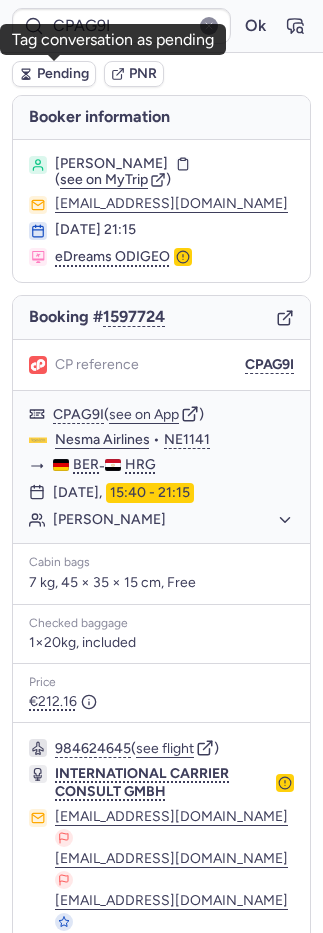 click on "Pending" at bounding box center (63, 74) 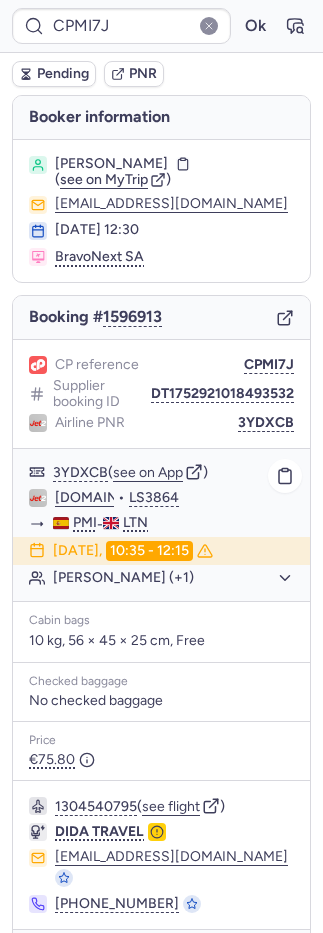 drag, startPoint x: 133, startPoint y: 577, endPoint x: 151, endPoint y: 584, distance: 19.313208 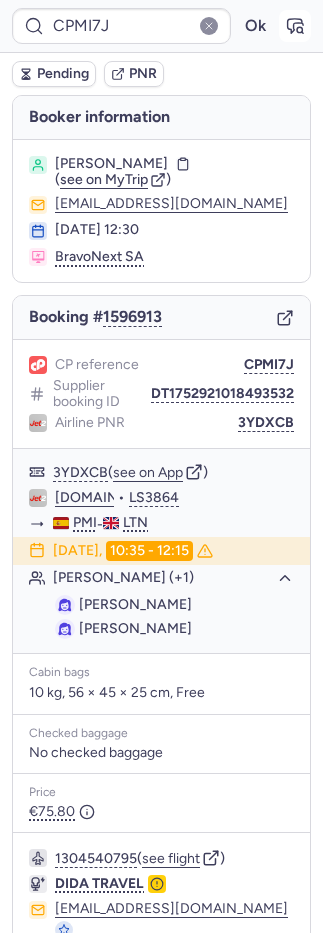 click 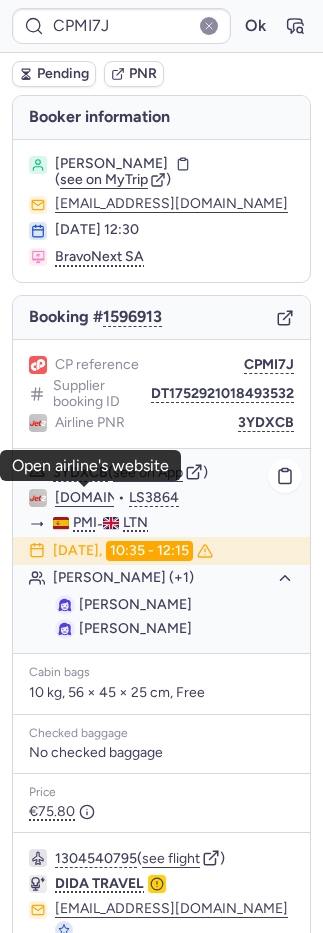 click on "Jet2.com" 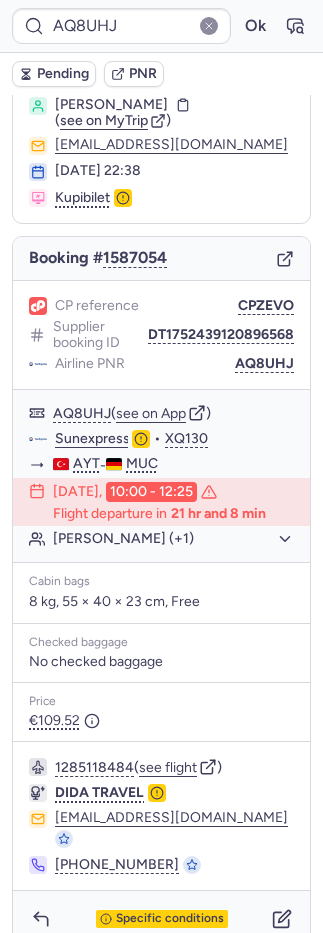 scroll, scrollTop: 60, scrollLeft: 0, axis: vertical 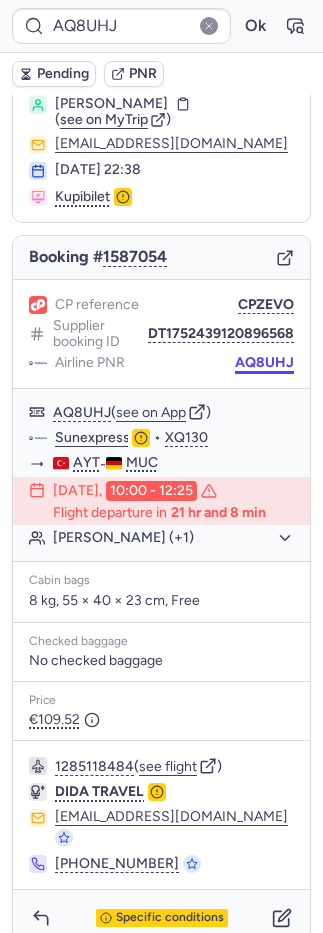 click on "AQ8UHJ" at bounding box center (264, 363) 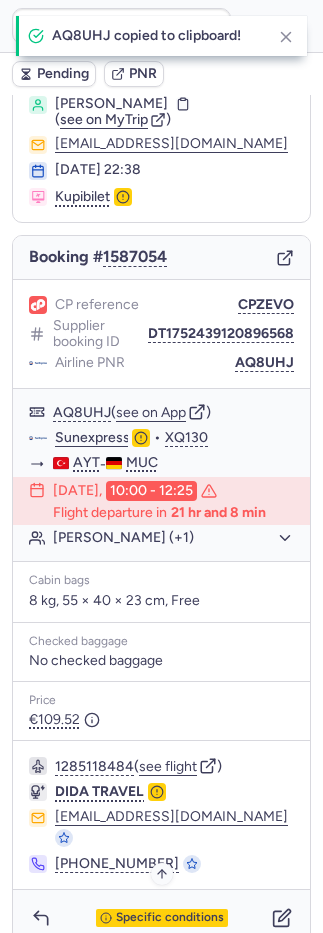 click on "Specific conditions" at bounding box center (162, 918) 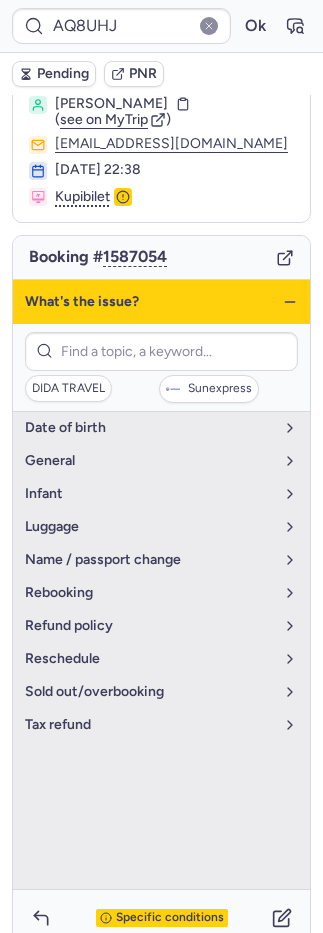 click on "Specific conditions" at bounding box center (170, 918) 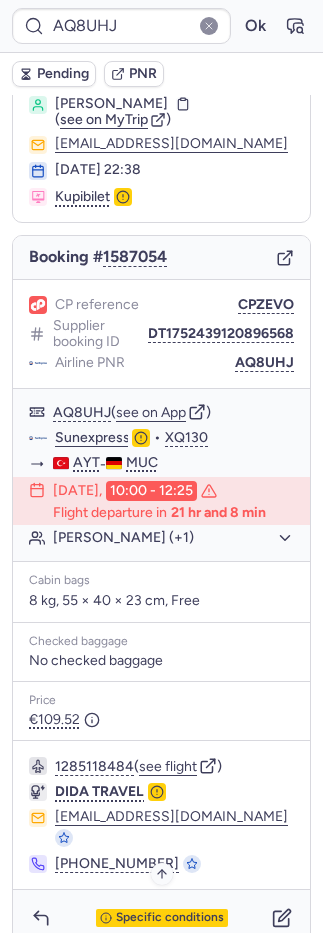 click on "Specific conditions" at bounding box center (162, 918) 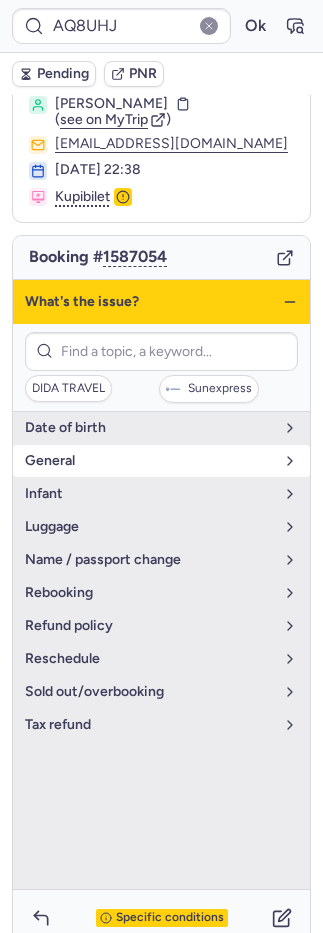 click on "general" at bounding box center (161, 461) 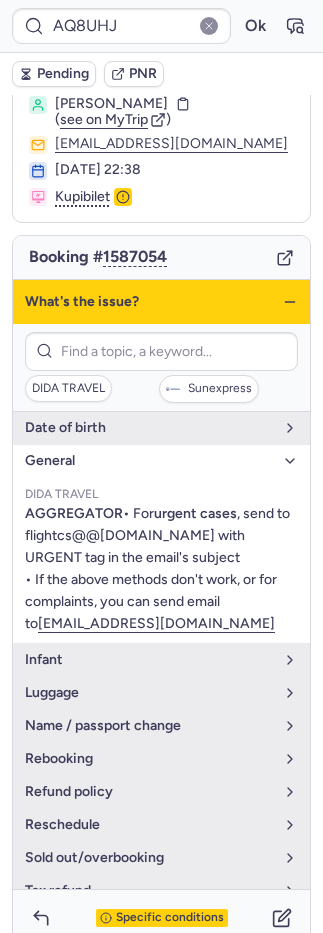 click on "Specific conditions" at bounding box center [161, 918] 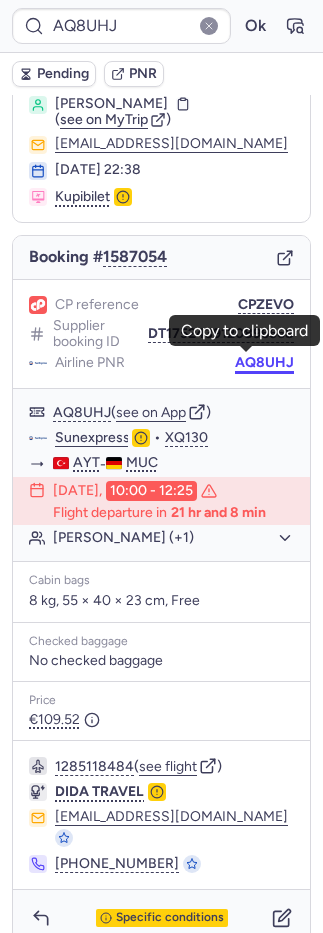 click on "AQ8UHJ" at bounding box center (264, 363) 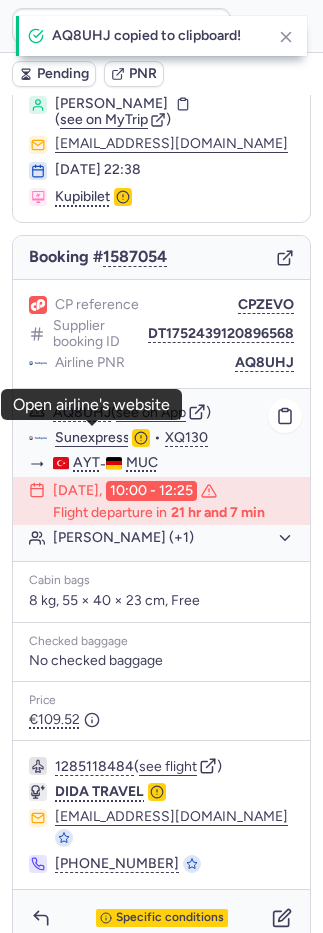 click on "Sunexpress" 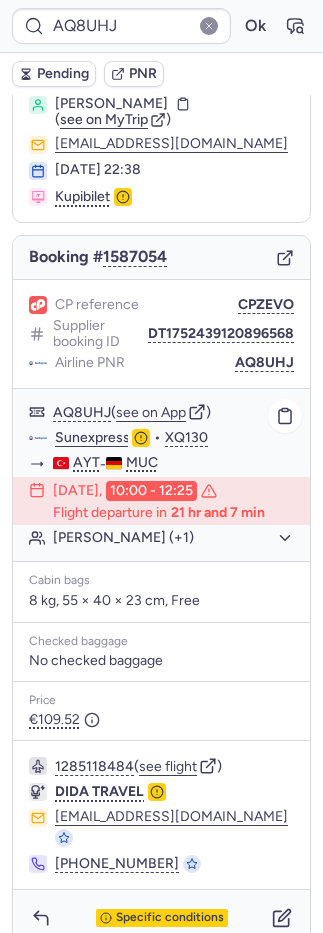 click on "Svetlana AGALTSOVA (+1)" 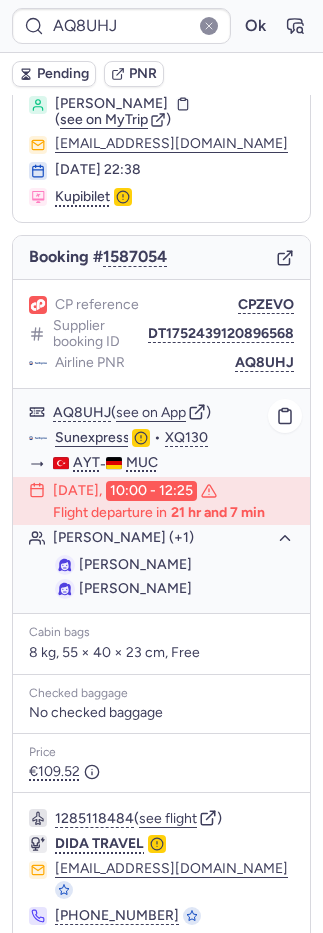 click on "Svetlana AGALTSOVA" at bounding box center [135, 564] 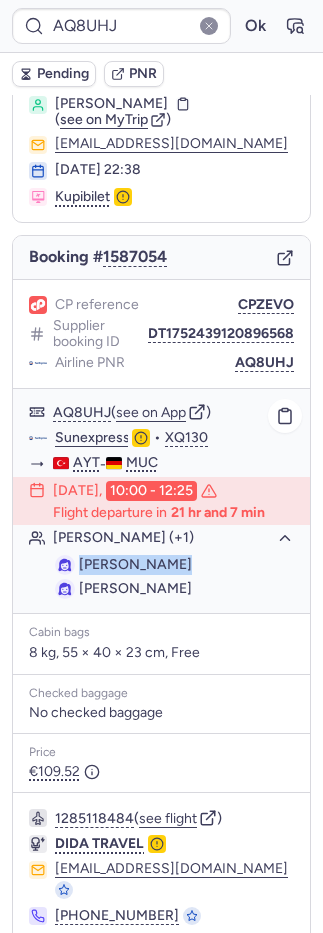 click on "Svetlana AGALTSOVA" at bounding box center (135, 564) 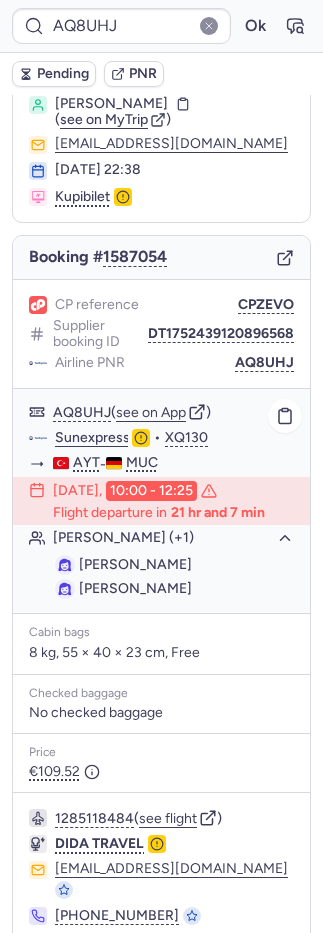 click on "Svetlana AGALTSOVA" at bounding box center (135, 564) 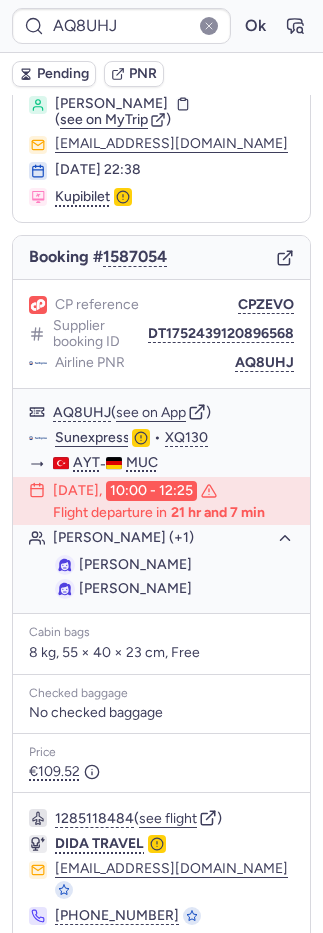 copy on "AGALTSOVA" 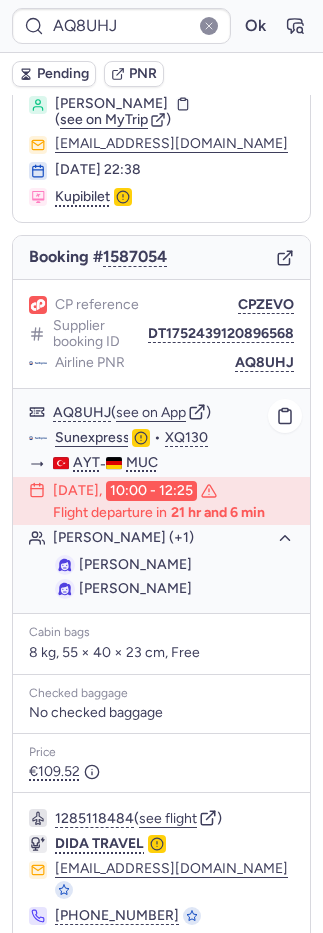 click on "Natalia KUKLINA" at bounding box center (135, 588) 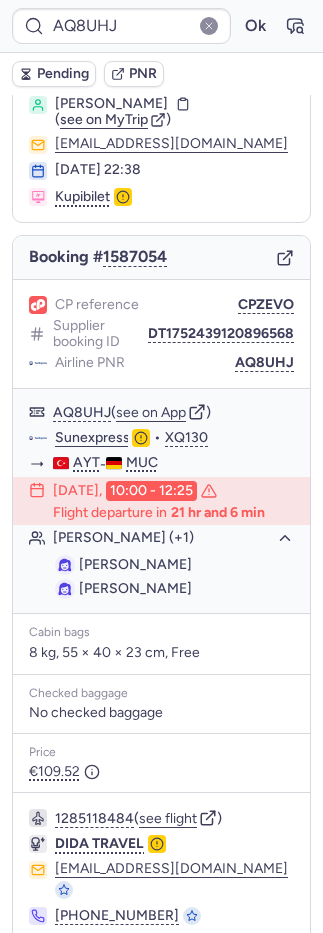copy on "KUKLINA" 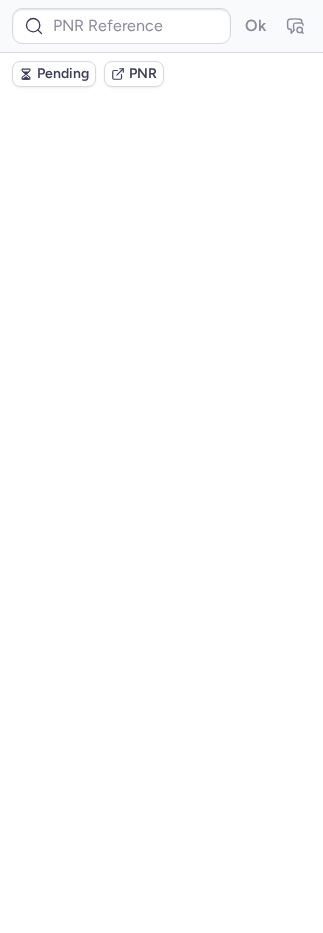 scroll, scrollTop: 0, scrollLeft: 0, axis: both 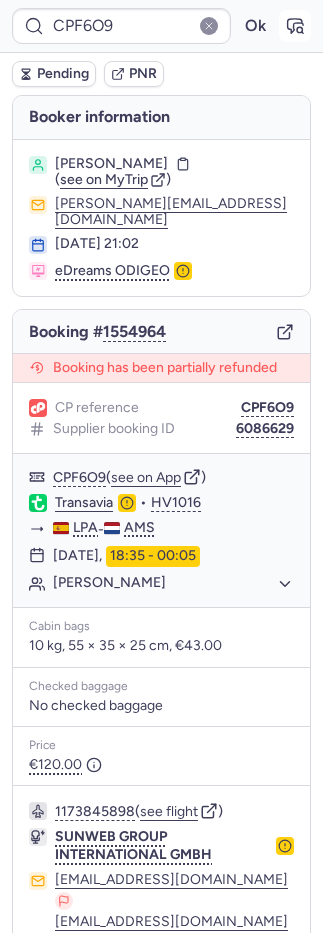 click 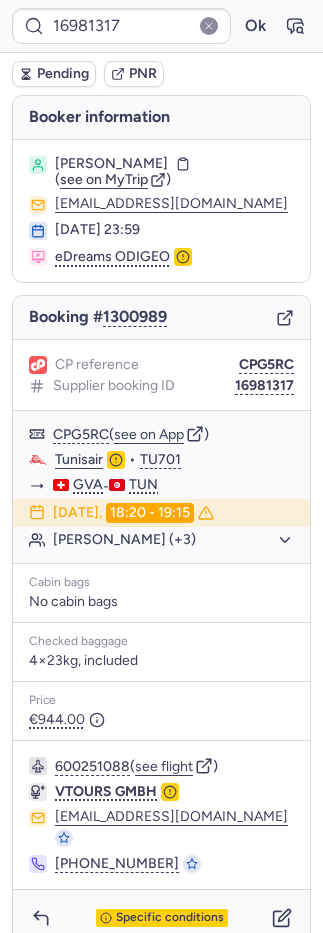 scroll, scrollTop: 0, scrollLeft: 0, axis: both 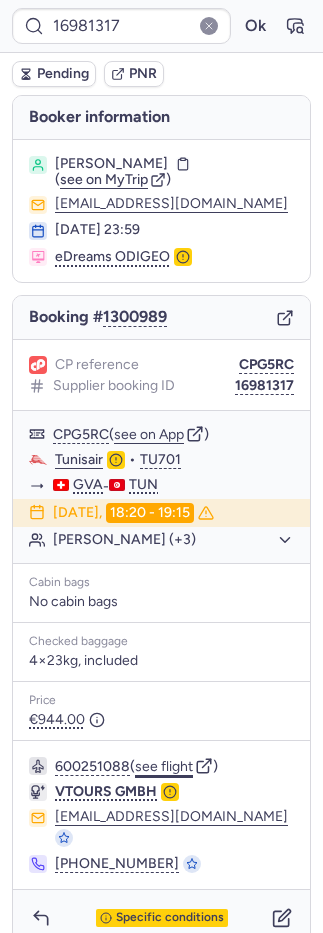 click on "see flight" 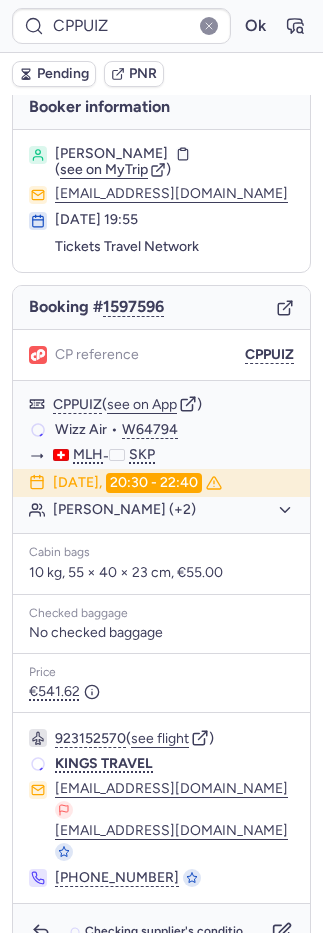 scroll, scrollTop: 4, scrollLeft: 0, axis: vertical 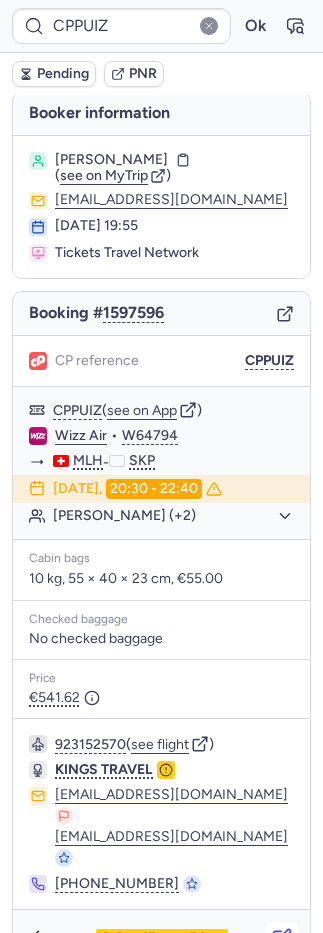 click 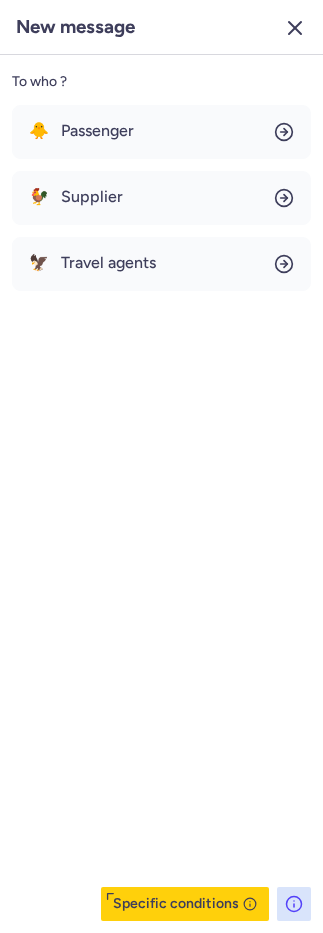 click 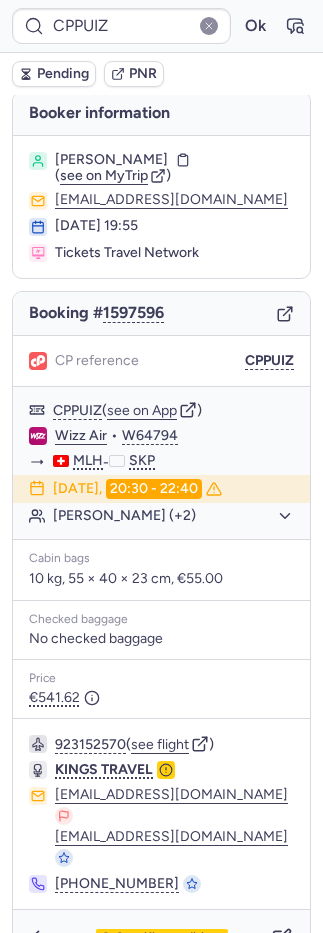 click on "PNR" at bounding box center (143, 74) 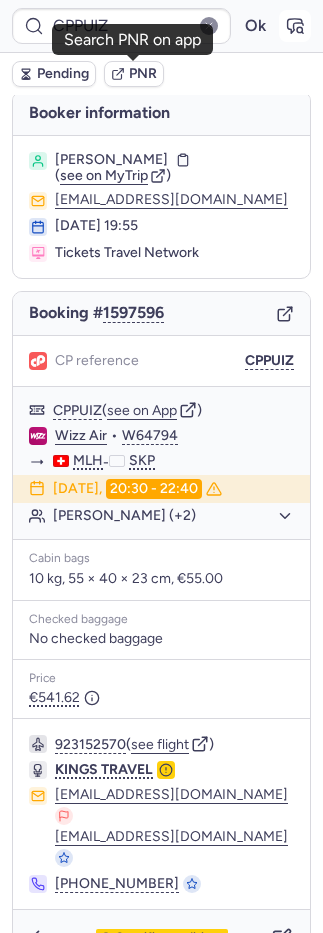 click 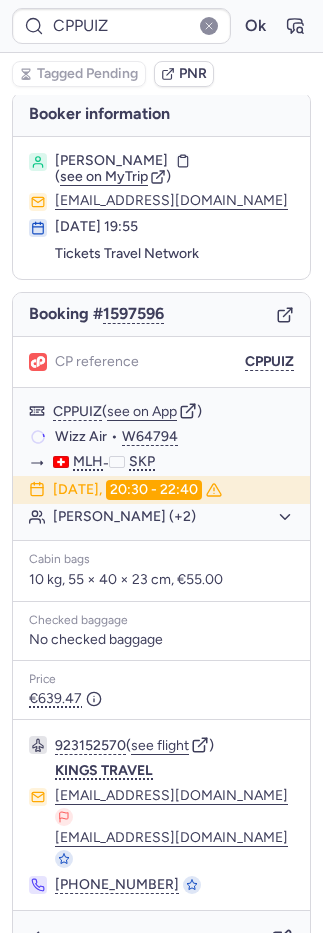 scroll, scrollTop: 4, scrollLeft: 0, axis: vertical 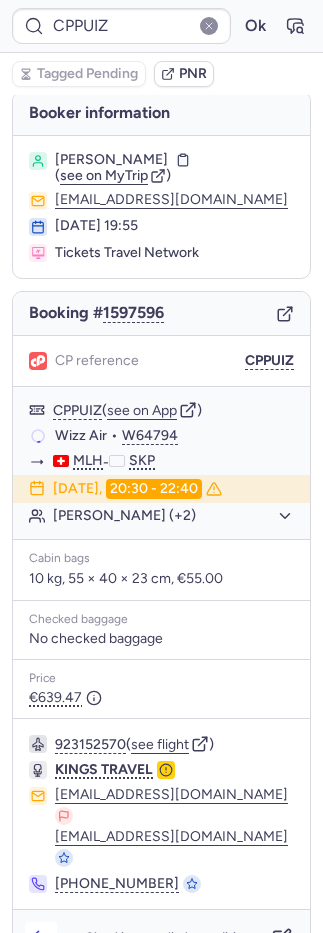 click on "Checking supplier's conditions..." at bounding box center (161, 938) 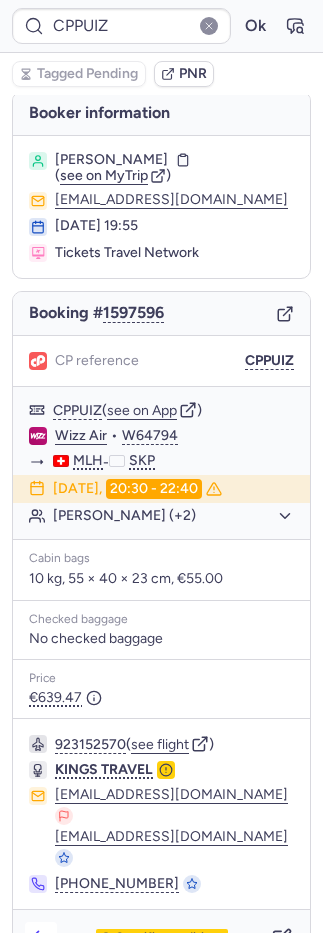 click 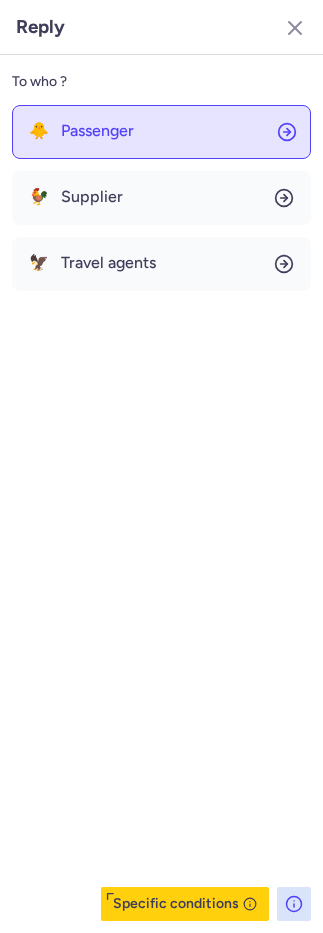 click on "🐥 Passenger" 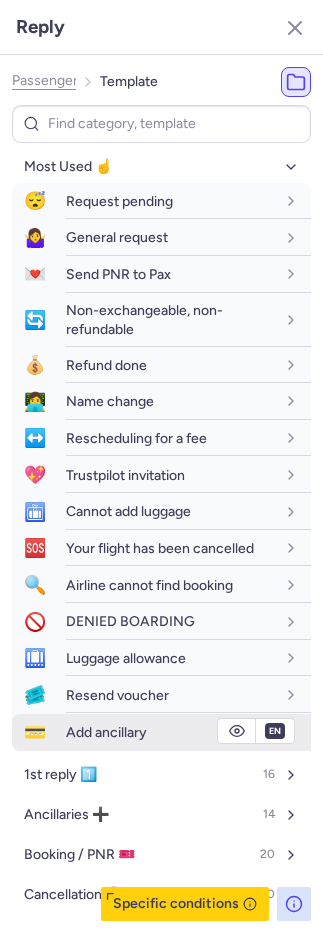click on "Add ancillary" at bounding box center (106, 732) 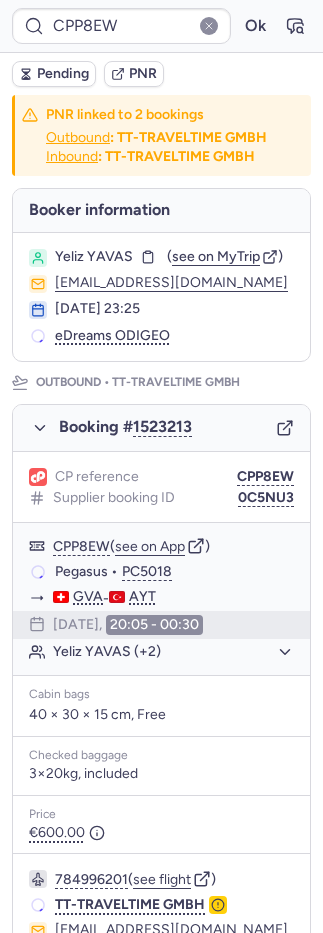 scroll, scrollTop: 975, scrollLeft: 0, axis: vertical 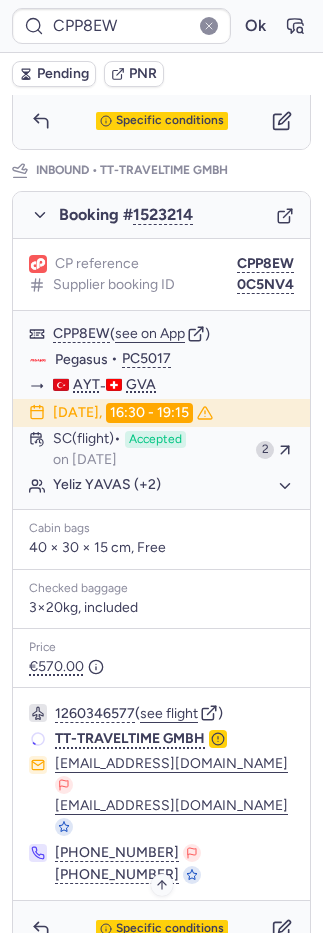 click on "Specific conditions" at bounding box center (170, 929) 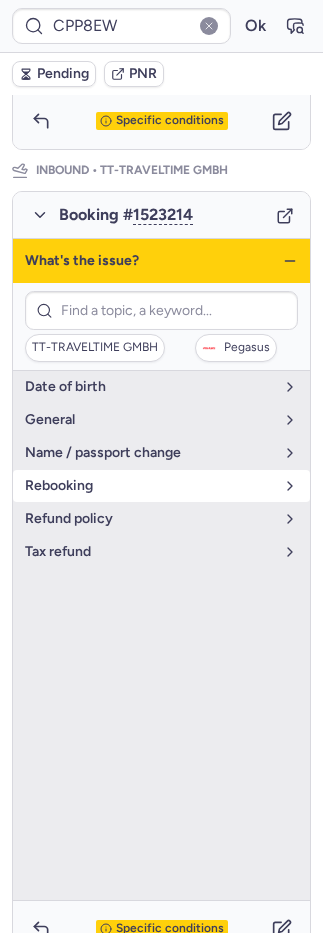 click on "rebooking" at bounding box center (149, 486) 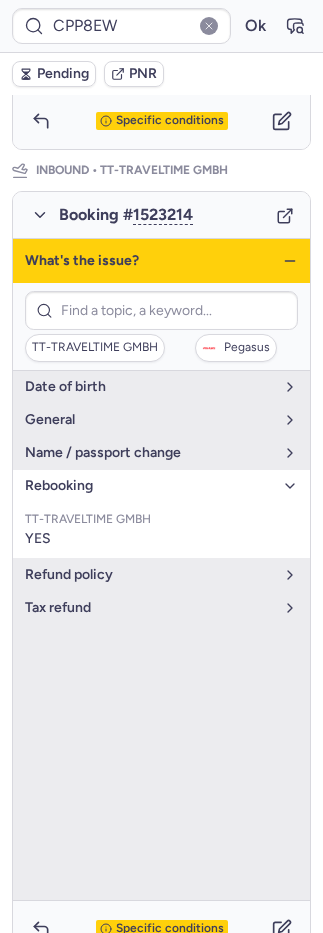 click on "rebooking" at bounding box center (149, 486) 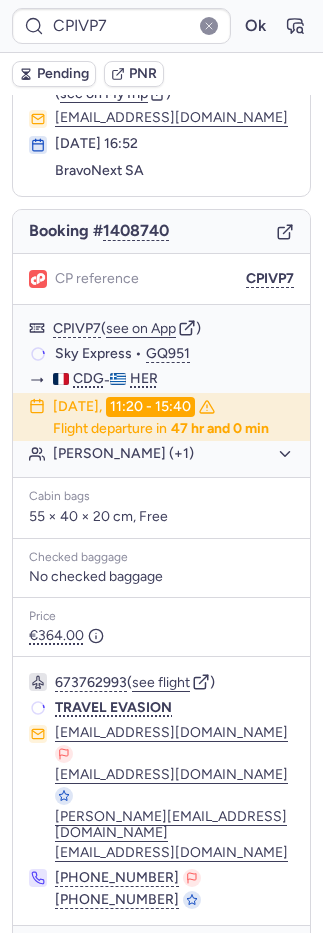 scroll, scrollTop: 86, scrollLeft: 0, axis: vertical 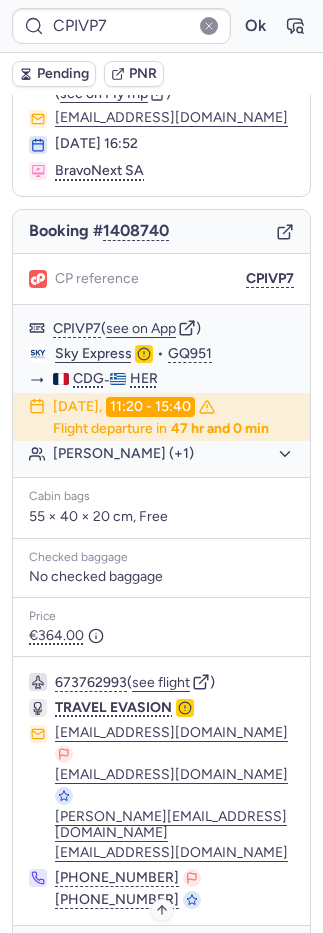 click on "Specific conditions" at bounding box center (170, 954) 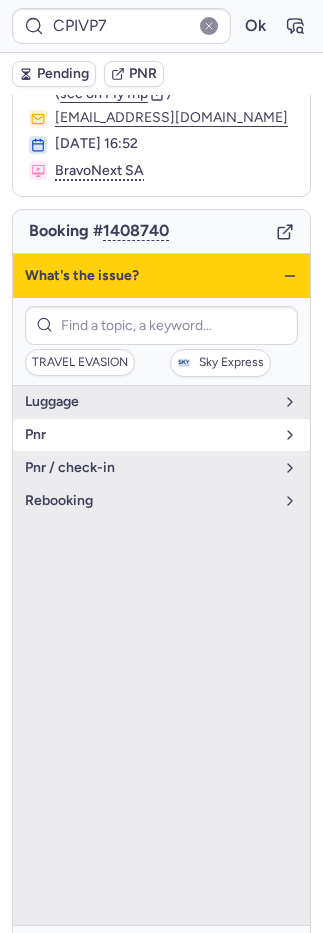 click on "pnr" at bounding box center (149, 435) 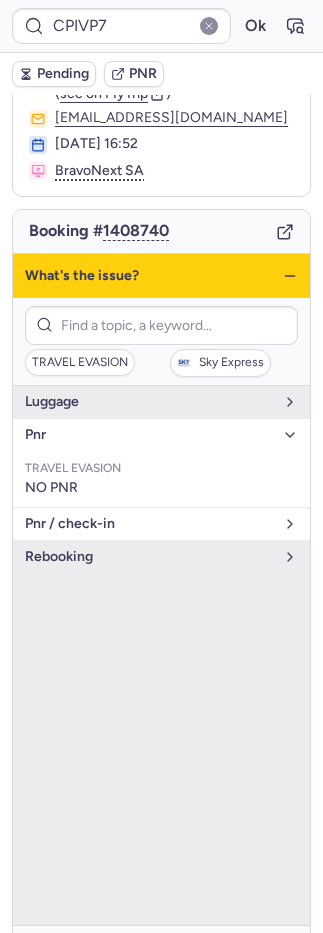click on "pnr / check-in" at bounding box center (149, 524) 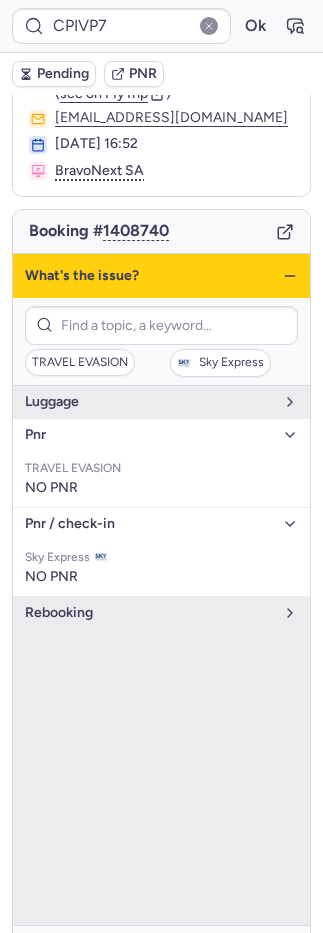 click at bounding box center [41, 954] 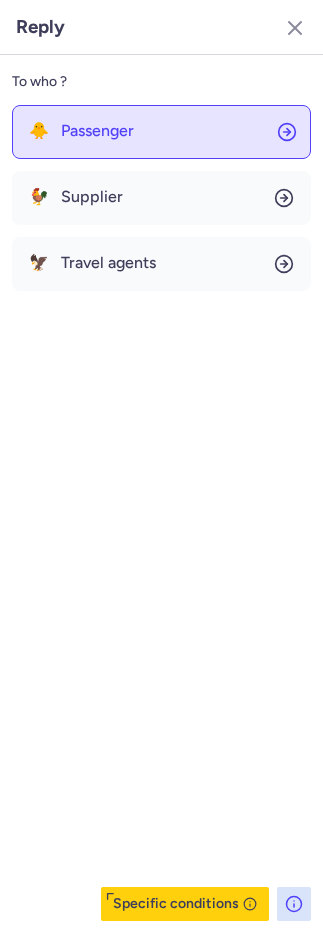 click on "Passenger" at bounding box center (97, 131) 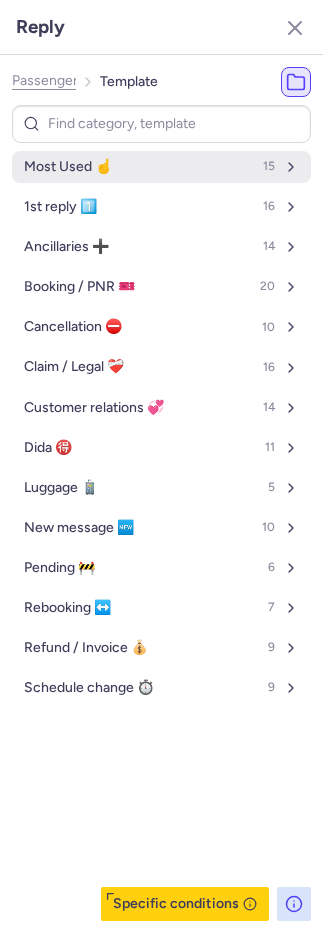 click on "Most Used ☝️ 15" at bounding box center [161, 167] 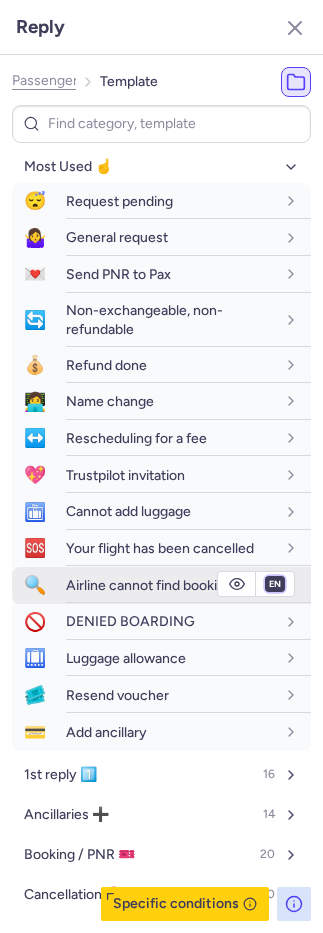 click on "fr en de nl pt es it ru" at bounding box center [275, 584] 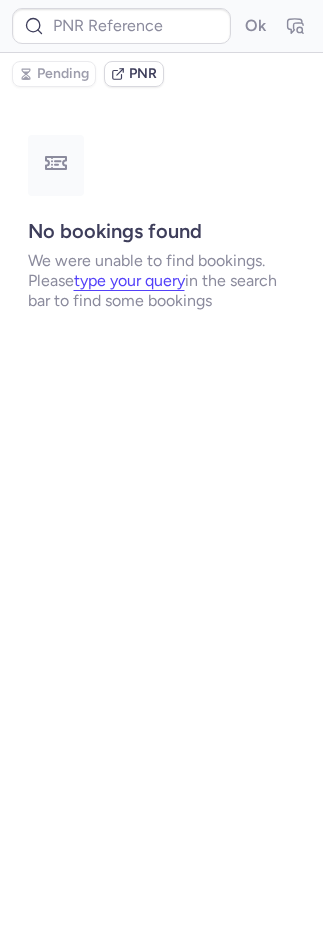 scroll, scrollTop: 0, scrollLeft: 0, axis: both 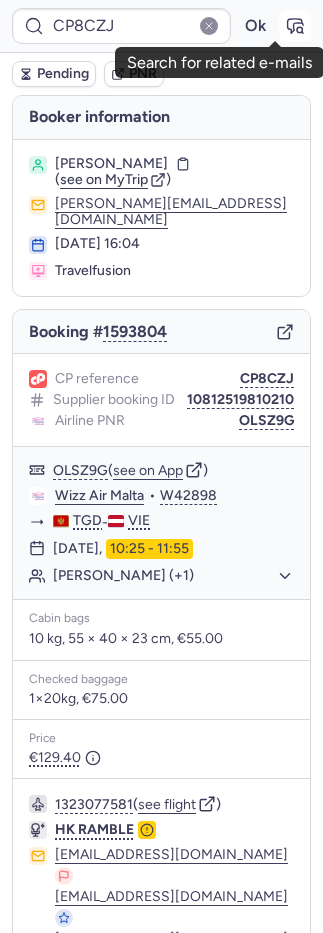 click at bounding box center [295, 26] 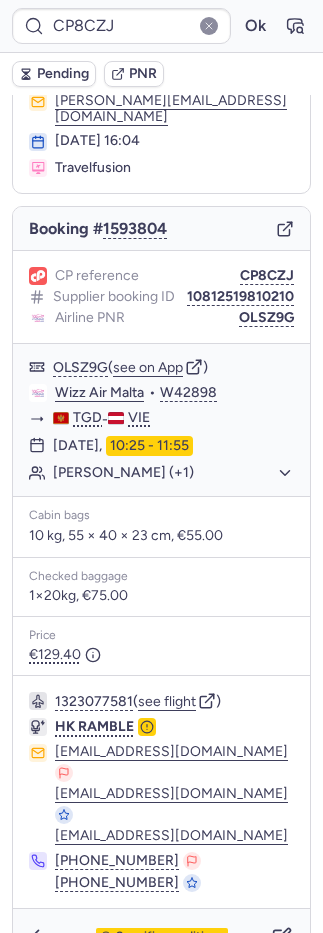 scroll, scrollTop: 168, scrollLeft: 0, axis: vertical 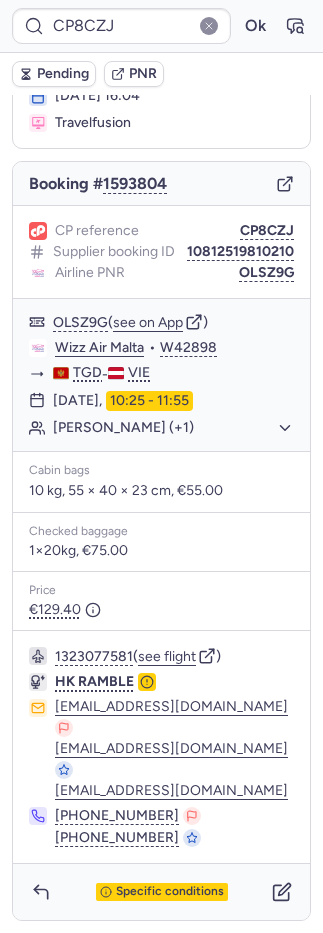 click on "PNR" at bounding box center [134, 74] 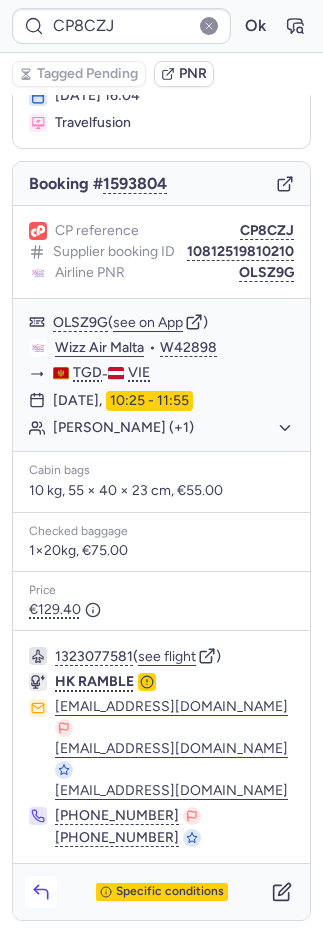 click 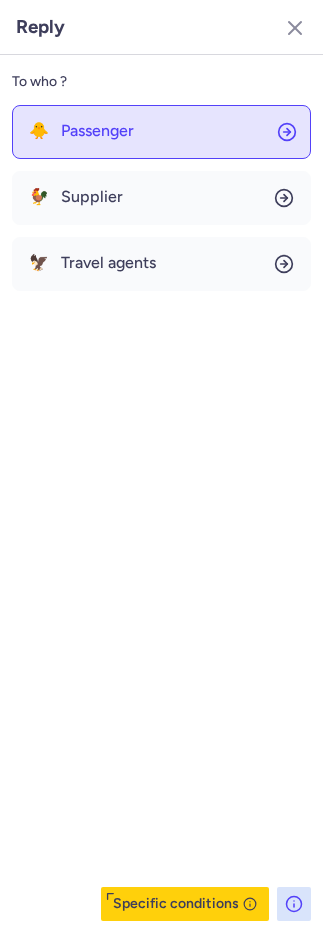 click on "🐥 Passenger" 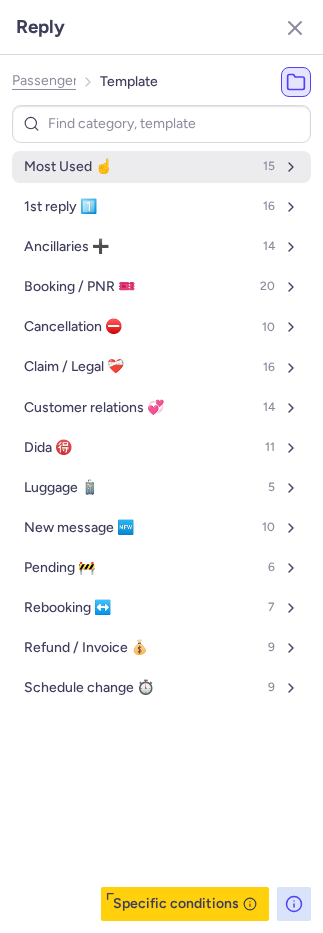 click on "Most Used ☝️ 15" at bounding box center (161, 167) 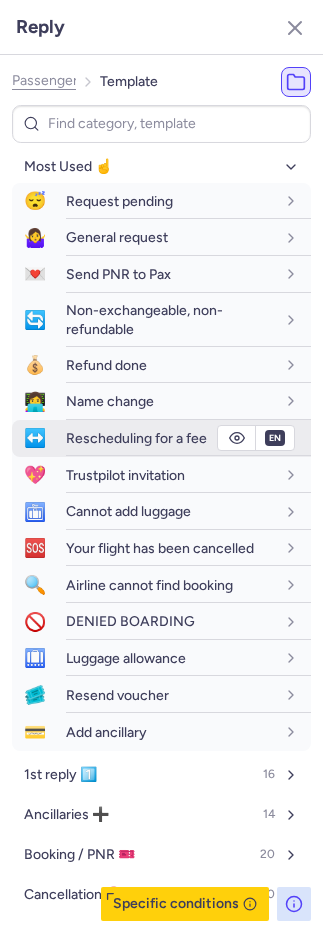 click on "Rescheduling for a fee" at bounding box center [136, 438] 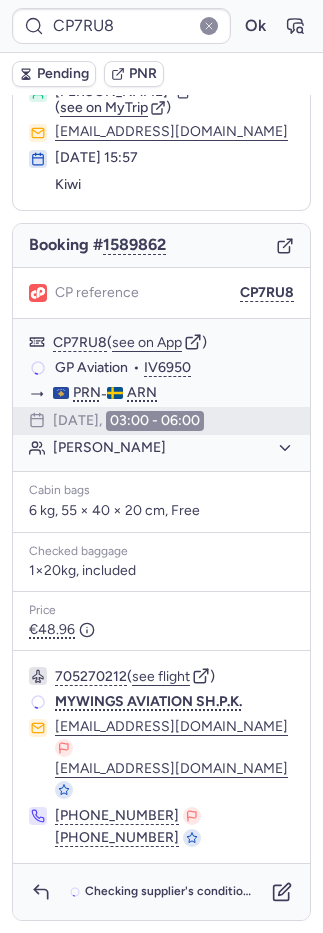 scroll, scrollTop: 52, scrollLeft: 0, axis: vertical 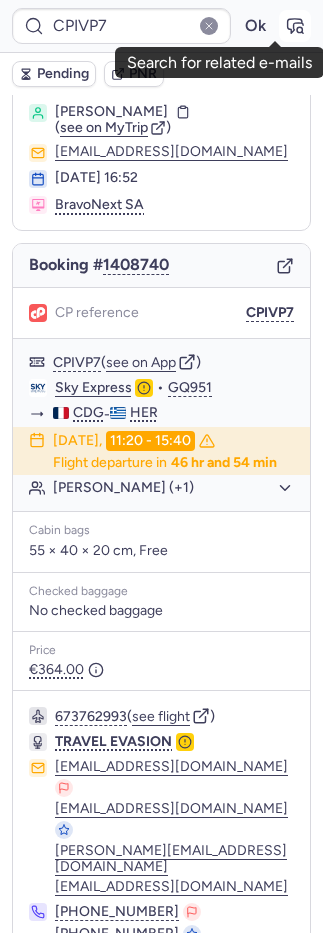 click at bounding box center (295, 26) 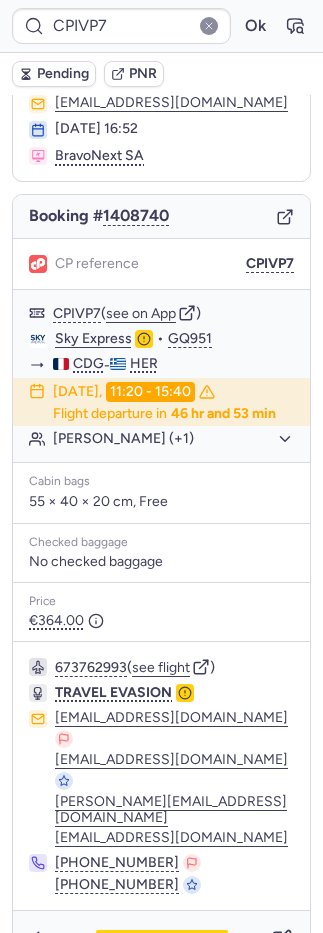 scroll, scrollTop: 106, scrollLeft: 0, axis: vertical 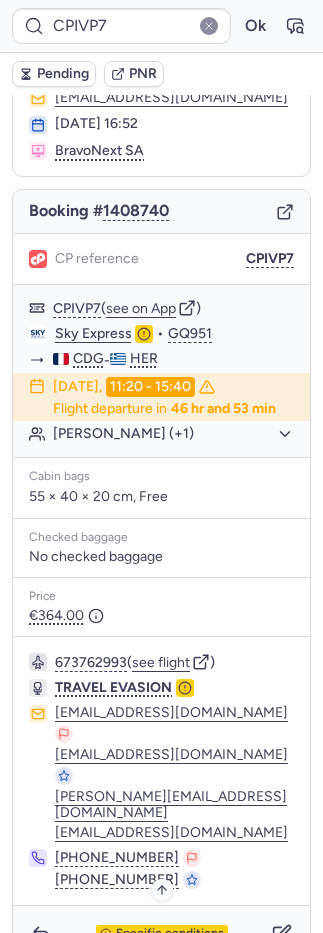 click on "Specific conditions" at bounding box center [170, 934] 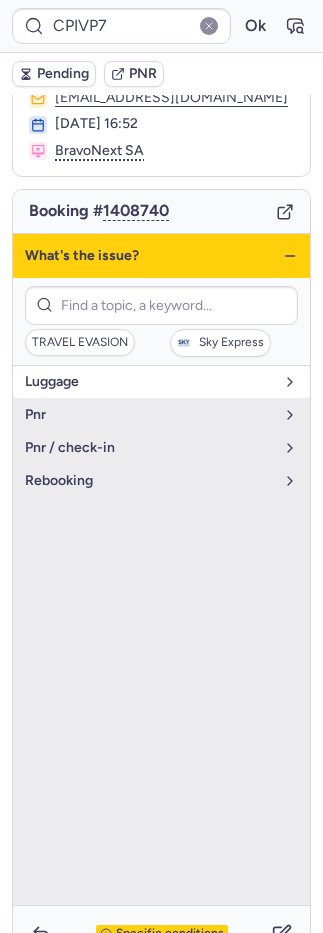 click on "luggage" at bounding box center [149, 382] 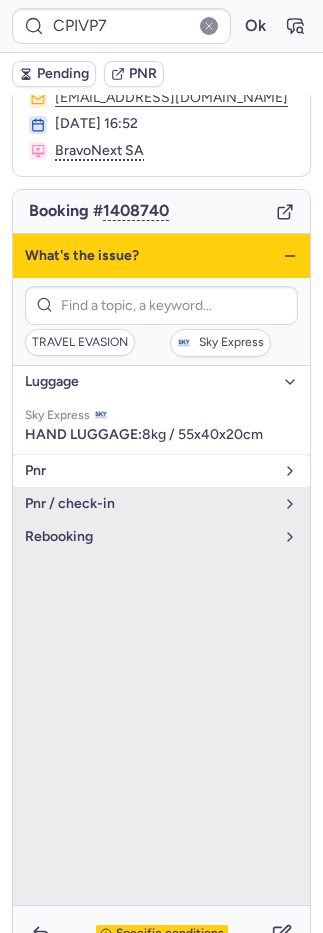 click on "pnr" at bounding box center (149, 471) 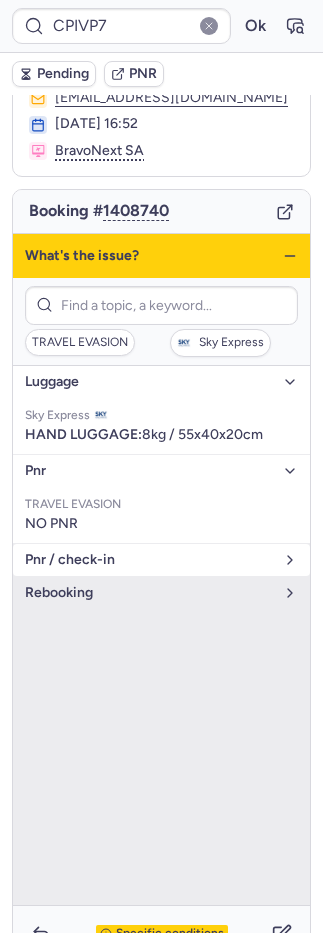 click on "pnr / check-in" at bounding box center [161, 560] 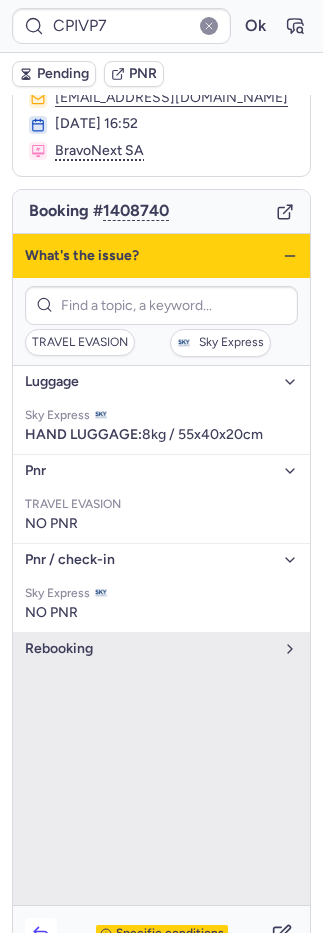 click 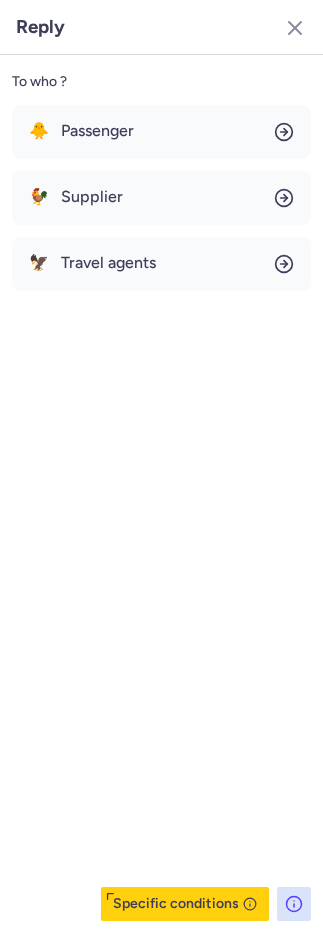 drag, startPoint x: 158, startPoint y: 138, endPoint x: 156, endPoint y: 159, distance: 21.095022 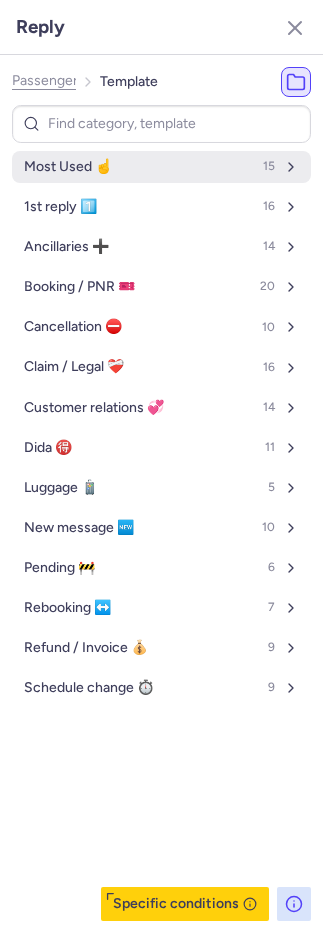 click on "Most Used ☝️ 15" at bounding box center (161, 167) 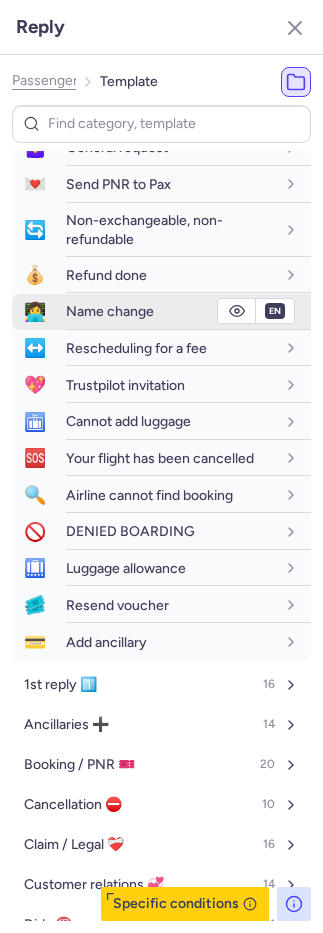 scroll, scrollTop: 198, scrollLeft: 0, axis: vertical 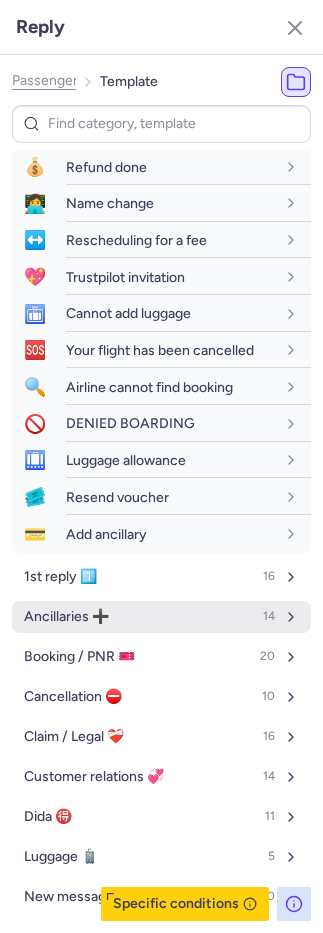 click on "Ancillaries ➕" at bounding box center (66, 617) 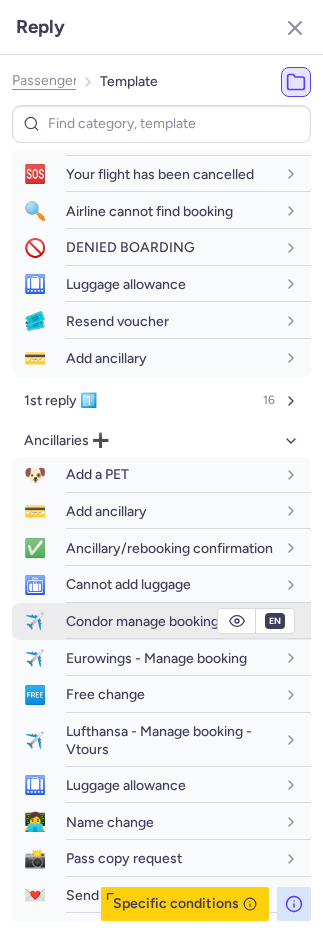 scroll, scrollTop: 474, scrollLeft: 0, axis: vertical 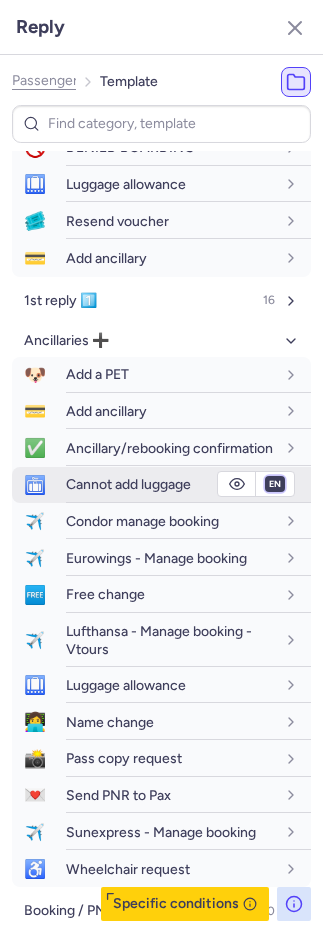 click on "fr en de nl pt es it ru" at bounding box center (275, 484) 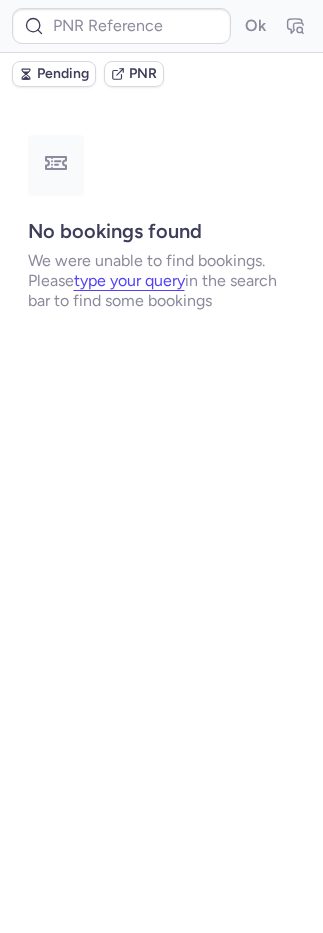 scroll, scrollTop: 0, scrollLeft: 0, axis: both 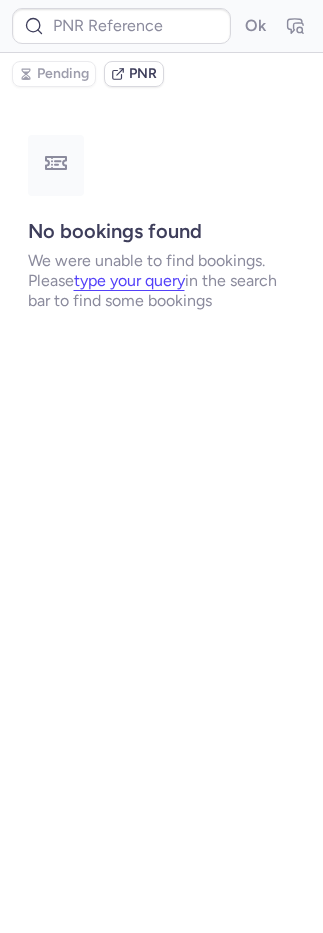 type on "CPD6MY" 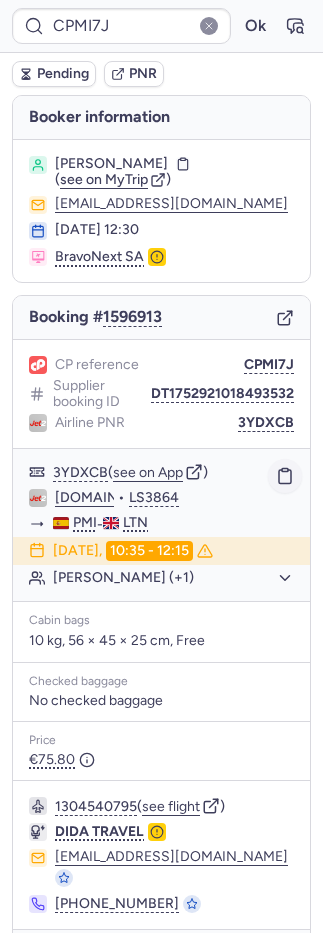 scroll, scrollTop: 0, scrollLeft: 0, axis: both 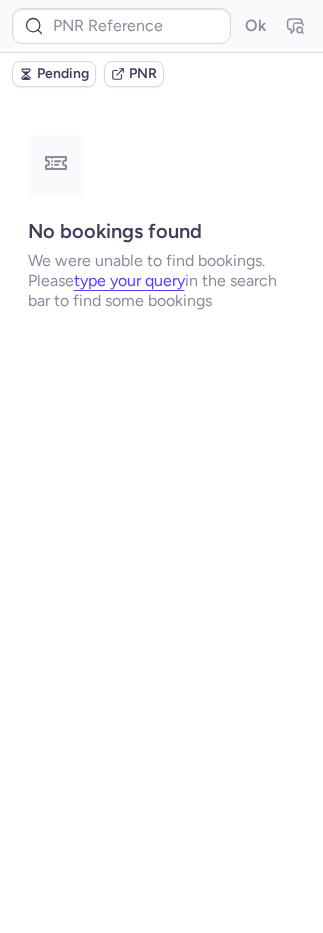 type on "CPJ7HN" 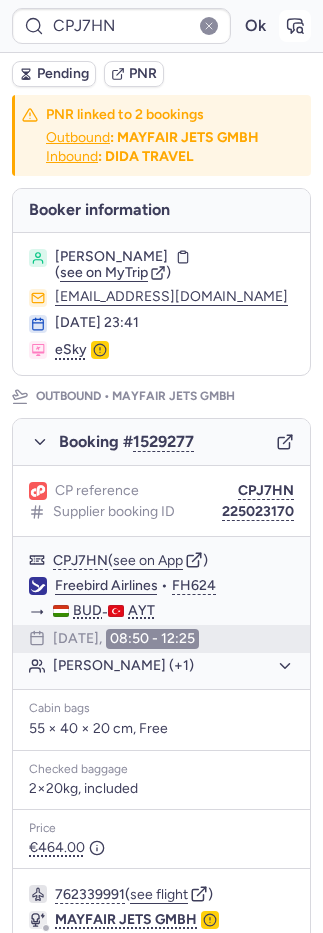 click 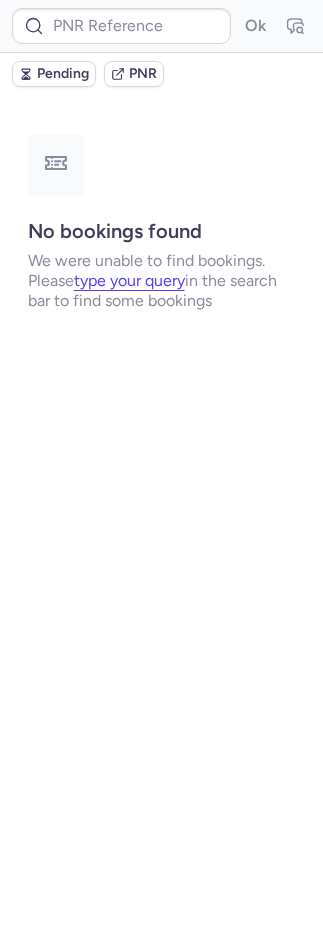 scroll, scrollTop: 0, scrollLeft: 0, axis: both 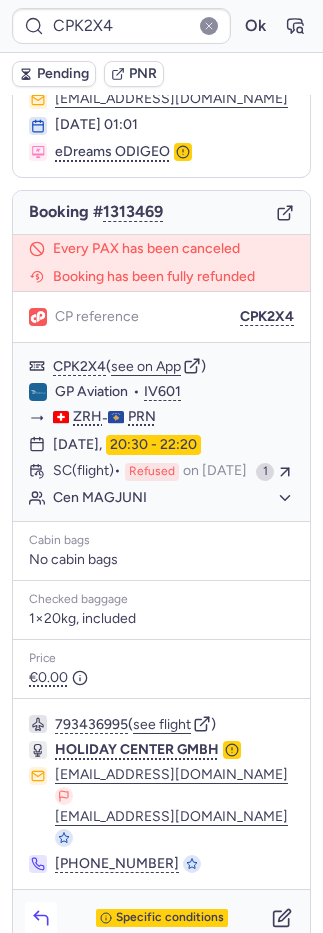 click 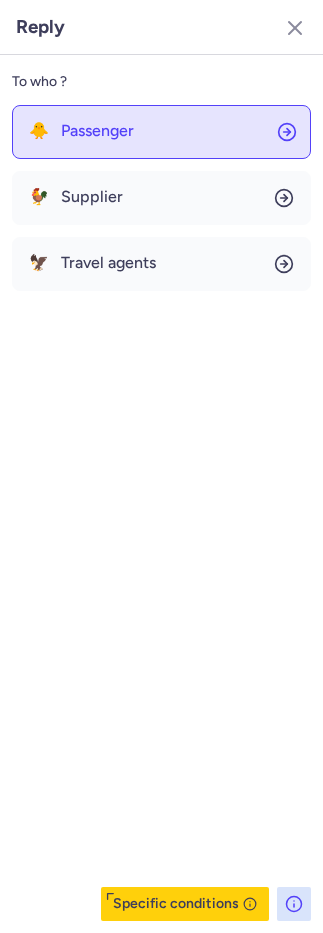 click on "🐥 Passenger" 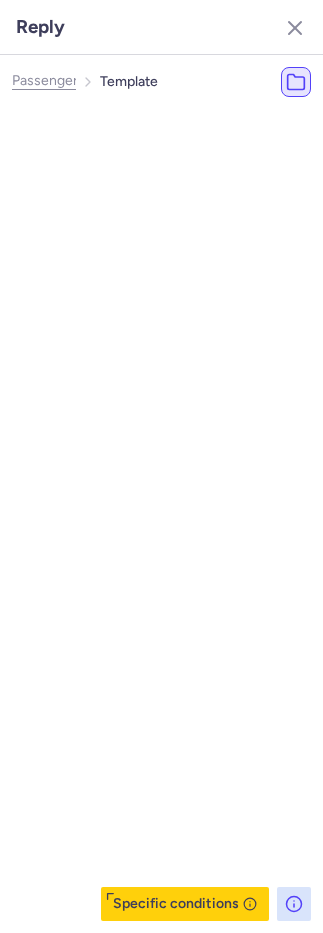select on "en" 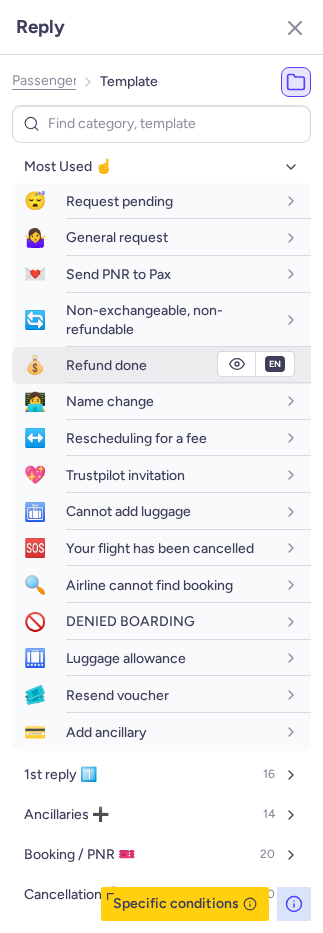 click on "Refund done" at bounding box center (188, 365) 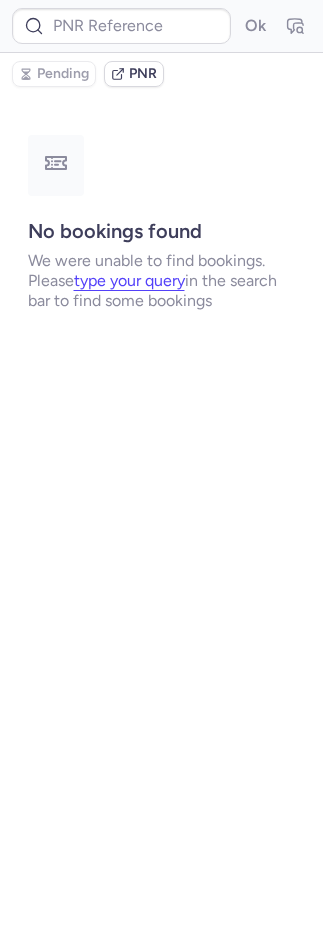 scroll, scrollTop: 0, scrollLeft: 0, axis: both 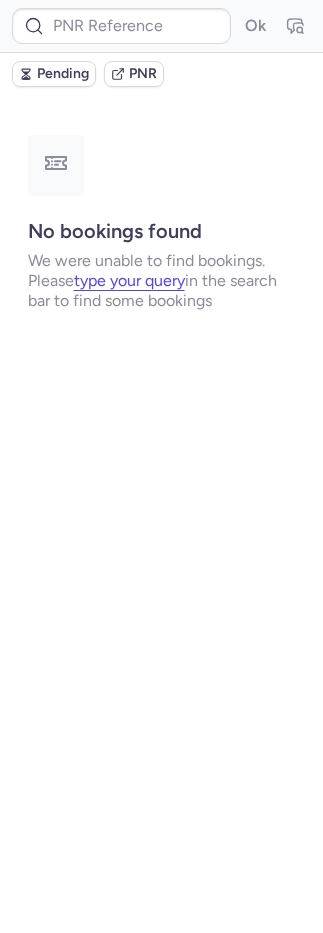 type on "CPAG9I" 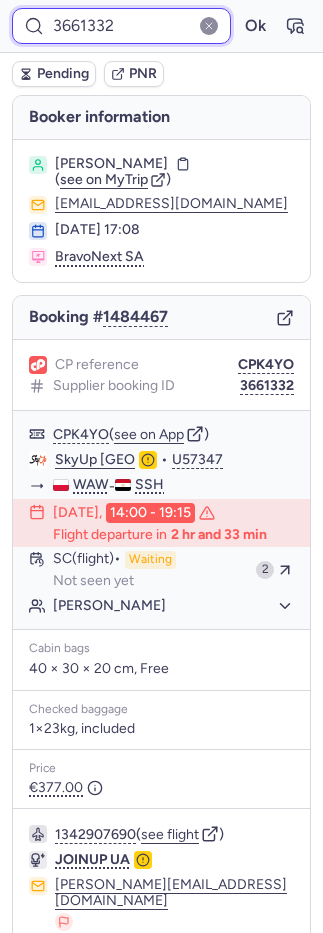 click on "3661332" at bounding box center (121, 26) 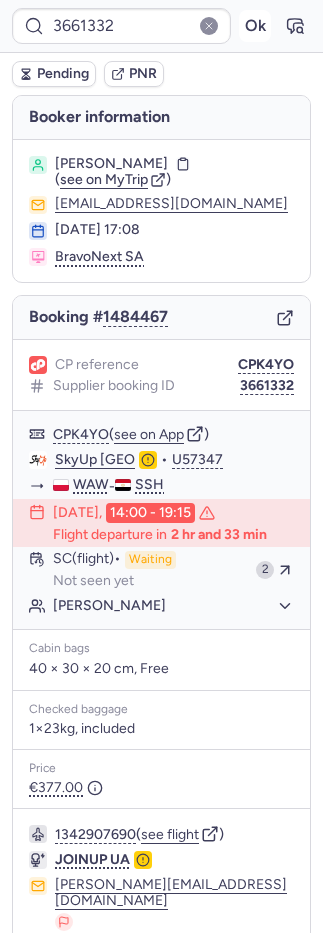 click on "Ok" at bounding box center [255, 26] 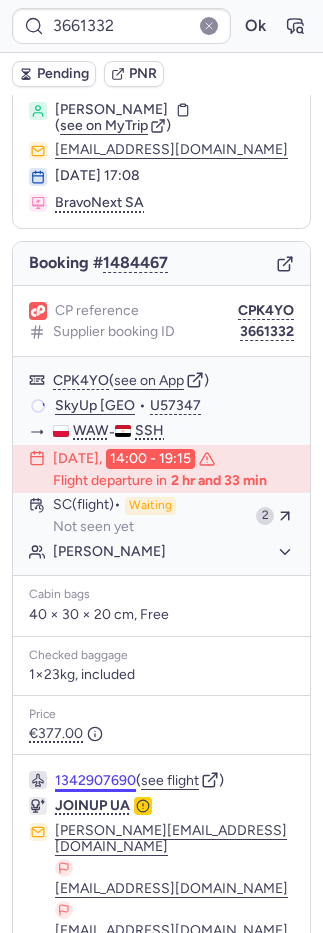 scroll, scrollTop: 300, scrollLeft: 0, axis: vertical 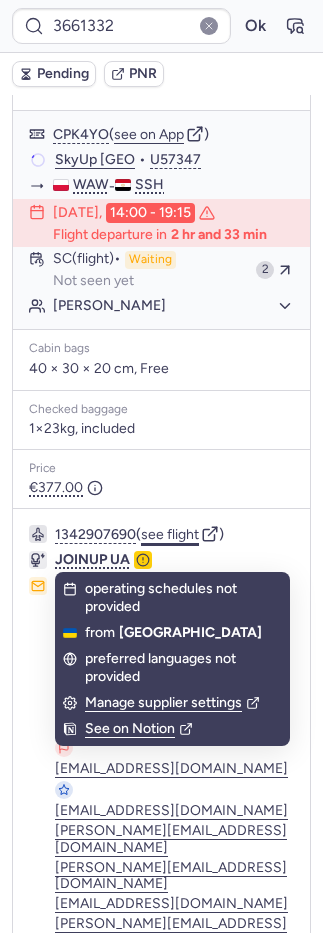 click on "see flight" 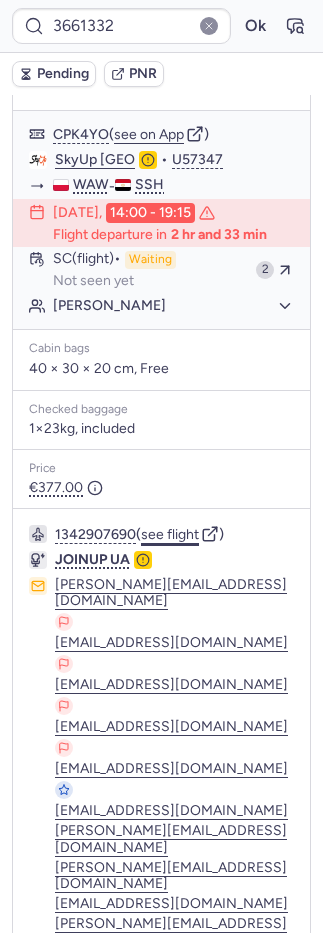 click on "see flight" 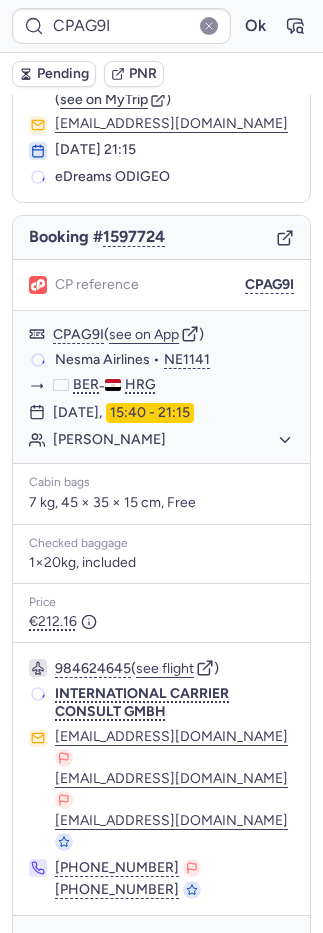 scroll, scrollTop: 66, scrollLeft: 0, axis: vertical 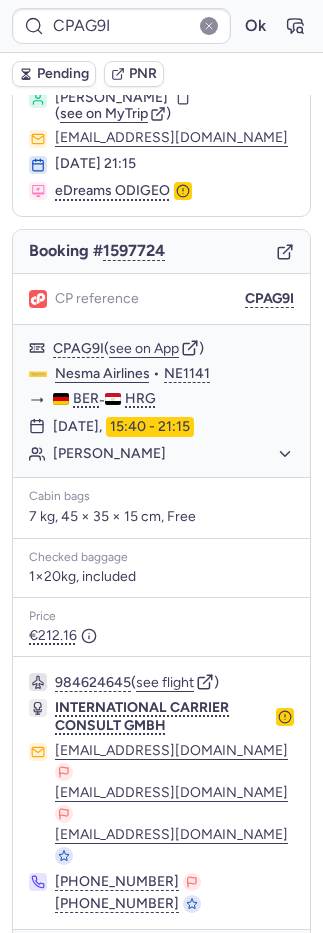 type on "CP8CZJ" 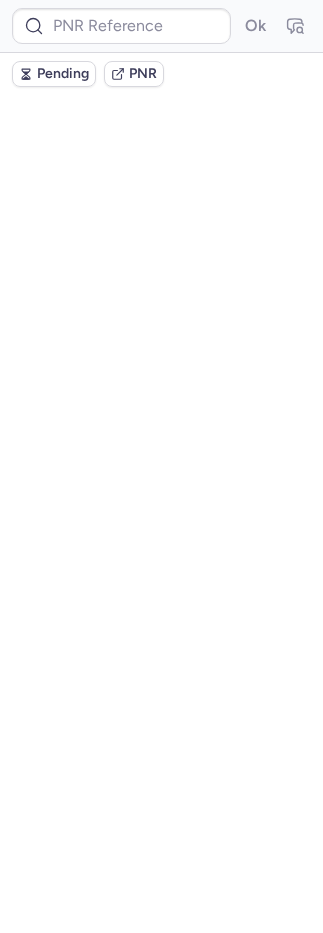 scroll, scrollTop: 0, scrollLeft: 0, axis: both 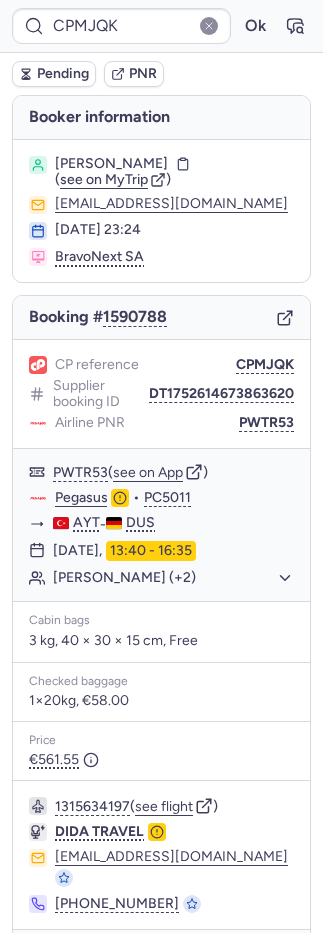 type on "CPTDL8" 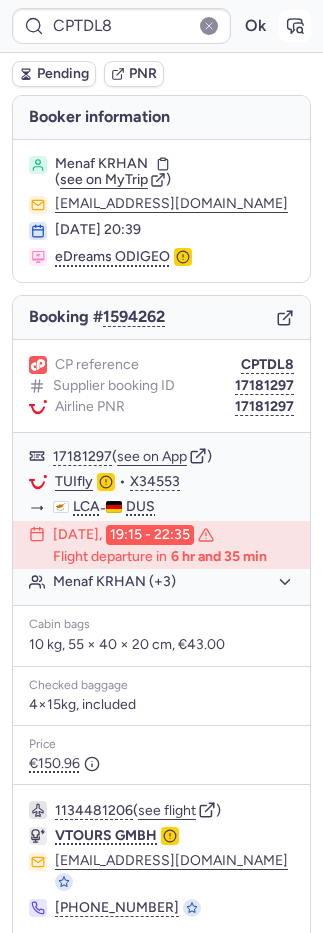 click 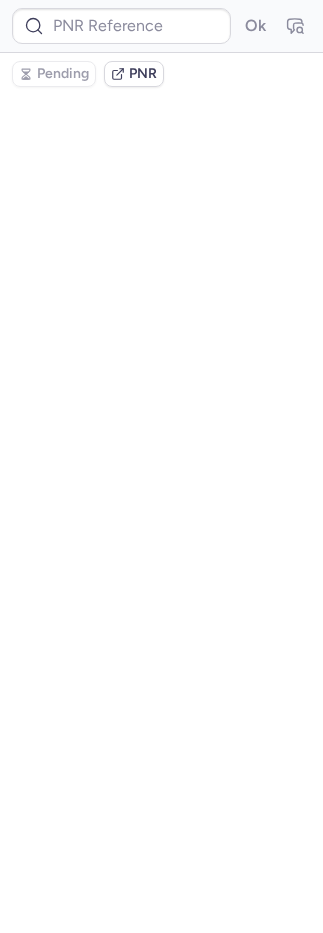 type on "CPTDL8" 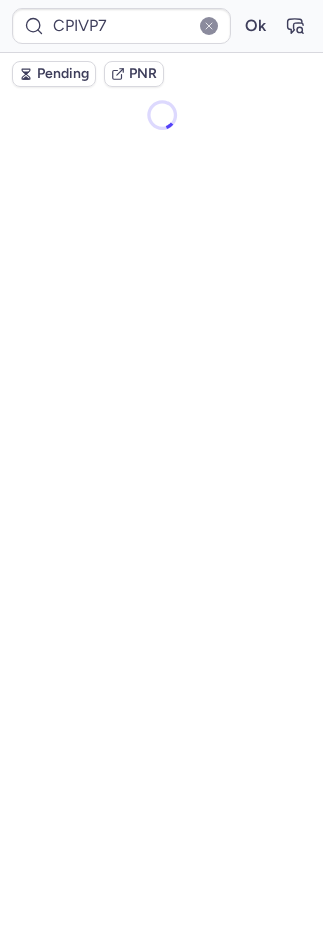 scroll, scrollTop: 0, scrollLeft: 0, axis: both 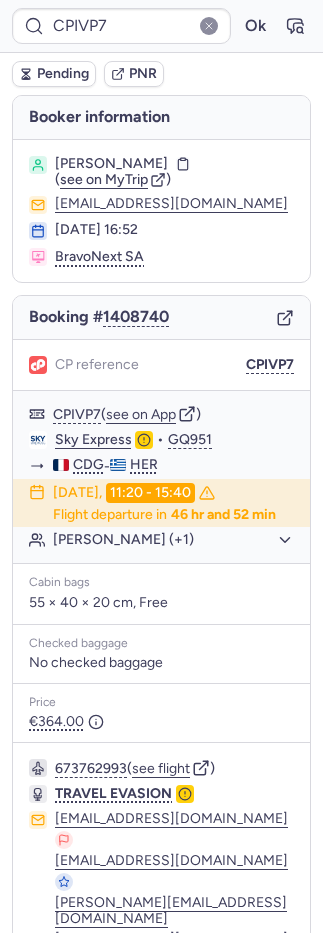 type on "MM3IGA" 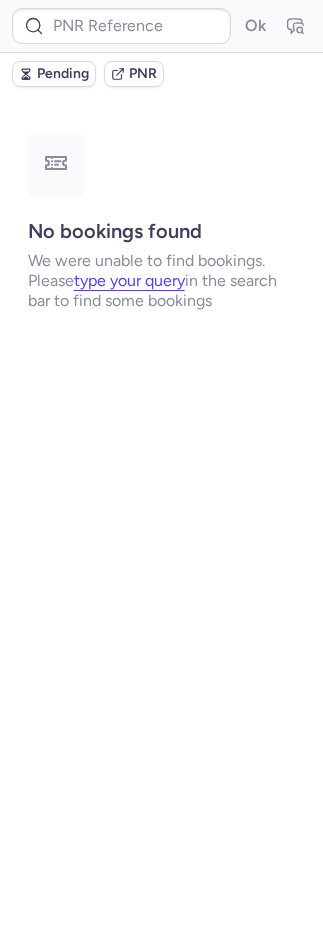type on "CP48LU" 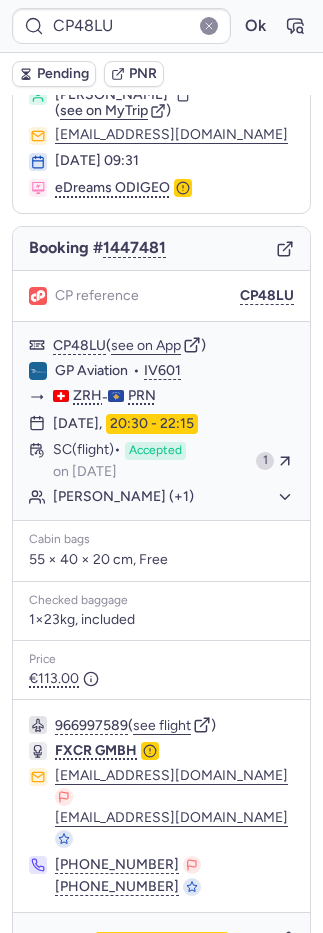 scroll, scrollTop: 72, scrollLeft: 0, axis: vertical 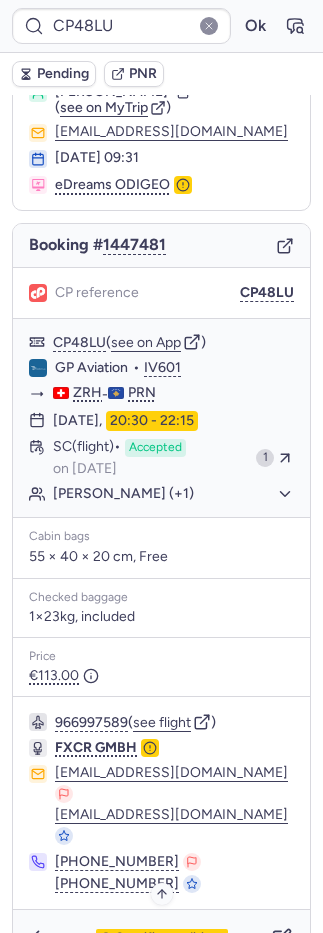 click on "Specific conditions" at bounding box center [170, 938] 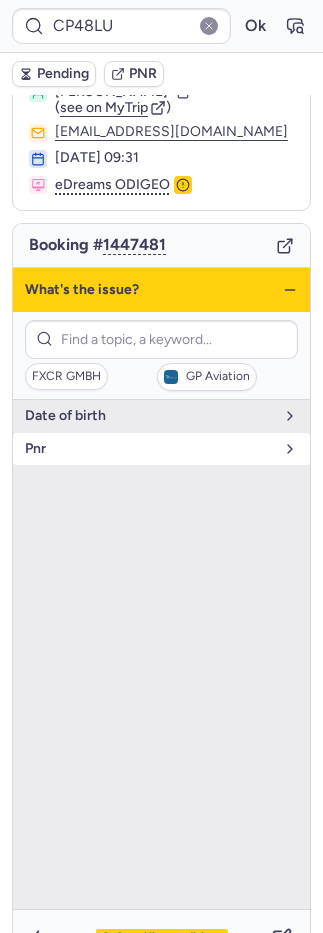 click on "pnr" at bounding box center (149, 449) 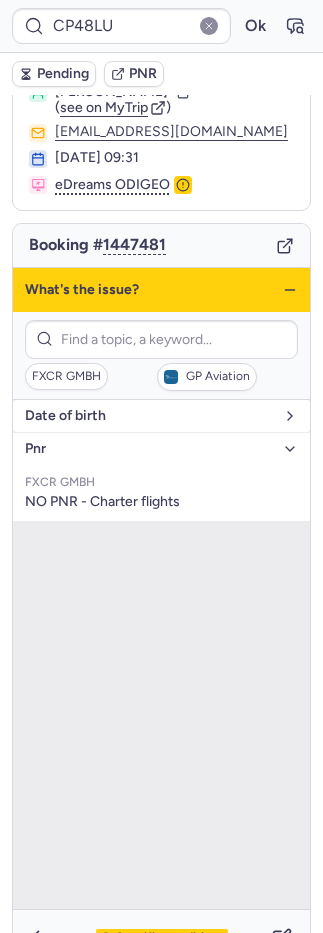 click on "date of birth" at bounding box center (149, 416) 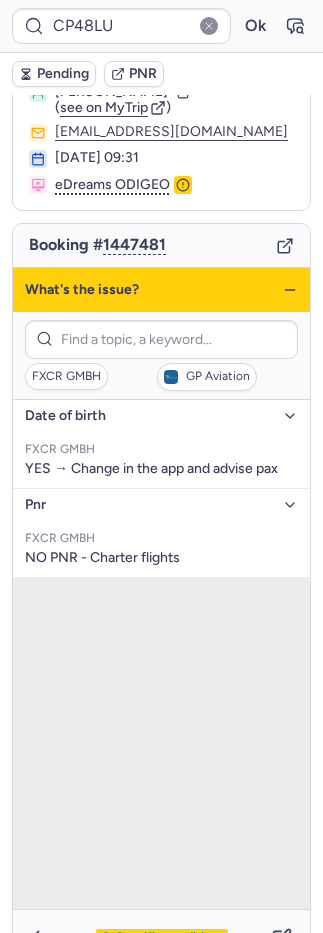 click on "Specific conditions" at bounding box center (170, 938) 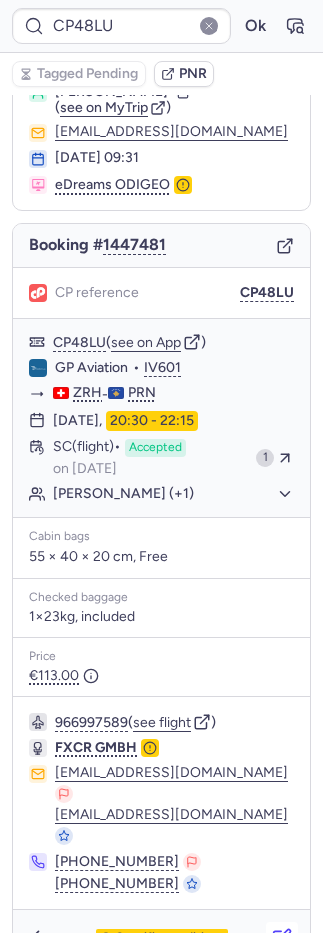 click at bounding box center [282, 938] 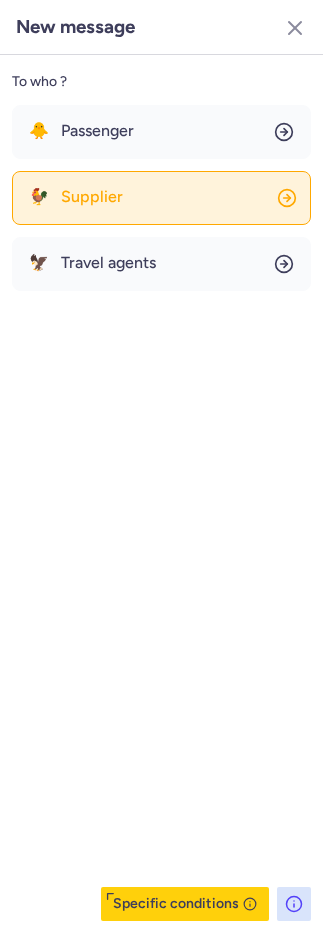 click on "🐓 Supplier" 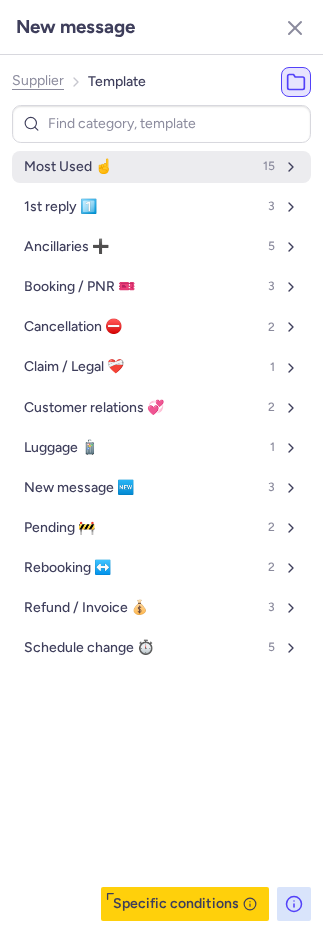 click on "Most Used ☝️ 15" at bounding box center [161, 167] 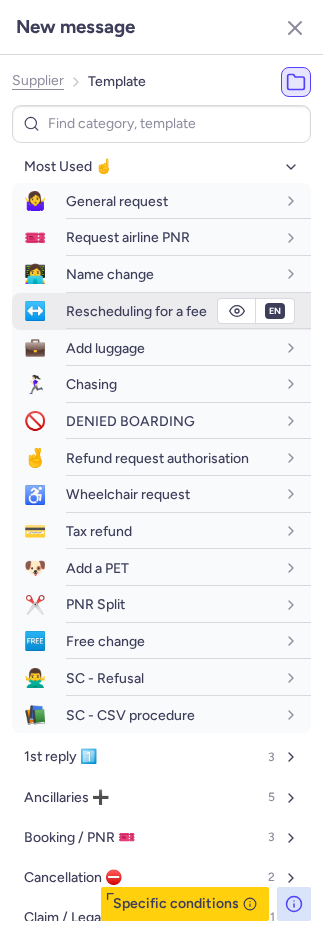 click on "Rescheduling for a fee" at bounding box center [170, 311] 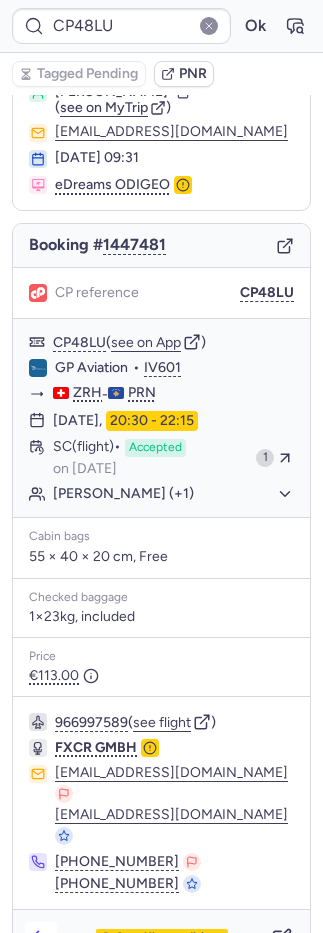 click 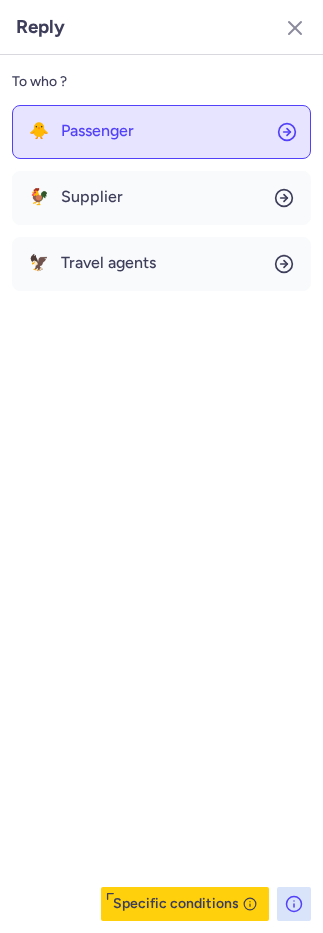 drag, startPoint x: 148, startPoint y: 111, endPoint x: 150, endPoint y: 128, distance: 17.117243 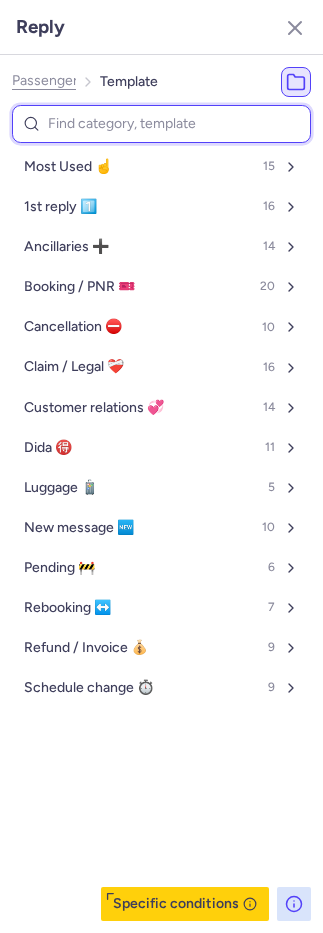 click on "Most Used ☝️ 15" at bounding box center (161, 167) 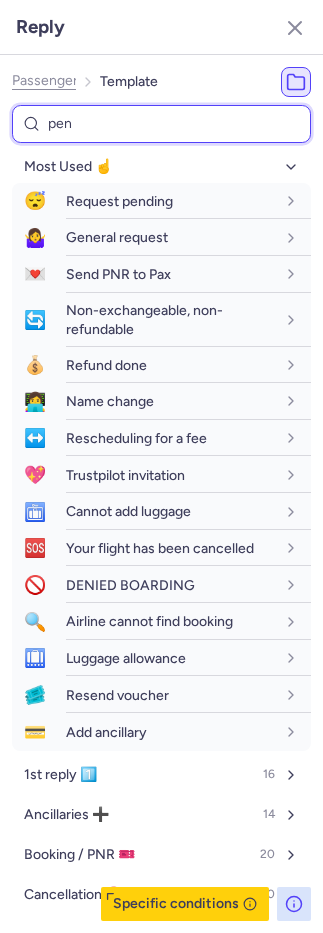 type on "pend" 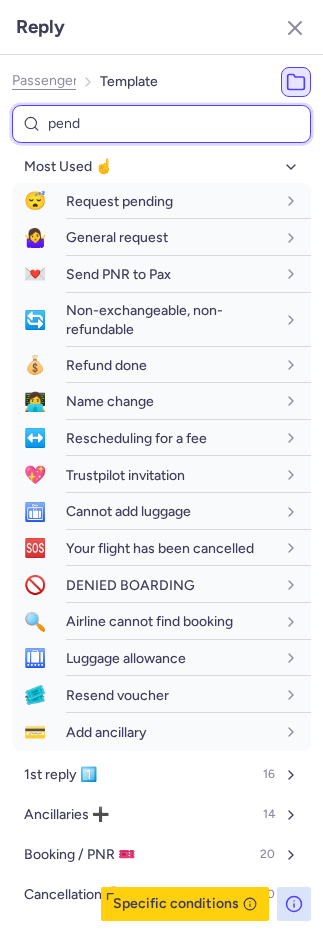 select on "en" 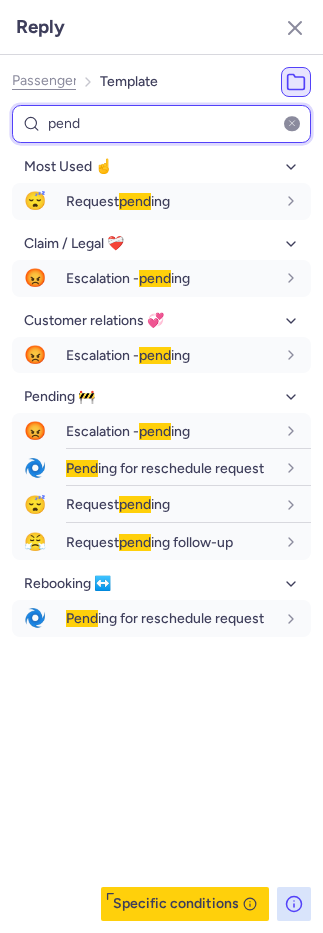 type on "pend" 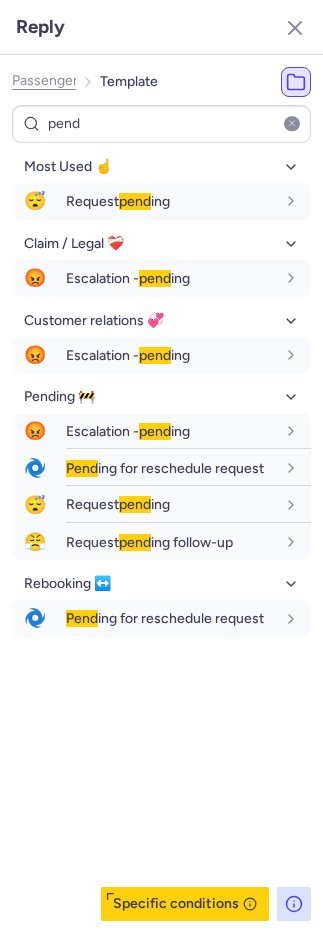 click on "Most Used ☝️ 😴 Request  pend ing fr en de nl pt es it ru en Claim / Legal ❤️‍🩹 😡 Escalation -  pend ing fr en de nl pt es it ru en Customer relations 💞 😡 Escalation -  pend ing fr en de nl pt es it ru en Pending 🚧 😡 Escalation -  pend ing fr en de nl pt es it ru en 🌀 Pend ing for reschedule request fr en de nl pt es it ru en 😴 Request  pend ing fr en de nl pt es it ru en 😤 Request  pend ing  follow-up fr en de nl pt es it ru en Rebooking ↔️ 🌀 Pend ing for reschedule request fr en de nl pt es it ru en" at bounding box center [161, 536] 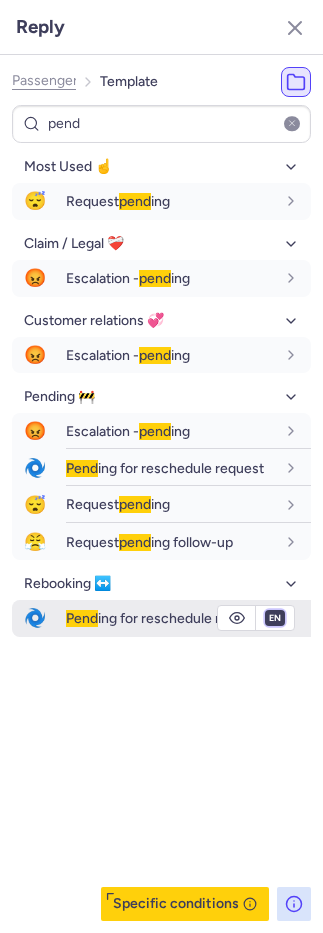 click on "fr en de nl pt es it ru" at bounding box center [275, 618] 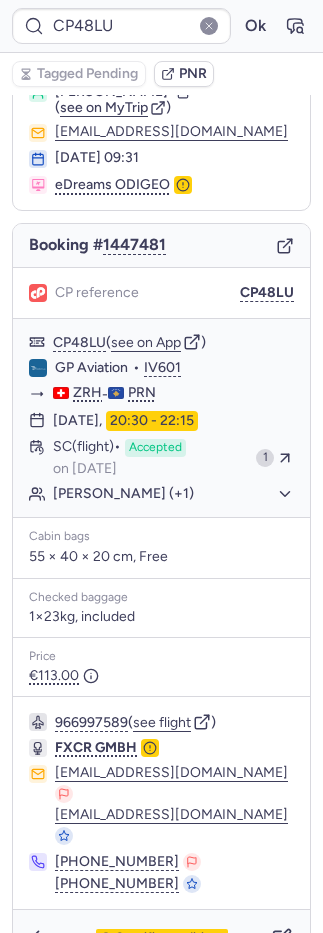 type on "CP7RU8" 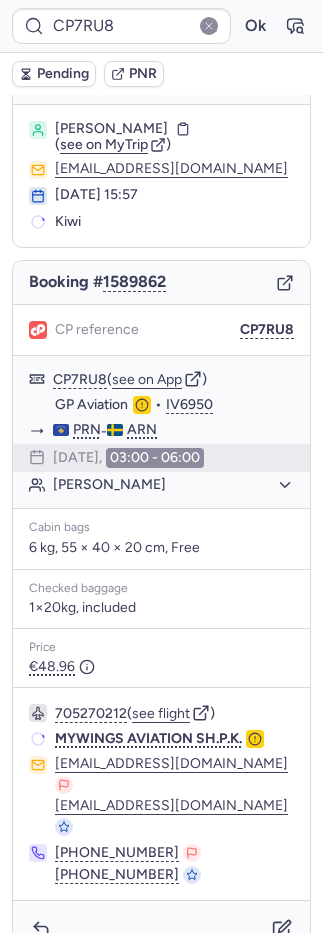 scroll, scrollTop: 52, scrollLeft: 0, axis: vertical 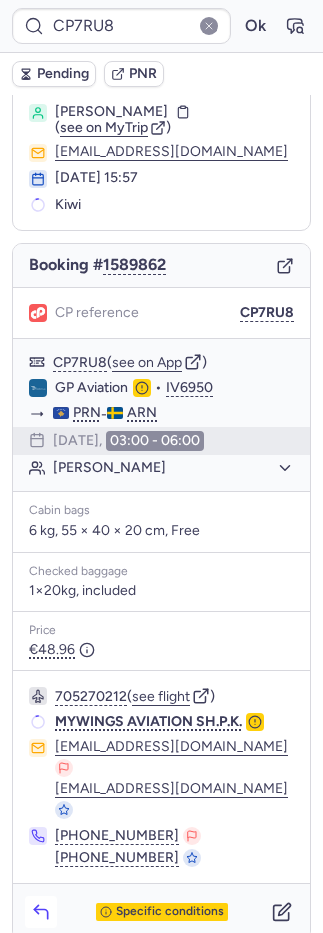 click at bounding box center (41, 912) 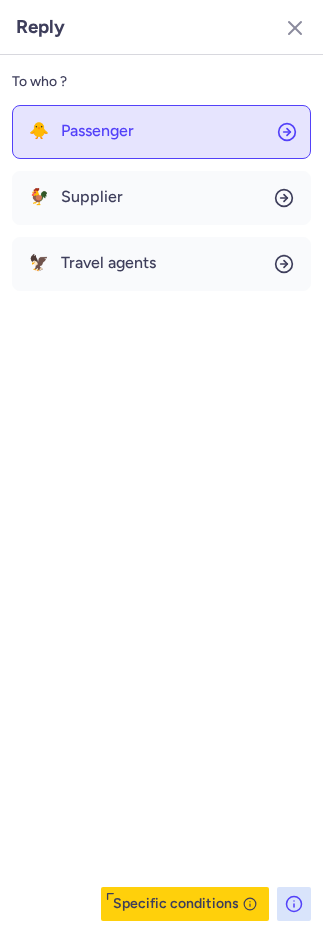 drag, startPoint x: 128, startPoint y: 114, endPoint x: 128, endPoint y: 145, distance: 31 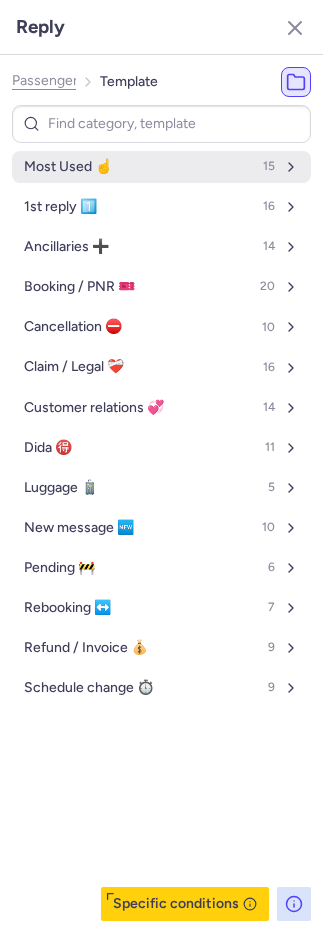 click on "Most Used ☝️ 15" at bounding box center [161, 167] 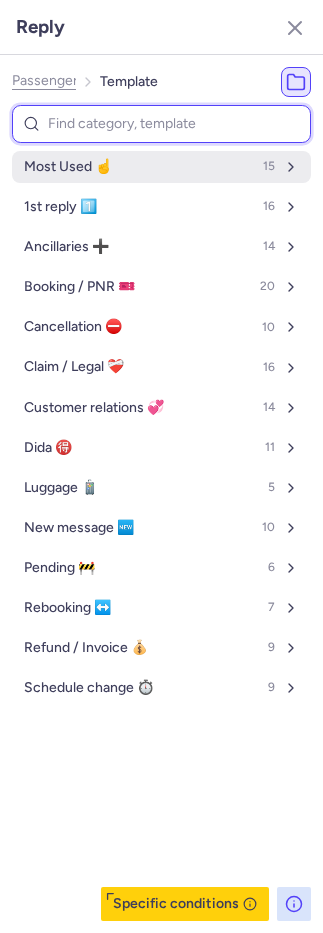select on "en" 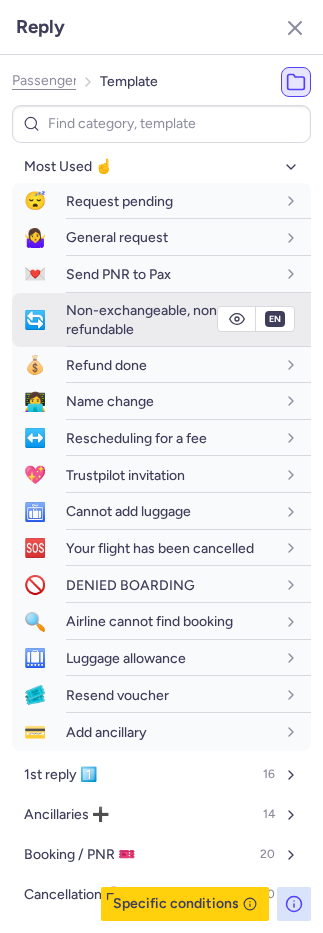 click on "Non-exchangeable, non-refundable" at bounding box center [144, 319] 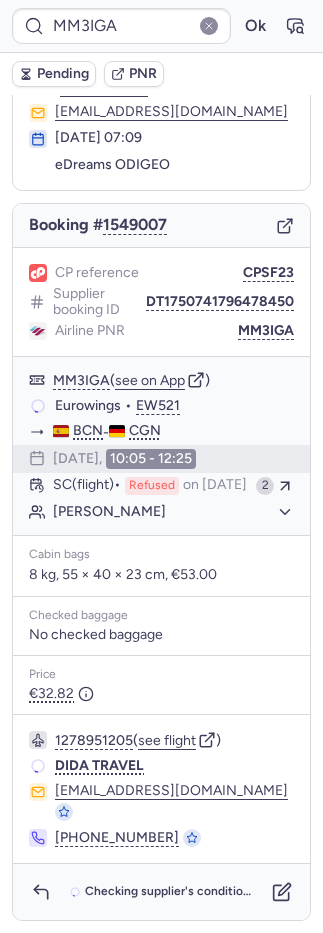 scroll, scrollTop: 86, scrollLeft: 0, axis: vertical 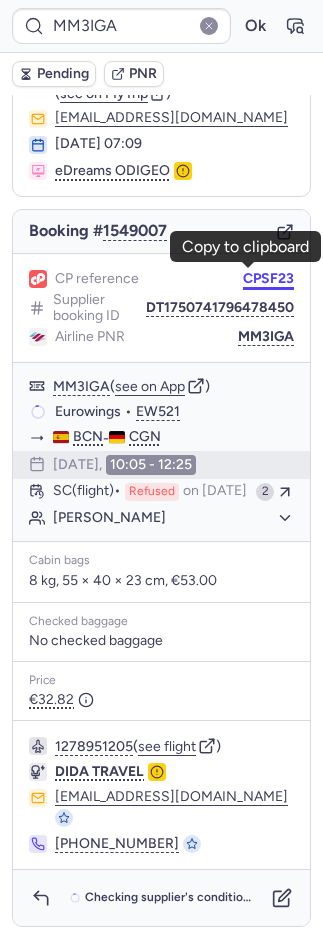 click on "CPSF23" at bounding box center [268, 279] 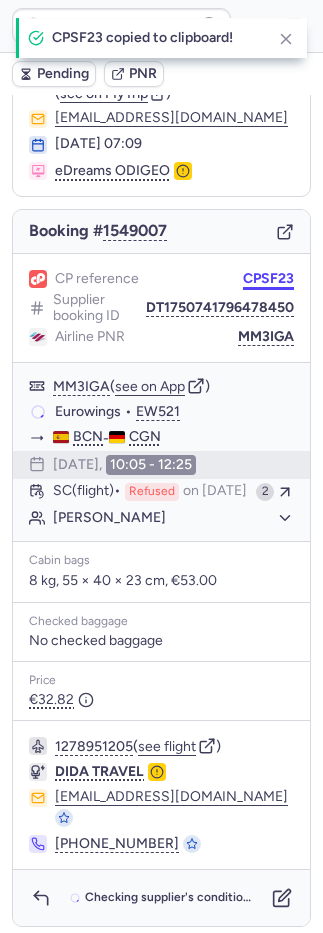 click on "CPSF23" at bounding box center (268, 279) 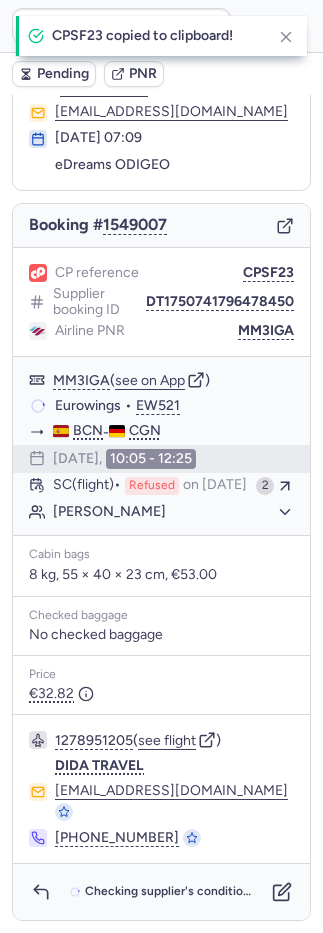 scroll, scrollTop: 86, scrollLeft: 0, axis: vertical 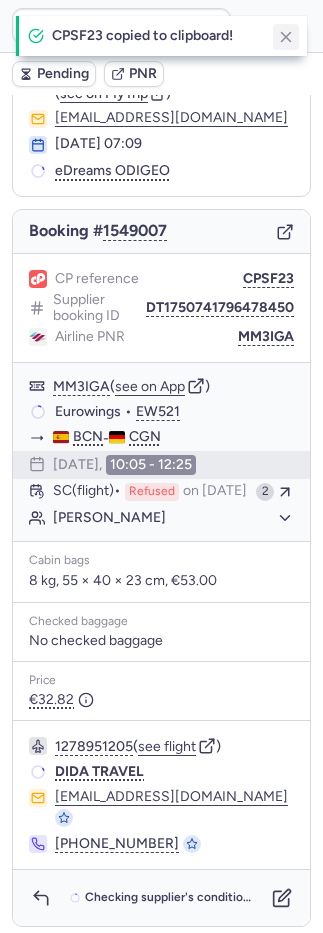 click at bounding box center [286, 37] 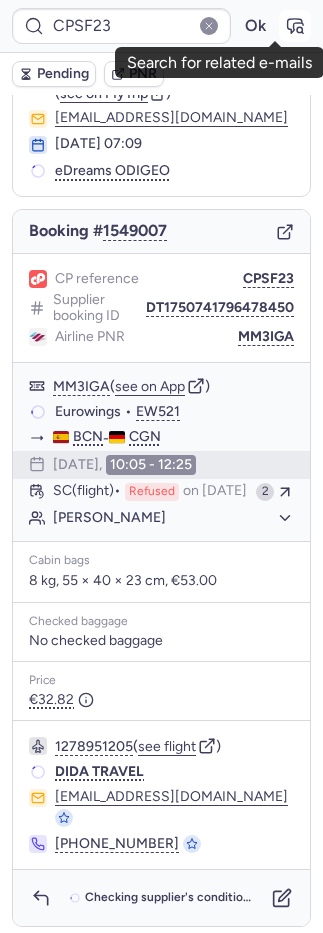 click at bounding box center [295, 26] 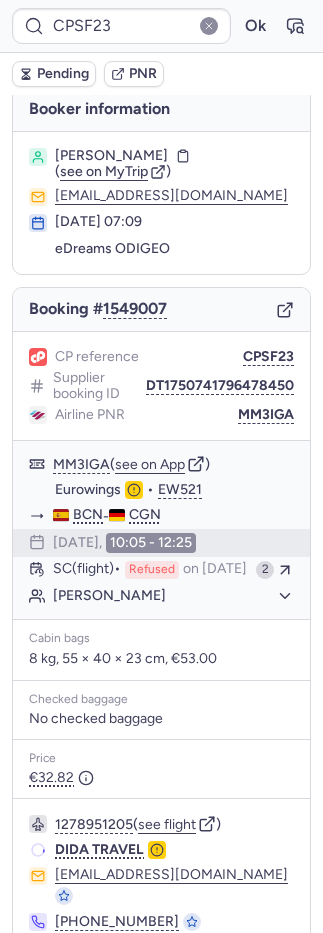 scroll, scrollTop: 0, scrollLeft: 0, axis: both 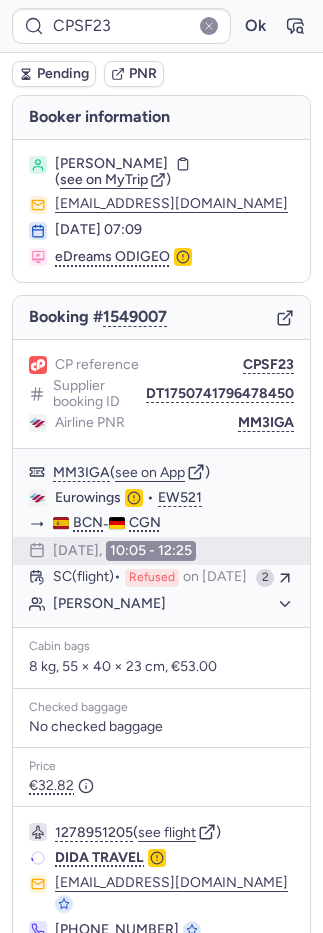 click on "PNR" at bounding box center [143, 74] 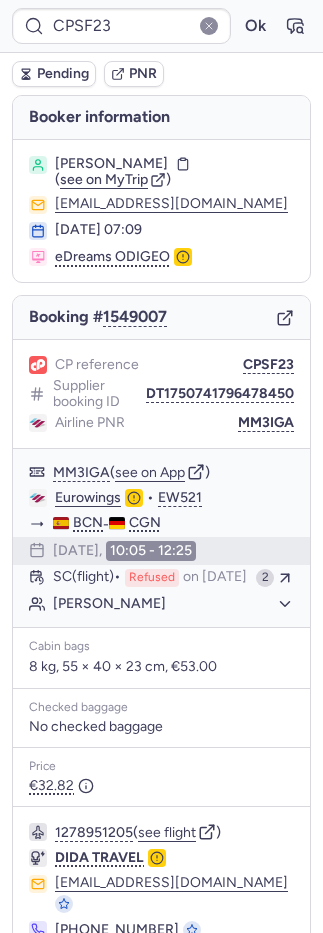 click on "Pending" at bounding box center [63, 74] 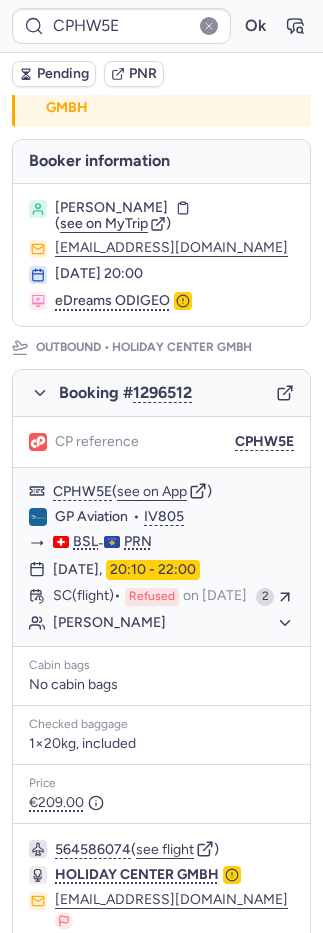 scroll, scrollTop: 0, scrollLeft: 0, axis: both 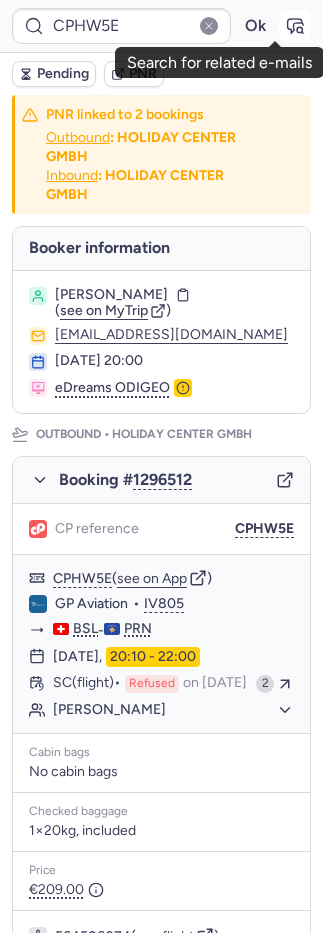click 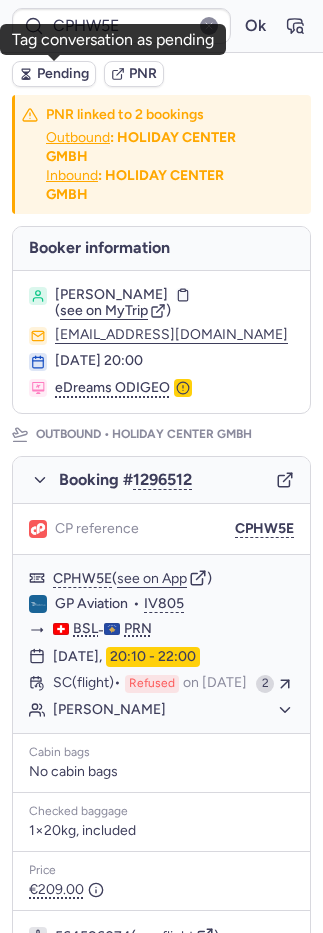 click on "Pending" at bounding box center (63, 74) 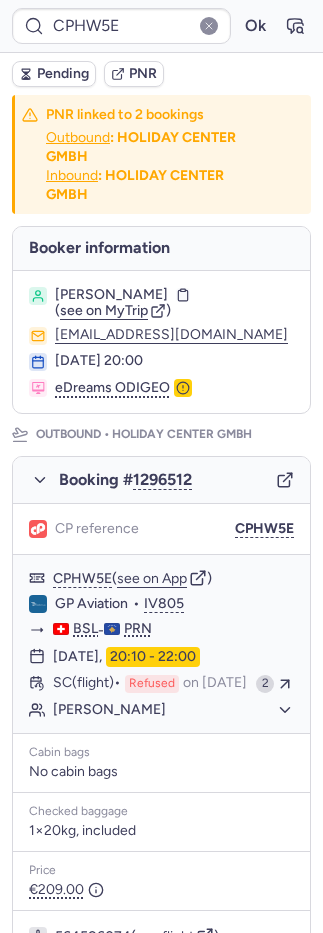 click on "Pending" at bounding box center [63, 74] 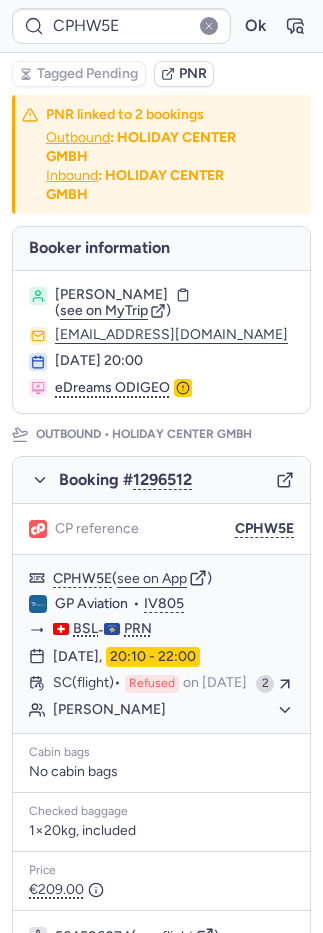 type on "CPTDL8" 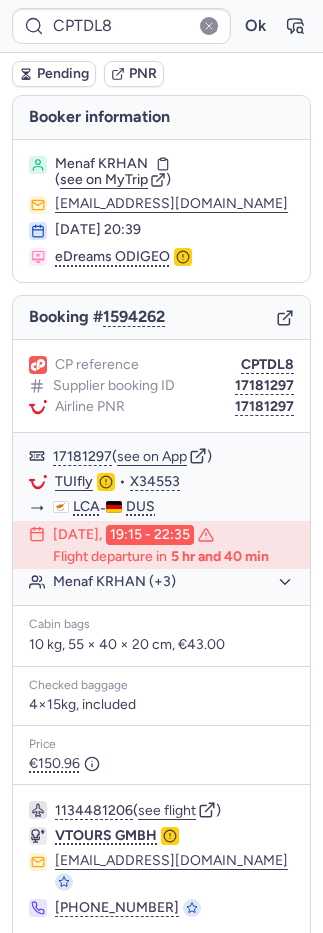 click on "CPTDL8  Ok  Pending PNR Booker information Menaf KRHAN  ( see on MyTrip  )  hasenkampf.87@gmail.com 17 Jul 2025, 20:39 eDreams ODIGEO Booking # 1594262 CP reference CPTDL8 Supplier booking ID 17181297 Airline PNR 17181297 17181297  ( see on App )  TUIfly  •  X34553 LCA  -  DUS 20 Jul 2025,  19:15 - 22:35  Flight departure in  5 hr and 40 min Menaf KRHAN (+3)  Cabin bags  10 kg, 55 × 40 × 20 cm, €43.00 Checked baggage 4×15kg, included Price €150.96  1134481206  ( see flight )  VTOURS GMBH service@vfly.de +49 6021 45709219 Specific conditions" at bounding box center (161, 0) 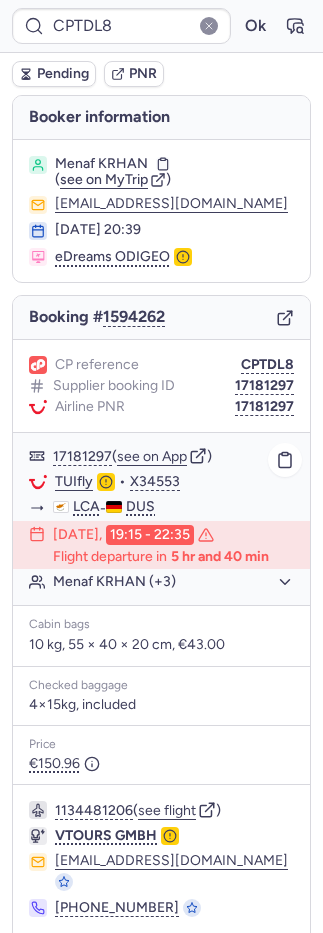 click on "TUIfly" 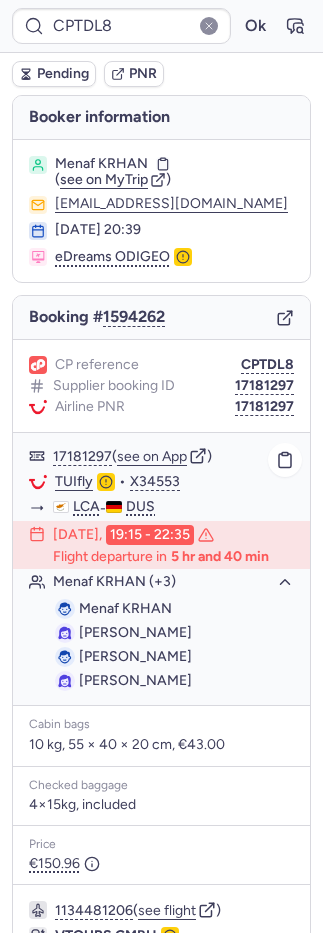 click on "Anna HASENKAMPF" at bounding box center [135, 632] 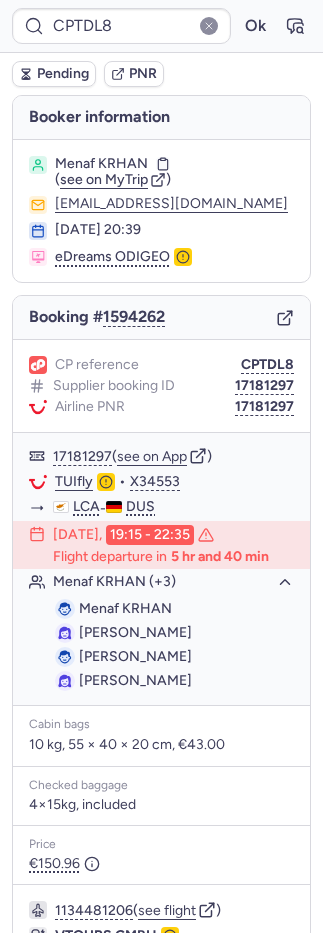 copy on "HASENKAMPF" 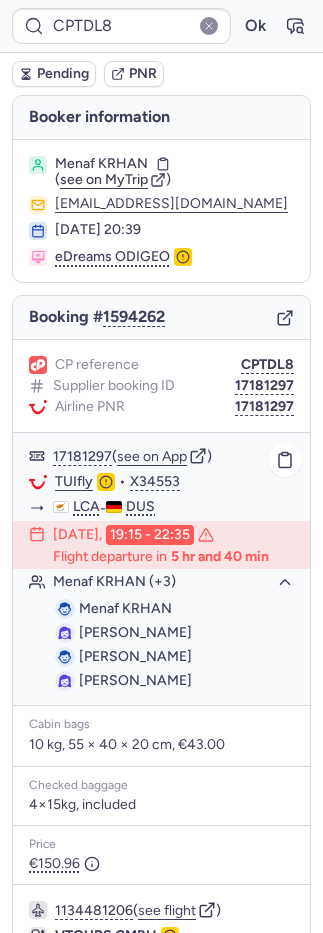 click on "Dustin HOFFMANN" at bounding box center (135, 656) 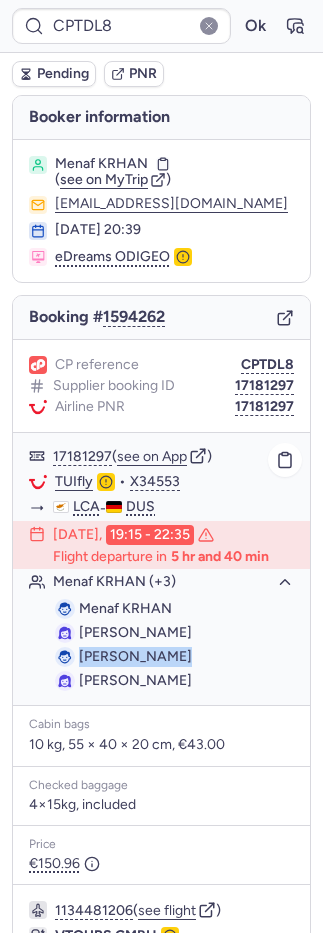 click on "Dustin HOFFMANN" at bounding box center (135, 656) 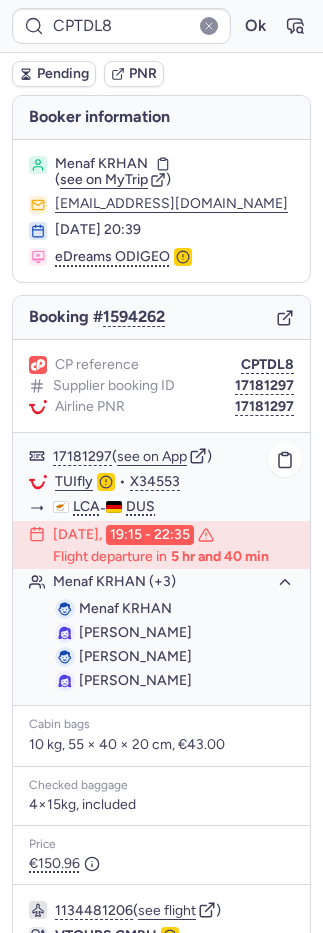 click on "Dustin HOFFMANN" at bounding box center [135, 656] 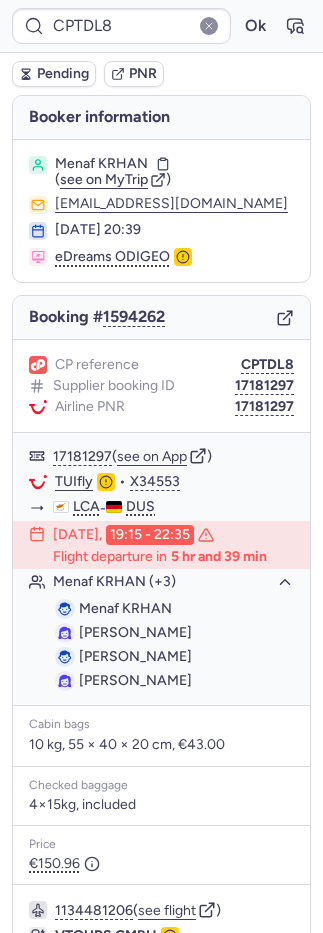 click on "PNR" at bounding box center [143, 74] 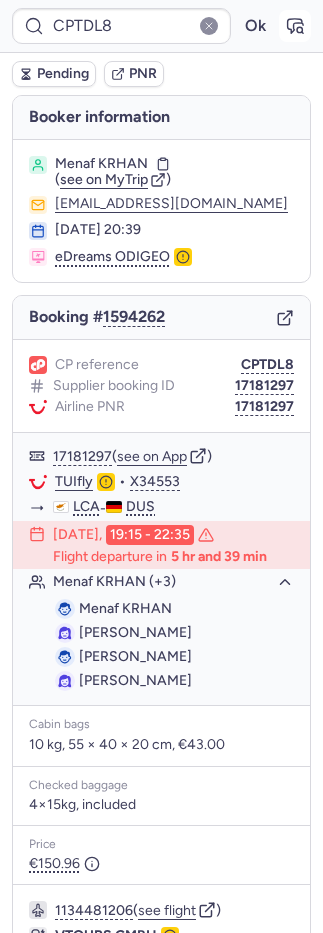 click 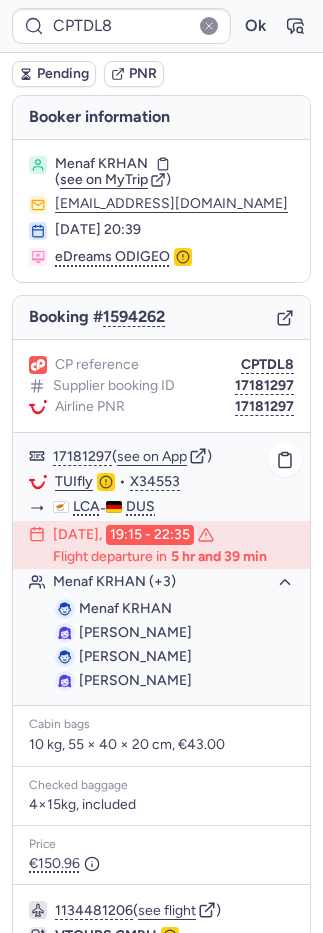 click on "TUIfly" 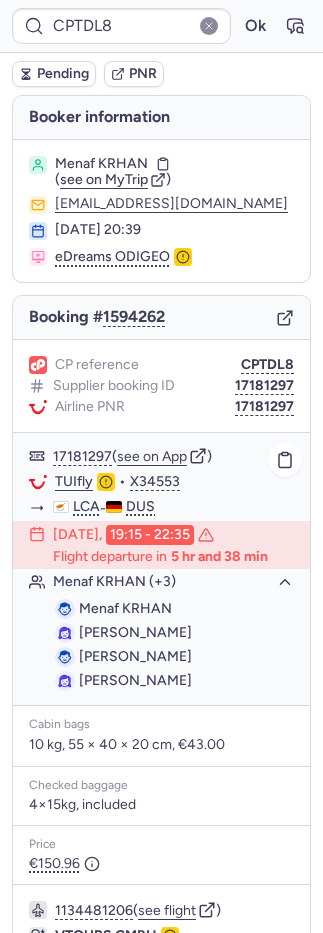 click on "Anna HASENKAMPF" at bounding box center (135, 632) 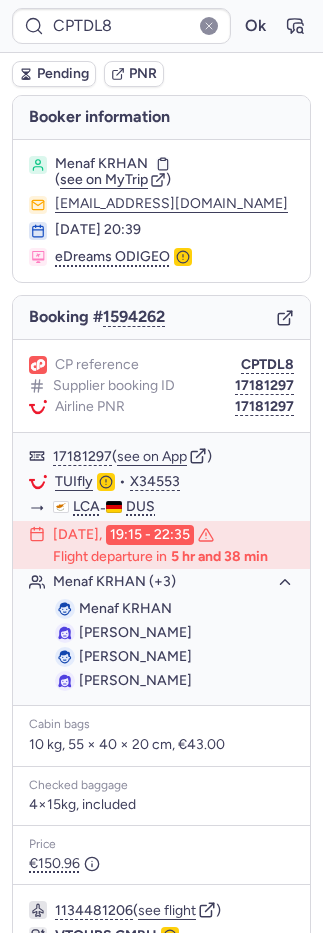 copy on "HASENKAMPF" 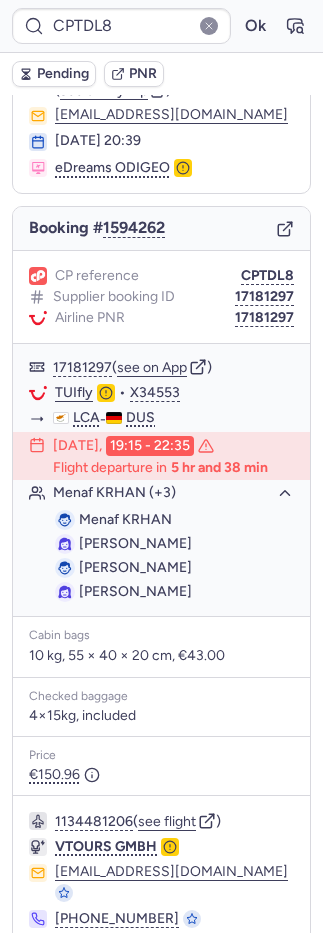 scroll, scrollTop: 144, scrollLeft: 0, axis: vertical 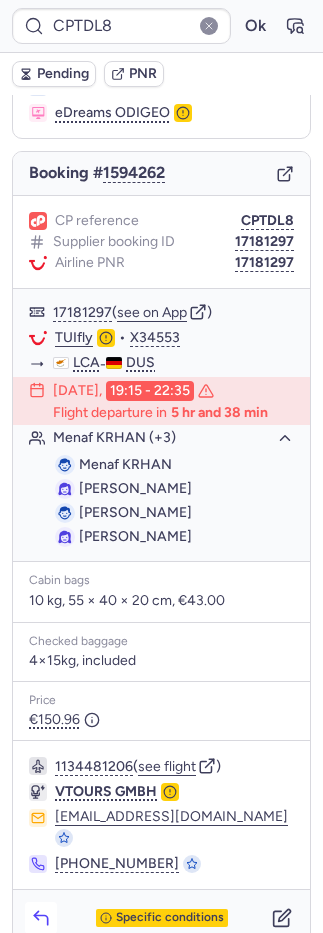 click at bounding box center [41, 918] 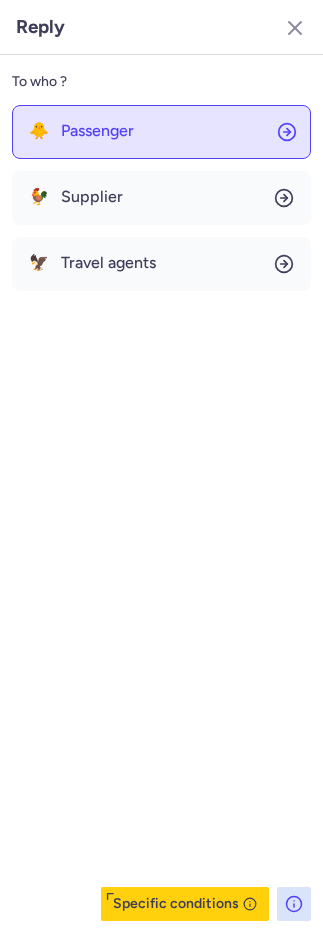 click on "🐥 Passenger" 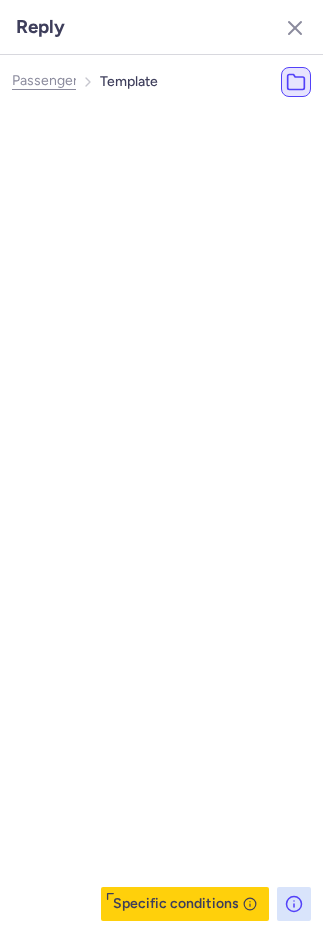 click on "Most Used ☝️" at bounding box center (100, 167) 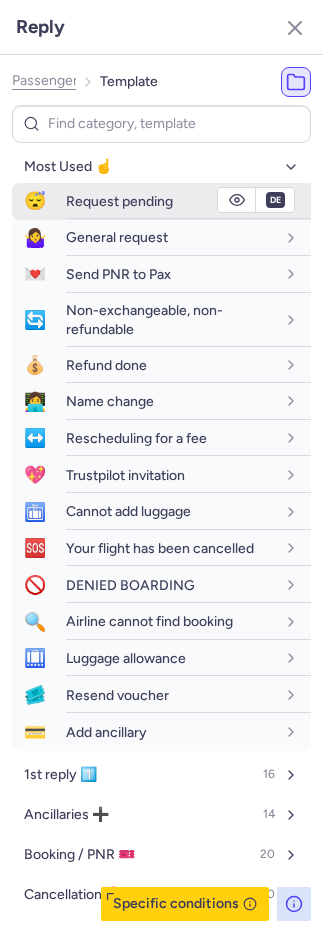 click on "Request pending" at bounding box center [170, 201] 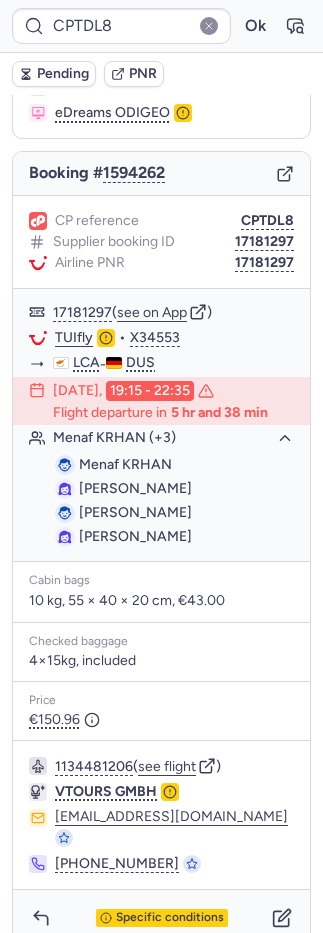click on "Pending" at bounding box center [63, 74] 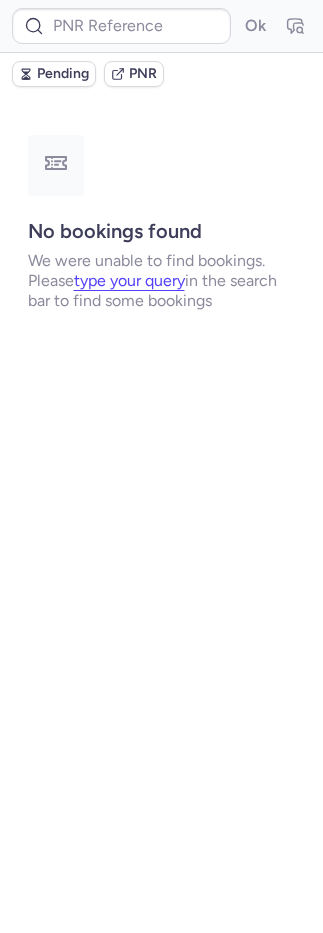 scroll, scrollTop: 0, scrollLeft: 0, axis: both 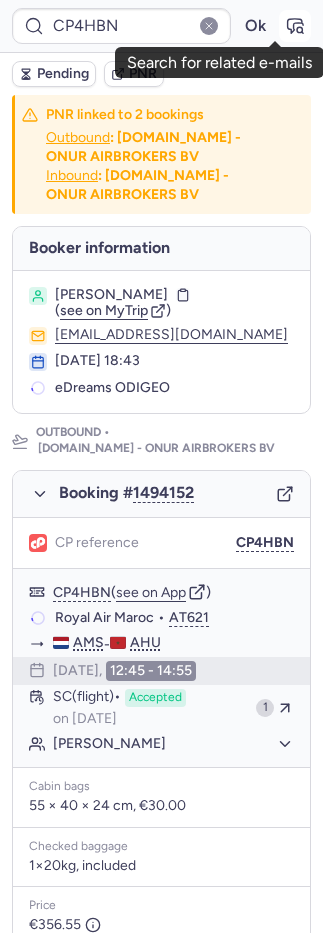 click 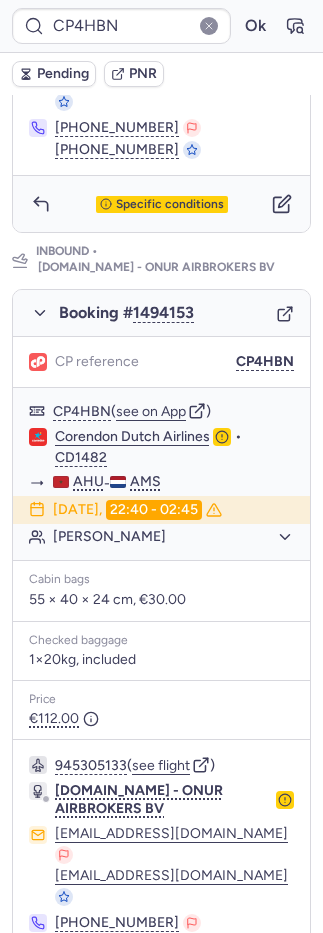 scroll, scrollTop: 1018, scrollLeft: 0, axis: vertical 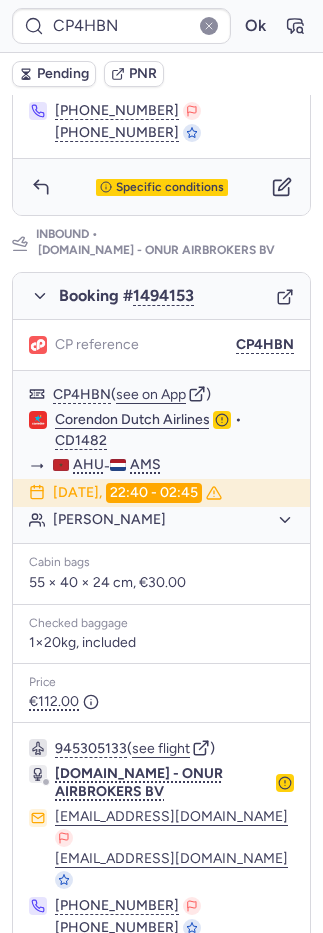click 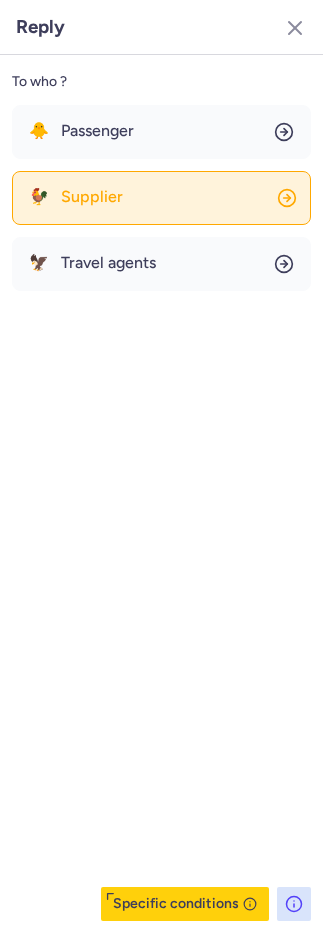 click on "🐓 Supplier" 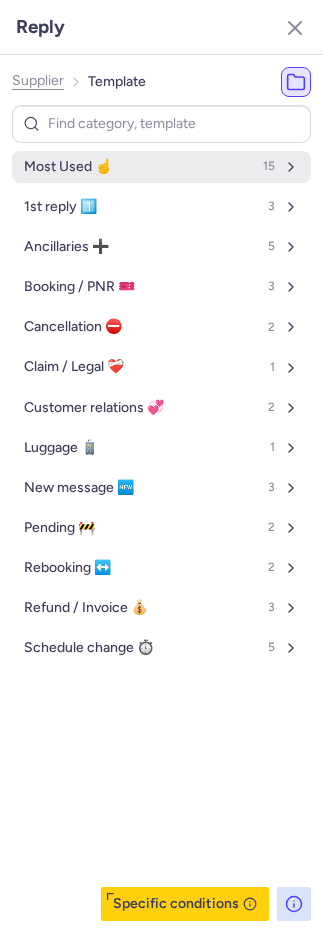 click on "Most Used ☝️ 15" at bounding box center (161, 167) 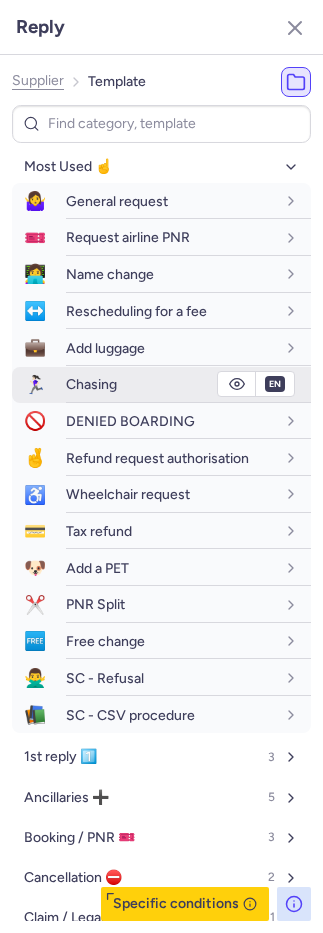 click on "Chasing" at bounding box center [188, 384] 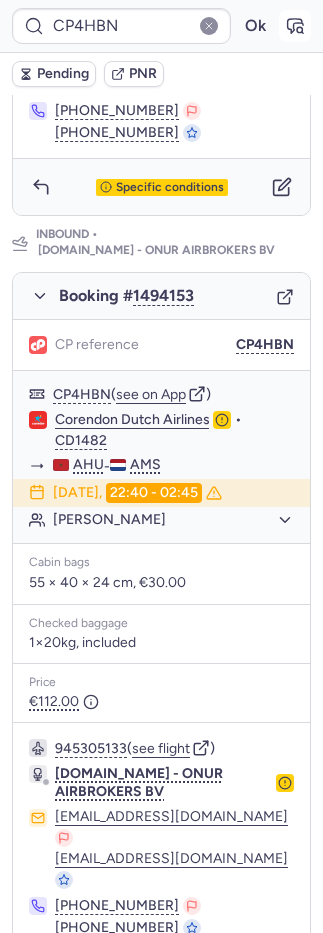 click 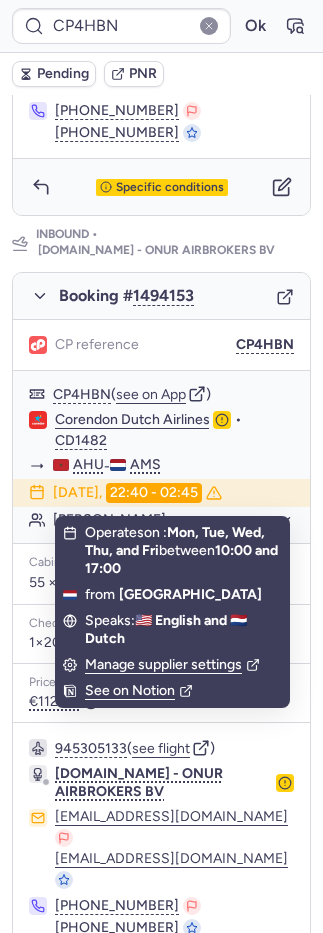 click 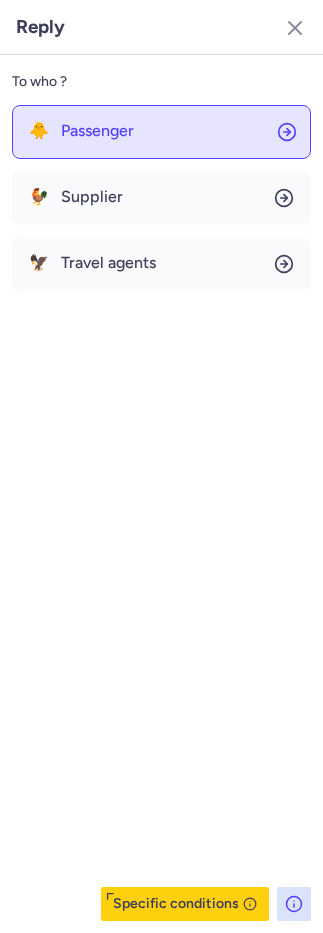 click on "🐥 Passenger" 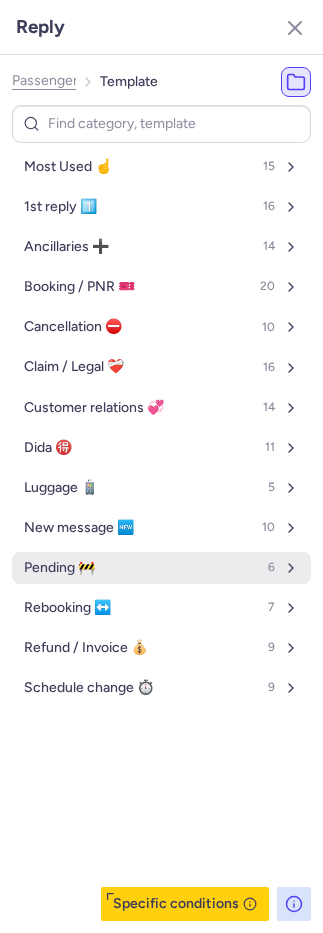 click on "Pending 🚧" at bounding box center [59, 568] 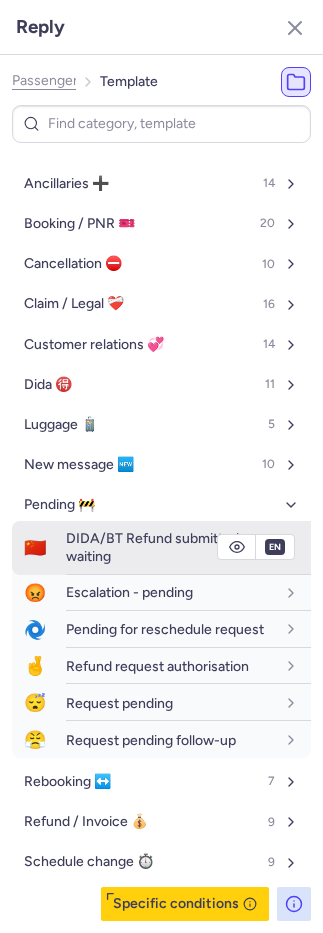 scroll, scrollTop: 78, scrollLeft: 0, axis: vertical 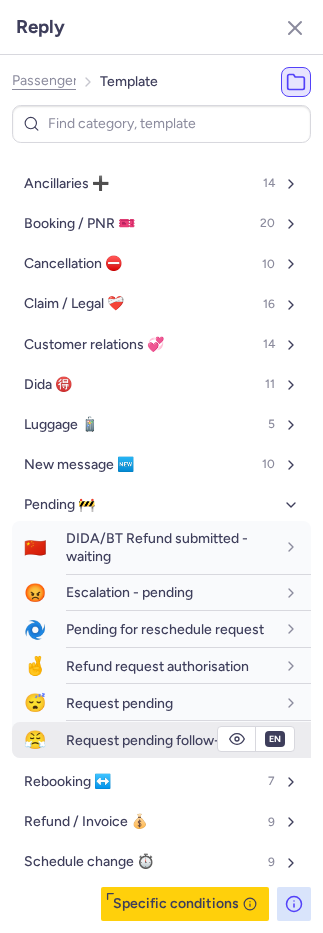 click on "Request pending  follow-up" at bounding box center [151, 740] 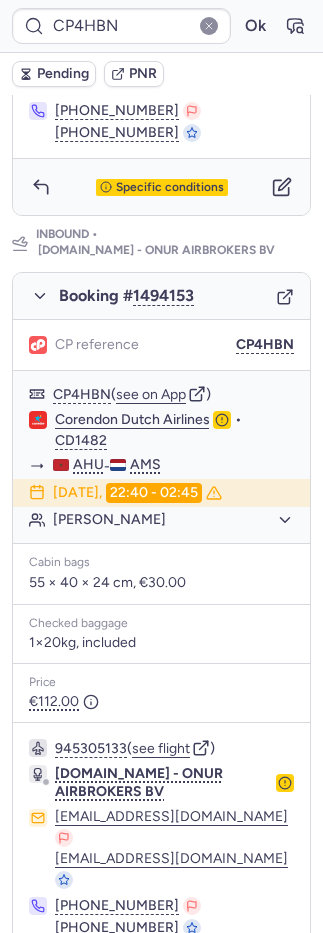 click on "Pending" at bounding box center [63, 74] 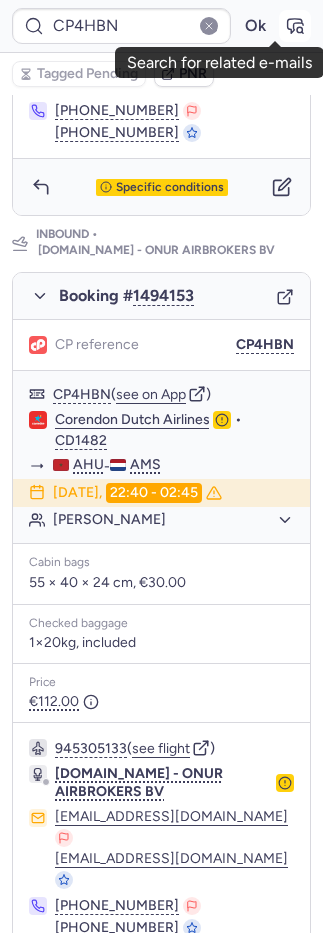 click at bounding box center [295, 26] 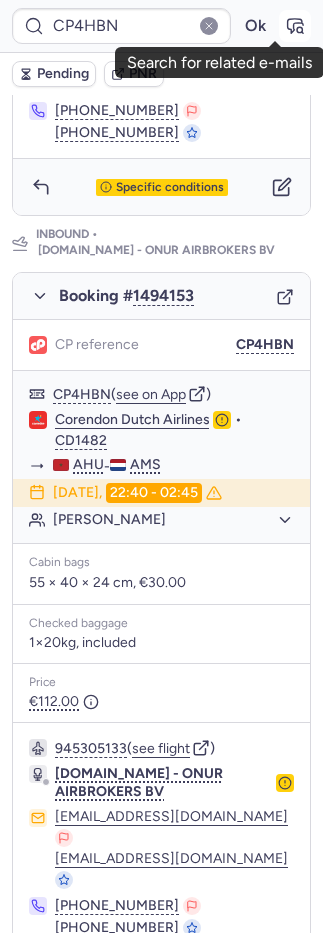 click 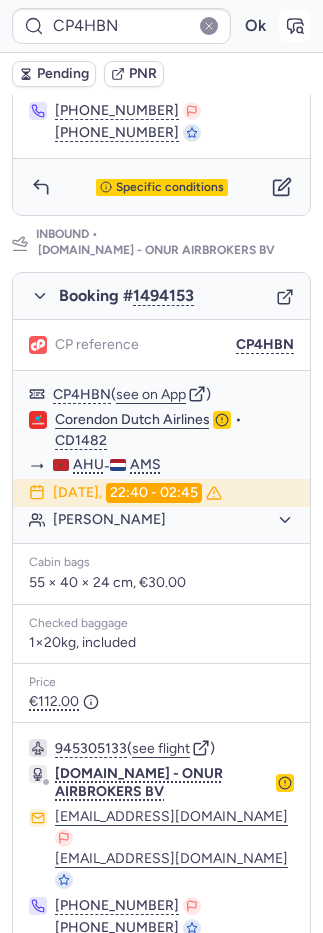 click 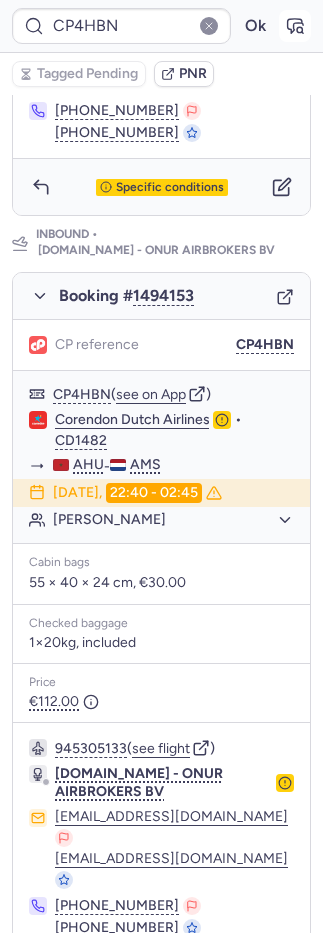 click 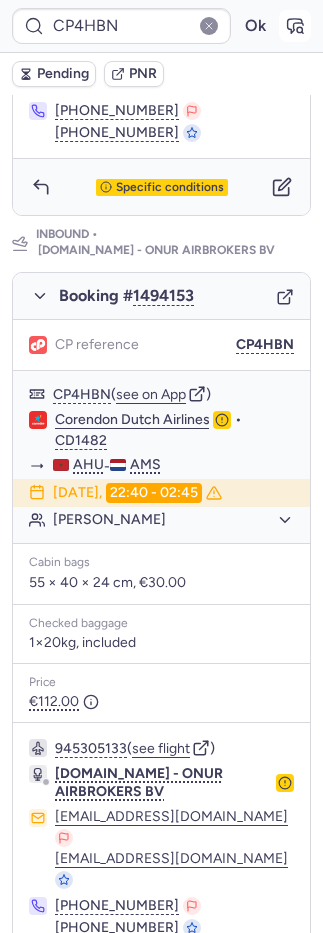 click 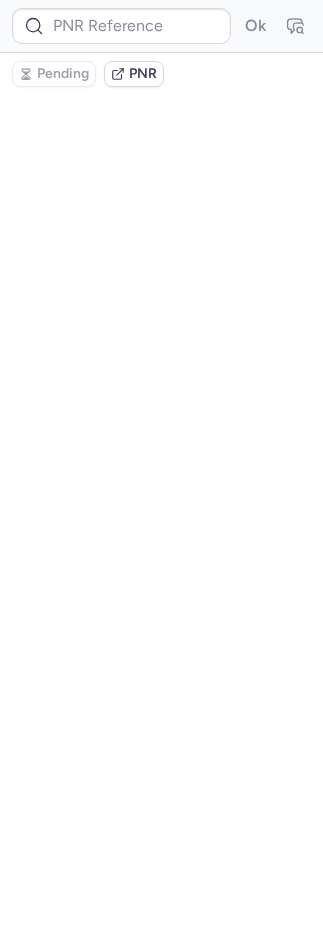 scroll, scrollTop: 0, scrollLeft: 0, axis: both 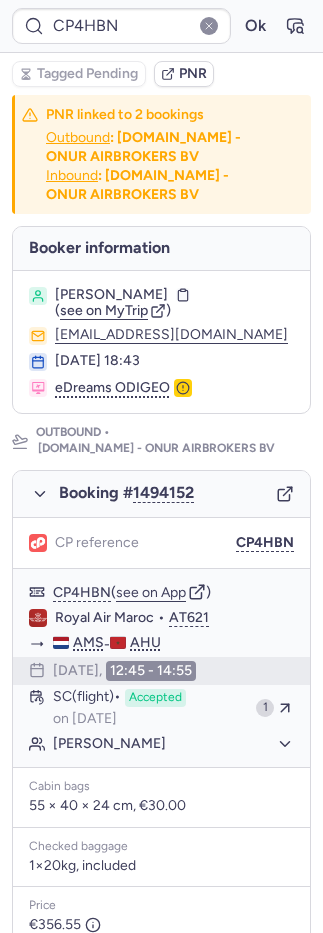 type on "CPMI7J" 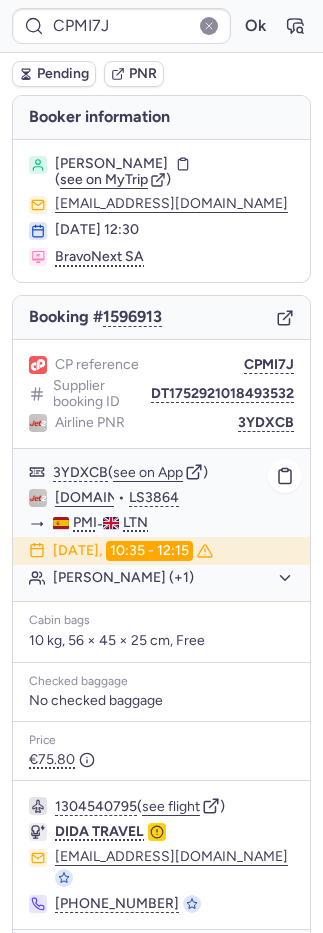 click on "Jet2.com" 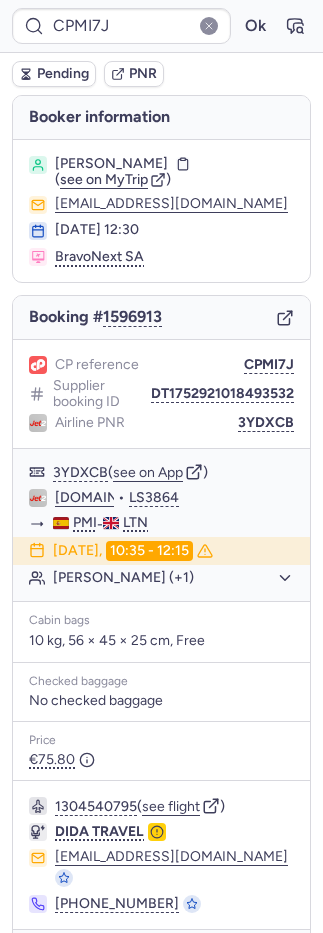 type on "CPHW5E" 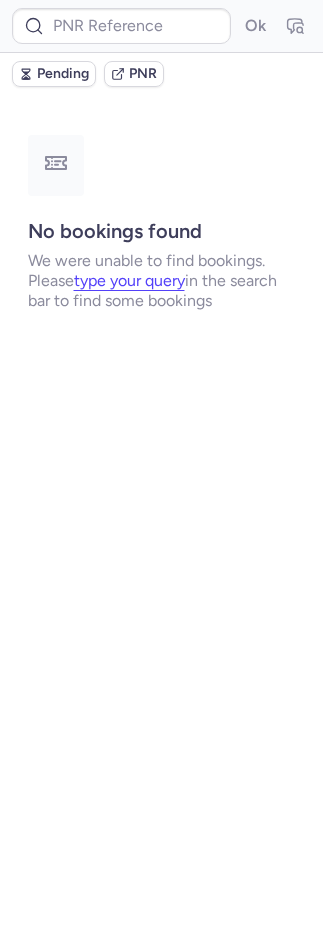 type on "CPHW5E" 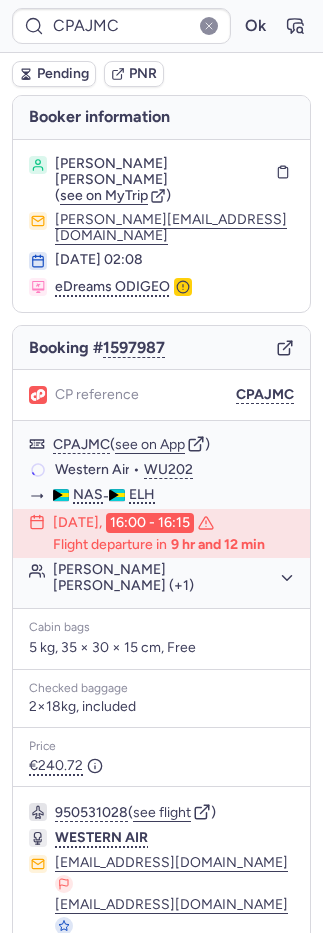 click on "Pending PNR" at bounding box center (161, 74) 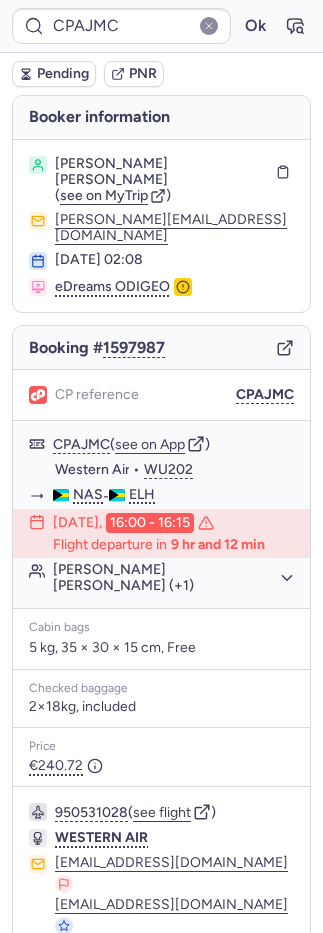 click on "PNR" at bounding box center [143, 74] 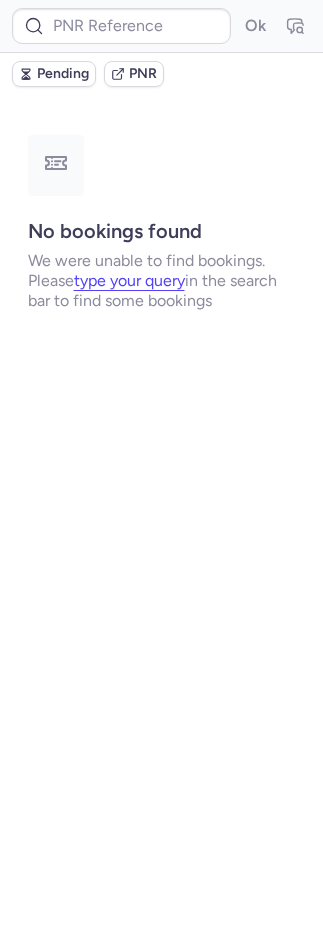 type on "CPAJMC" 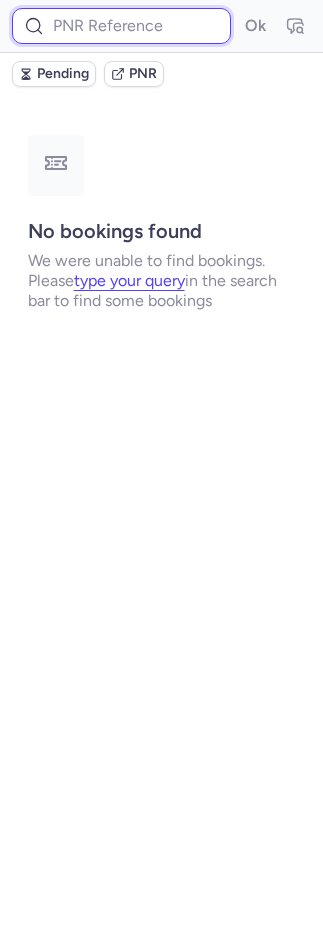 drag, startPoint x: 129, startPoint y: 23, endPoint x: 139, endPoint y: 27, distance: 10.770329 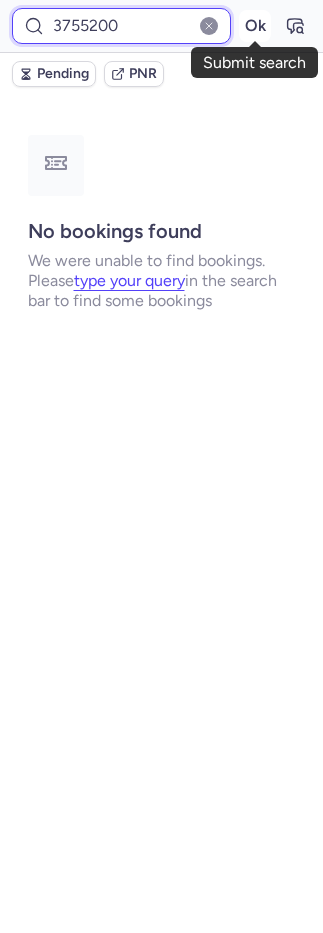 type on "3755200" 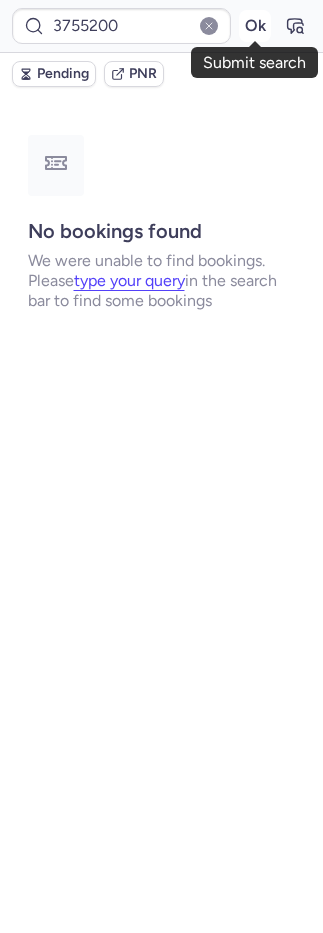 click on "Ok" at bounding box center (255, 26) 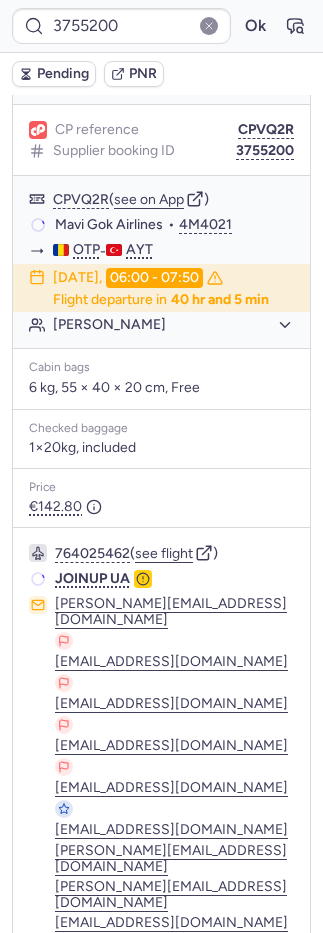 scroll, scrollTop: 255, scrollLeft: 0, axis: vertical 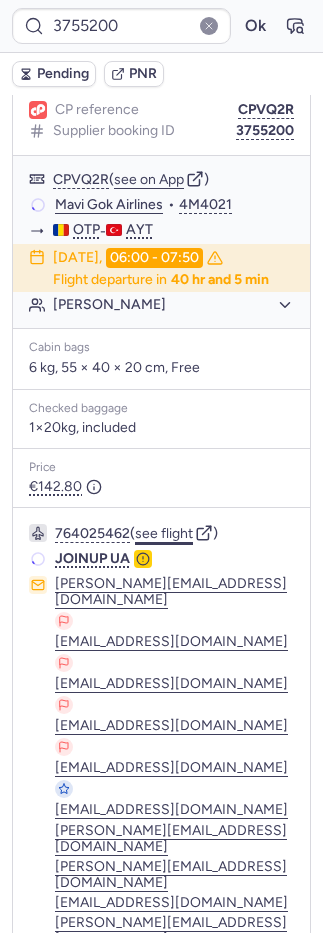 click on "see flight" 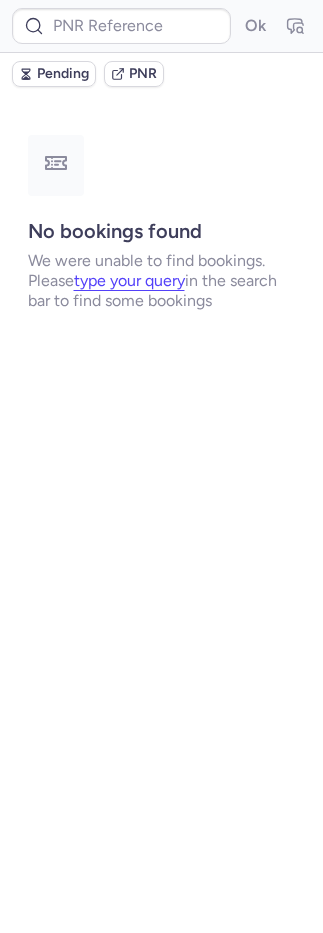 scroll, scrollTop: 0, scrollLeft: 0, axis: both 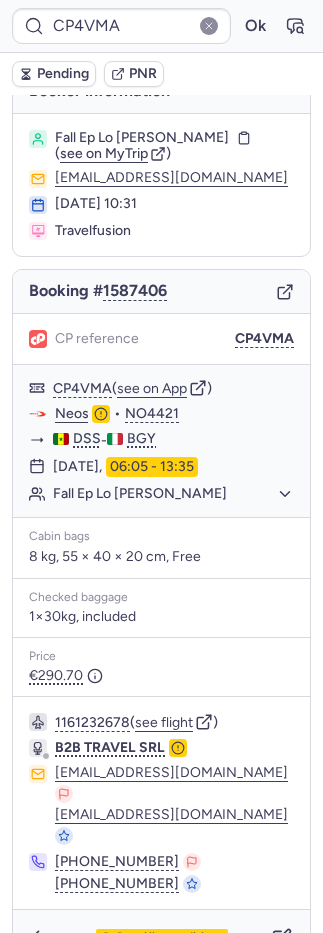 click on "Specific conditions" at bounding box center (161, 938) 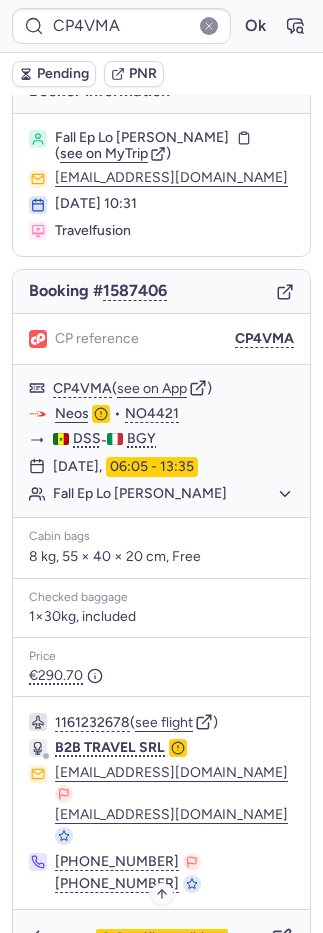 click on "Specific conditions" at bounding box center (170, 938) 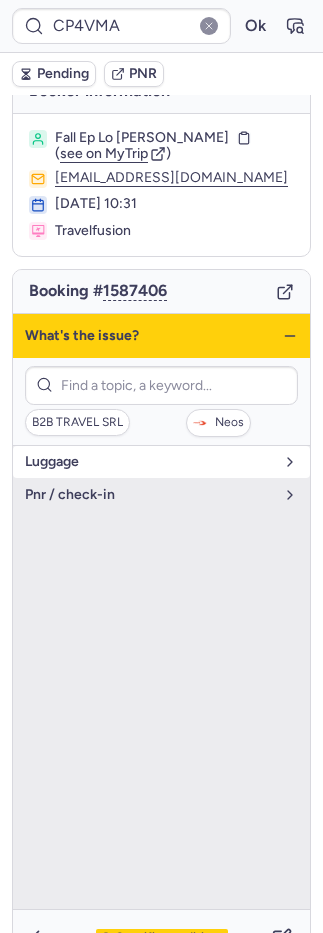 click on "luggage" at bounding box center [149, 462] 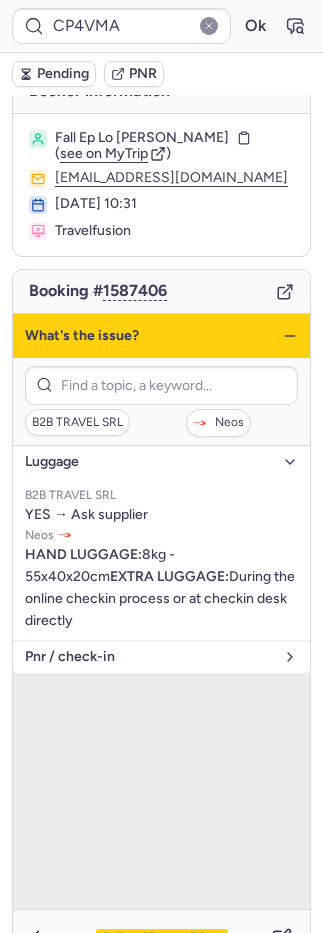 click on "pnr / check-in" at bounding box center (149, 657) 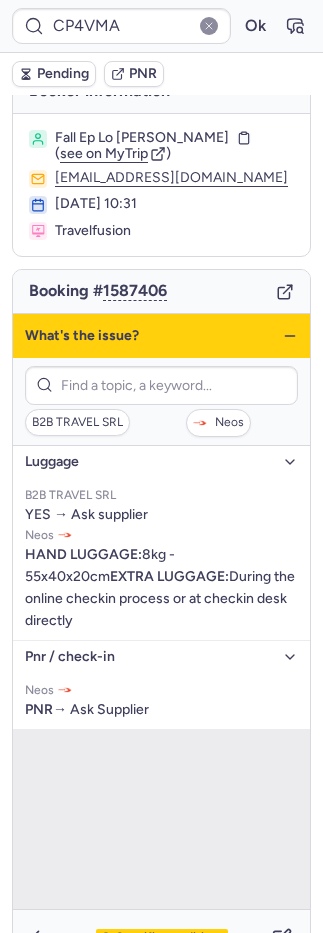 click on "Specific conditions" at bounding box center (170, 938) 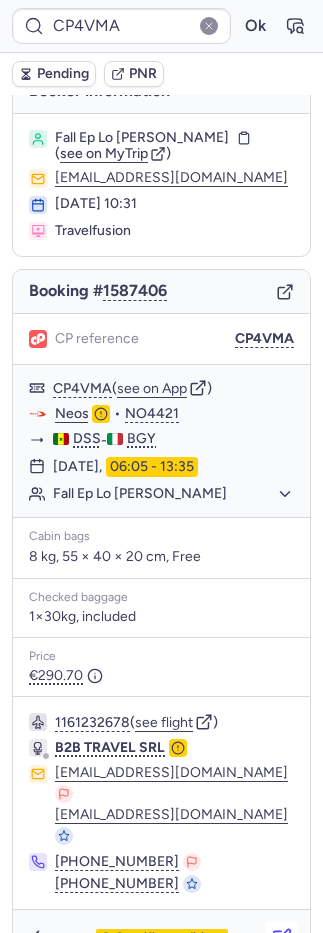 click 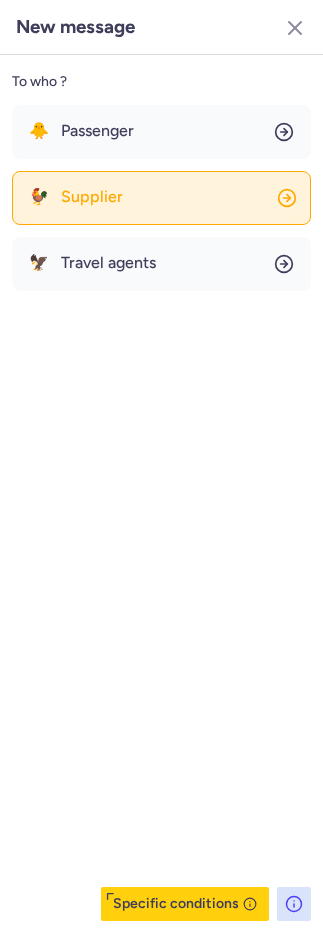 click on "🐓 Supplier" 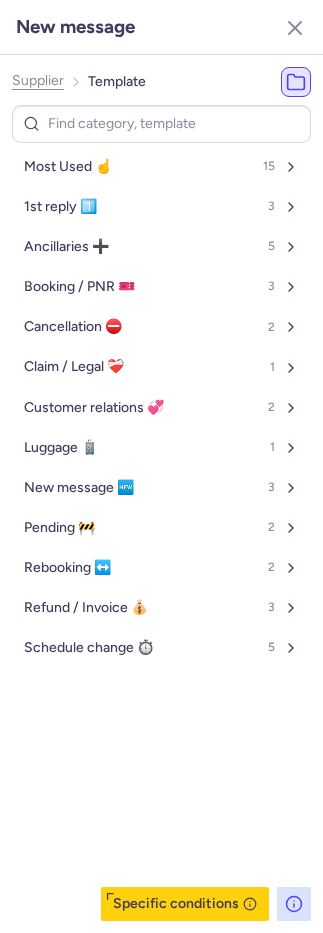 click on "Most Used ☝️ 15" at bounding box center (161, 167) 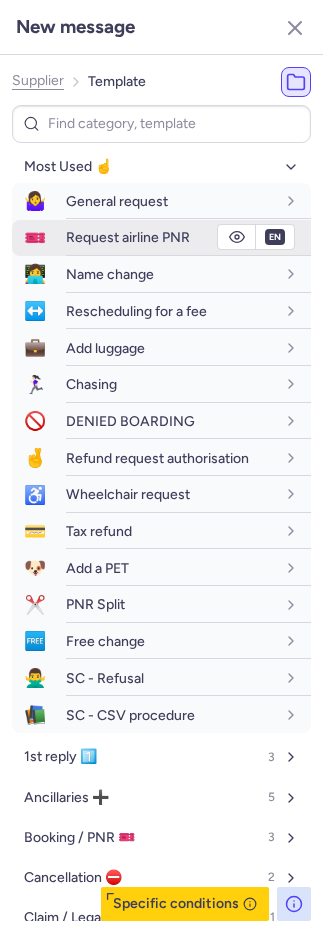 click on "Request airline PNR" at bounding box center (128, 237) 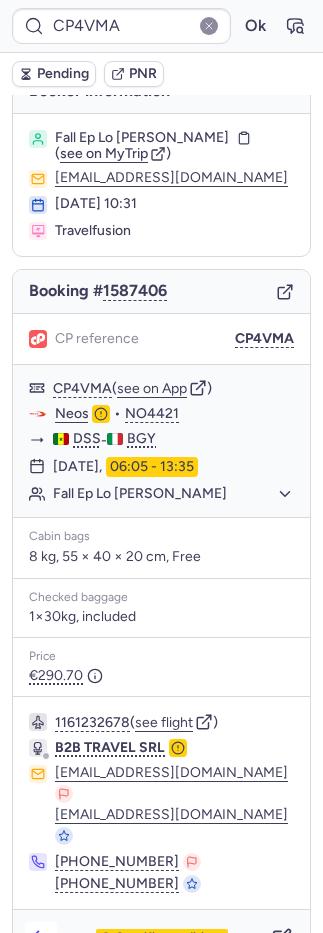 click 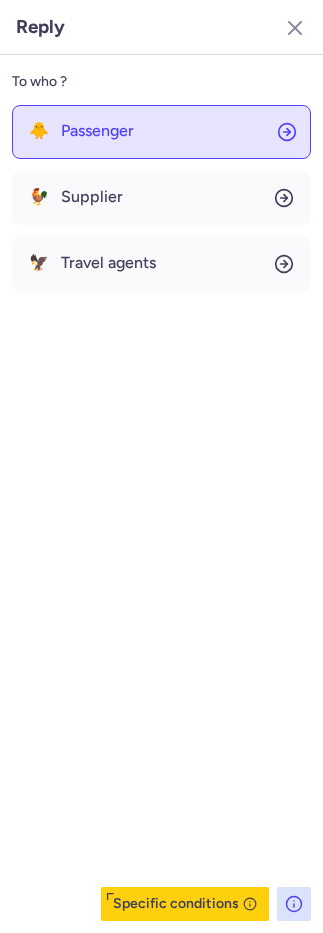 click on "🐥 Passenger" 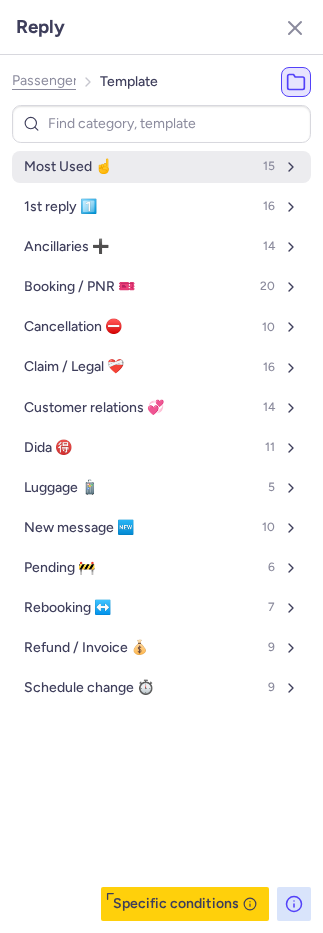 click on "Most Used ☝️" at bounding box center (68, 167) 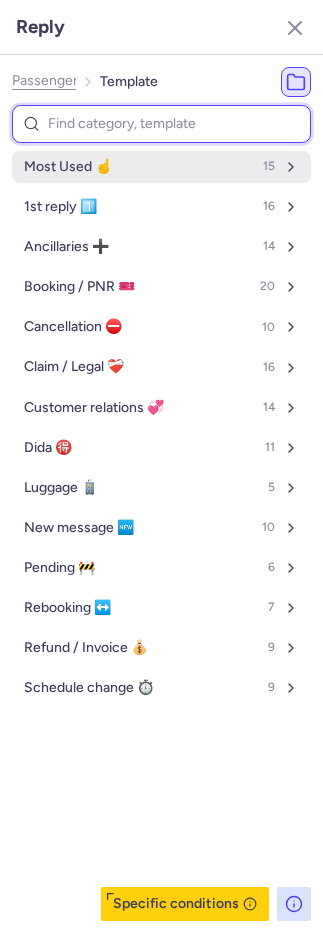 select on "en" 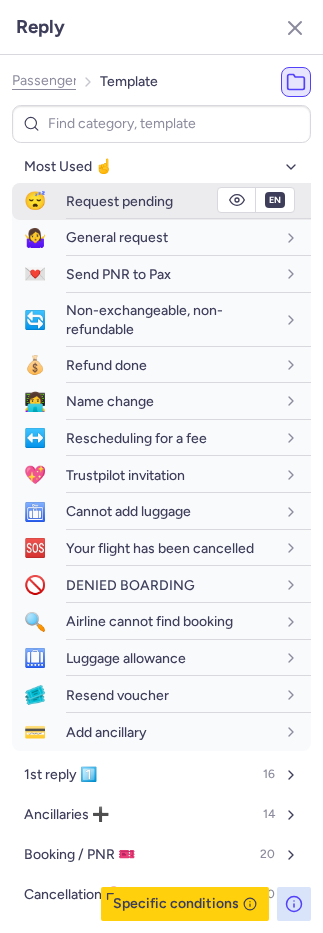 click on "Request pending" at bounding box center [119, 201] 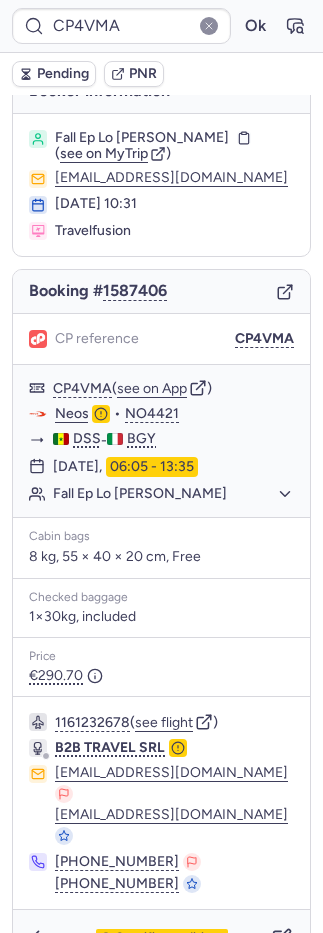 click on "Pending" at bounding box center [63, 74] 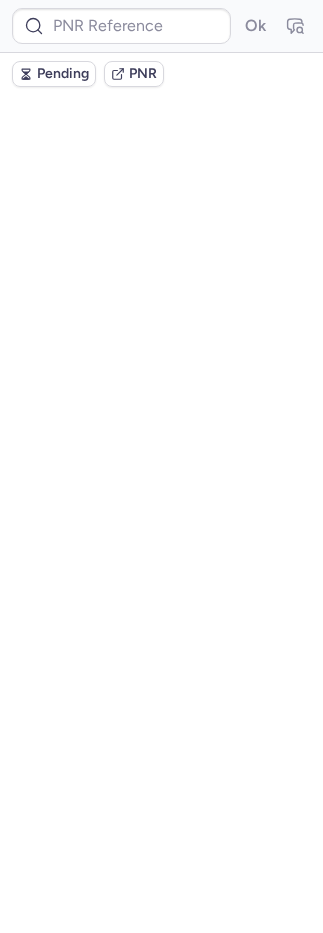 scroll, scrollTop: 0, scrollLeft: 0, axis: both 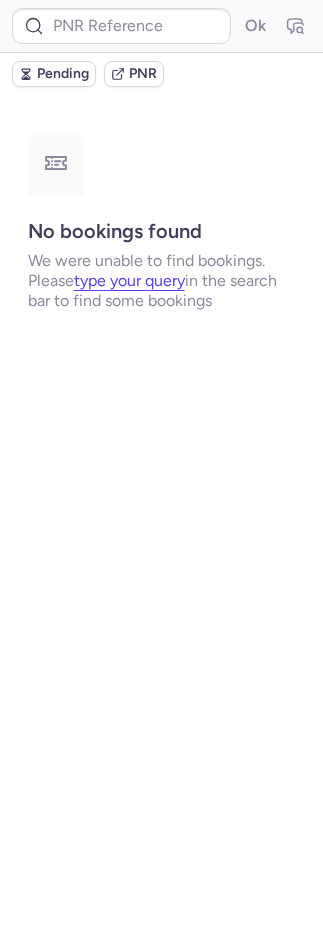 type on "CPP8EW" 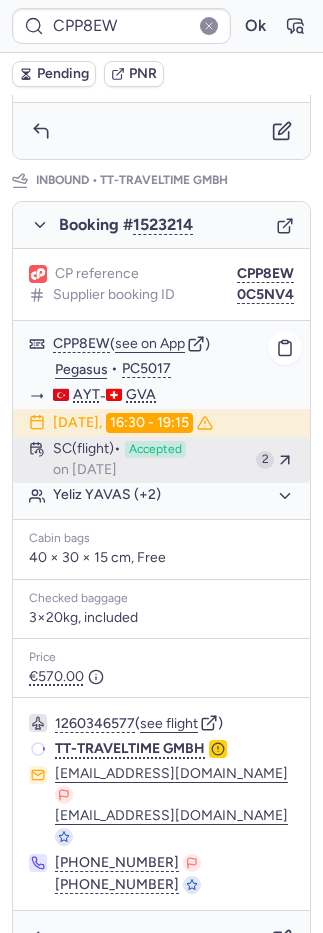 scroll, scrollTop: 975, scrollLeft: 0, axis: vertical 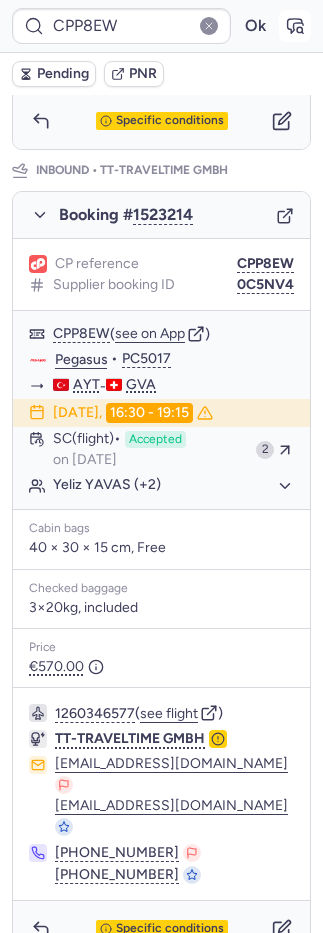 click at bounding box center [295, 26] 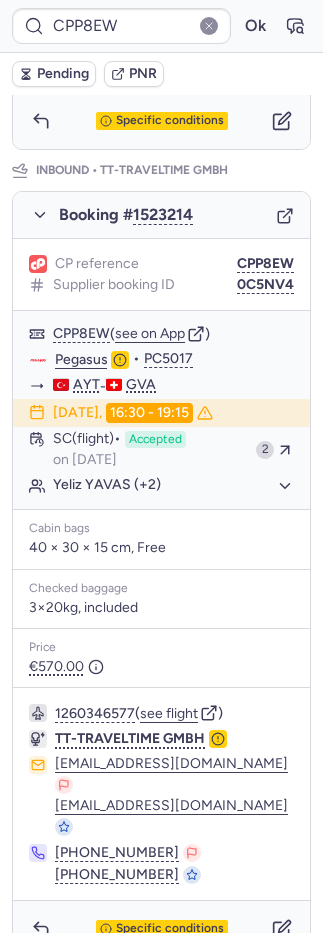 type 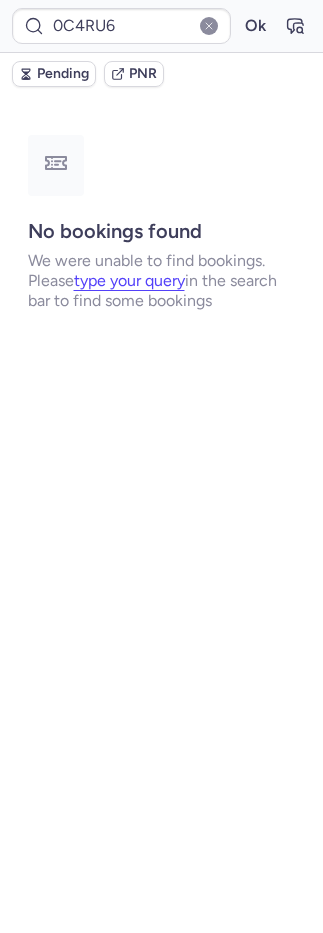 scroll, scrollTop: 0, scrollLeft: 0, axis: both 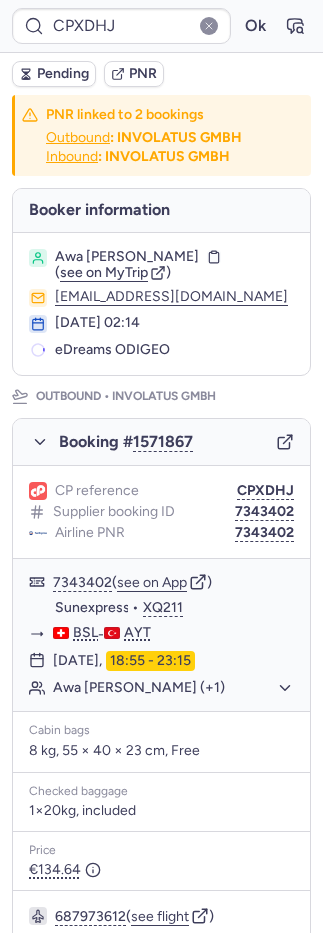 type on "CP5AK4" 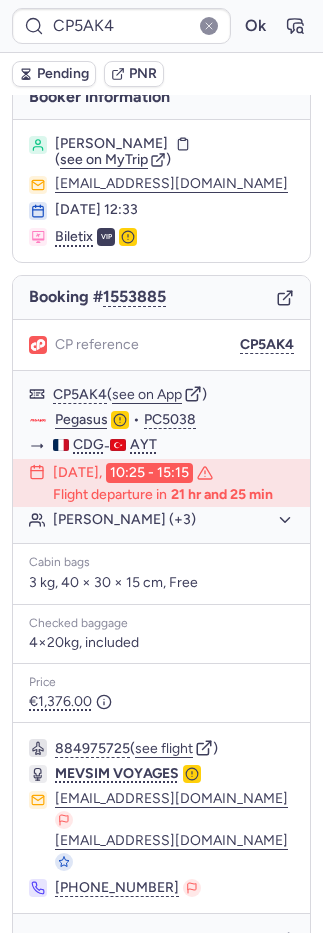 scroll, scrollTop: 44, scrollLeft: 0, axis: vertical 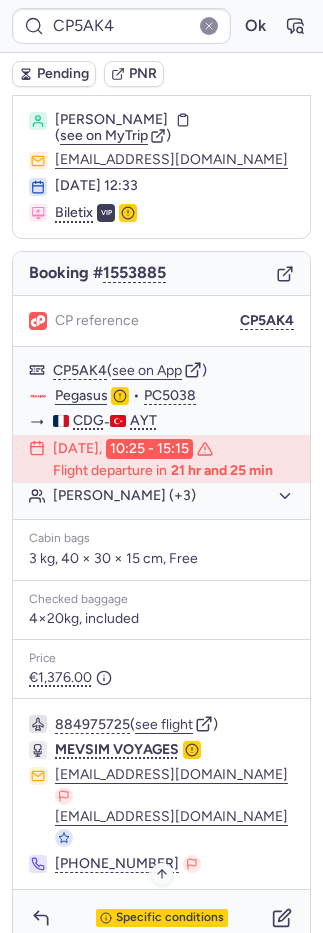 click on "Specific conditions" at bounding box center (170, 918) 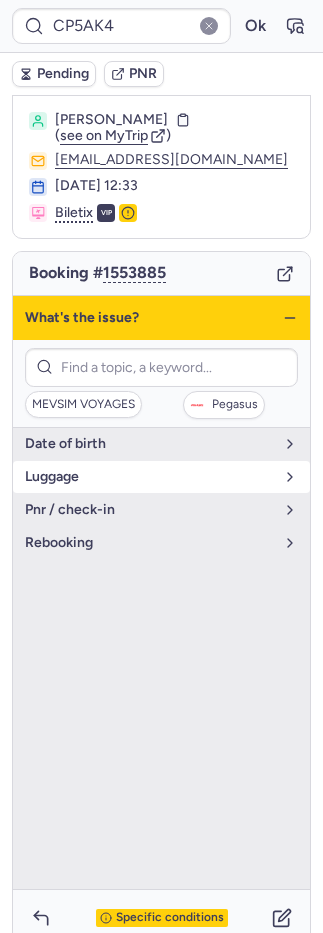 click on "luggage" at bounding box center (161, 477) 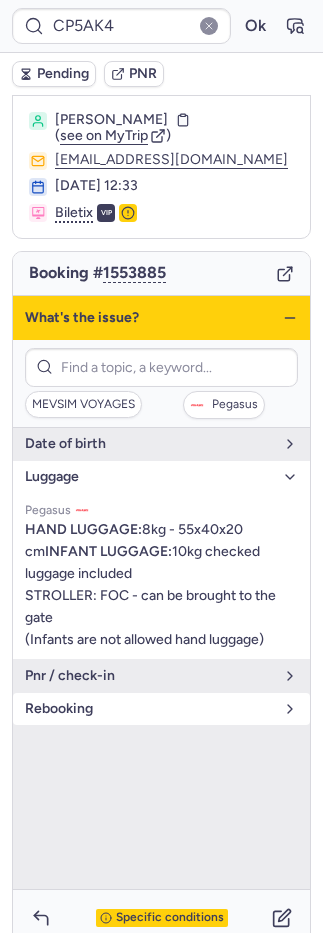 click on "rebooking" at bounding box center (161, 709) 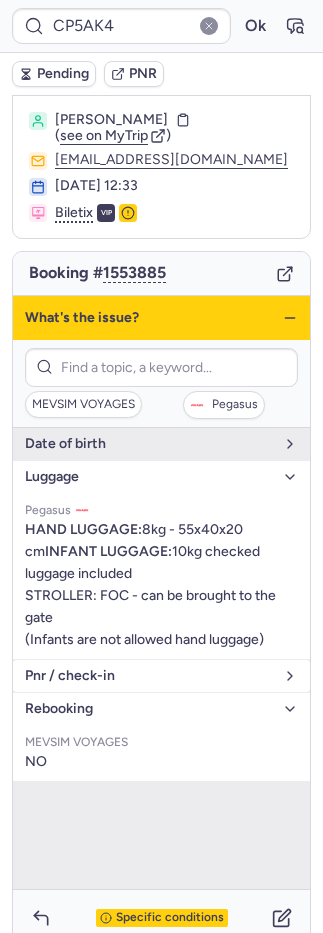 click on "pnr / check-in" at bounding box center (149, 676) 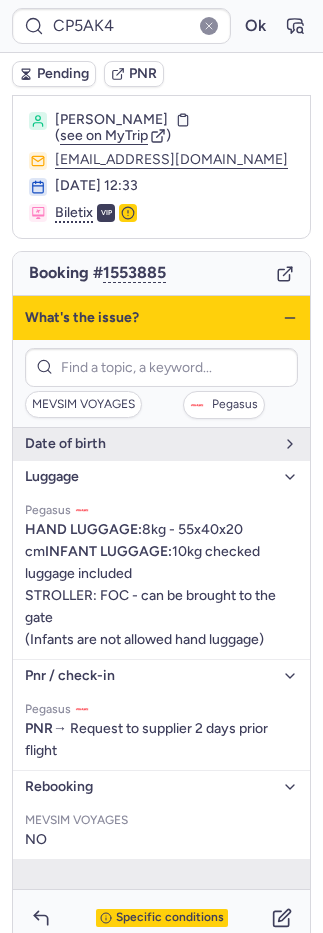 click on "Specific conditions" at bounding box center (162, 918) 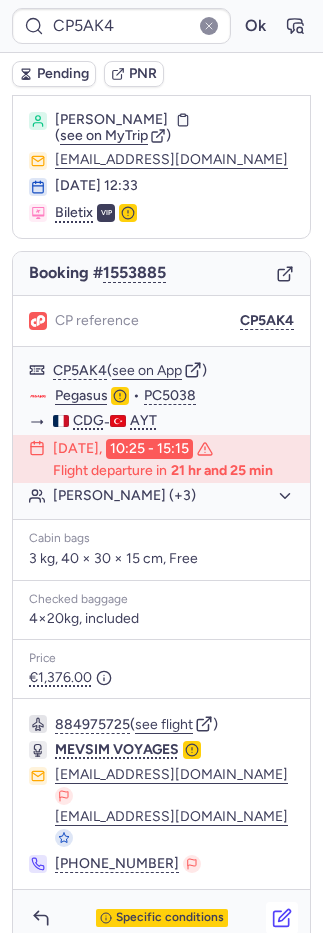 click 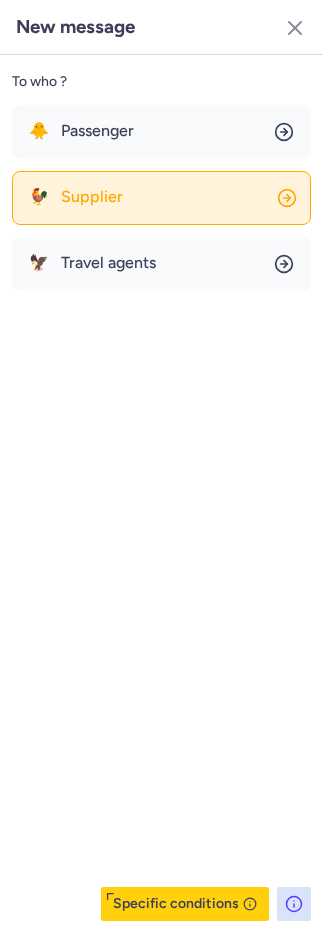 click on "Supplier" at bounding box center (92, 197) 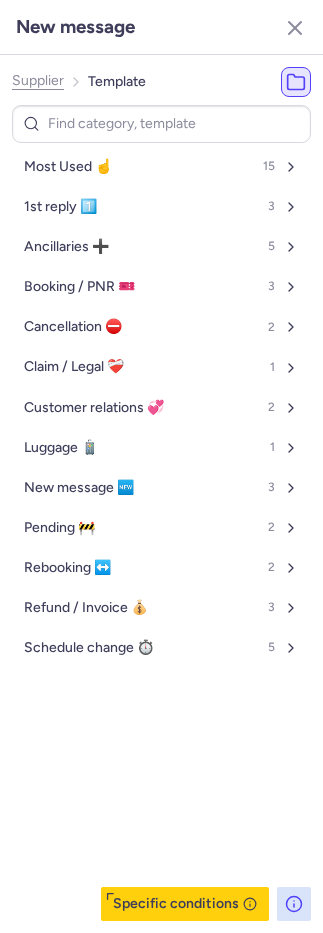 click on "Most Used ☝️" at bounding box center (68, 167) 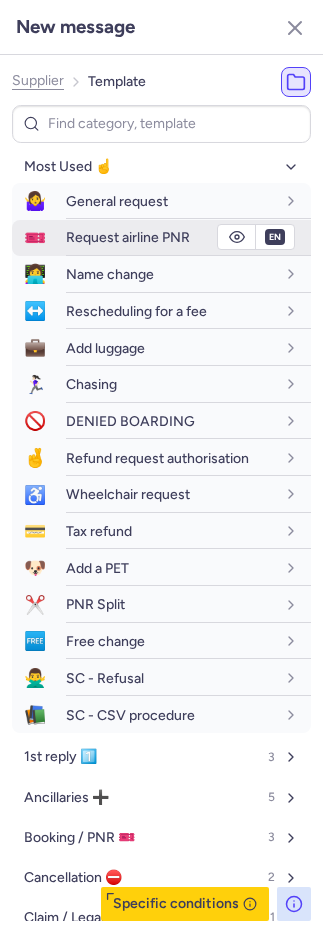 click on "Request airline PNR" at bounding box center [128, 237] 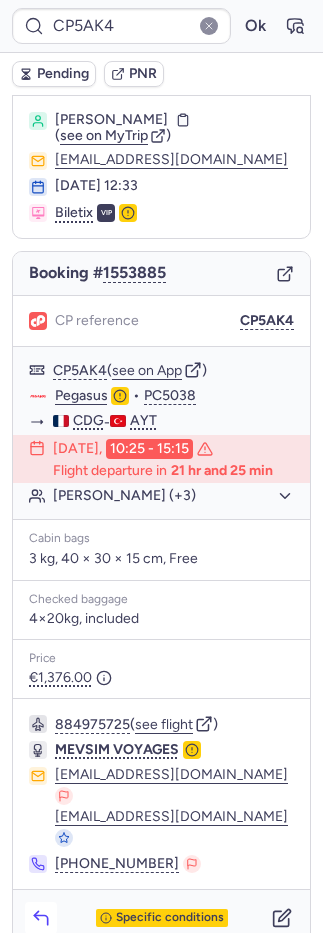 click 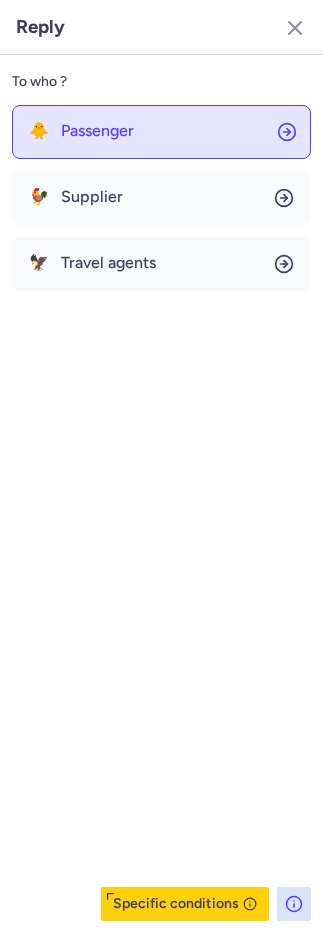 click on "Passenger" at bounding box center [97, 131] 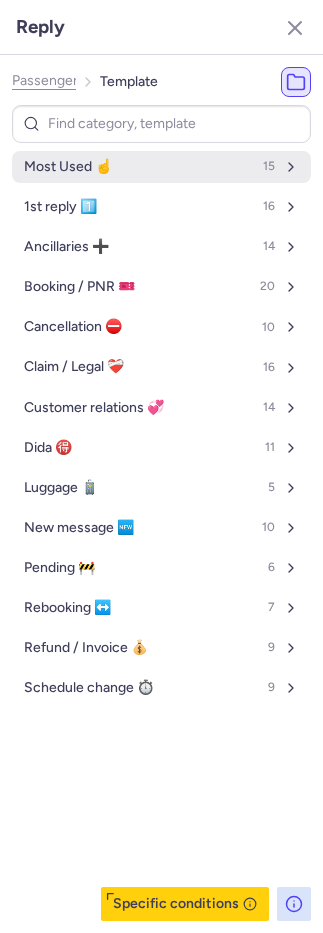 click on "Most Used ☝️" at bounding box center (68, 167) 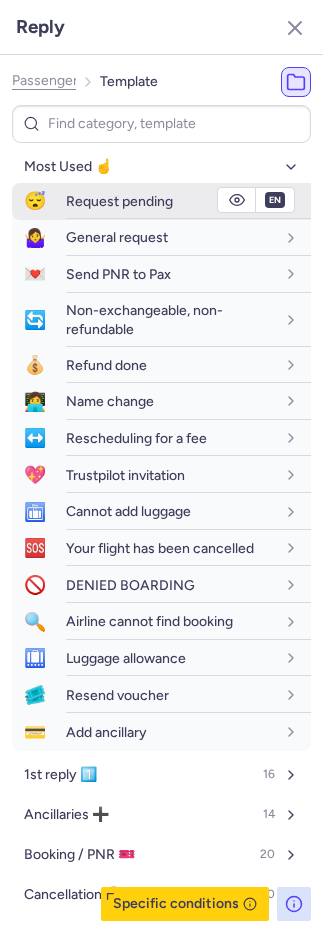 click on "Request pending" at bounding box center (170, 201) 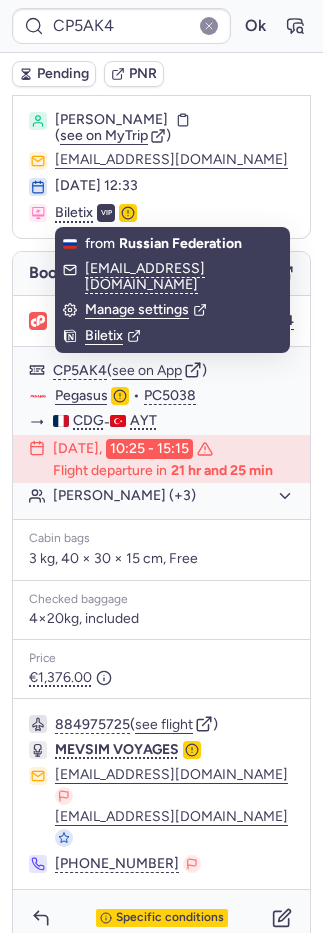 click on "Pending" at bounding box center (63, 74) 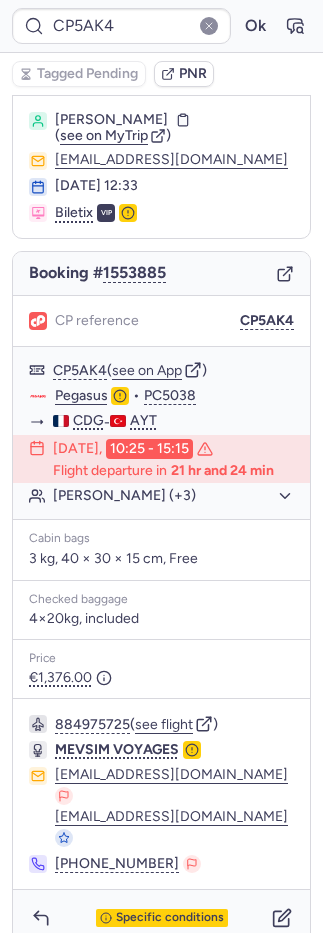 type on "CPOUNL" 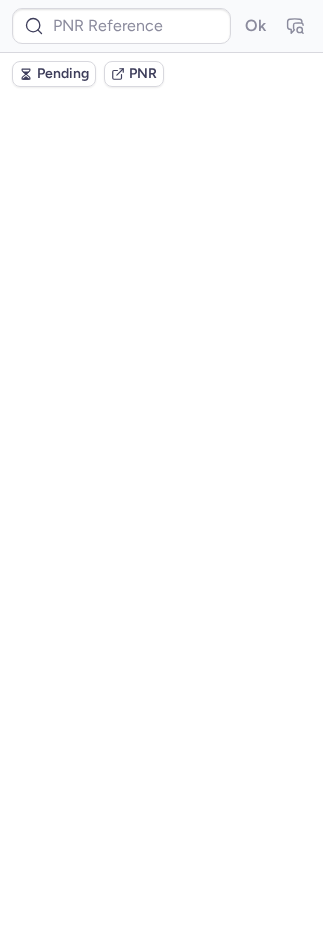 scroll, scrollTop: 0, scrollLeft: 0, axis: both 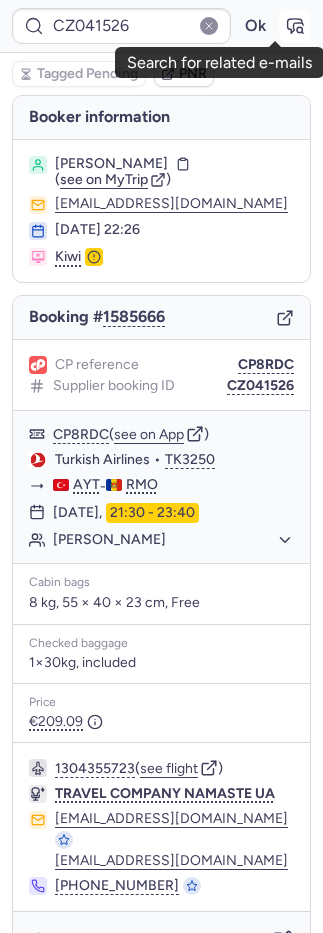 click 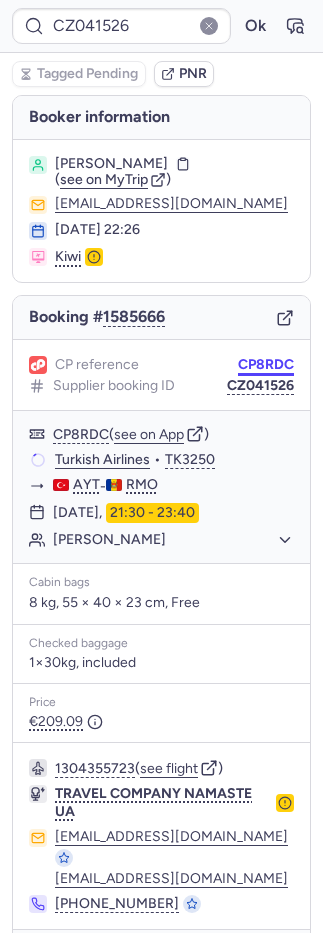 click on "CP8RDC" at bounding box center [266, 365] 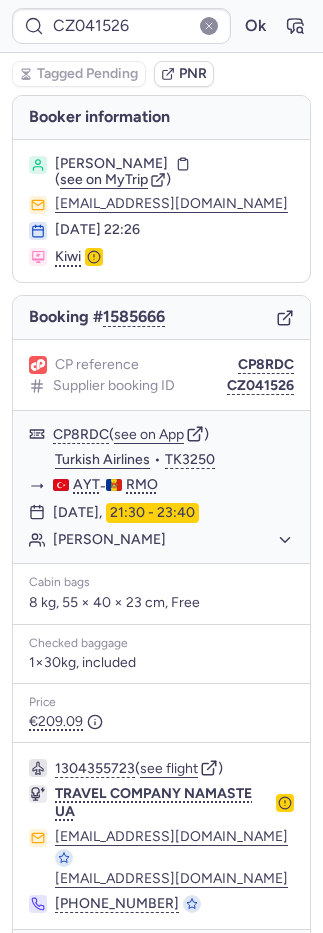 drag, startPoint x: 262, startPoint y: 356, endPoint x: 41, endPoint y: 295, distance: 229.26404 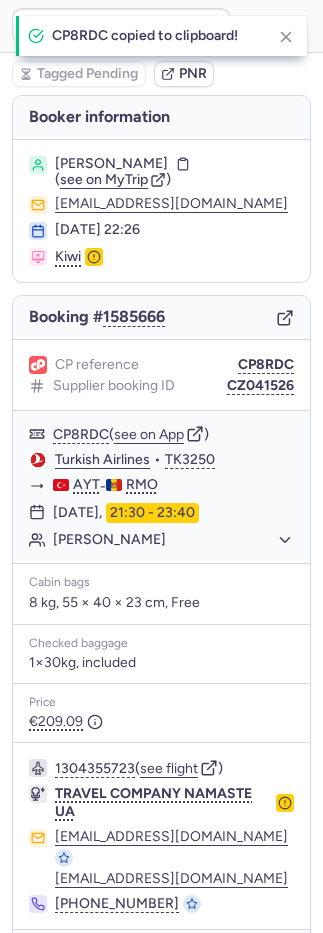 type on "CP8RDC" 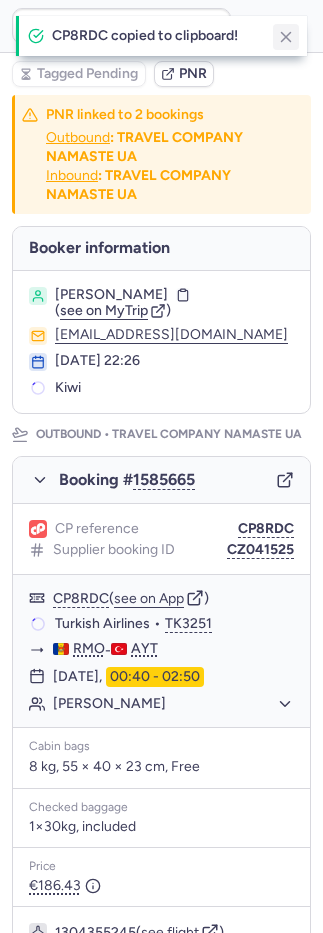 click on "CP8RDC copied to clipboard!" at bounding box center (161, 36) 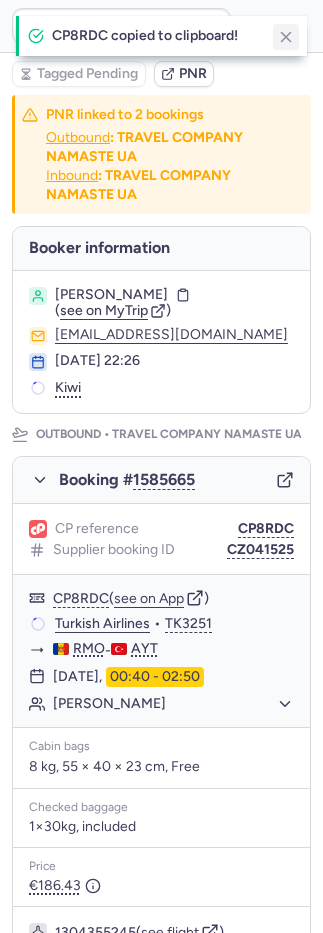 click 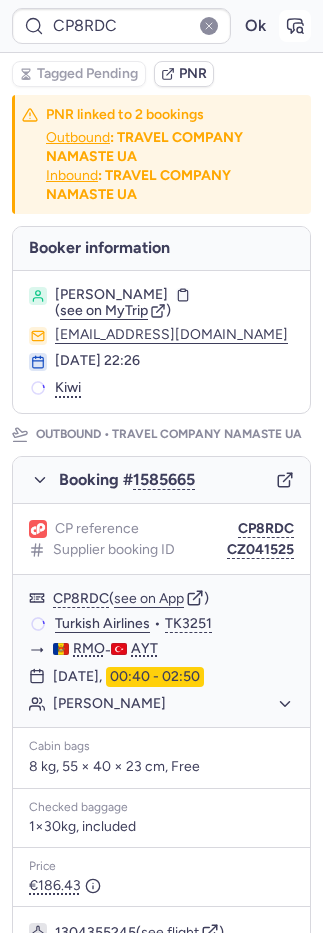 click 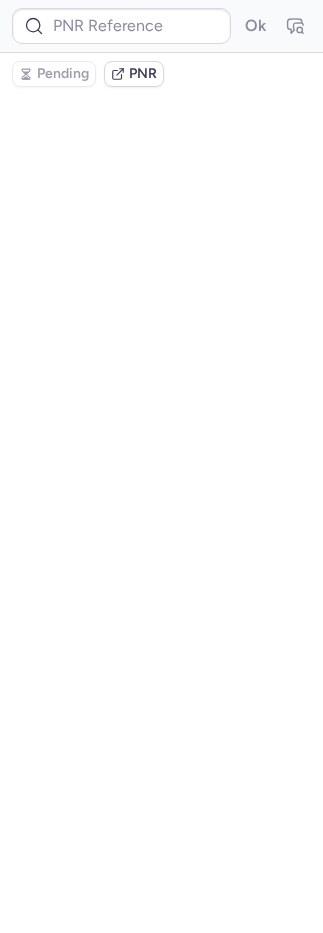 type on "CP8RDC" 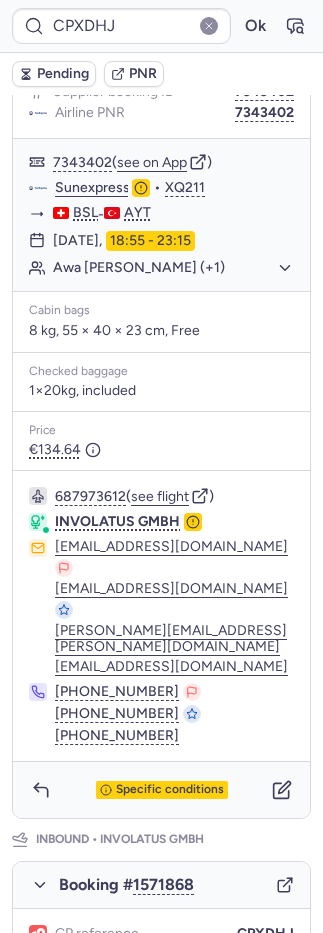 scroll, scrollTop: 425, scrollLeft: 0, axis: vertical 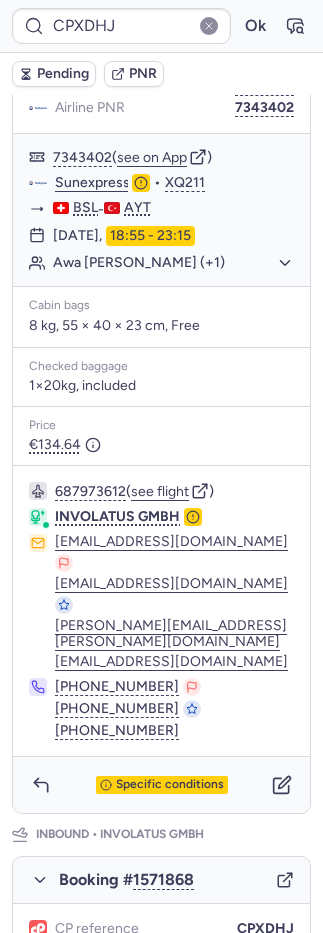 click on "Specific conditions" at bounding box center [161, 785] 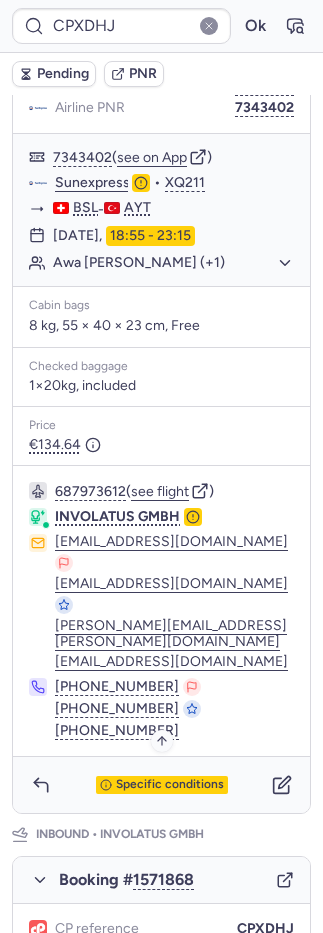 click on "Specific conditions" at bounding box center (170, 785) 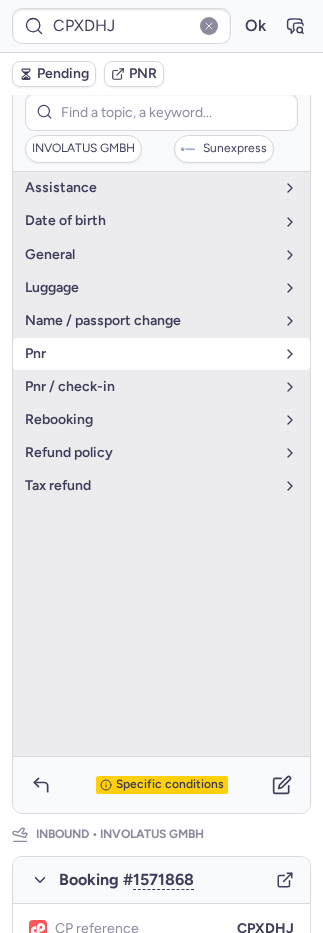 click on "pnr" at bounding box center (149, 354) 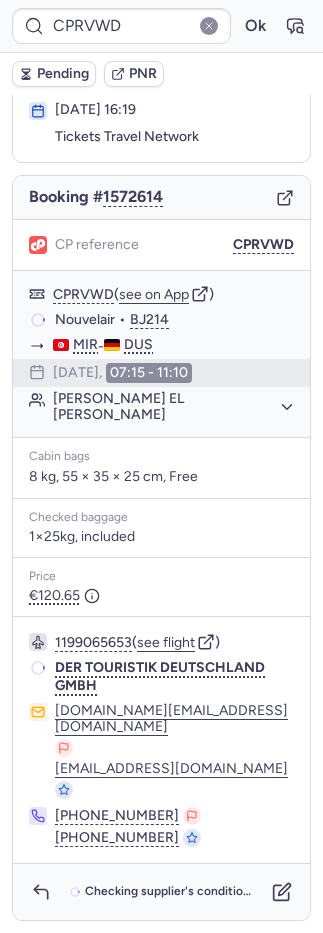 scroll, scrollTop: 0, scrollLeft: 0, axis: both 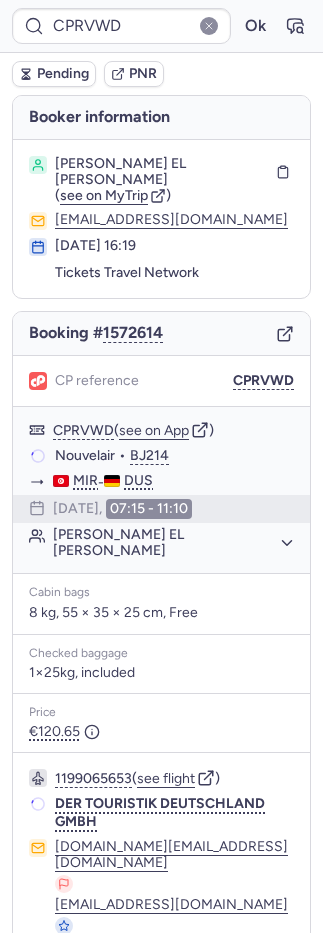 type on "CP8RDC" 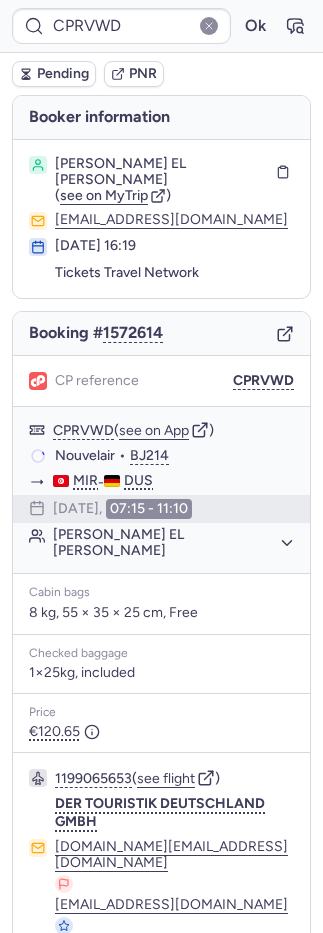 type on "CPHW5E" 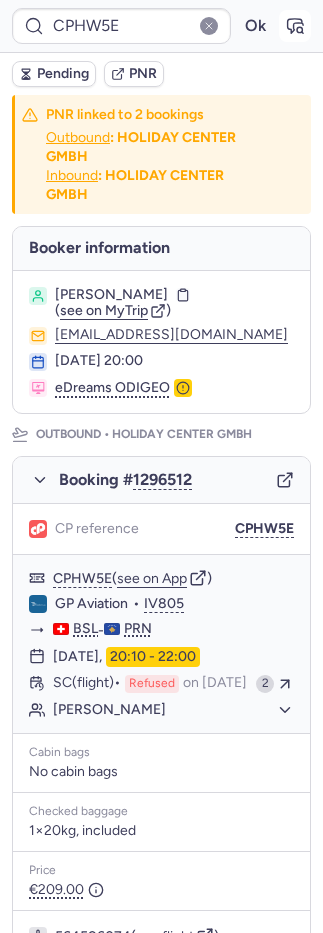 click 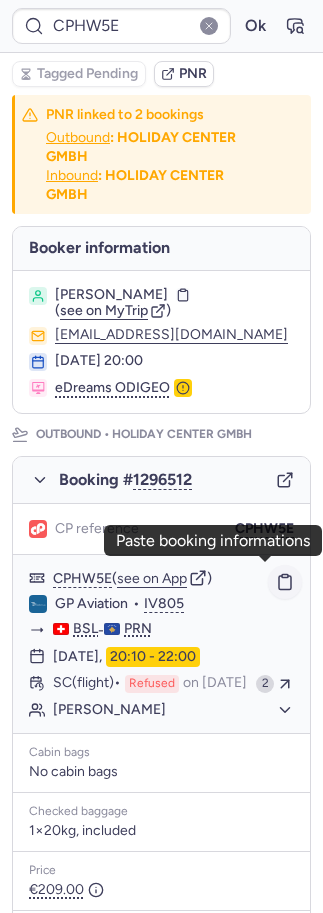 click 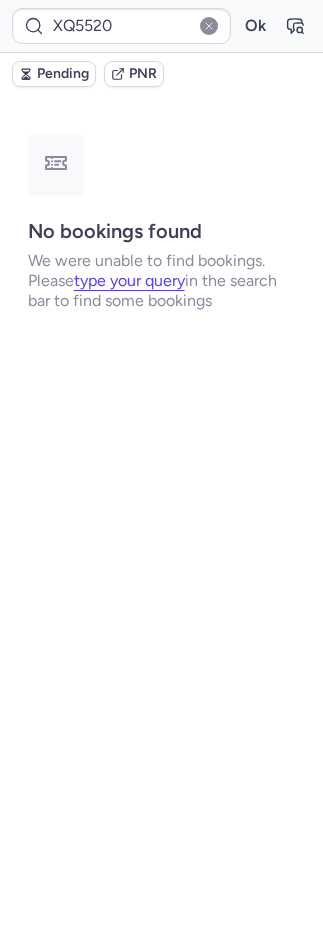 type on "CPRVWD" 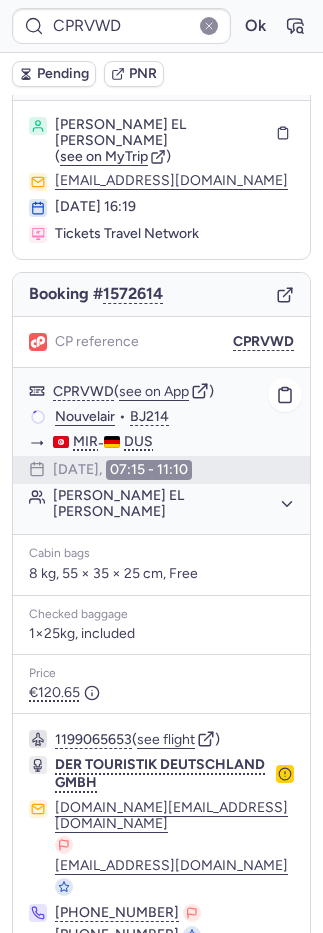 scroll, scrollTop: 68, scrollLeft: 0, axis: vertical 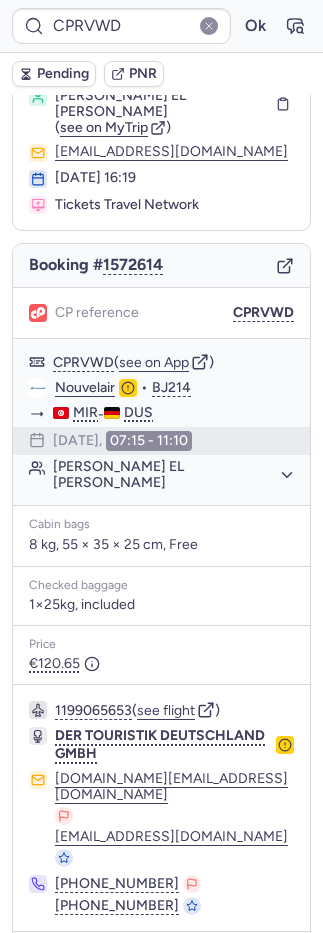 click 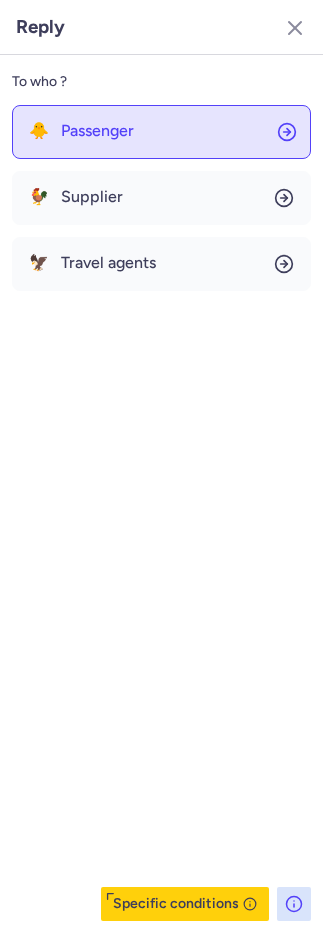 click on "🐥 Passenger" 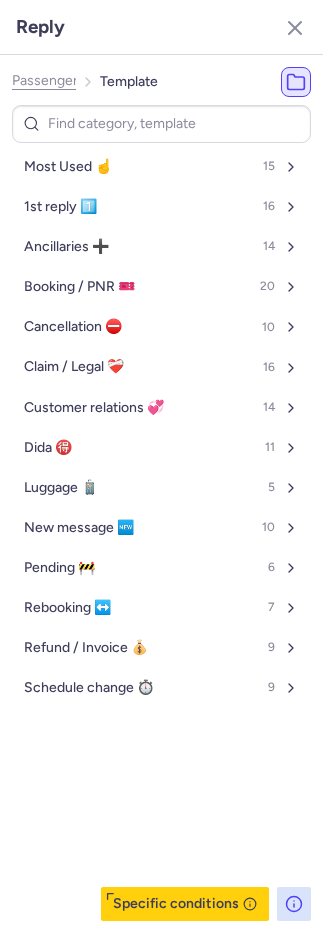 click on "Most Used ☝️ 15" at bounding box center (161, 167) 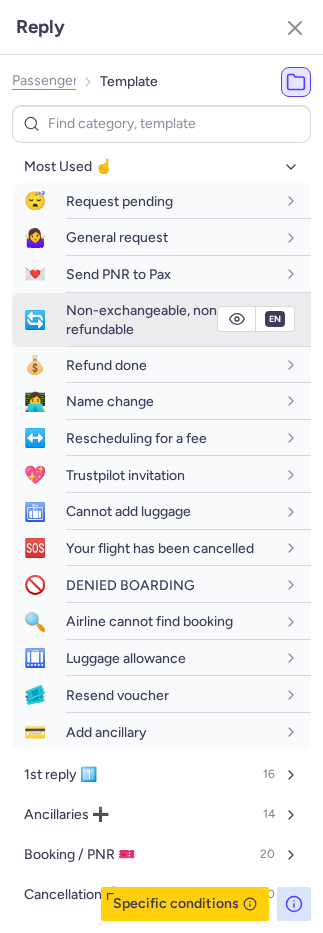 click on "Non-exchangeable, non-refundable" at bounding box center (144, 319) 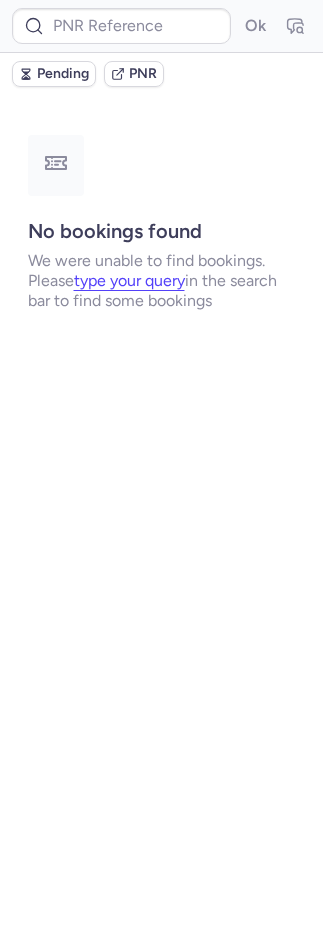 scroll, scrollTop: 0, scrollLeft: 0, axis: both 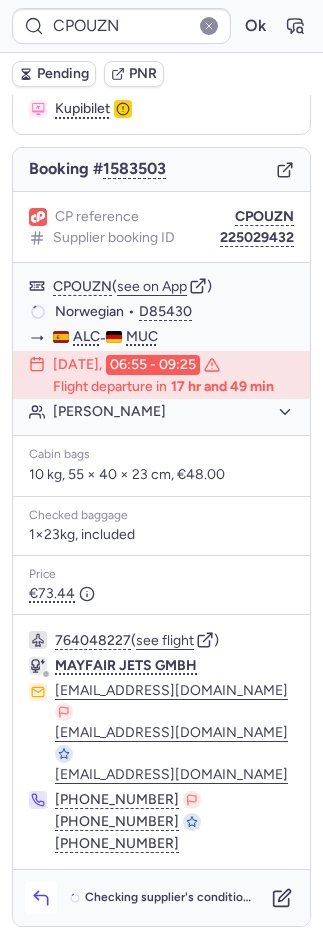 click 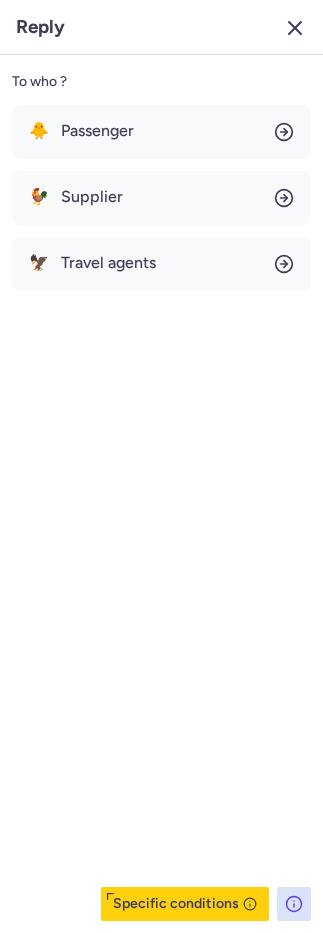 click 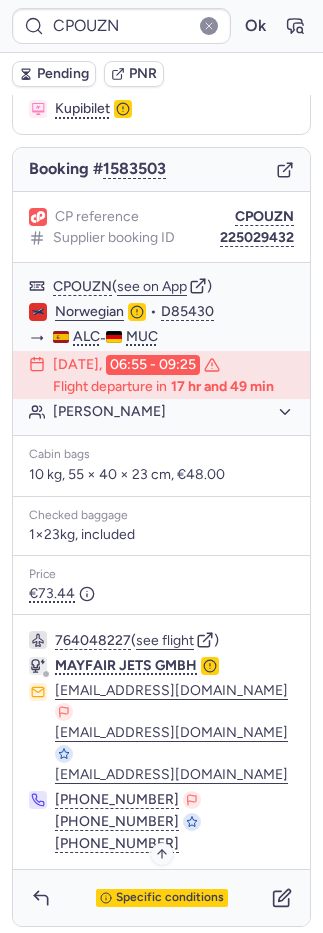 click on "Specific conditions" at bounding box center (170, 898) 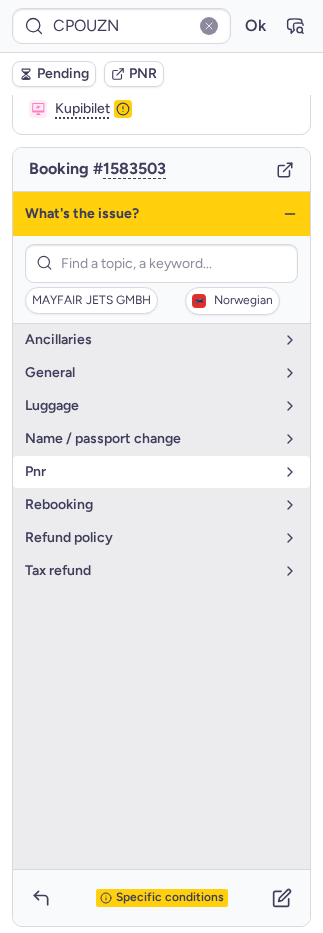 click on "pnr" at bounding box center [149, 472] 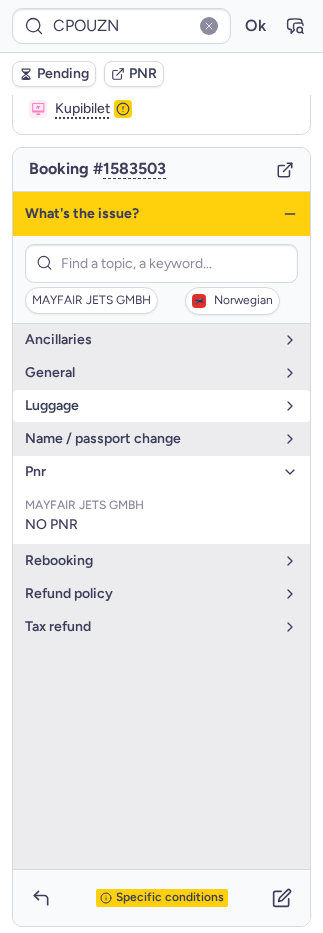 click on "luggage" at bounding box center [149, 406] 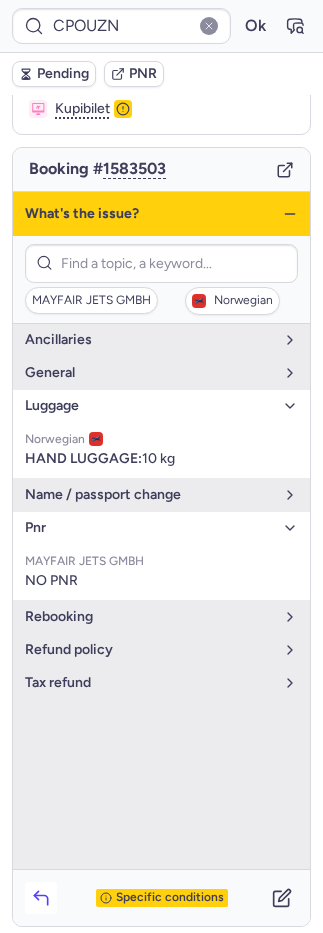 click 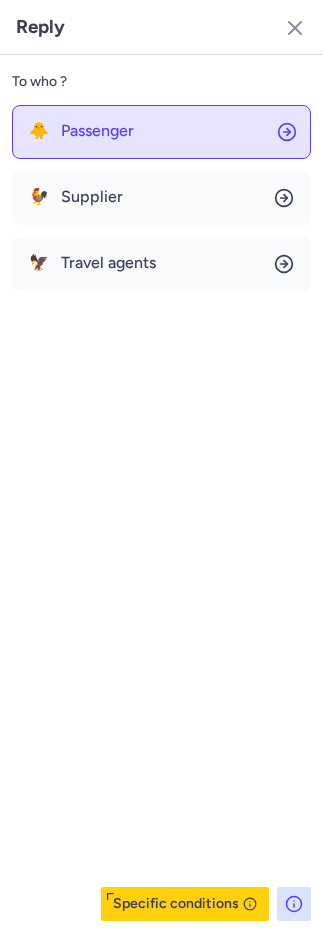 click on "🐥 Passenger" 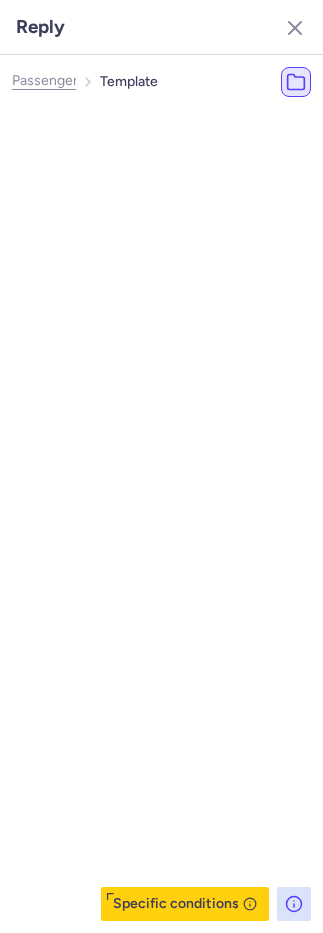 select on "ru" 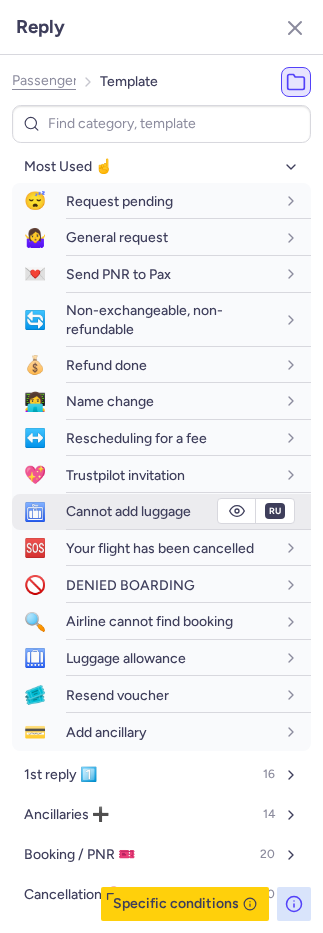 click on "Cannot add luggage" at bounding box center (128, 511) 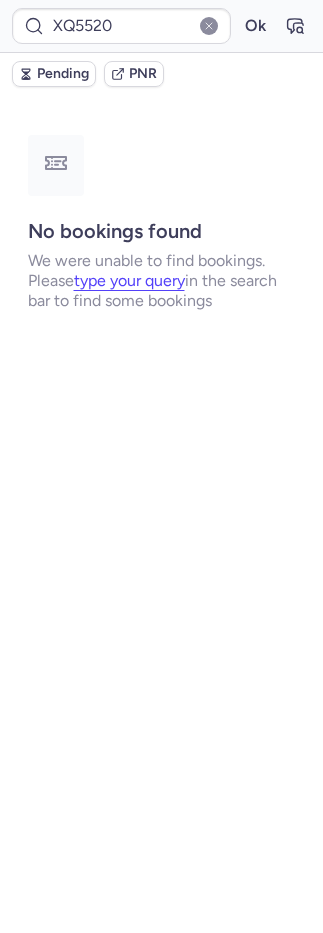 scroll, scrollTop: 0, scrollLeft: 0, axis: both 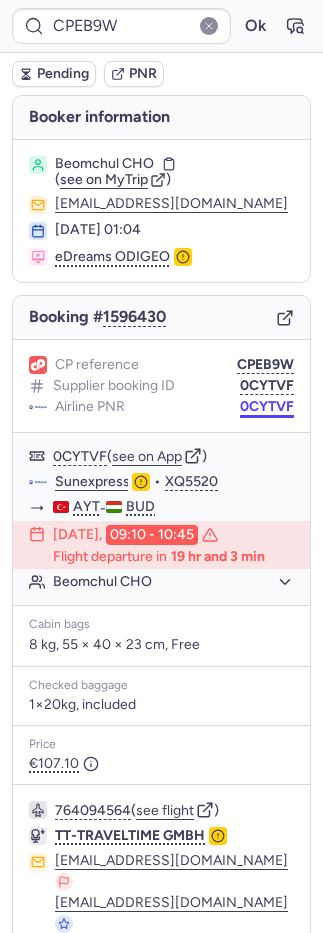 click on "0CYTVF" at bounding box center [267, 407] 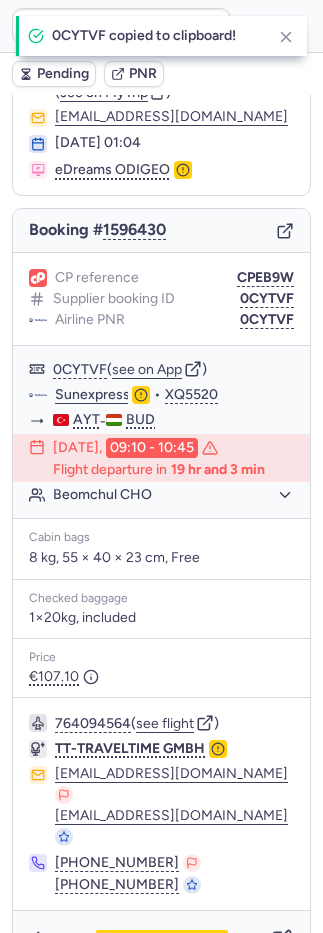 scroll, scrollTop: 88, scrollLeft: 0, axis: vertical 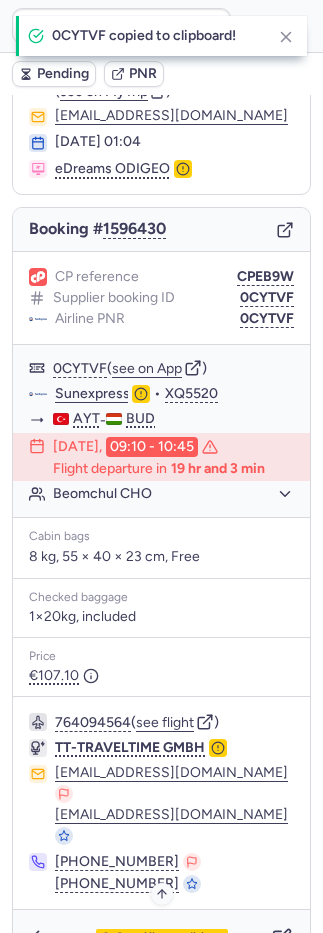 click on "Specific conditions" at bounding box center [170, 938] 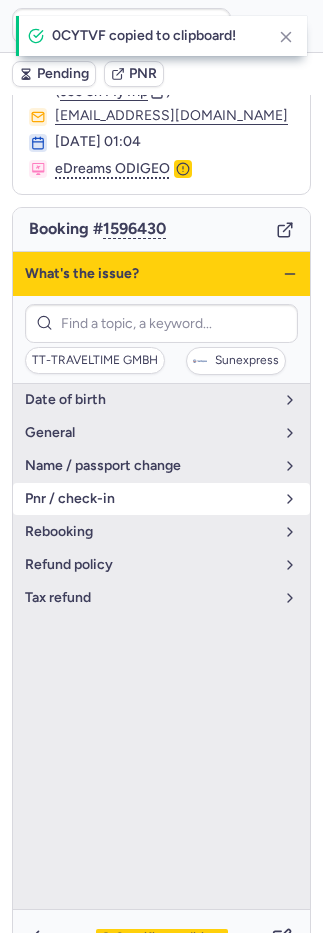 click on "pnr / check-in" at bounding box center [149, 499] 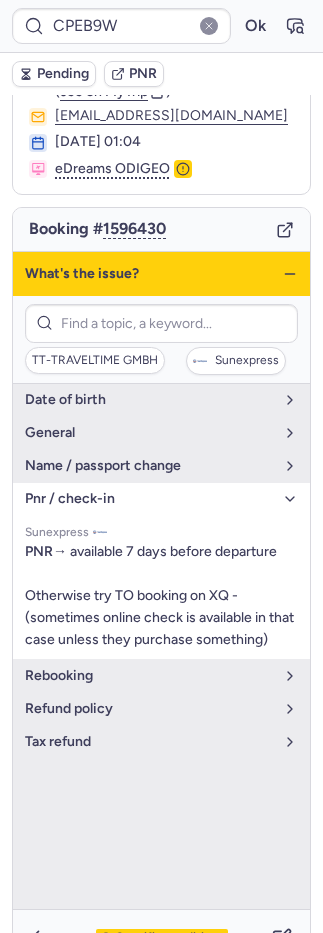 click on "Specific conditions" at bounding box center [170, 938] 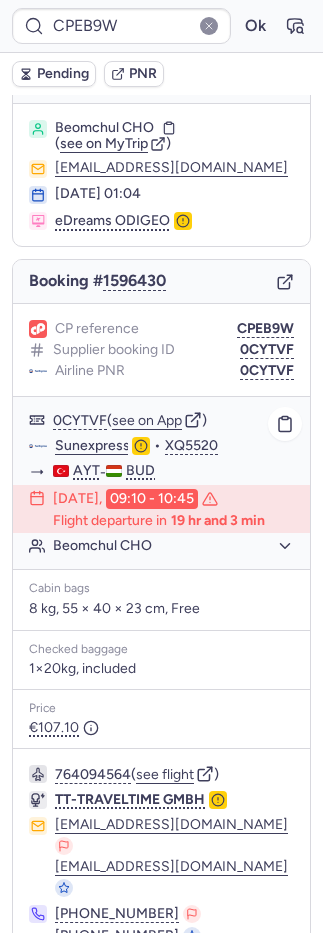 scroll, scrollTop: 0, scrollLeft: 0, axis: both 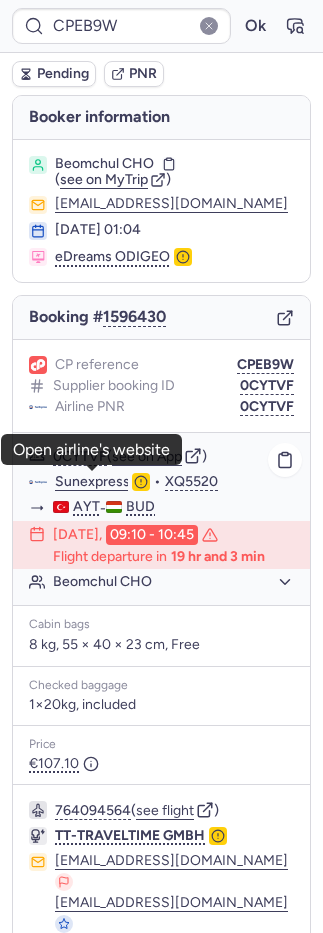 click on "Sunexpress" 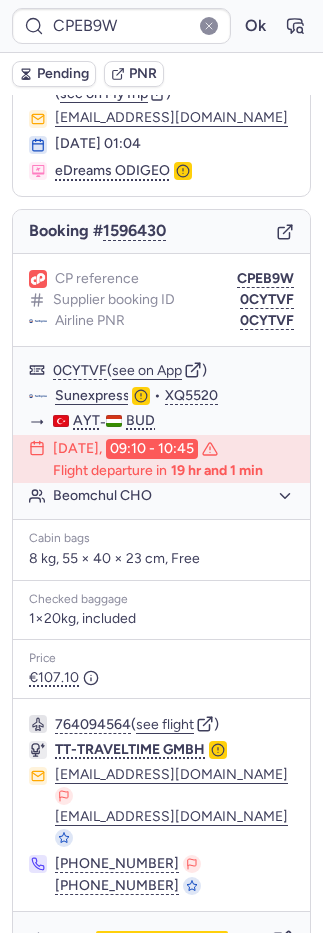 scroll, scrollTop: 88, scrollLeft: 0, axis: vertical 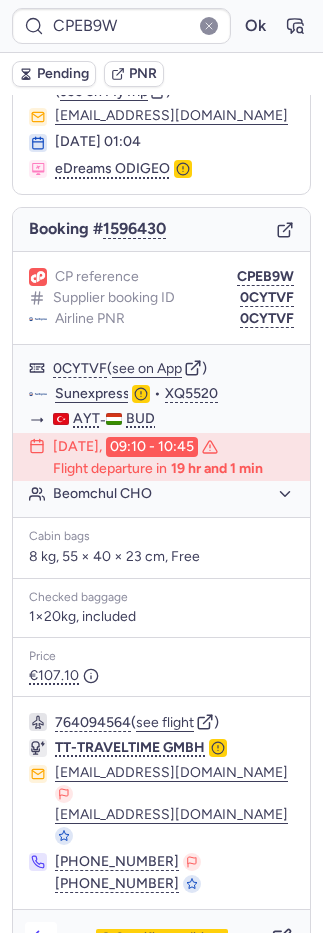 click 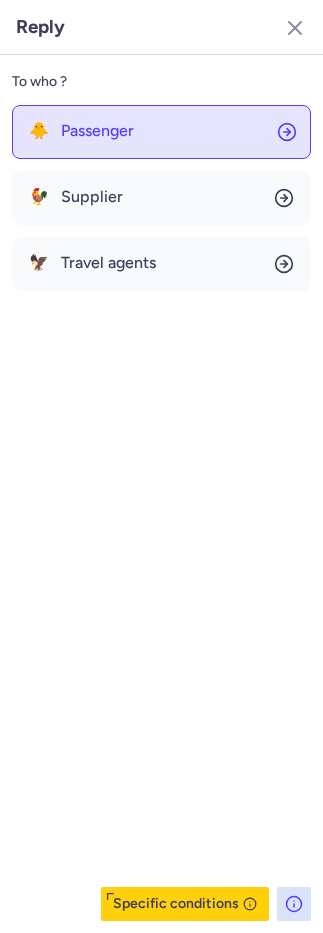 click on "🐥 Passenger" 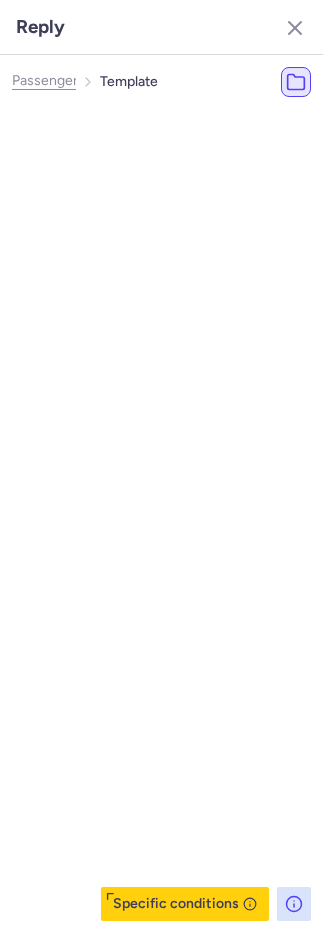 click on "Most Used ☝️ 15" at bounding box center [193, 167] 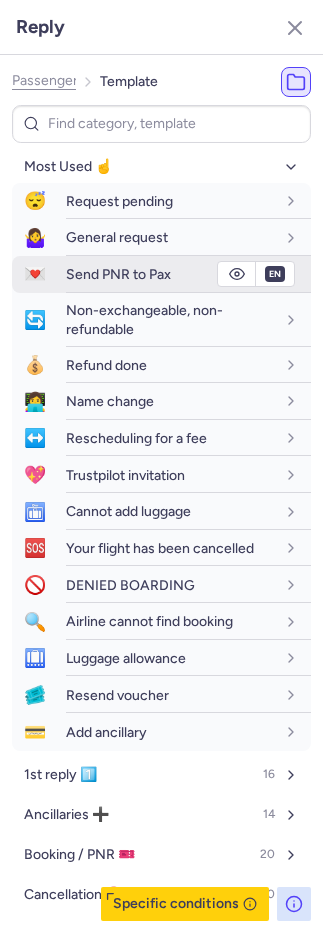 click on "Send PNR to Pax" at bounding box center (118, 274) 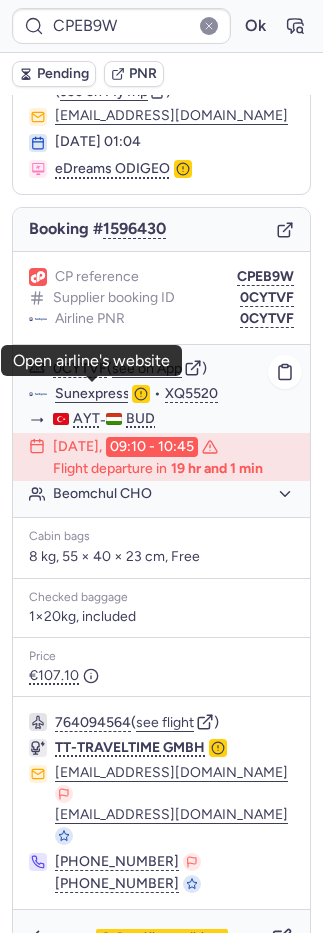 click on "Sunexpress" 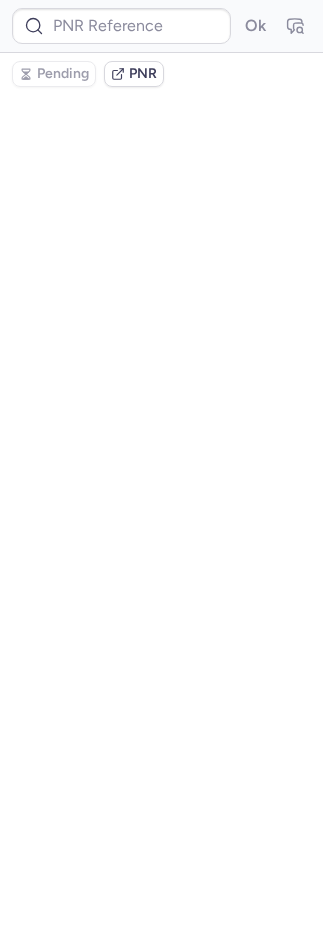 scroll, scrollTop: 0, scrollLeft: 0, axis: both 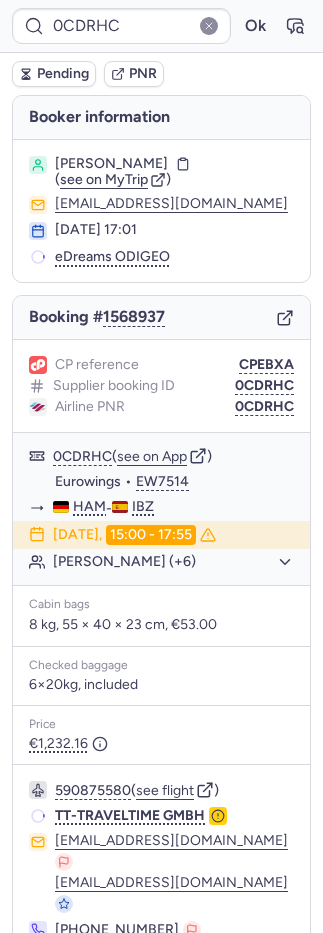 type on "CPDSEX" 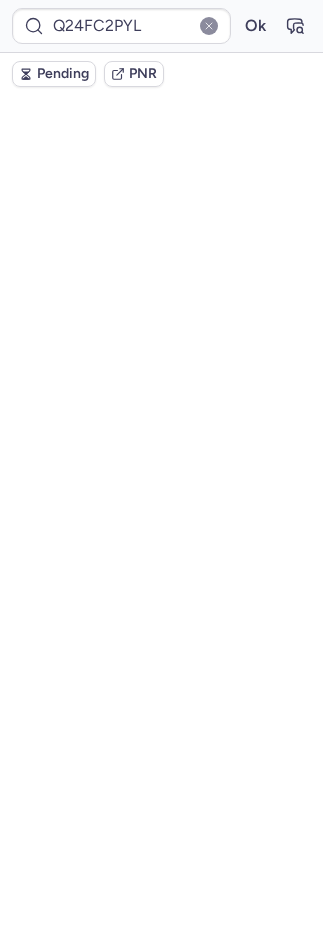scroll, scrollTop: 0, scrollLeft: 0, axis: both 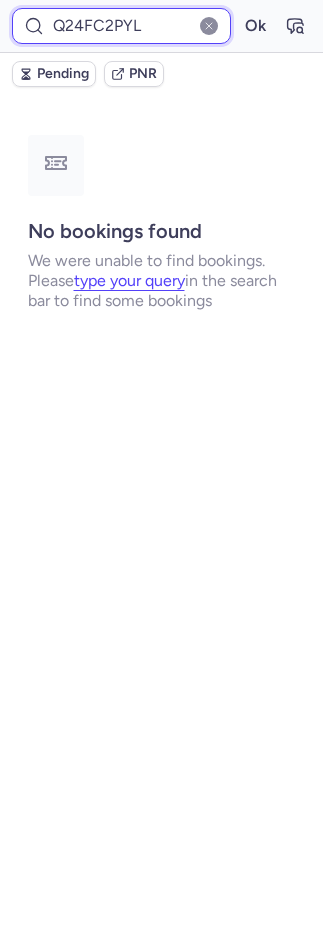 click on "Q24FC2PYL" at bounding box center [121, 26] 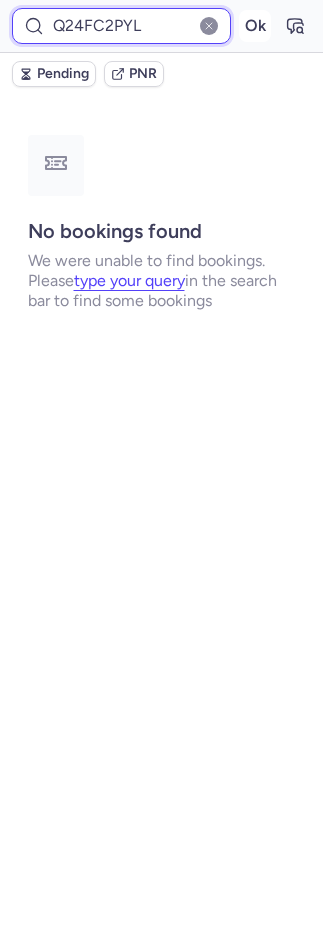 paste on "P05JS" 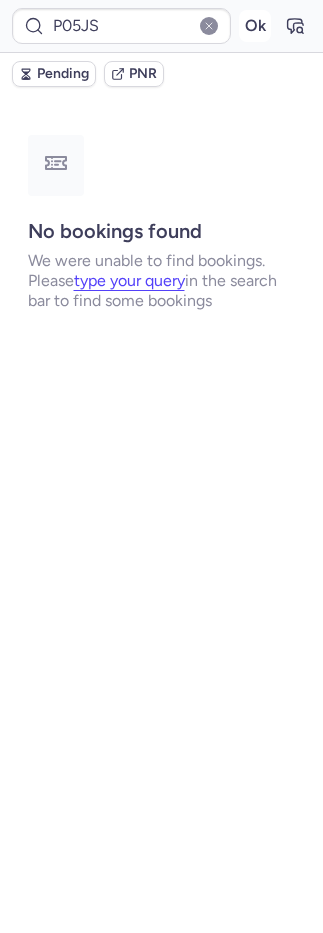 click on "Ok" at bounding box center (255, 26) 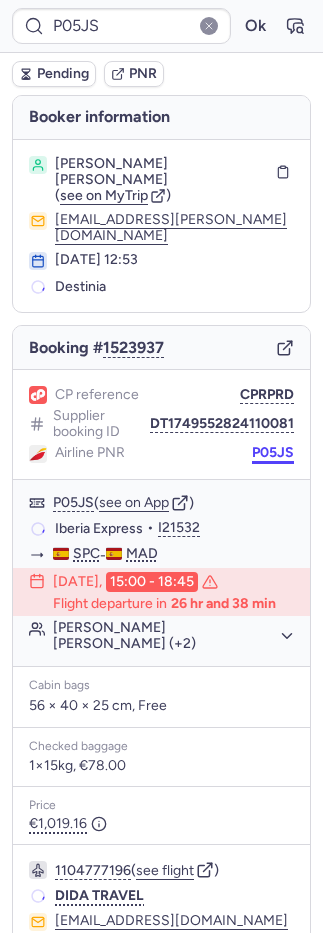 click on "P05JS" at bounding box center [273, 453] 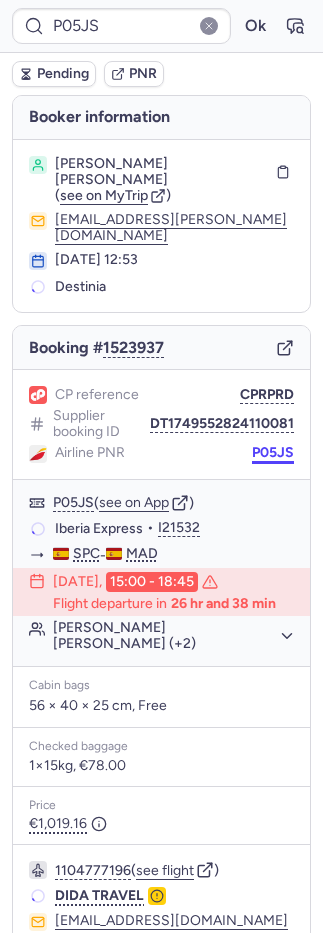 click on "P05JS" at bounding box center (273, 453) 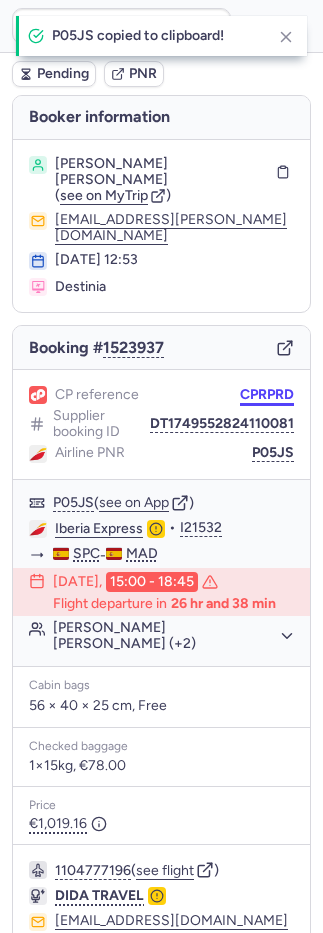 click on "CPRPRD" at bounding box center [267, 395] 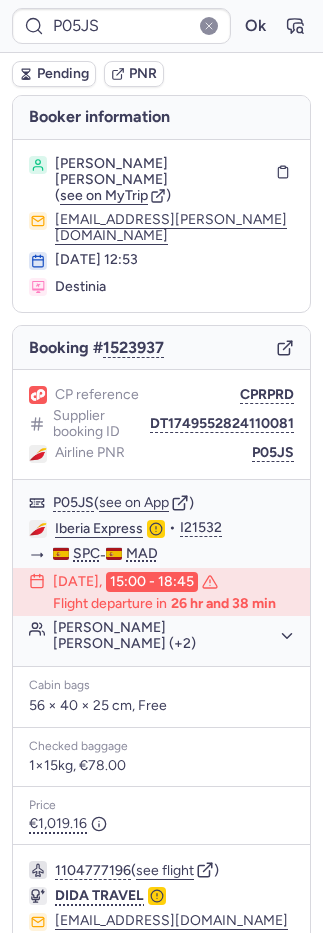 drag, startPoint x: 259, startPoint y: 361, endPoint x: 15, endPoint y: 308, distance: 249.6898 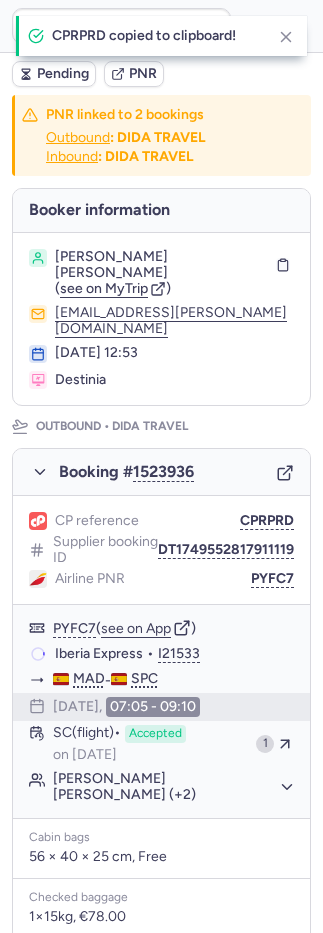 scroll, scrollTop: 994, scrollLeft: 0, axis: vertical 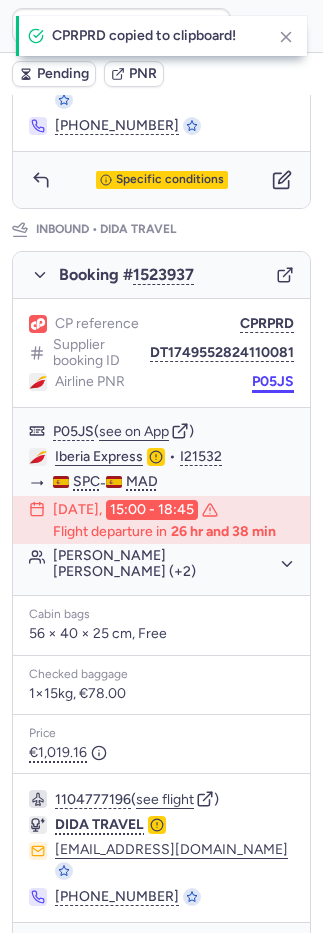 click on "P05JS" at bounding box center [273, 382] 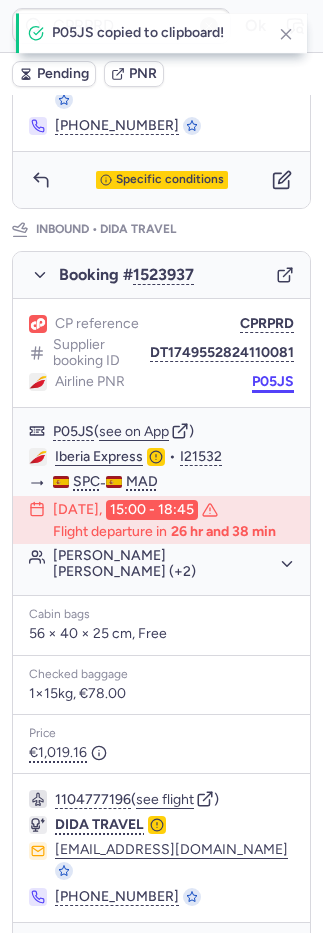 click on "P05JS" at bounding box center [273, 382] 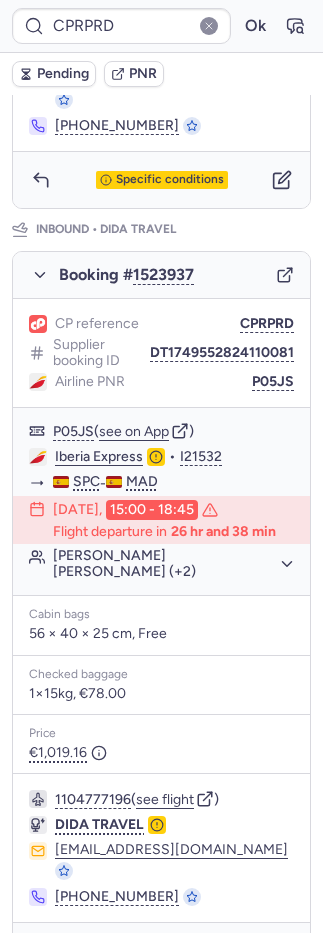 type on "CPP8EW" 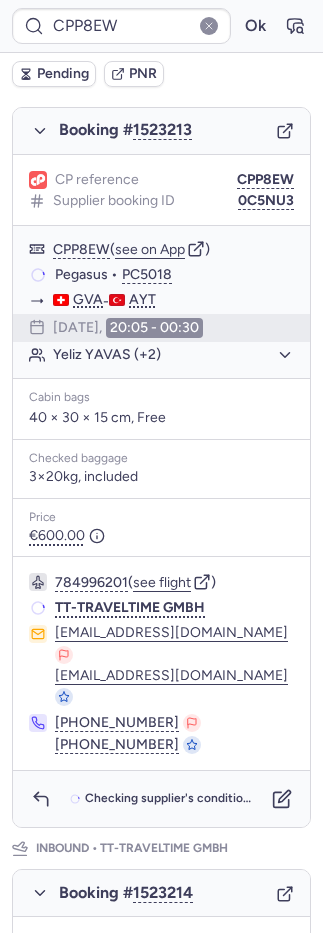 scroll, scrollTop: 257, scrollLeft: 0, axis: vertical 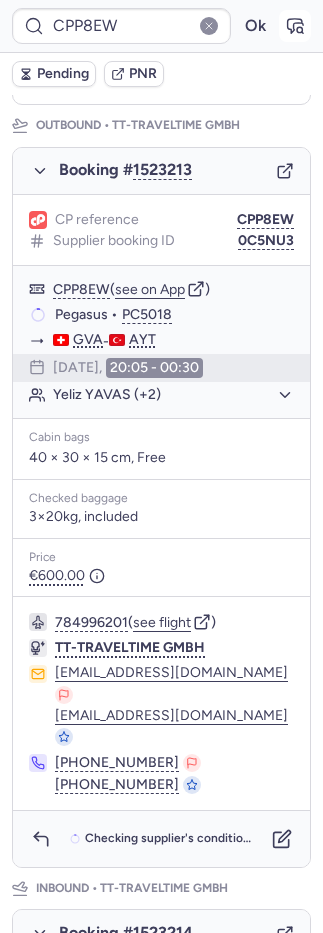 click at bounding box center [295, 26] 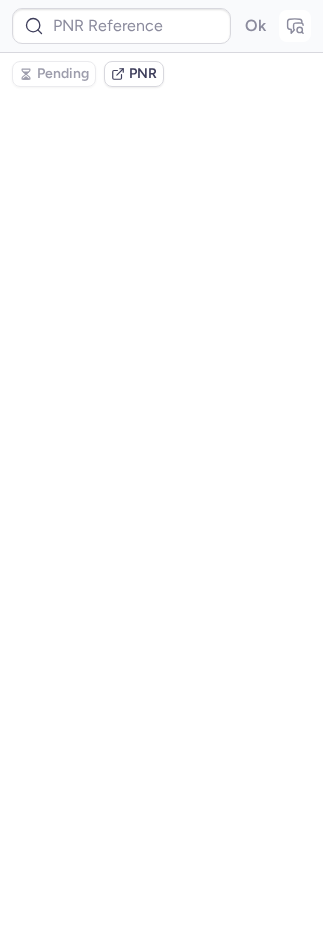 scroll, scrollTop: 0, scrollLeft: 0, axis: both 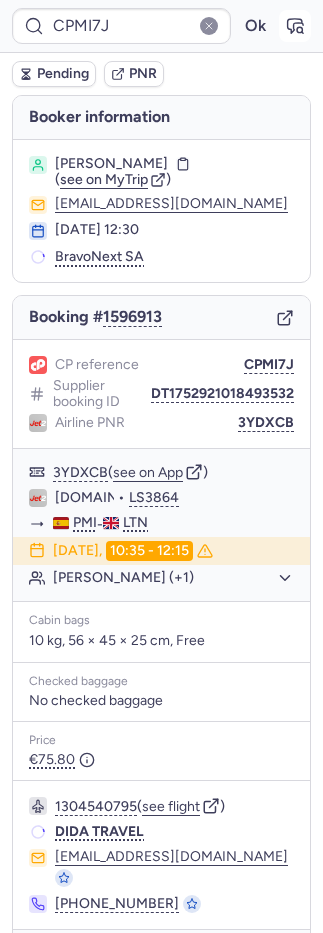 type on "CPP8EW" 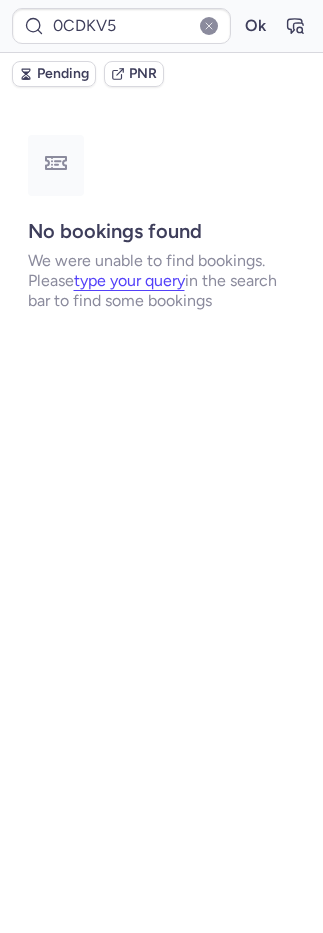 type on "CPTDL8" 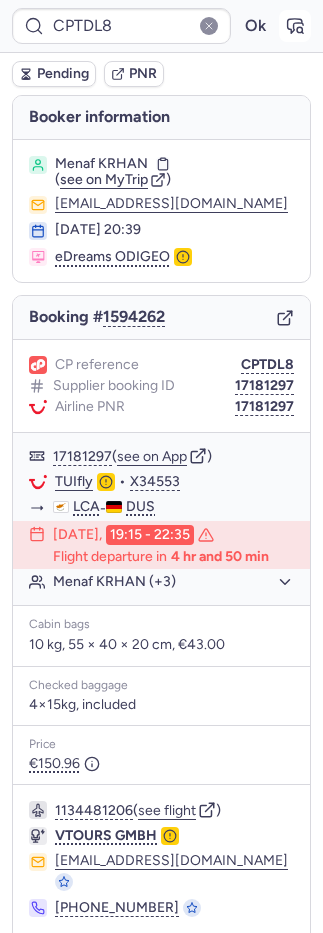 click 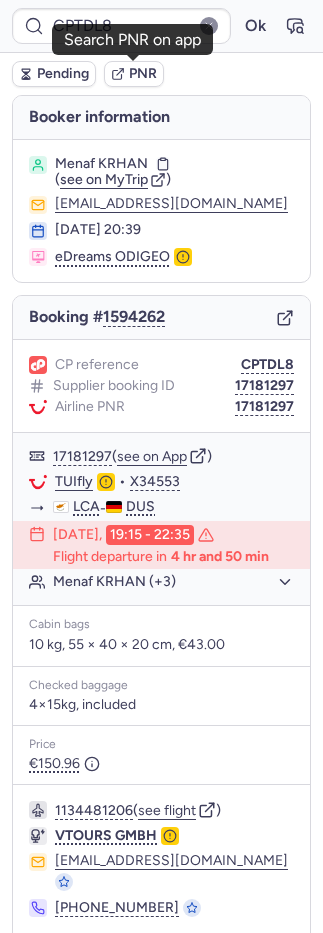 click on "PNR" at bounding box center (143, 74) 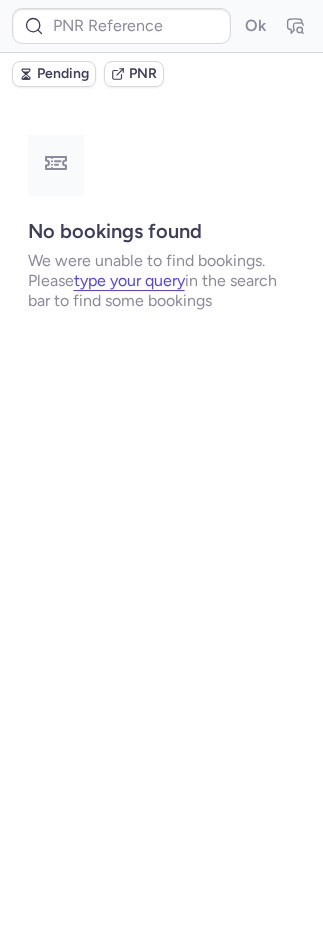 type on "0BT37G" 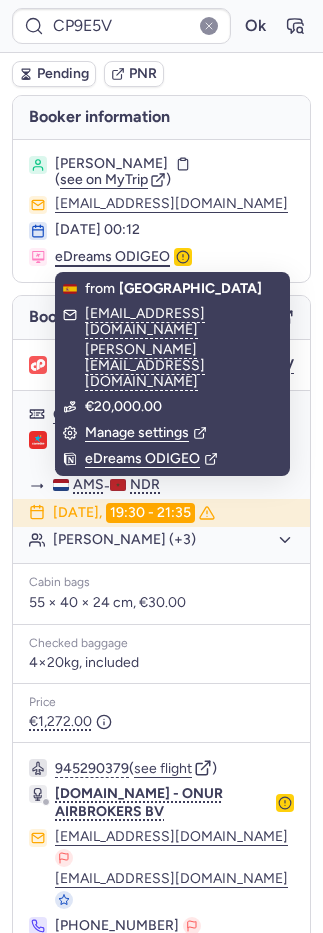 scroll, scrollTop: 64, scrollLeft: 0, axis: vertical 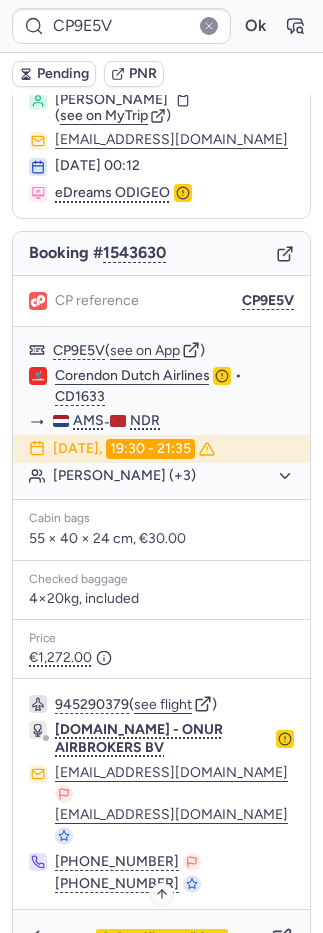 click 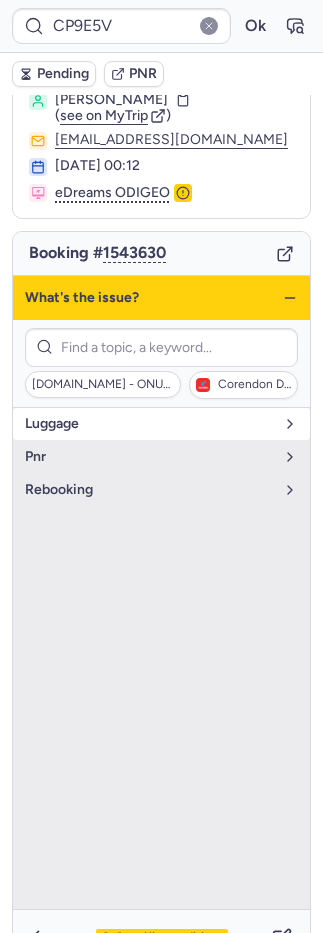 click on "luggage" at bounding box center [149, 424] 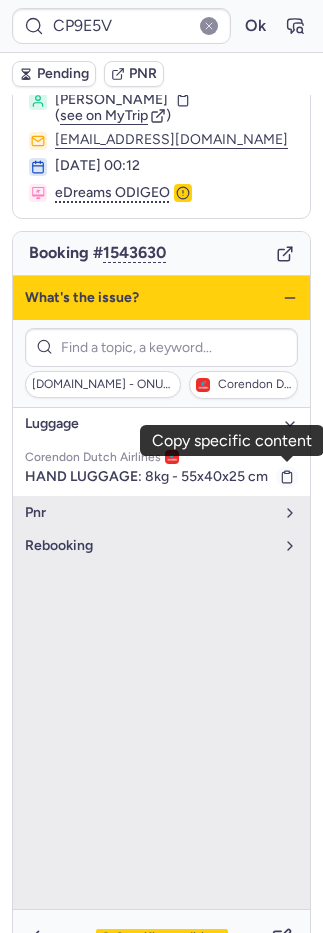 click 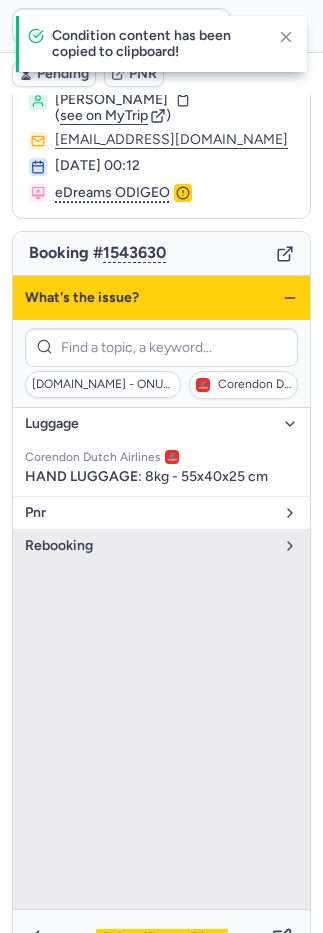 click on "pnr" at bounding box center [149, 513] 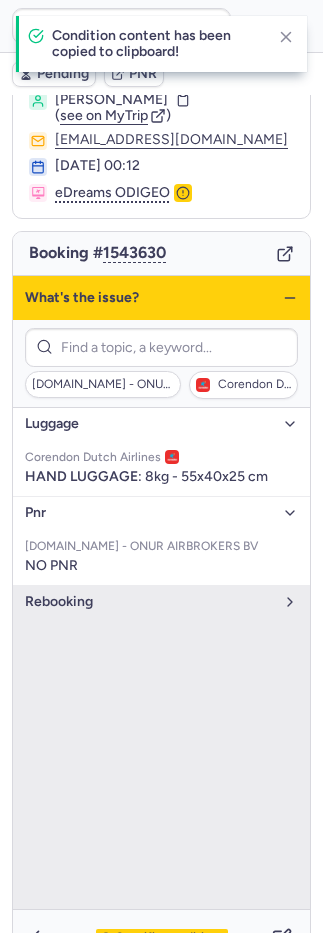click on "Specific conditions" at bounding box center (170, 938) 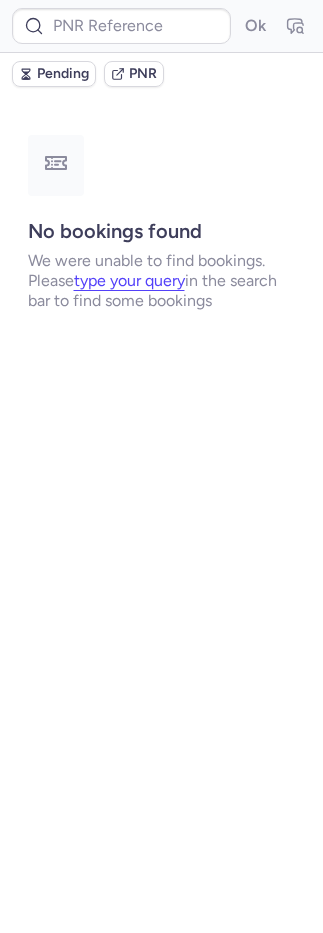 scroll, scrollTop: 0, scrollLeft: 0, axis: both 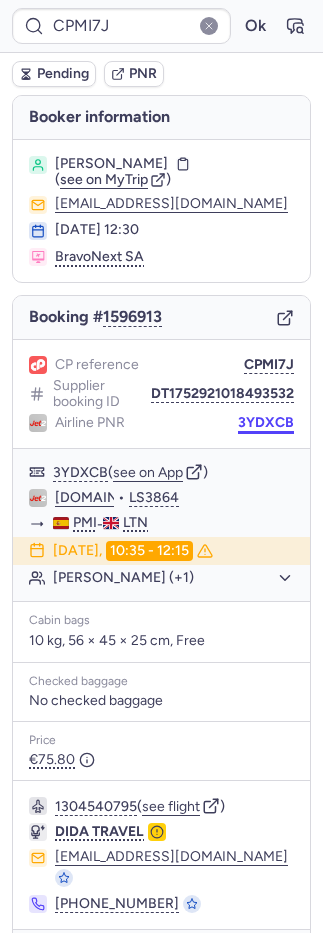 click on "3YDXCB" at bounding box center (266, 423) 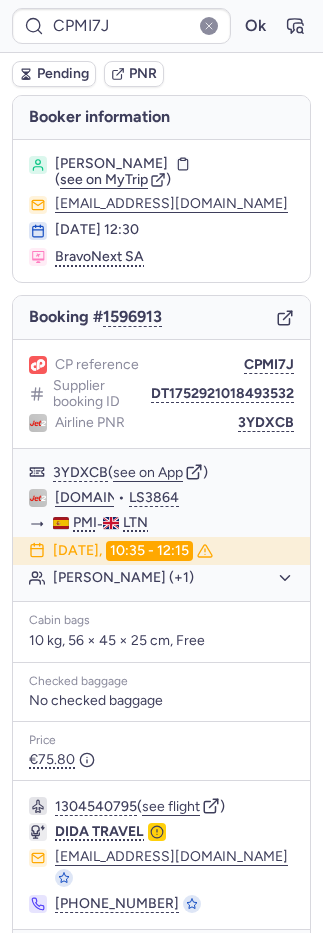 type on "CPDSEX" 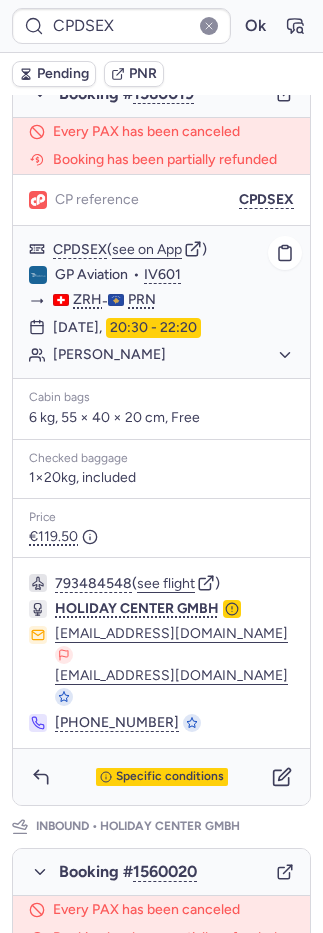 scroll, scrollTop: 958, scrollLeft: 0, axis: vertical 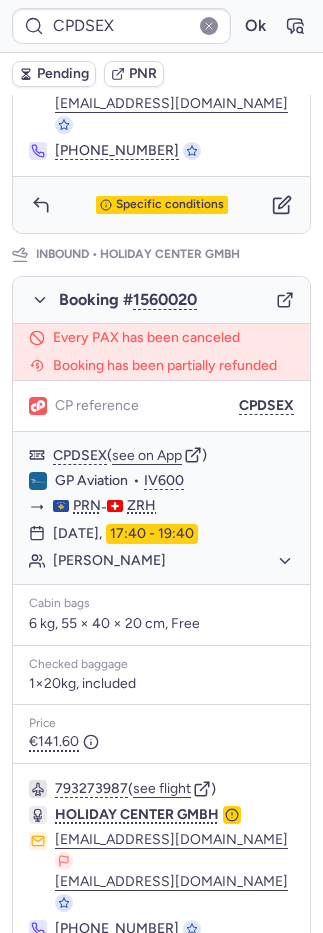 click at bounding box center [41, 983] 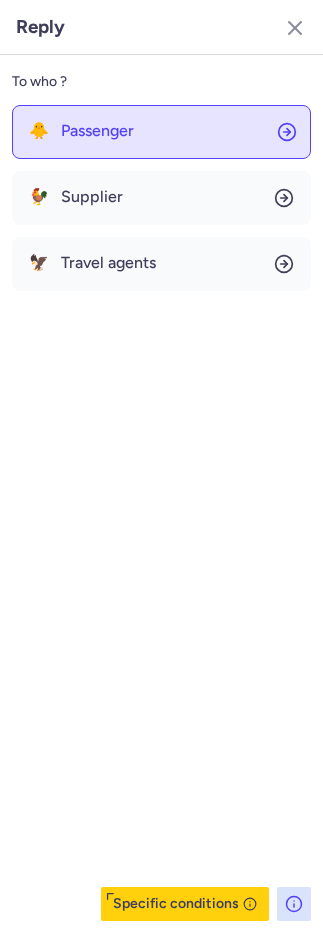 click on "🐥 Passenger" 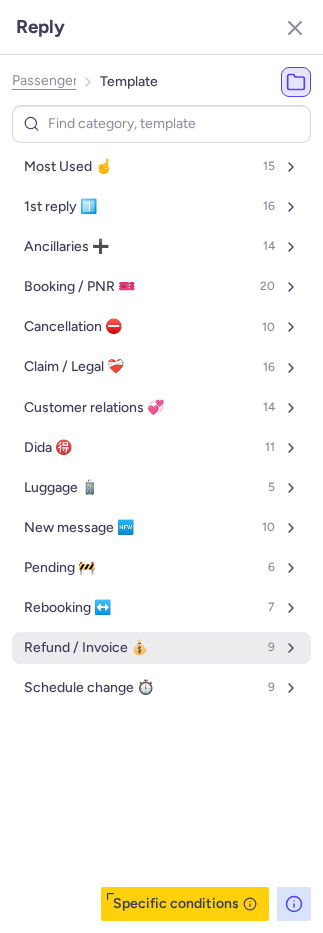 click on "Refund / Invoice 💰" at bounding box center (86, 648) 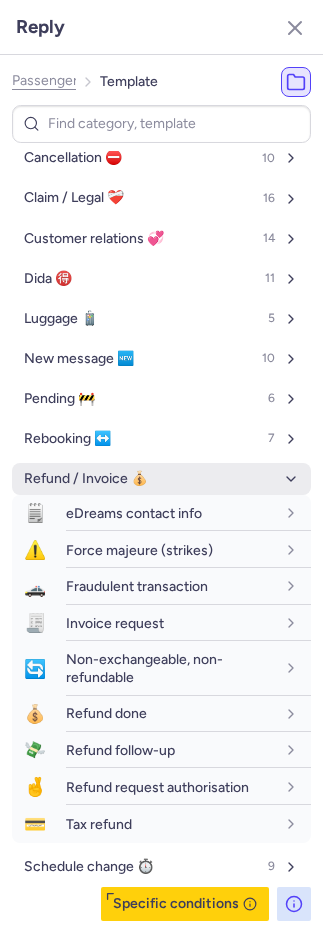 scroll, scrollTop: 172, scrollLeft: 0, axis: vertical 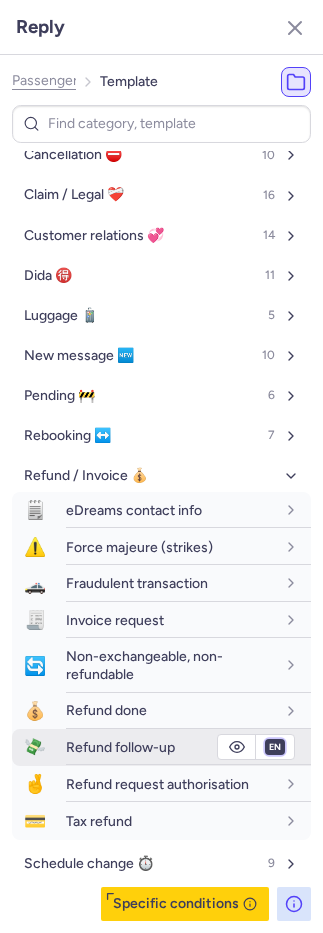 click on "fr en de nl pt es it ru" at bounding box center (275, 747) 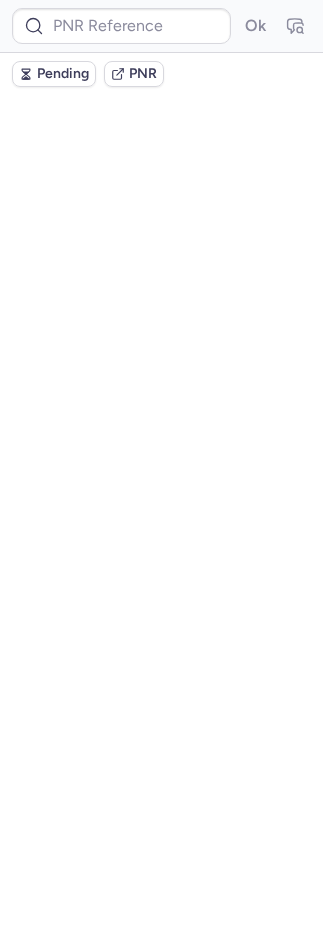 scroll, scrollTop: 0, scrollLeft: 0, axis: both 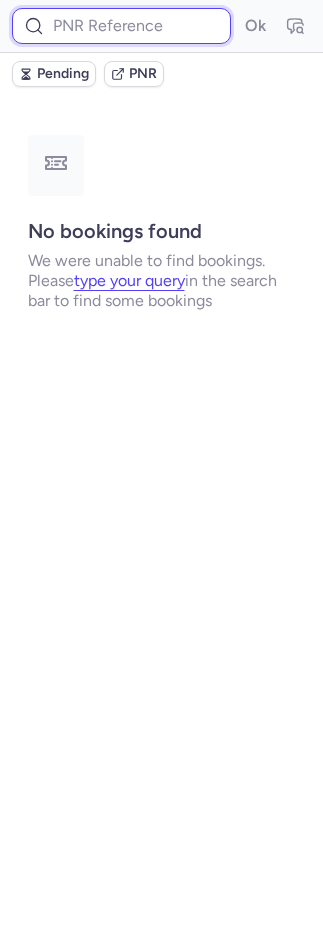 click at bounding box center [121, 26] 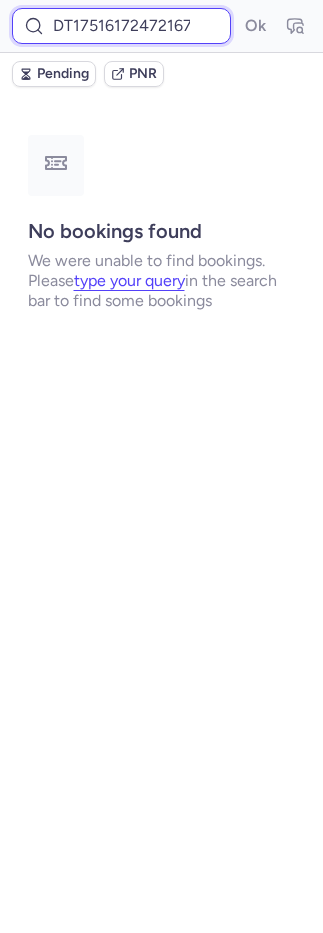 scroll, scrollTop: 0, scrollLeft: 14, axis: horizontal 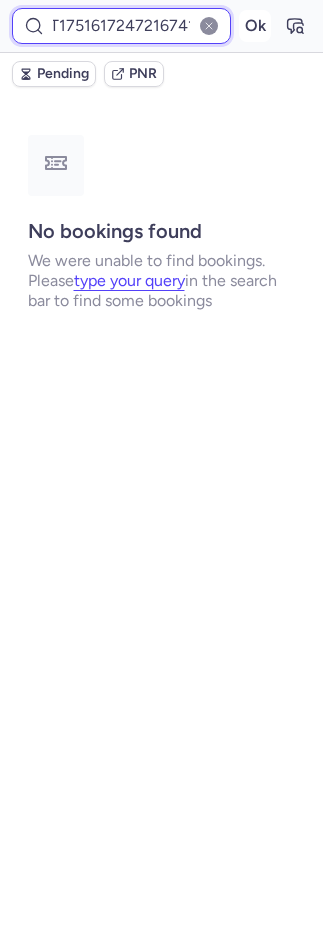 type on "DT1751617247216741" 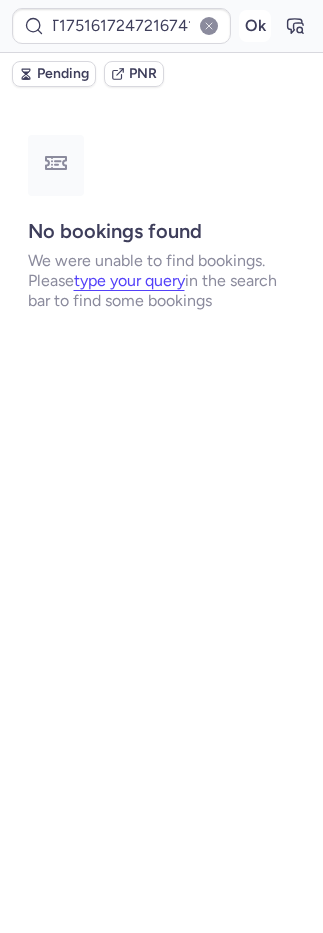click on "Ok" at bounding box center [255, 26] 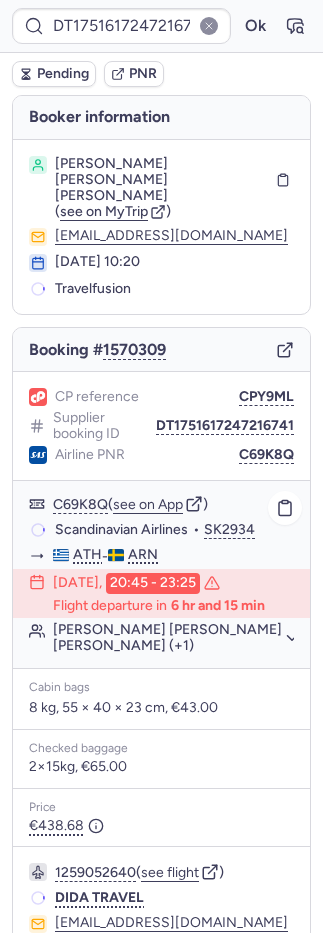scroll, scrollTop: 74, scrollLeft: 0, axis: vertical 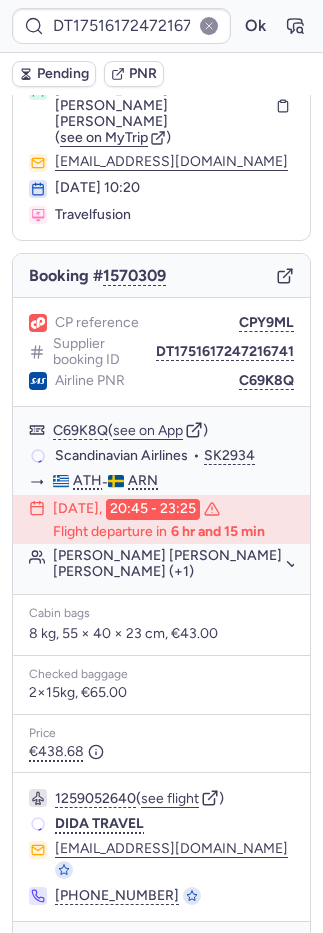 click 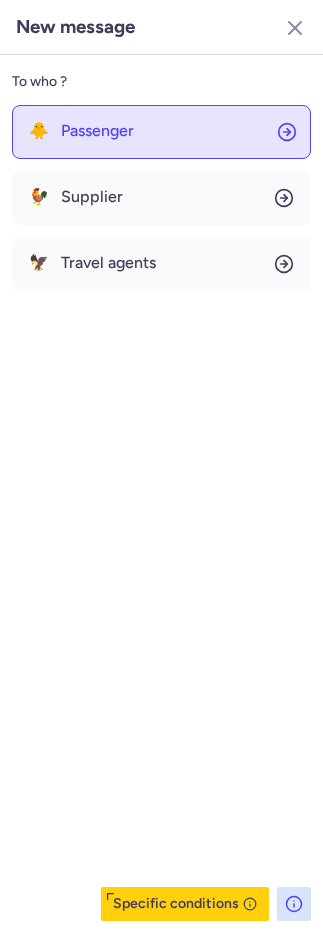 click on "Passenger" at bounding box center (97, 131) 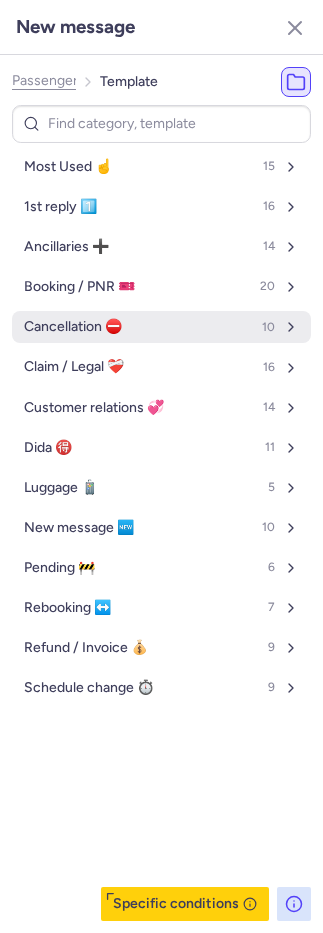 click on "Cancellation ⛔️" at bounding box center (73, 327) 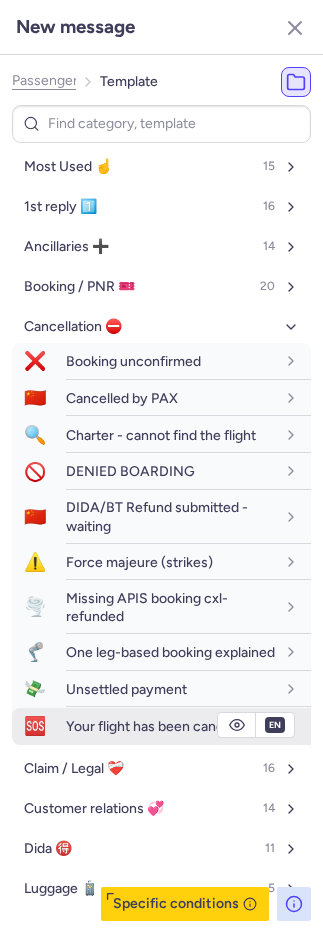 click on "Your flight has been cancelled" at bounding box center [170, 726] 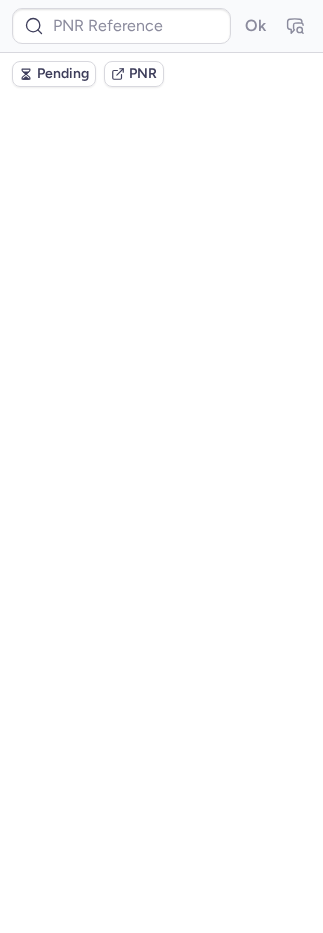 scroll, scrollTop: 0, scrollLeft: 0, axis: both 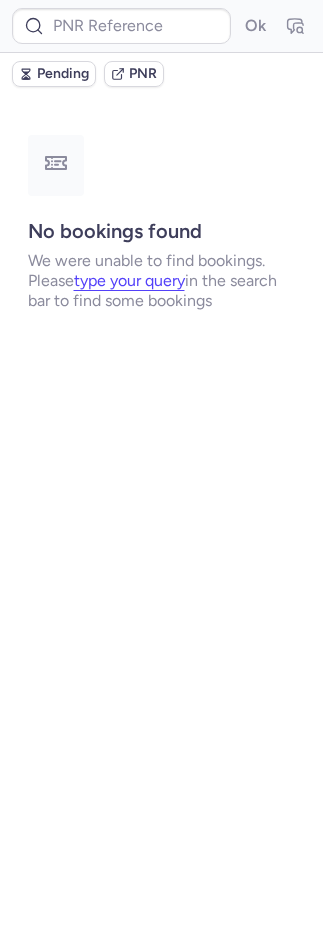 type on "CP9E5V" 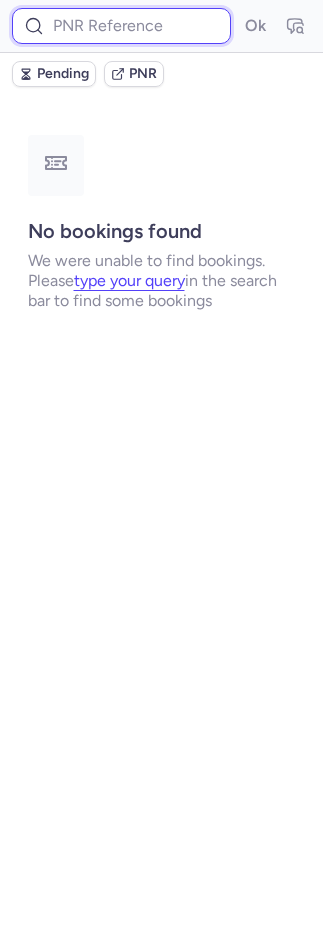 click at bounding box center (121, 26) 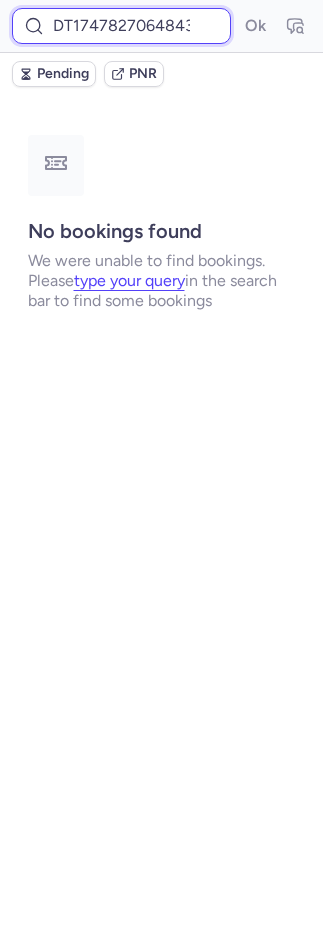 scroll, scrollTop: 0, scrollLeft: 28, axis: horizontal 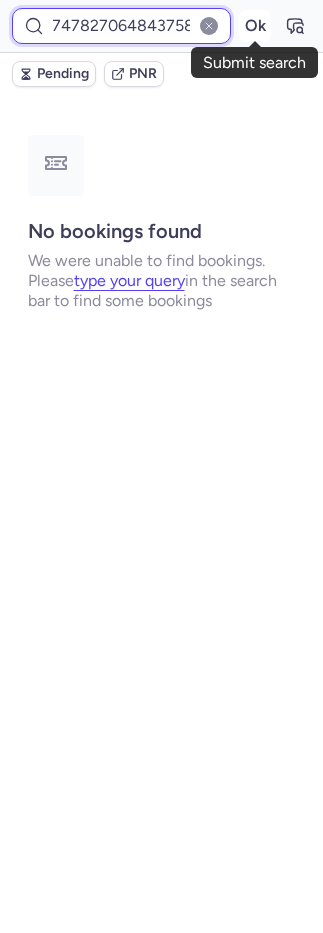 type on "DT1747827064843758" 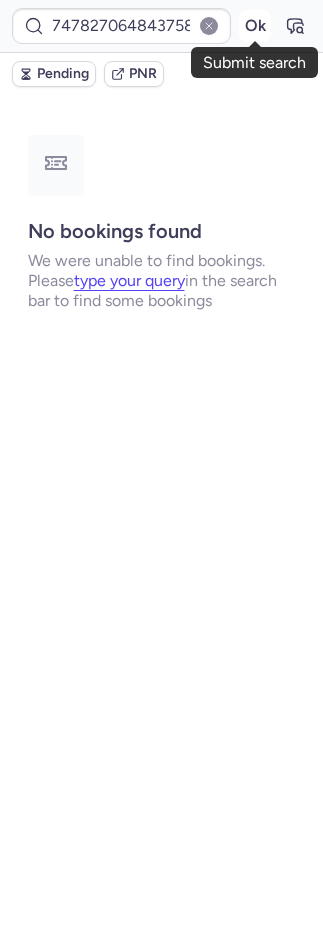 scroll, scrollTop: 0, scrollLeft: 0, axis: both 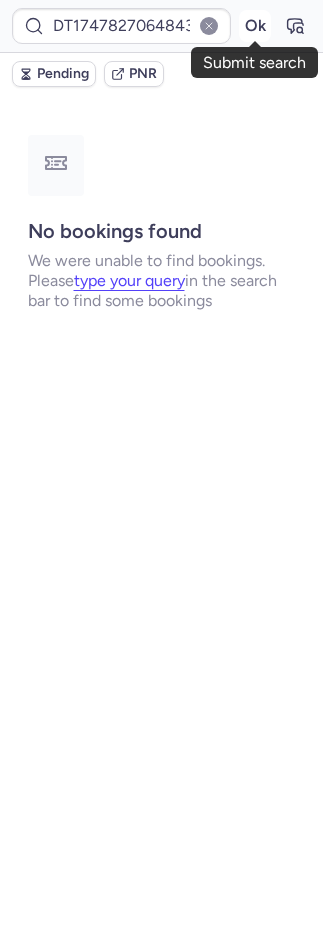 click on "Ok" at bounding box center [255, 26] 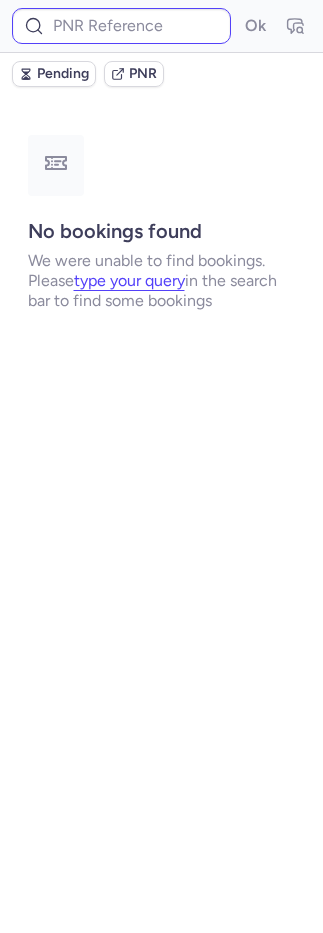 type on "CPRPRD" 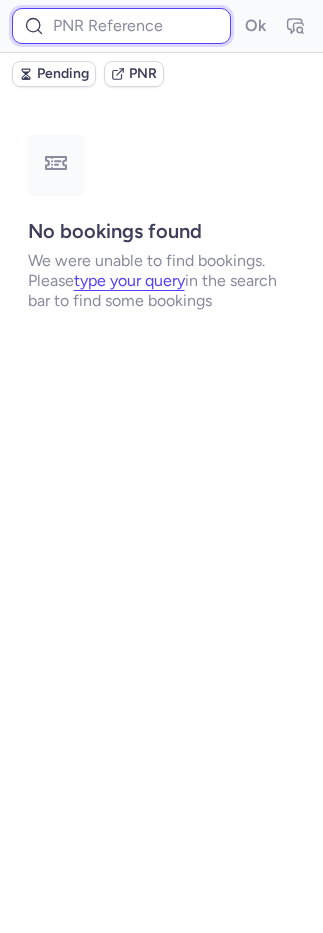 click at bounding box center (121, 26) 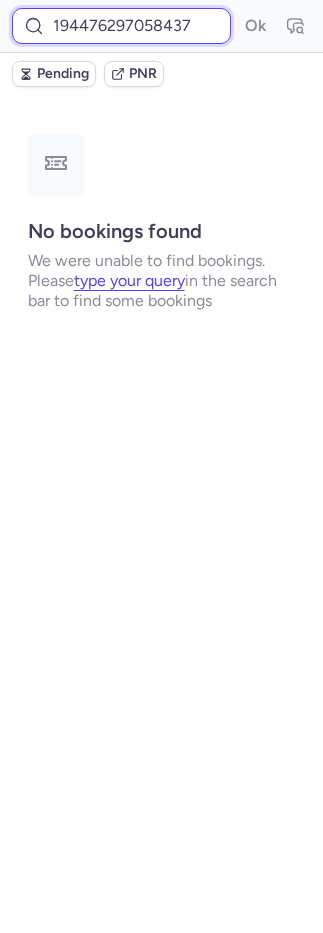 scroll, scrollTop: 0, scrollLeft: 34, axis: horizontal 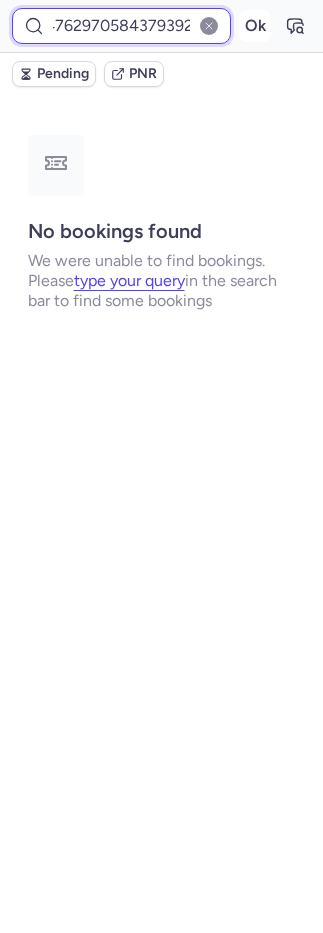 type on "1944762970584379392" 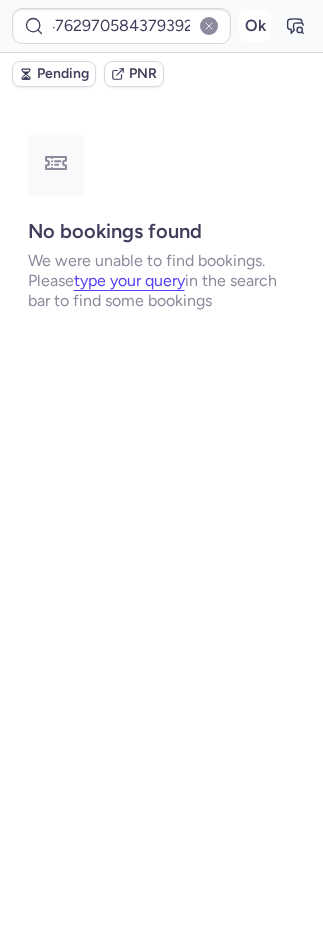 click on "Ok" at bounding box center [255, 26] 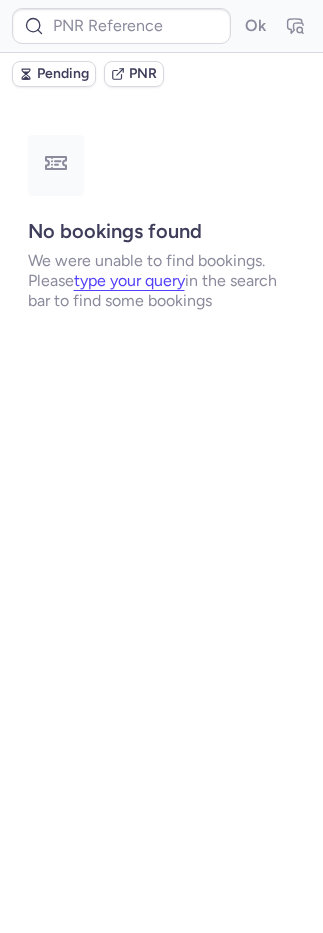 type on "CPP8EW" 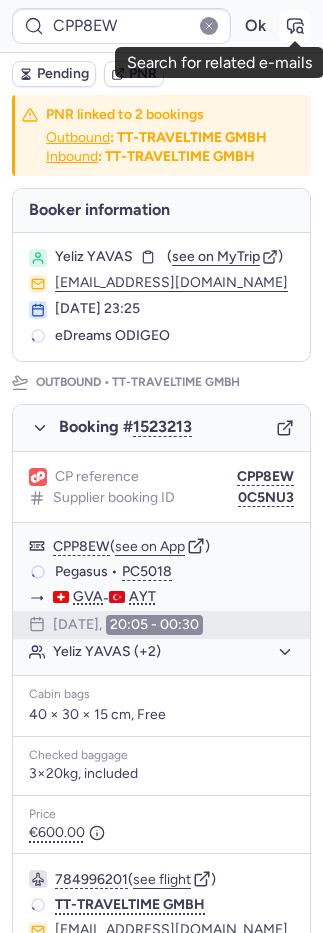 click 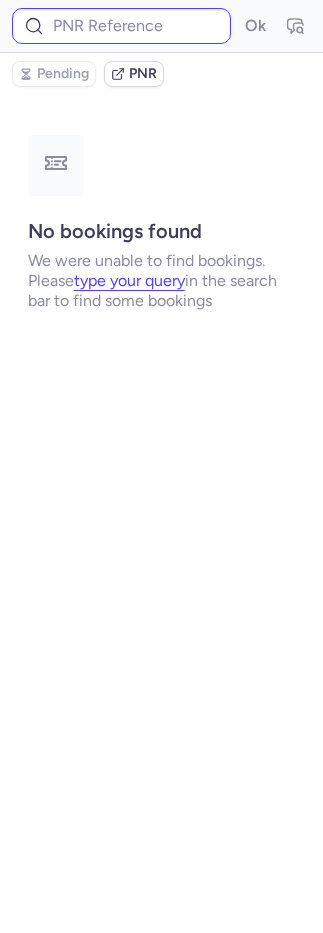 type on "CPP8EW" 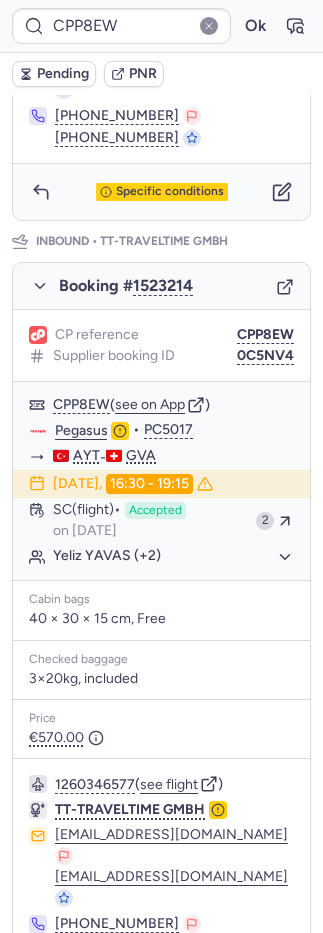 scroll, scrollTop: 942, scrollLeft: 0, axis: vertical 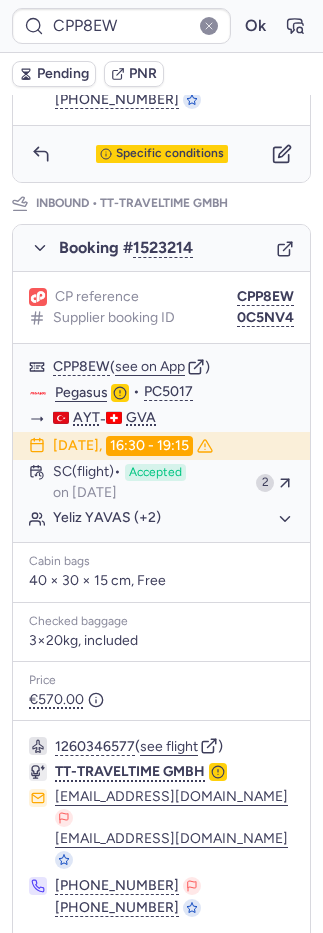 click 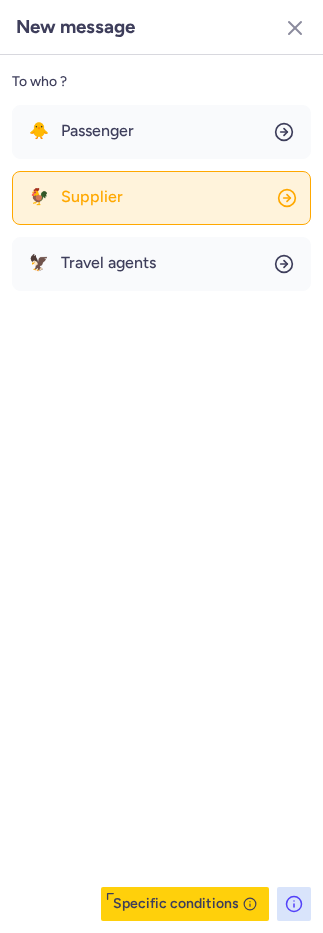 click on "🐓 Supplier" 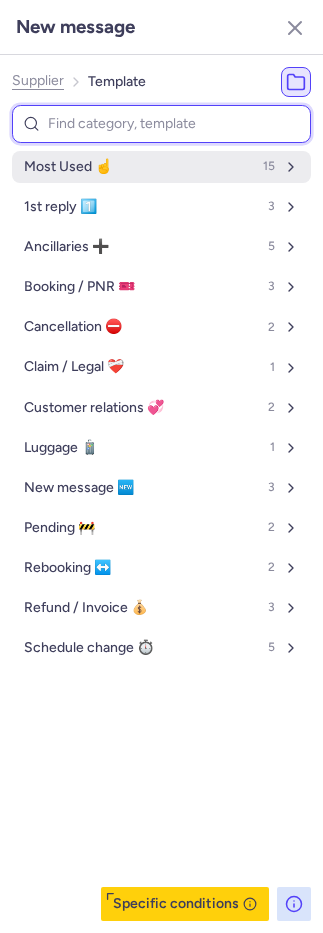 click on "Most Used ☝️ 15" at bounding box center [161, 167] 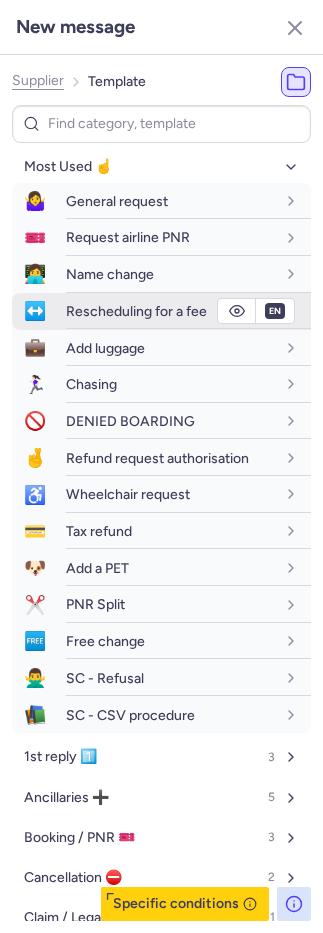 click on "Rescheduling for a fee" at bounding box center (136, 311) 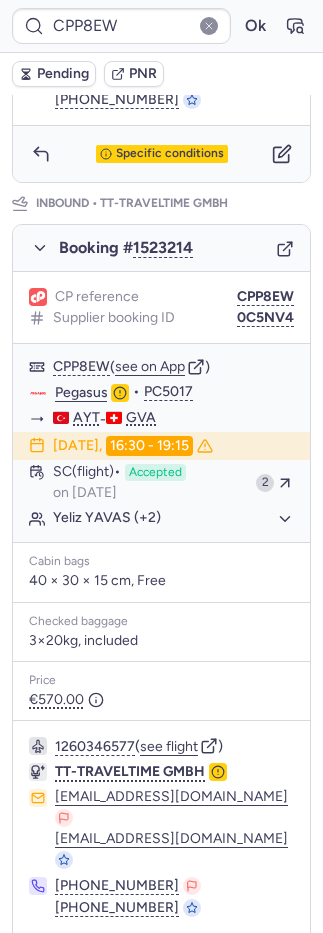 click 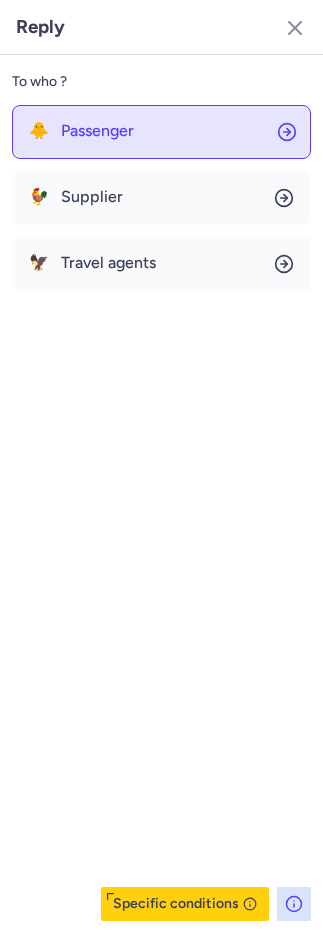 click on "Passenger" at bounding box center [97, 131] 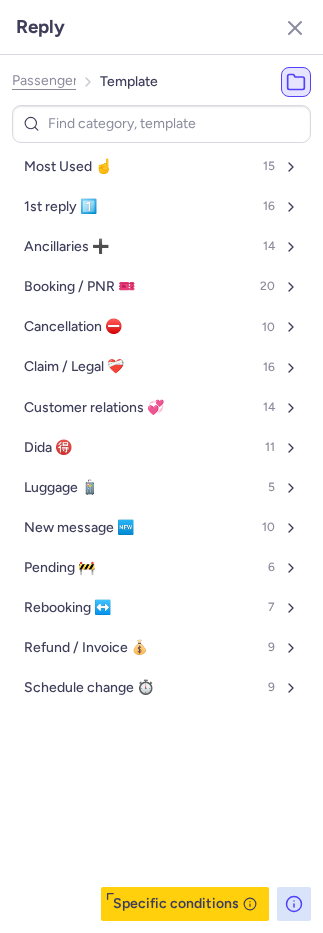 click on "Most Used ☝️" at bounding box center [68, 167] 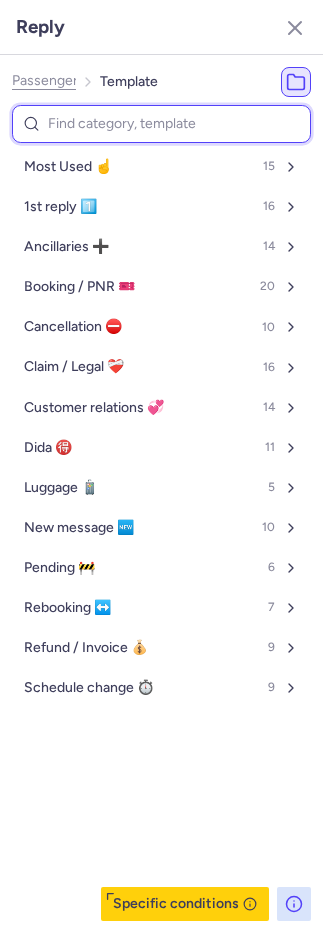 select on "en" 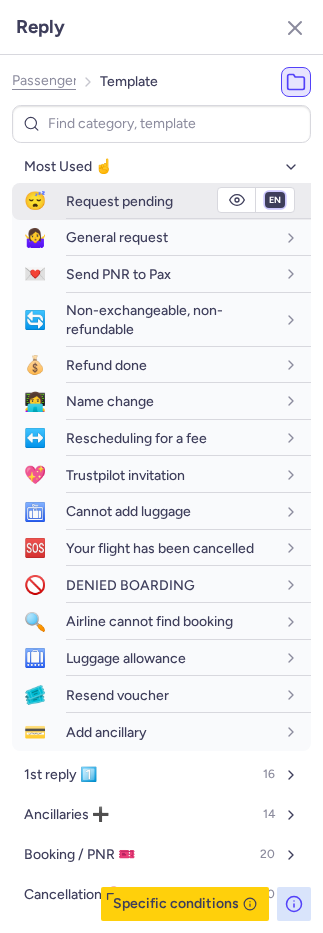 click on "fr en de nl pt es it ru" at bounding box center (275, 200) 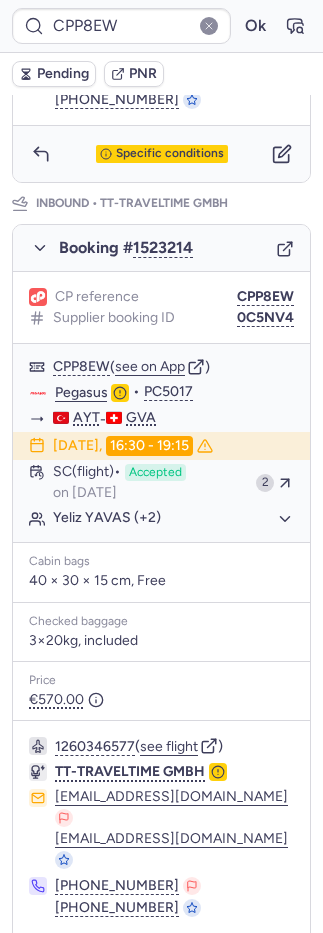 click on "Pending" at bounding box center (63, 74) 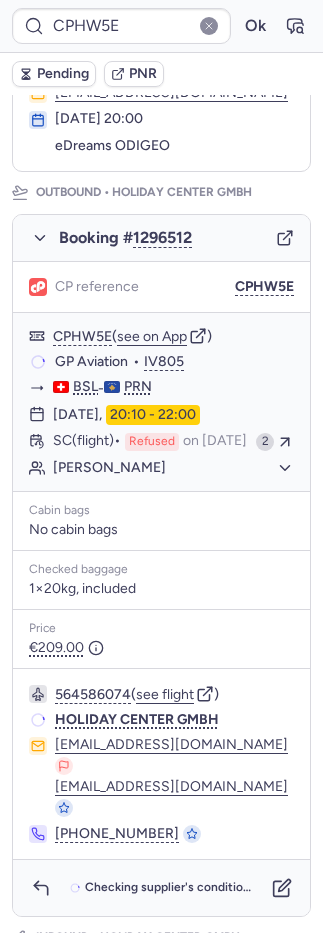 scroll, scrollTop: 240, scrollLeft: 0, axis: vertical 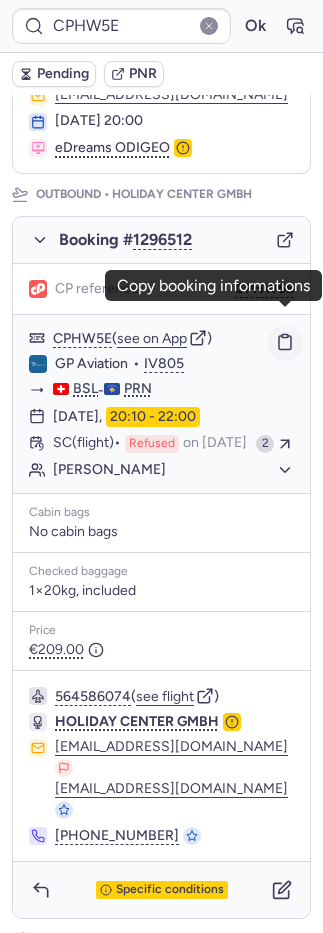 click 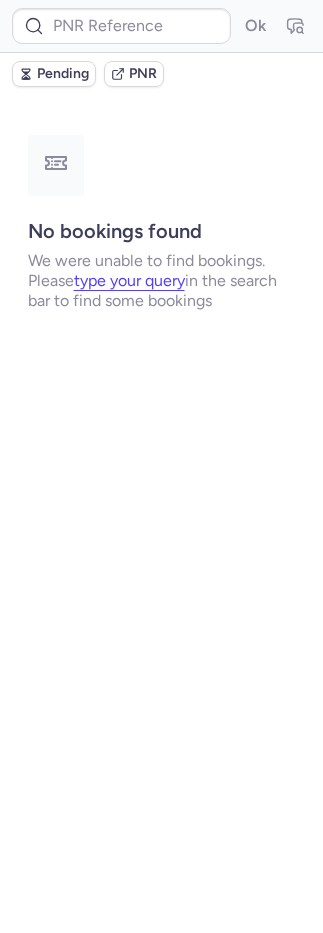 scroll, scrollTop: 0, scrollLeft: 0, axis: both 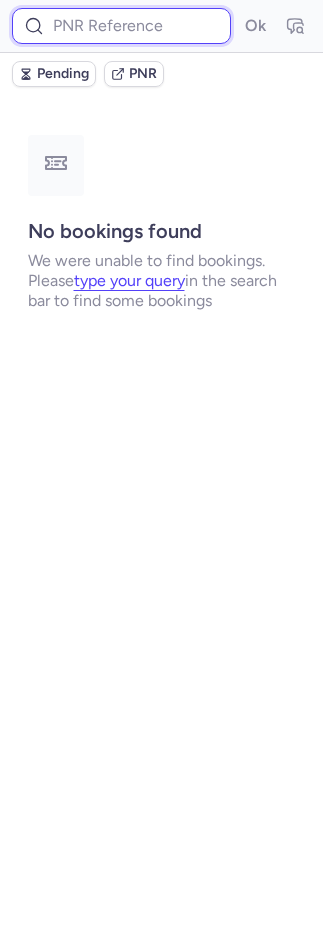 click at bounding box center [121, 26] 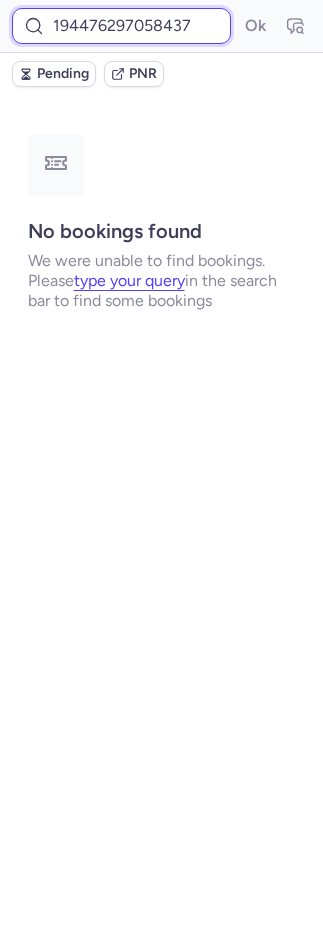 scroll, scrollTop: 0, scrollLeft: 34, axis: horizontal 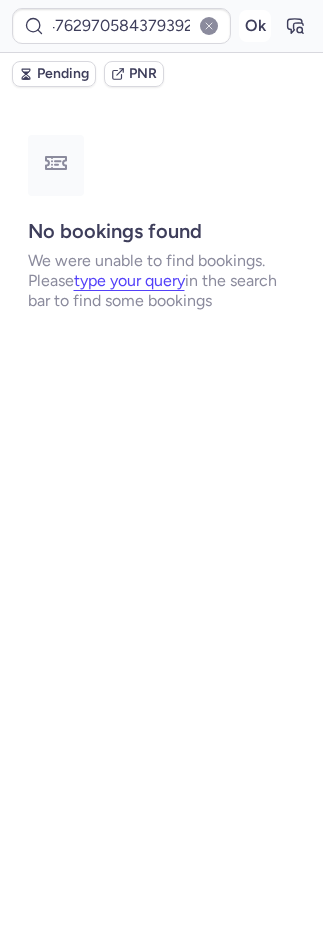 click on "Ok" at bounding box center (255, 26) 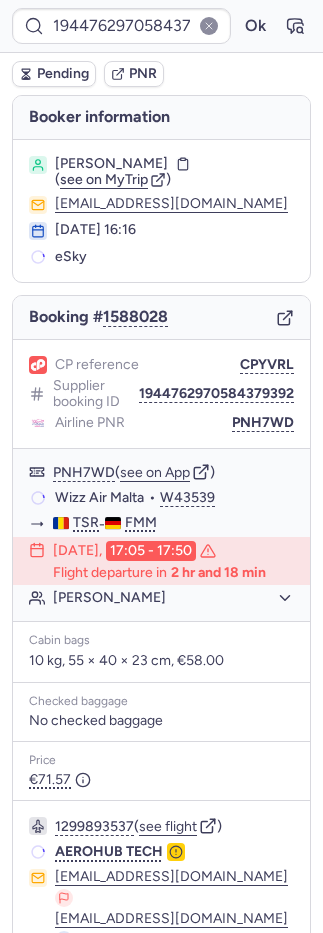 scroll, scrollTop: 82, scrollLeft: 0, axis: vertical 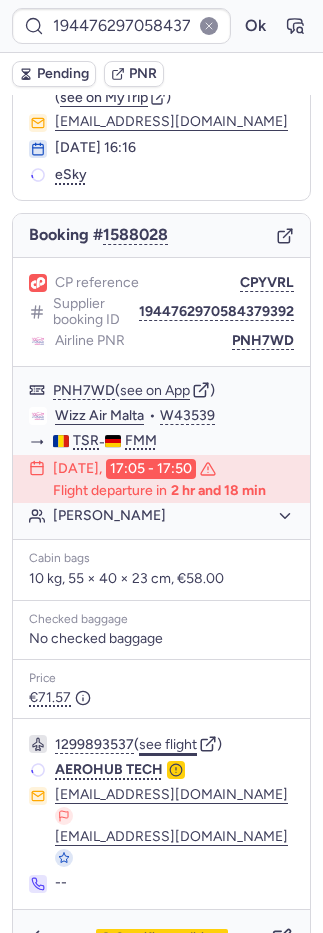 click on "see flight" 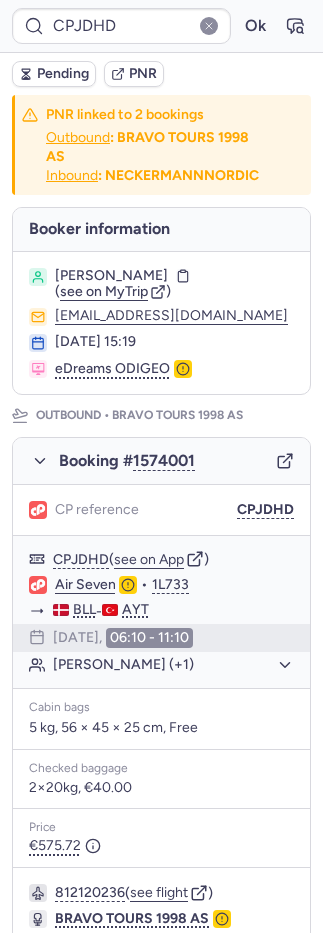 scroll, scrollTop: 956, scrollLeft: 0, axis: vertical 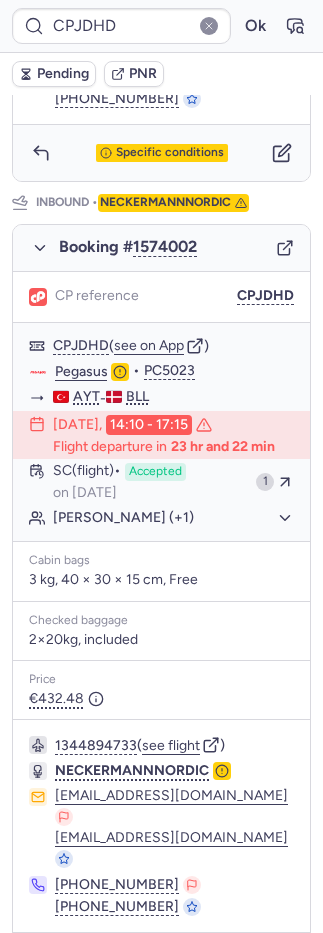 click on "Specific conditions" at bounding box center [161, 961] 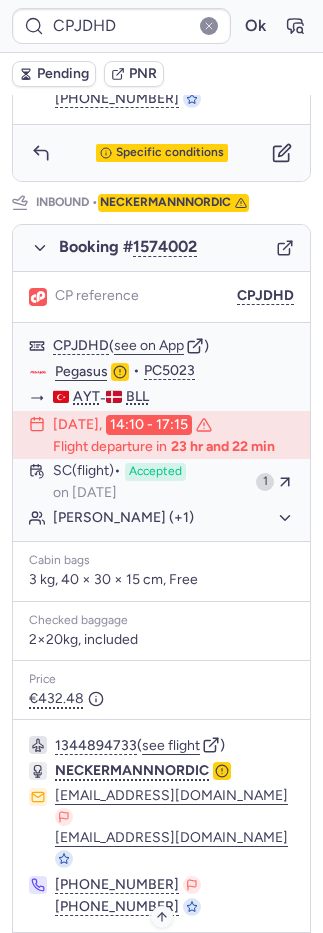 click on "Specific conditions" at bounding box center (162, 961) 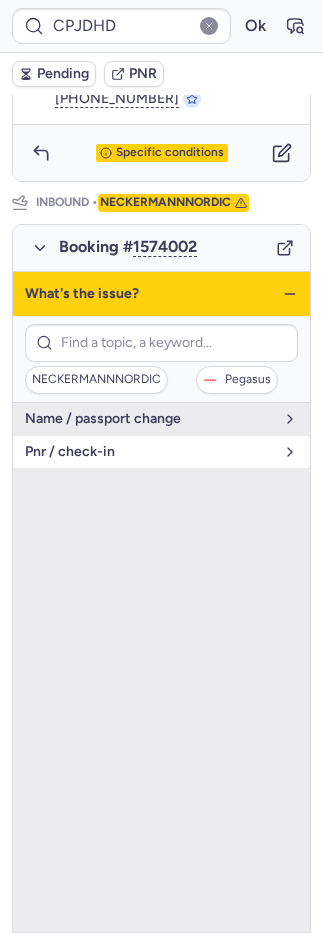 click on "pnr / check-in" at bounding box center [149, 452] 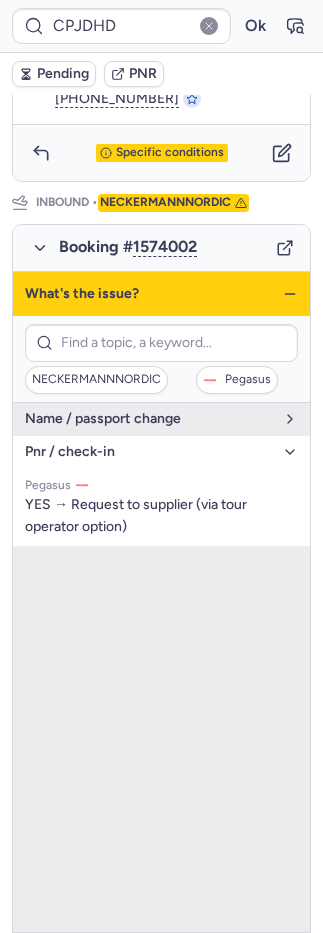 click on "pnr / check-in" at bounding box center [149, 452] 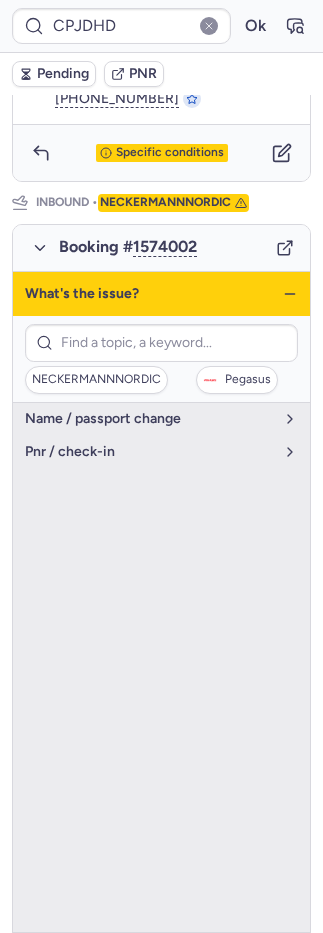 click on "Specific conditions" at bounding box center [170, 961] 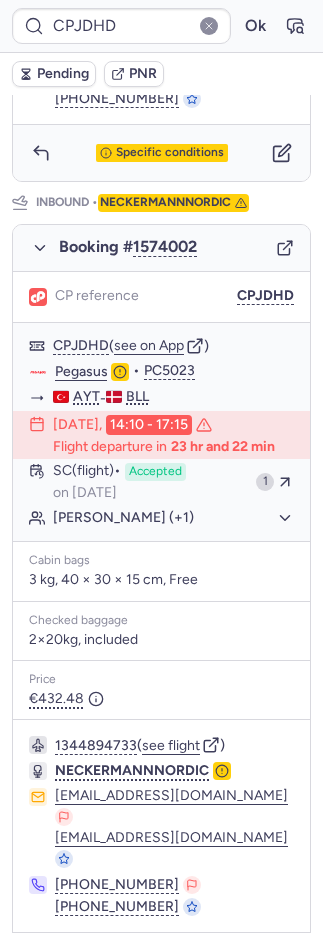 click at bounding box center (282, 961) 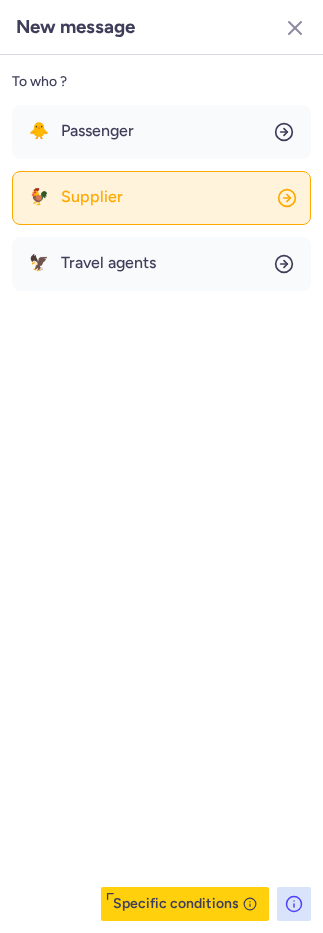 click on "Supplier" at bounding box center (92, 197) 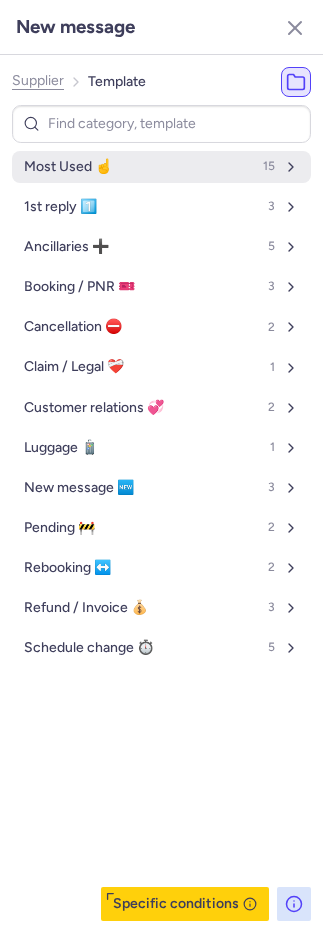 click on "Most Used ☝️ 15" at bounding box center [161, 167] 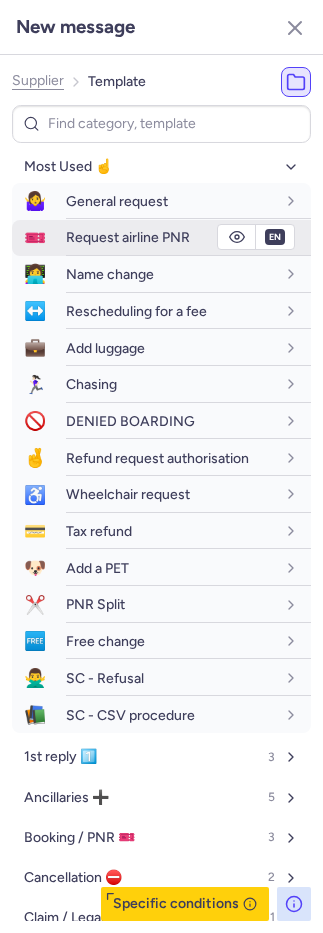 click on "Request airline PNR" at bounding box center [128, 237] 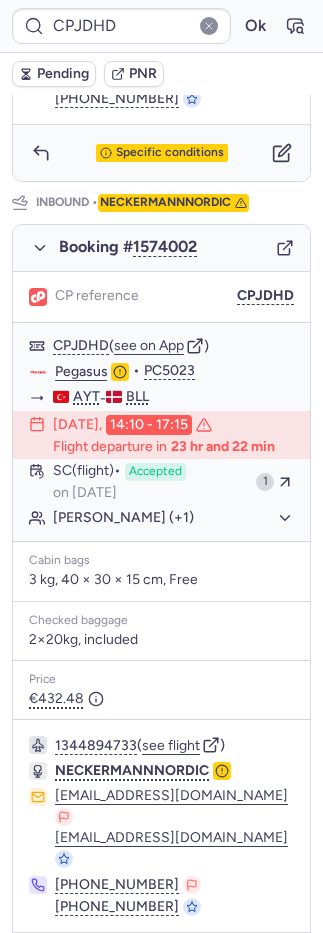 click 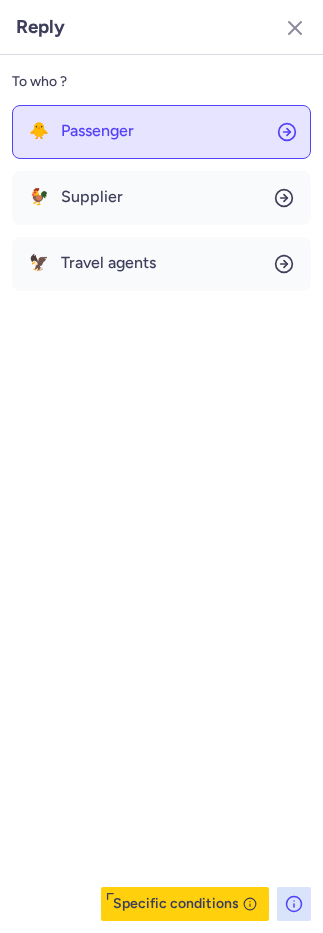 click on "🐥 Passenger" 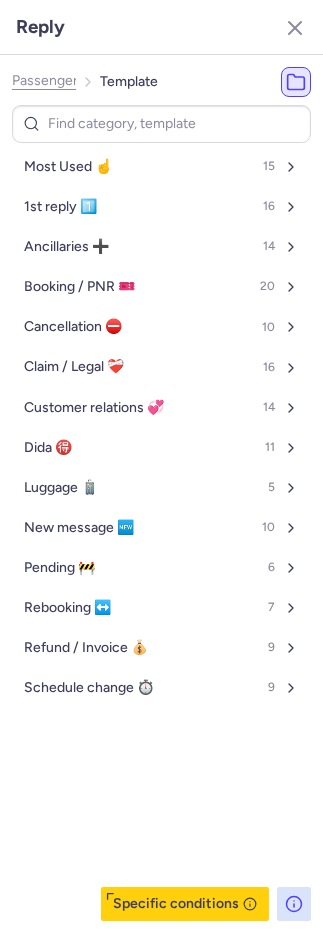click on "Most Used ☝️" at bounding box center (68, 167) 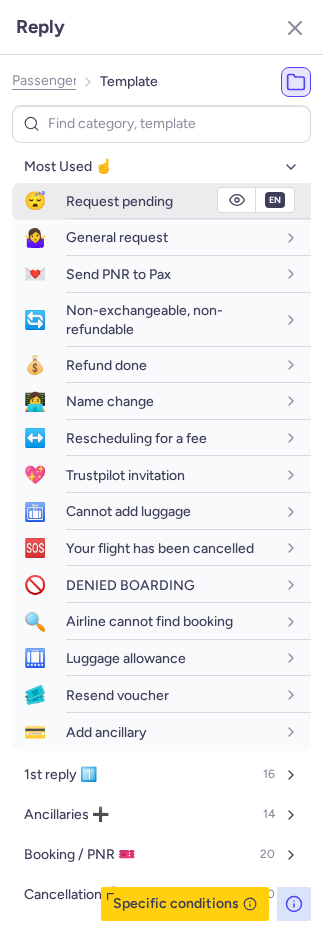 click on "Request pending" at bounding box center [119, 201] 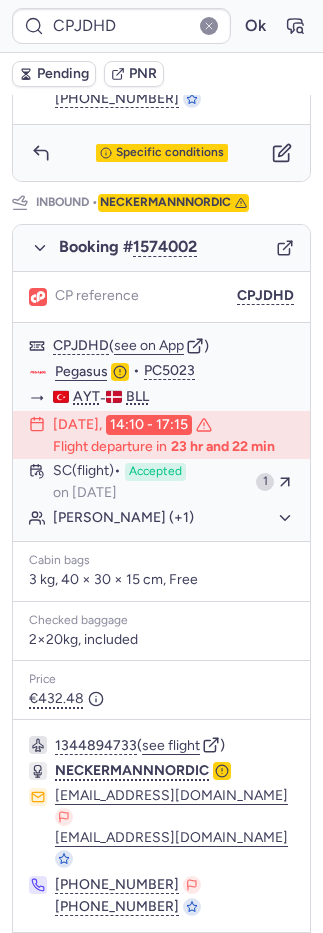 click on "Pending" at bounding box center (63, 74) 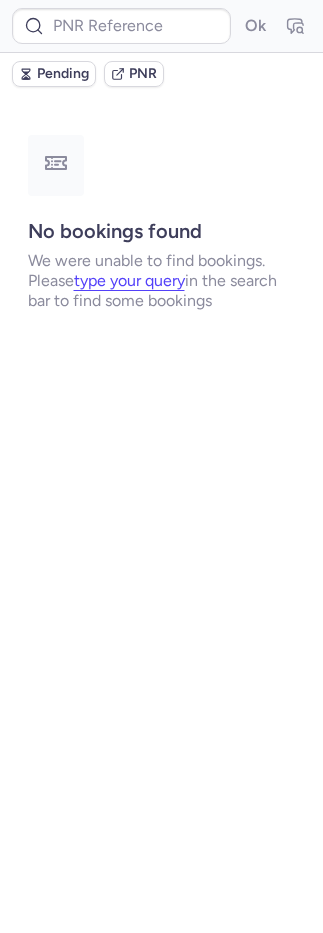 scroll, scrollTop: 0, scrollLeft: 0, axis: both 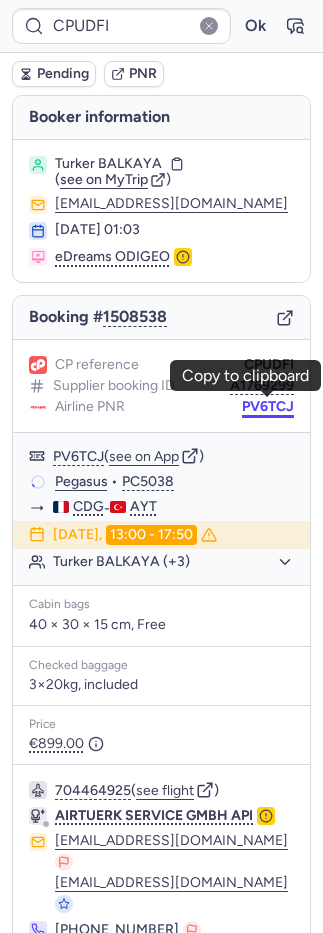 click on "PV6TCJ" at bounding box center (268, 407) 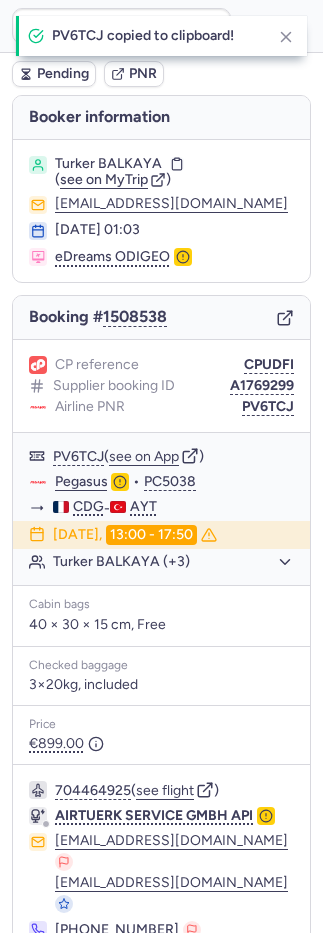 scroll, scrollTop: 68, scrollLeft: 0, axis: vertical 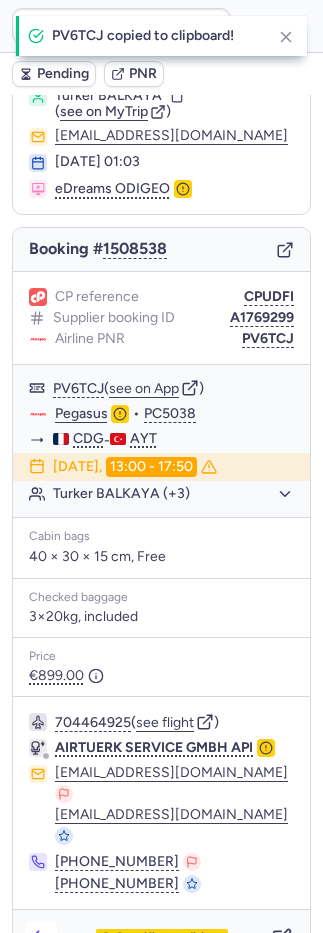 click 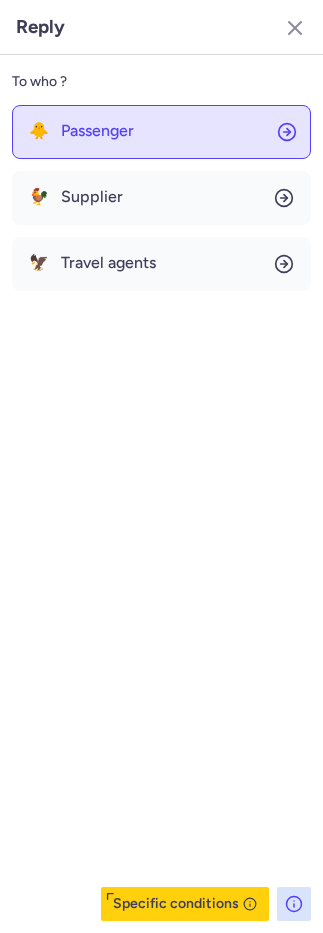 click on "🐥 Passenger" 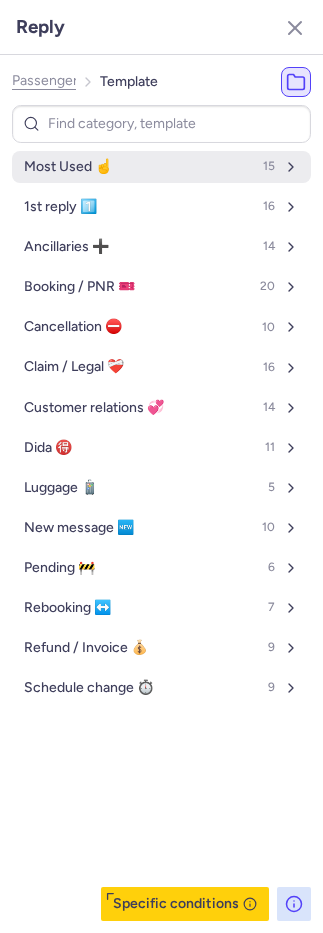 click on "Most Used ☝️ 15" at bounding box center [161, 167] 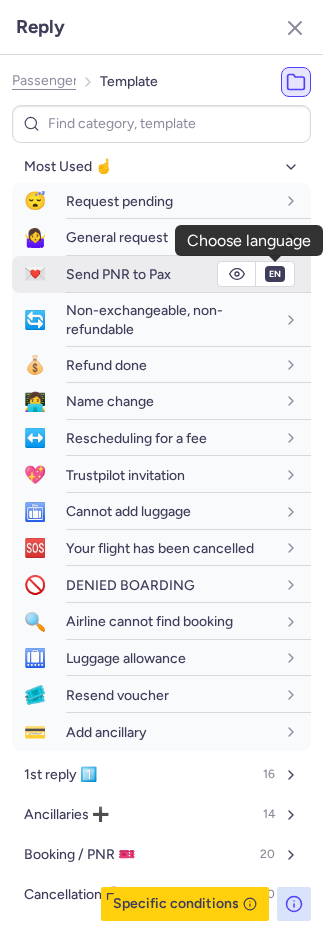 click on "fr en de nl pt es it ru en" at bounding box center (275, 274) 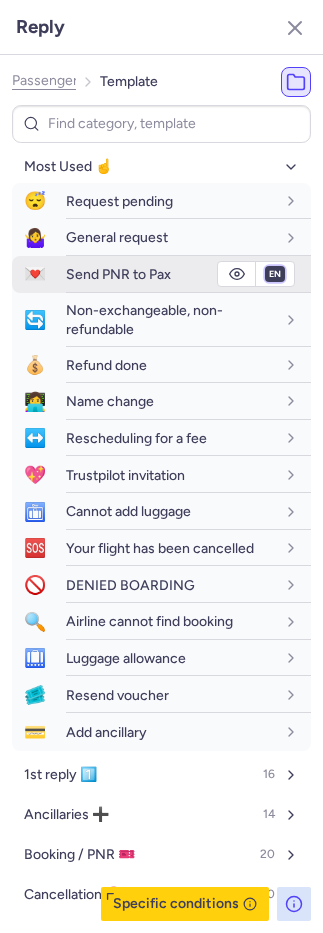 click on "fr en de nl pt es it ru" at bounding box center [275, 274] 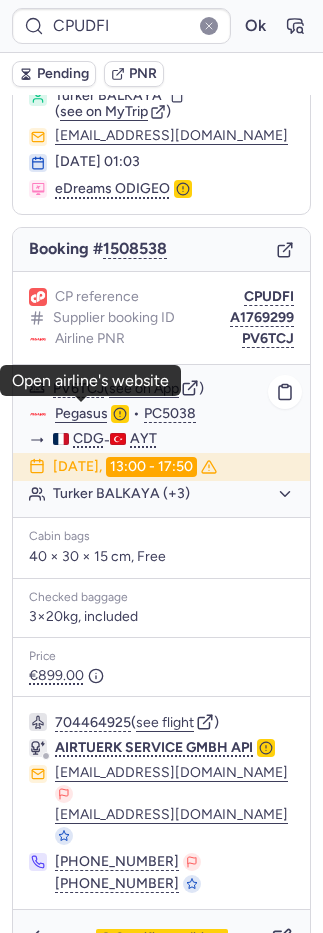 click on "Pegasus" 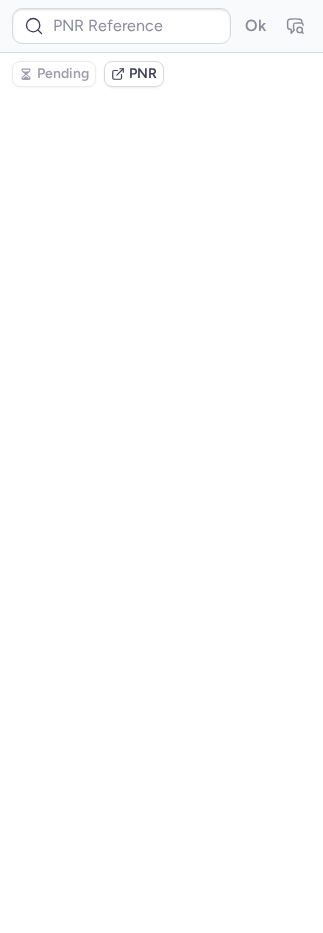 scroll, scrollTop: 0, scrollLeft: 0, axis: both 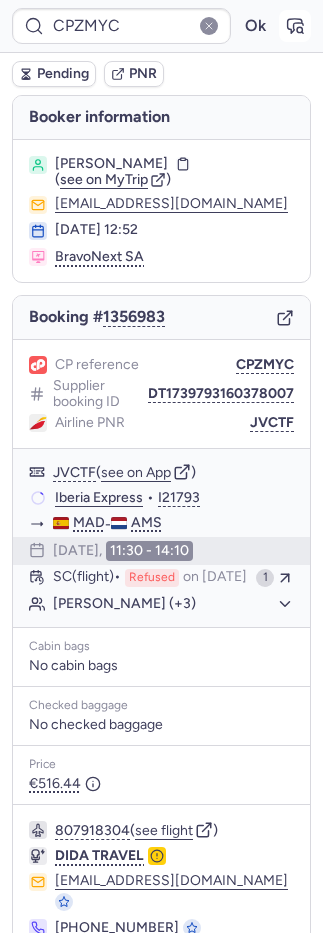 click 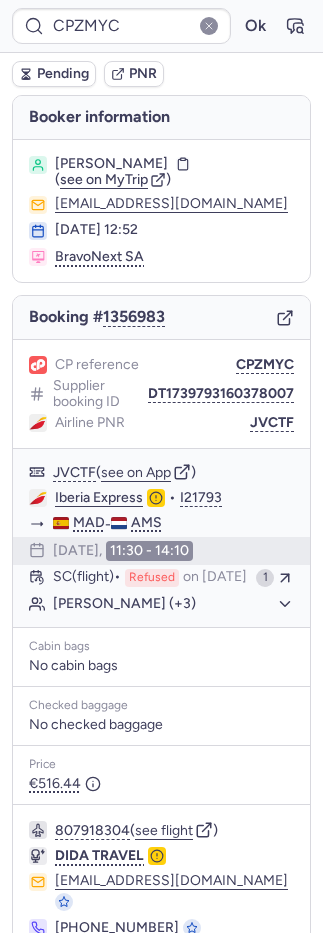 click on "PNR" at bounding box center [143, 74] 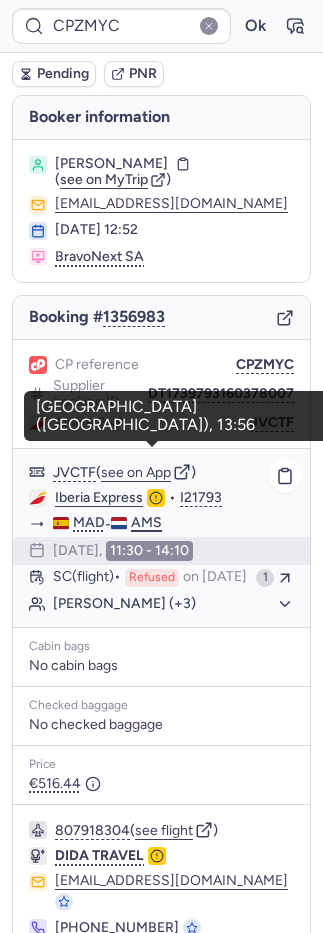 scroll, scrollTop: 84, scrollLeft: 0, axis: vertical 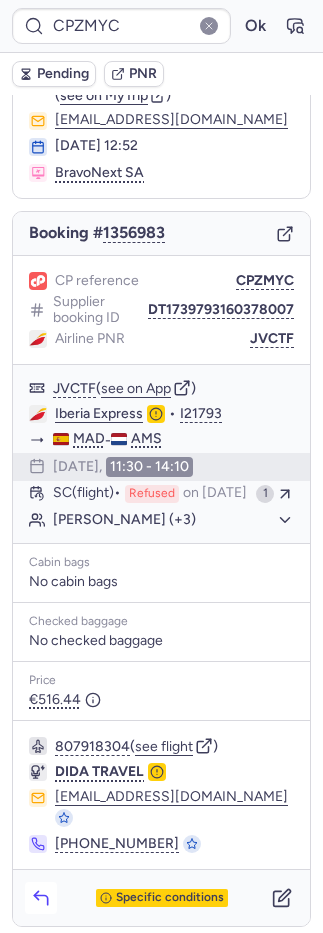 click 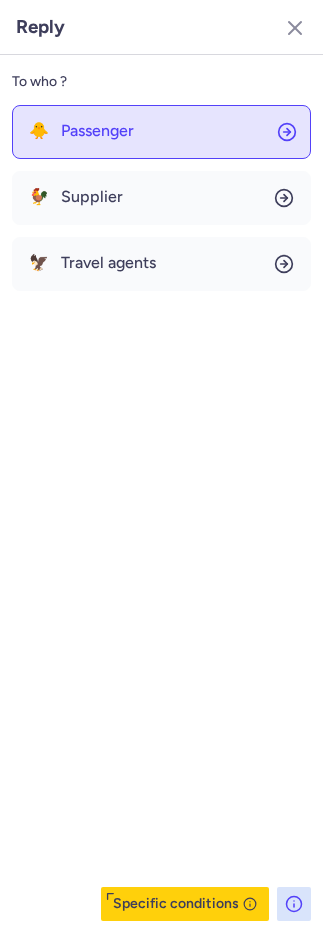 click on "Passenger" at bounding box center [97, 131] 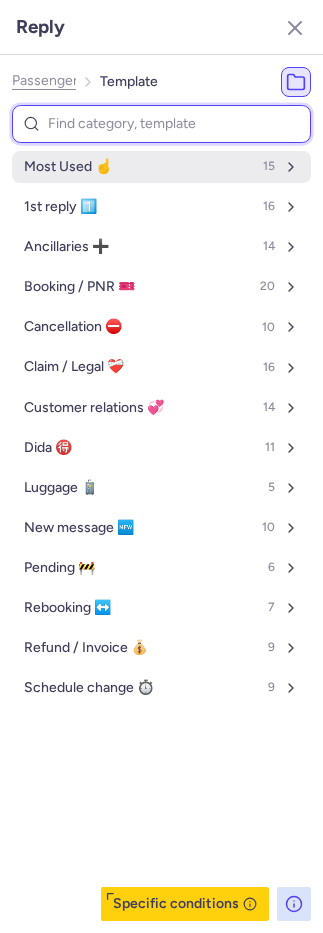 click on "Most Used ☝️" at bounding box center [68, 167] 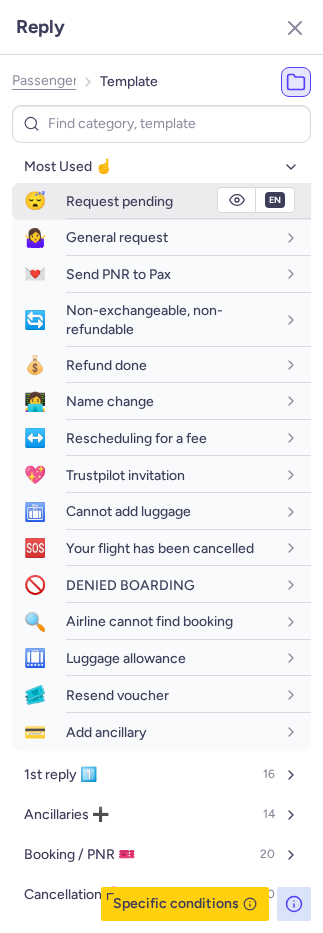 click on "Request pending" at bounding box center [170, 201] 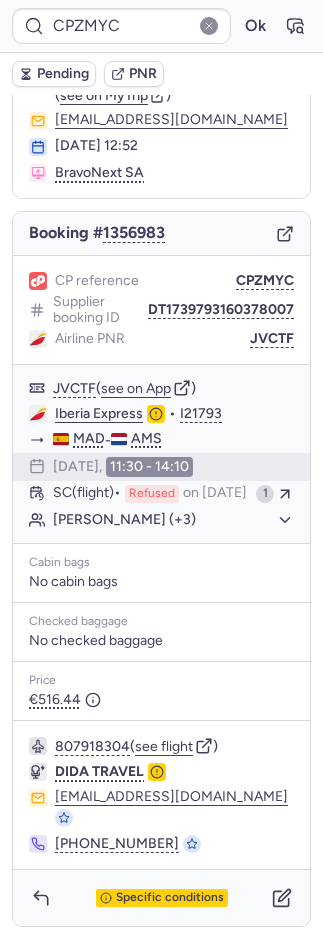click on "Pending" at bounding box center (63, 74) 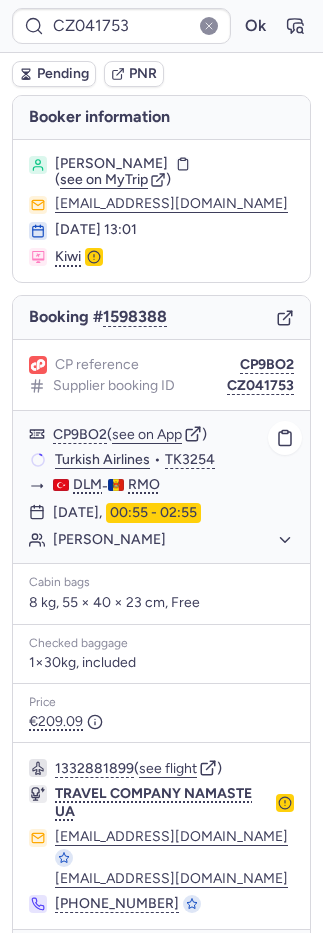 scroll, scrollTop: 40, scrollLeft: 0, axis: vertical 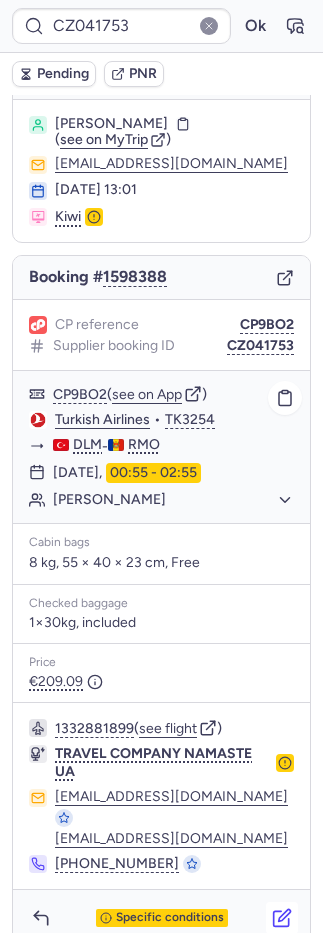 click 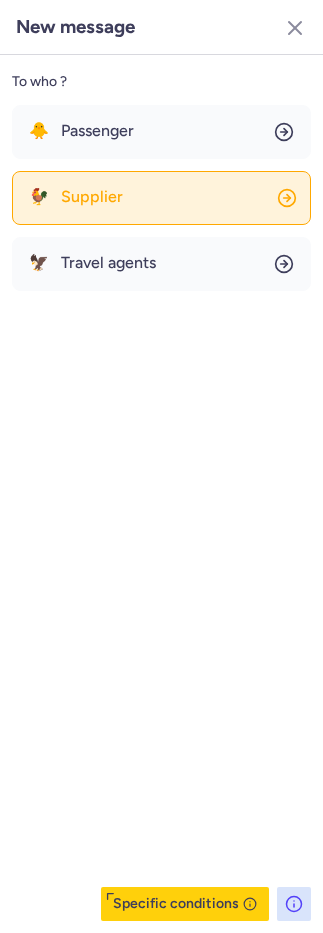 click on "🐓 Supplier" 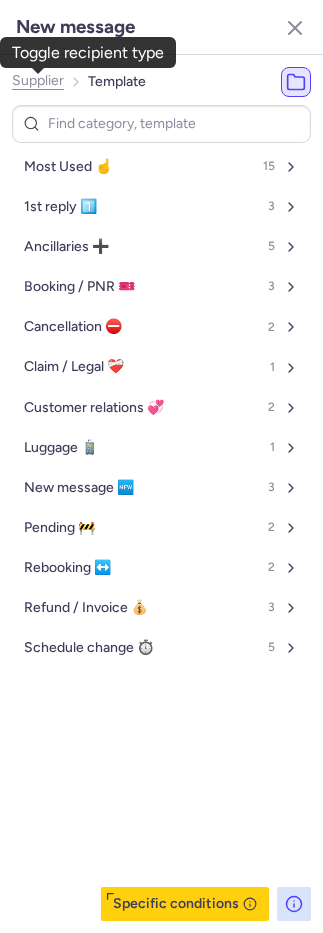 click on "Supplier" 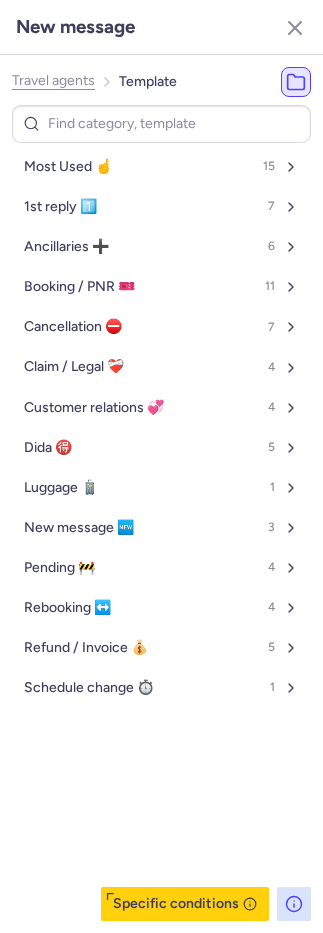 click on "Travel agents" 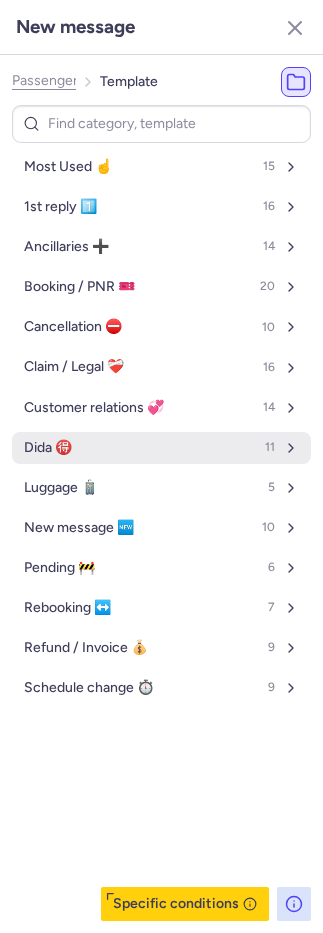 click on "Dida 🉐 11" at bounding box center [161, 448] 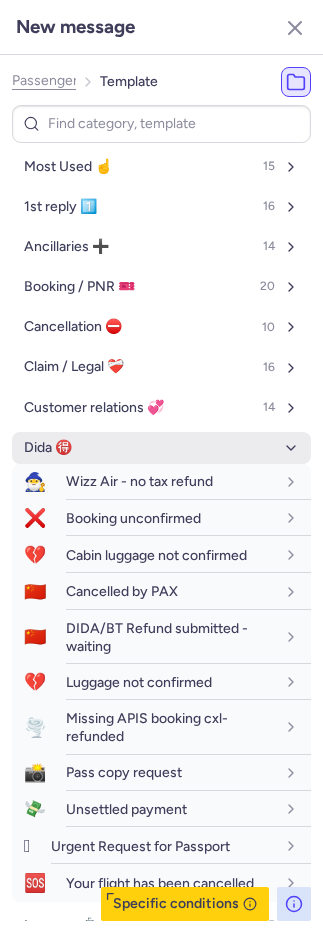 scroll, scrollTop: 262, scrollLeft: 0, axis: vertical 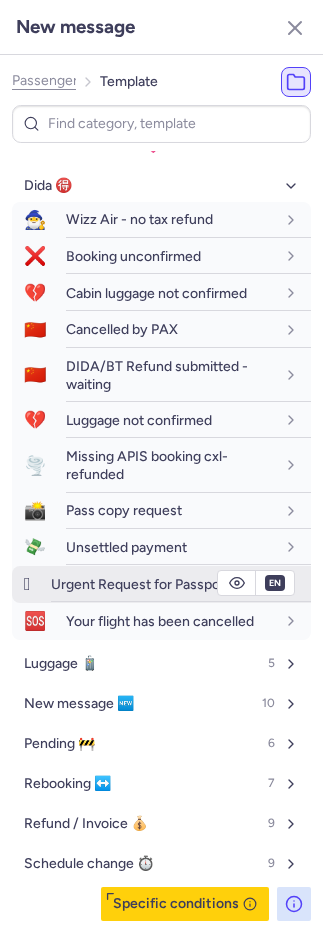 click on "Urgent Request for Passport" at bounding box center [140, 584] 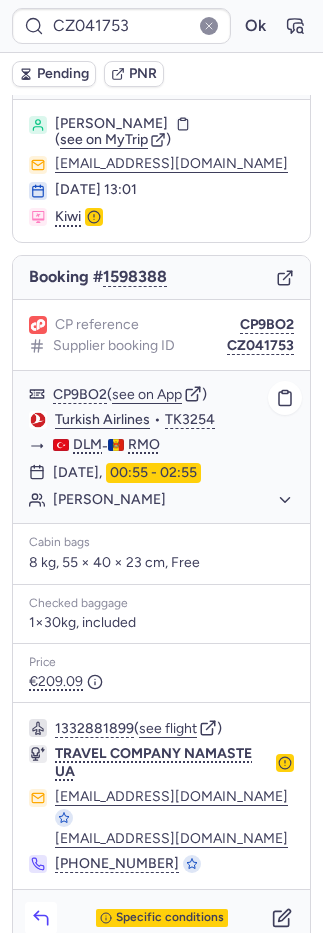 click 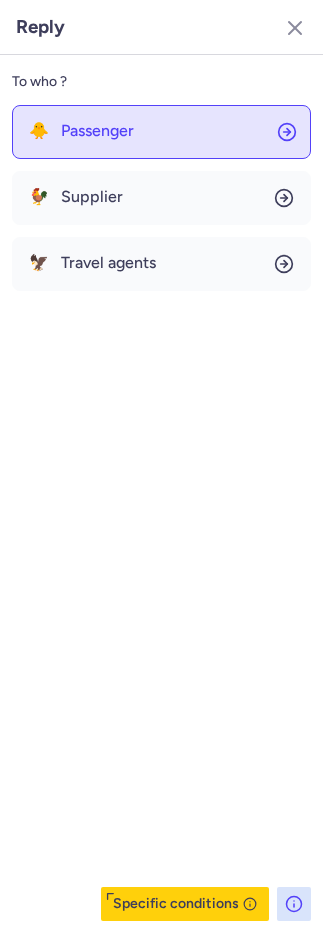 click on "🐥 Passenger" 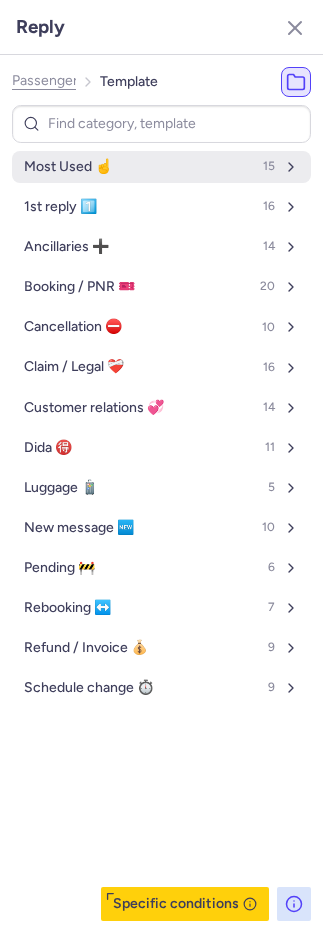 click on "Most Used ☝️" at bounding box center [68, 167] 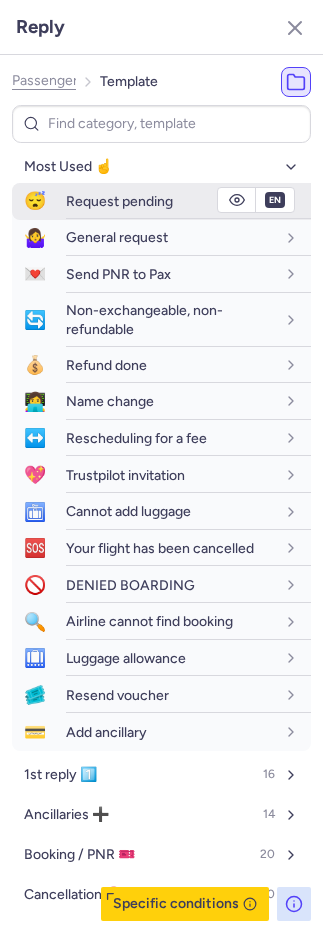 click on "Request pending" at bounding box center (119, 201) 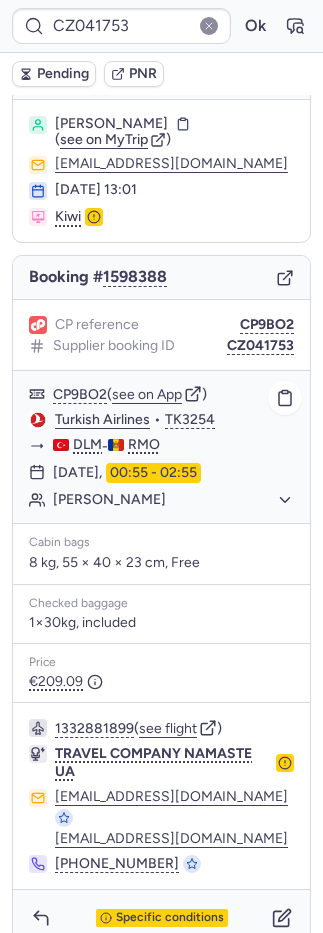 click on "Pending" at bounding box center (63, 74) 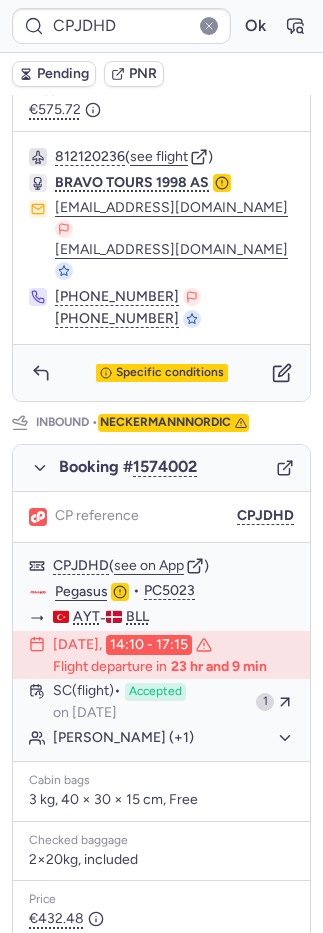scroll, scrollTop: 956, scrollLeft: 0, axis: vertical 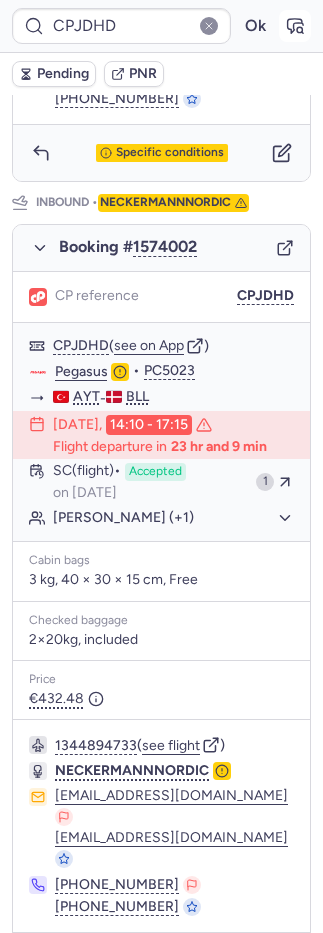 click 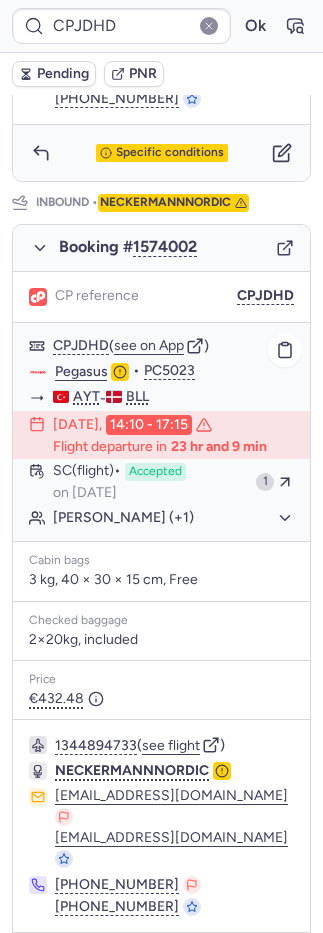 click on "CPJDHD  ( see on App )  Pegasus  •  PC5023 AYT  -  BLL 21 Jul 2025,  14:10 - 17:15  Flight departure in  23 hr and 9 min SC   (flight)  Accepted  on Jul 20, 2025 1 Carsten Gehlert JENSEN (+1)" at bounding box center [161, 432] 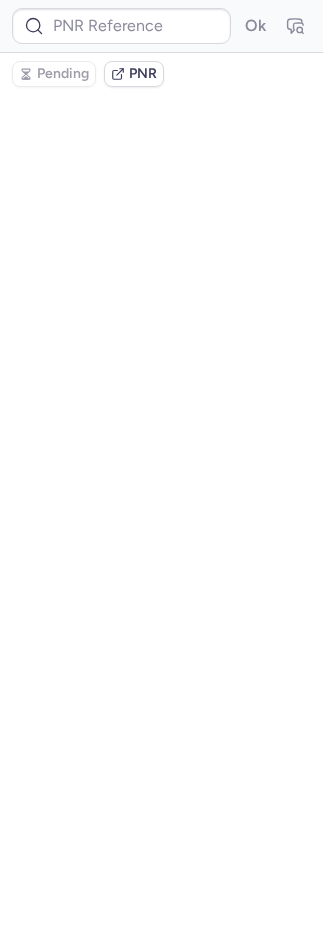 scroll, scrollTop: 0, scrollLeft: 0, axis: both 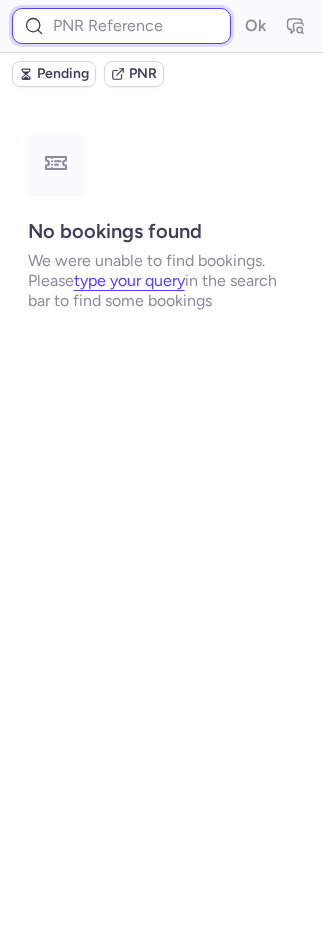 click at bounding box center (121, 26) 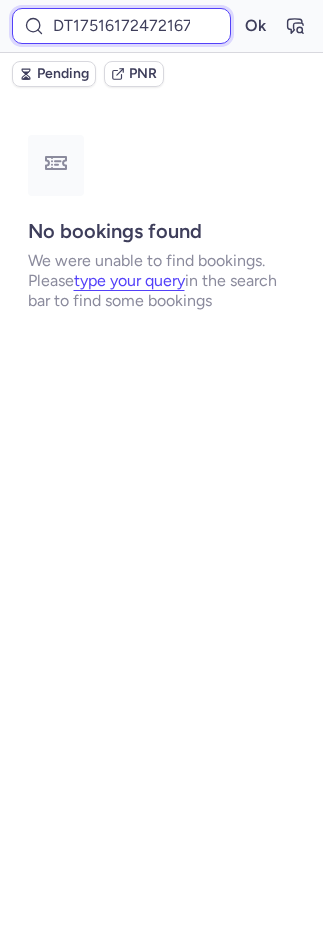 scroll, scrollTop: 0, scrollLeft: 14, axis: horizontal 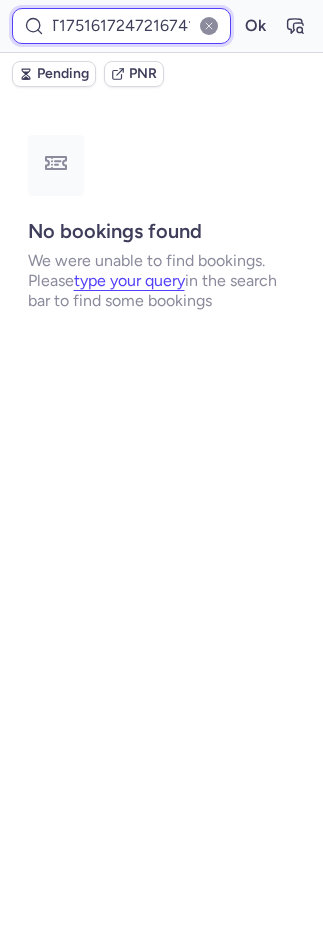 click on "Ok" at bounding box center (255, 26) 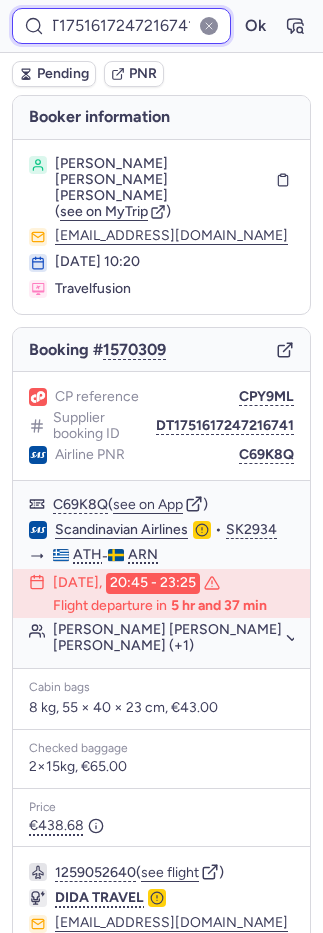 scroll, scrollTop: 0, scrollLeft: 0, axis: both 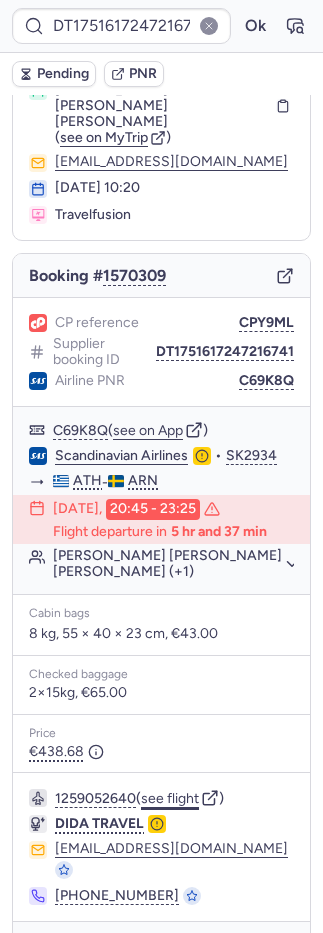click on "see flight" 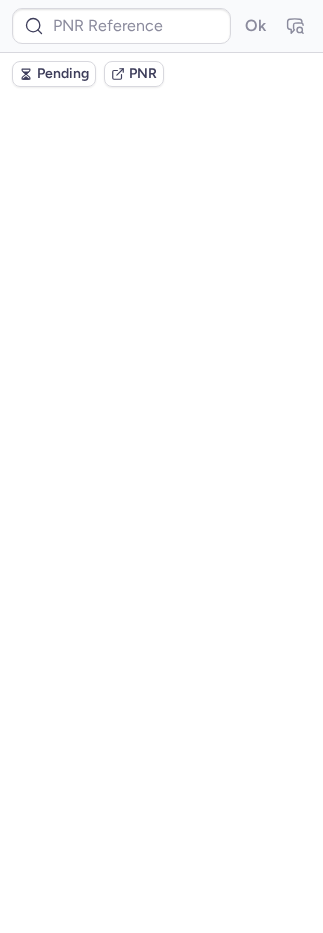 scroll, scrollTop: 0, scrollLeft: 0, axis: both 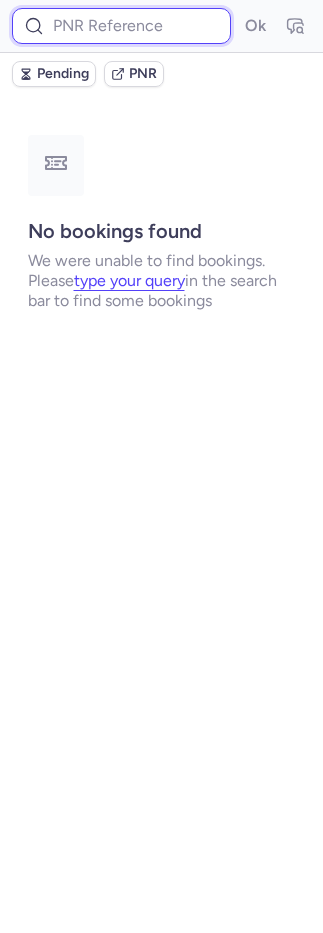 click at bounding box center (121, 26) 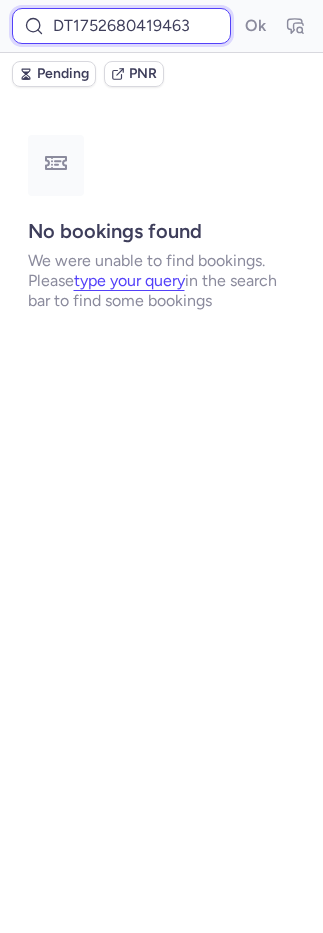 scroll, scrollTop: 0, scrollLeft: 22, axis: horizontal 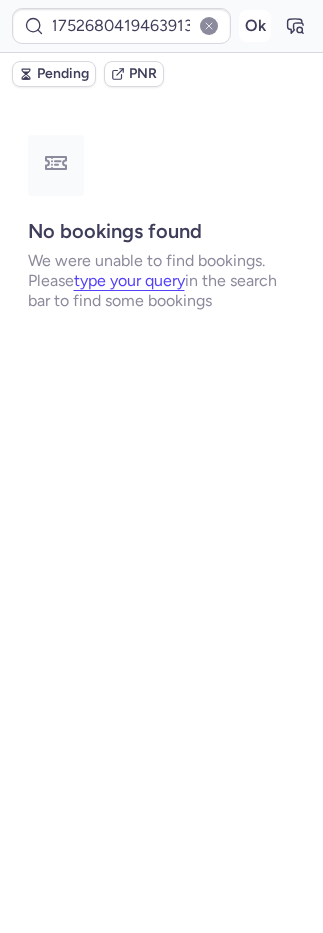click on "Ok" at bounding box center (255, 26) 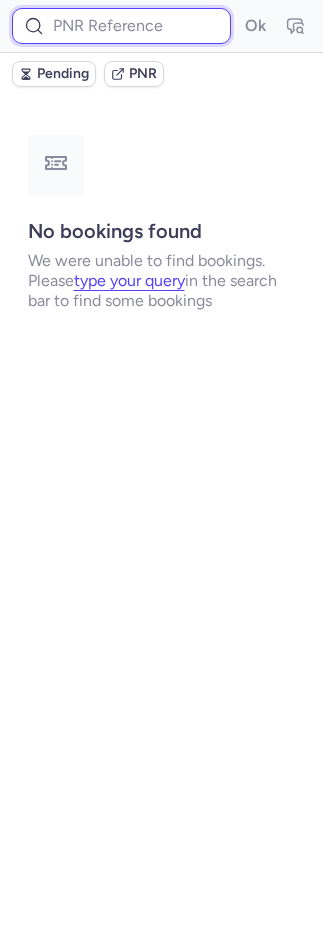 click at bounding box center (121, 26) 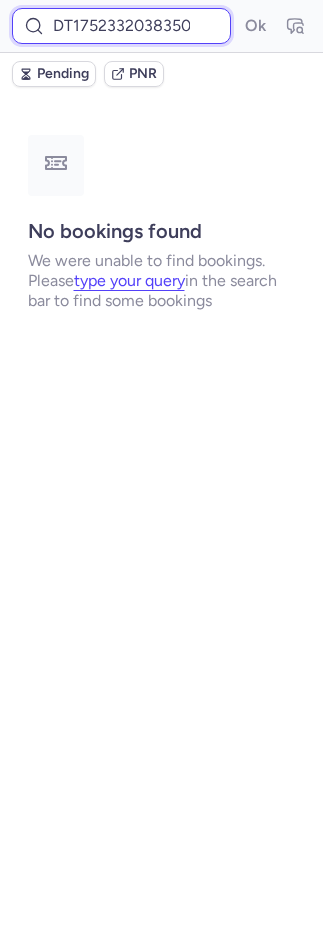 scroll, scrollTop: 0, scrollLeft: 24, axis: horizontal 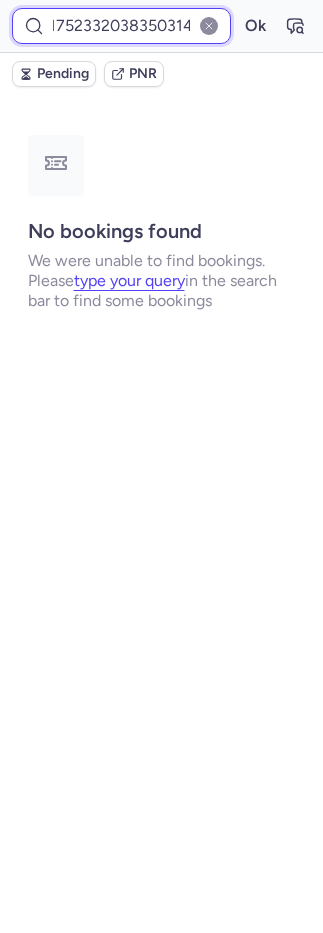 click on "Ok" at bounding box center [255, 26] 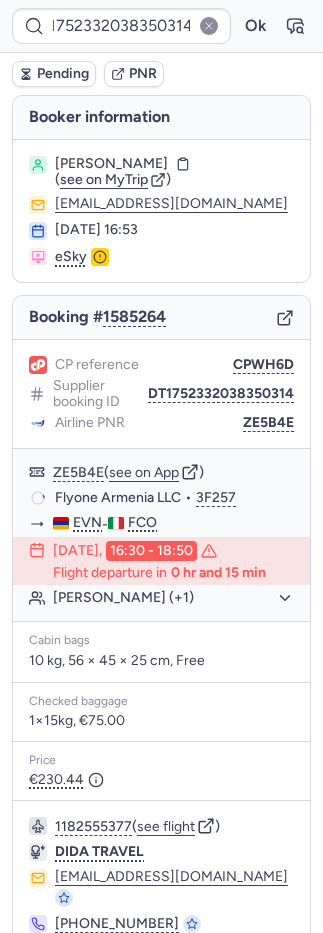 scroll, scrollTop: 0, scrollLeft: 0, axis: both 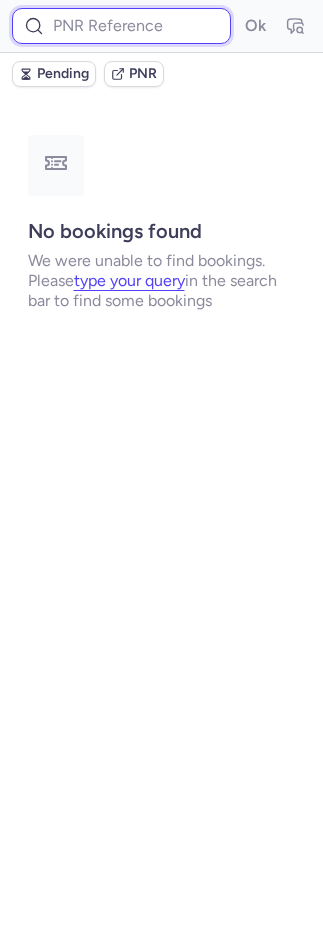 click at bounding box center [121, 26] 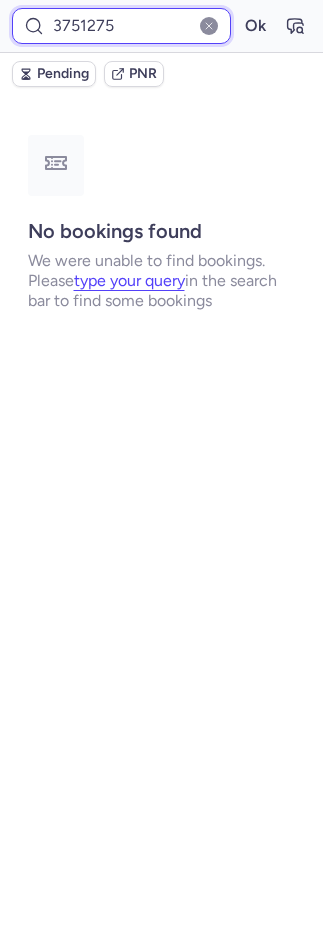 click on "Ok" at bounding box center (255, 26) 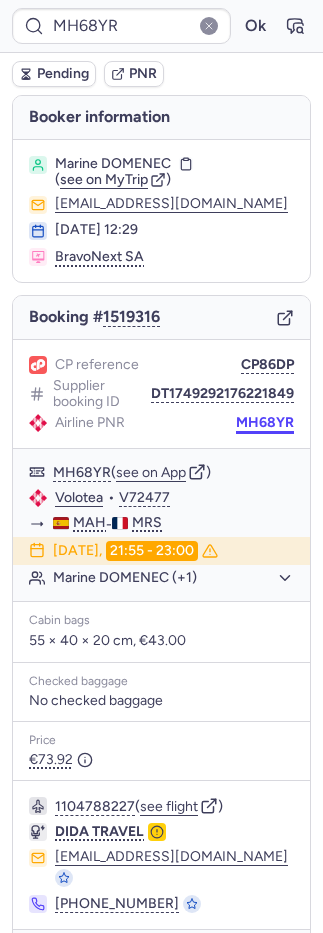 click on "MH68YR" at bounding box center (265, 423) 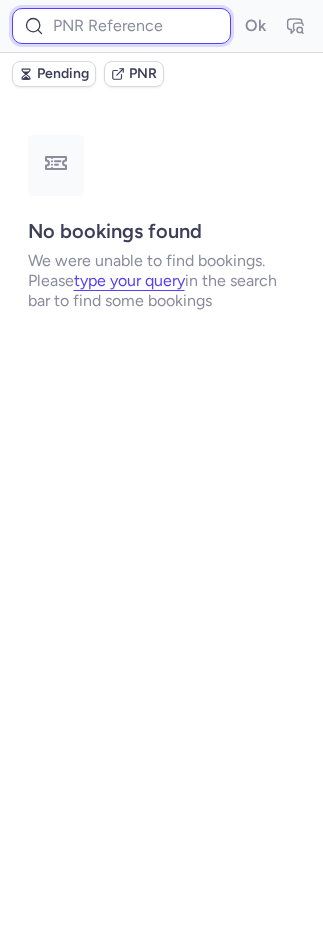click at bounding box center [121, 26] 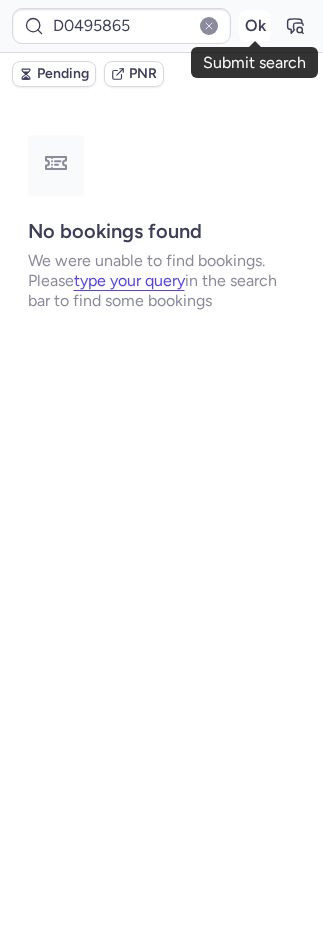 click on "Ok" at bounding box center [255, 26] 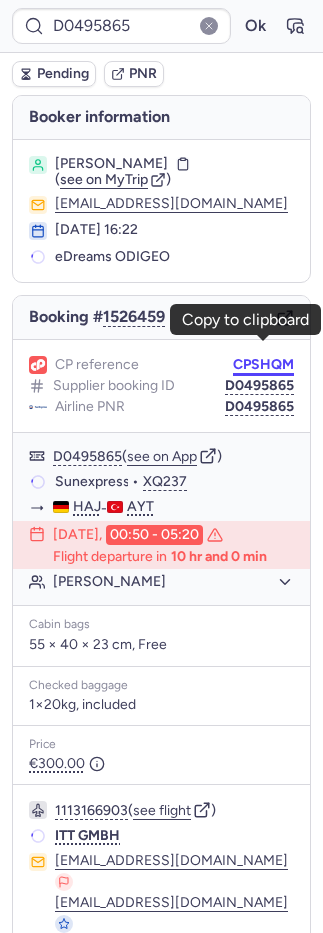 click on "CPSHQM" at bounding box center [263, 365] 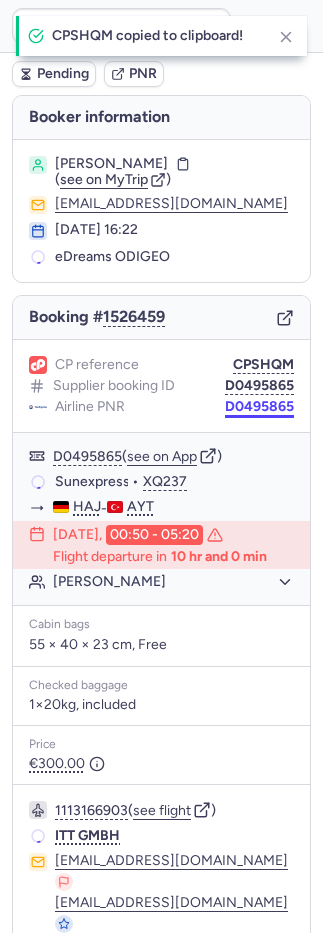 click on "D0495865" at bounding box center (259, 407) 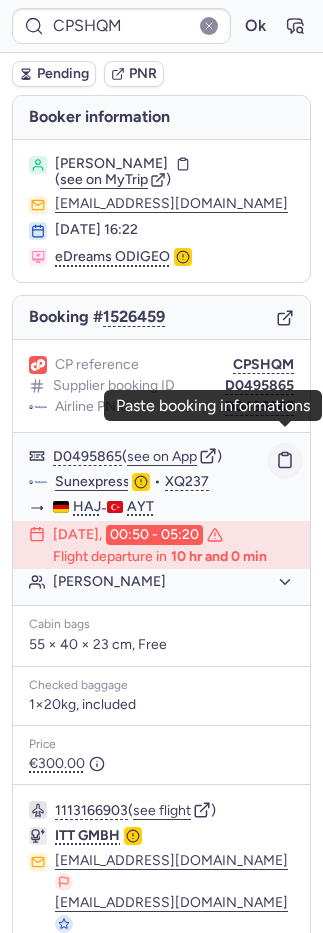 click 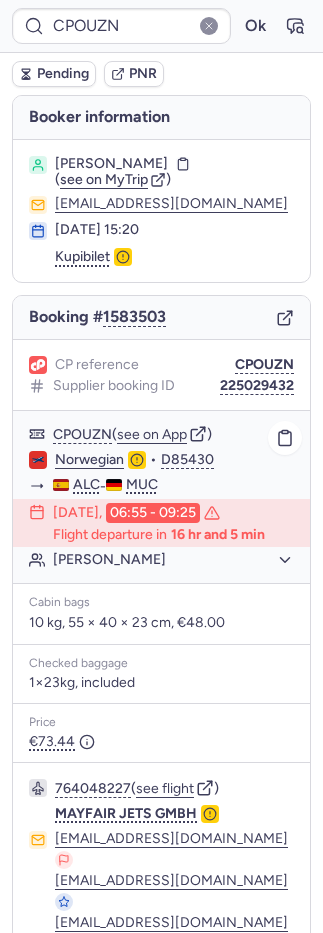 scroll, scrollTop: 108, scrollLeft: 0, axis: vertical 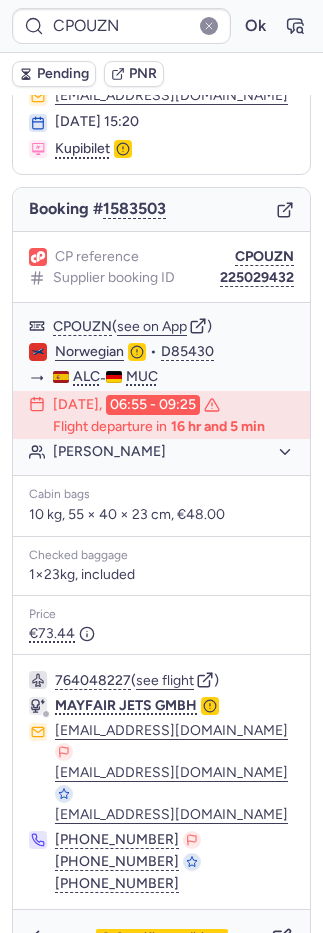 click on "Specific conditions" at bounding box center (161, 938) 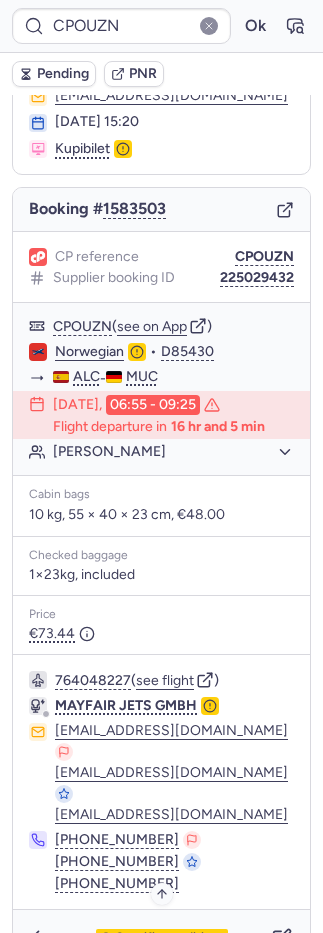 click on "Specific conditions" at bounding box center [170, 938] 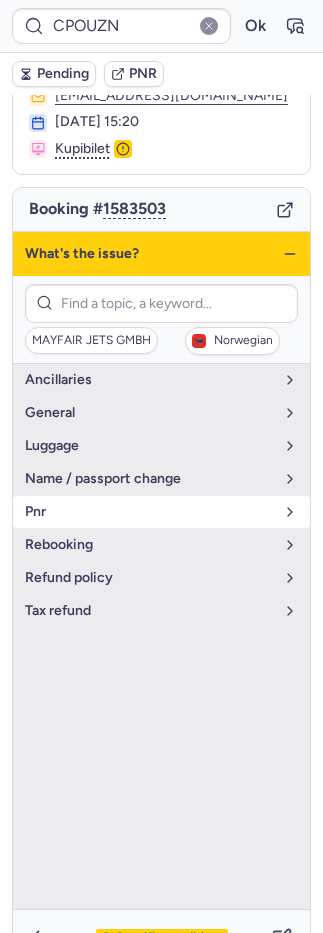 click on "pnr" at bounding box center [161, 512] 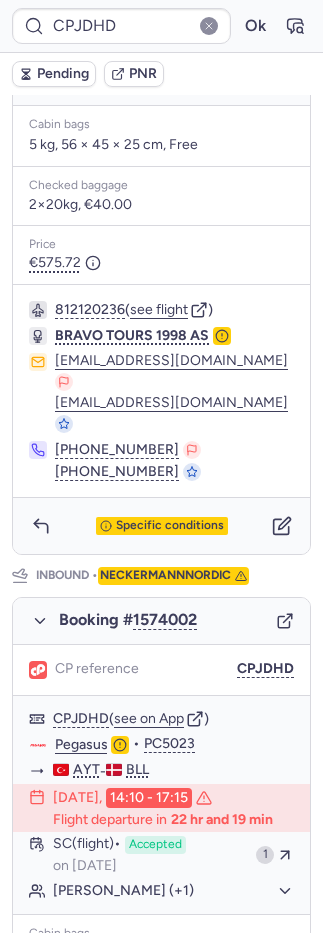scroll, scrollTop: 956, scrollLeft: 0, axis: vertical 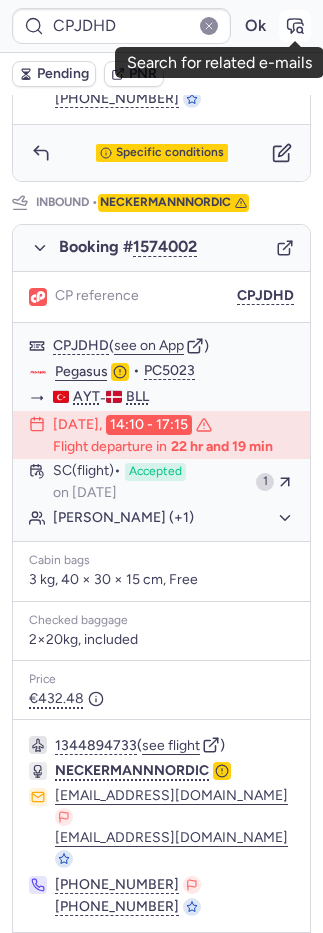 click 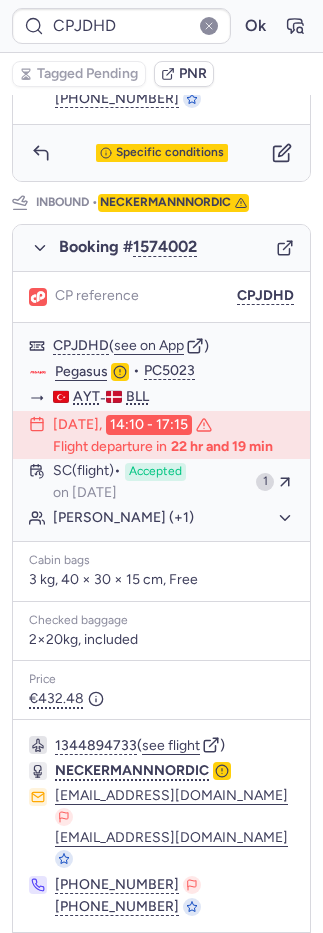 click 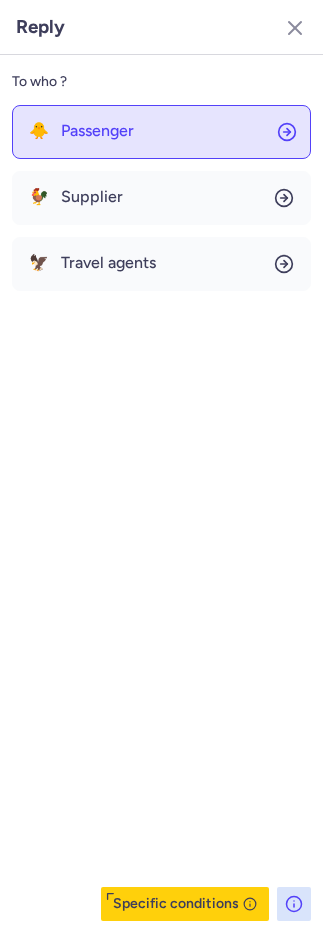 click on "Passenger" at bounding box center (97, 131) 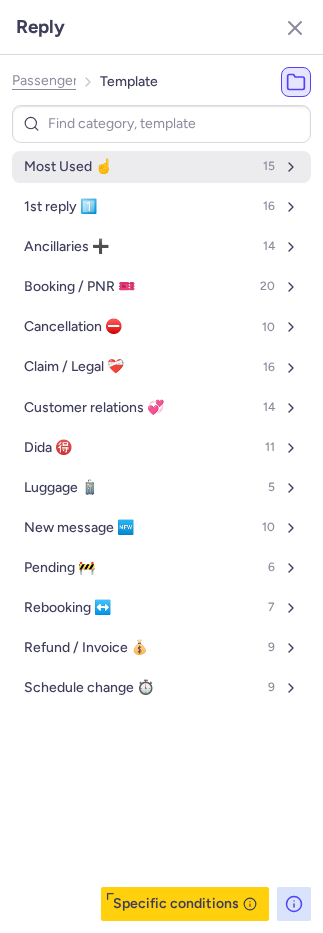 click on "Most Used ☝️ 15" at bounding box center [161, 167] 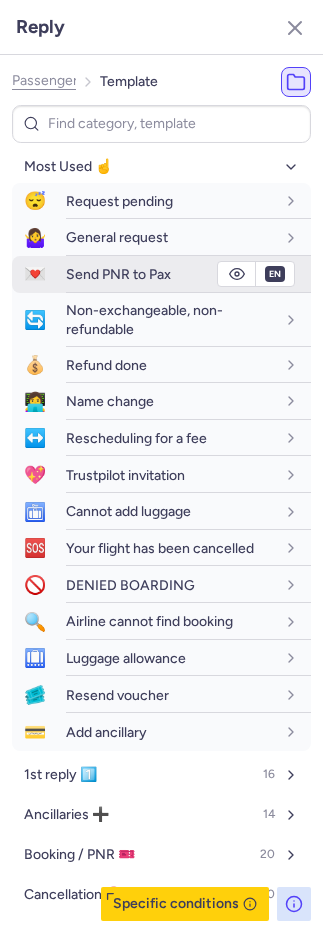 click on "Send PNR to Pax" at bounding box center (188, 274) 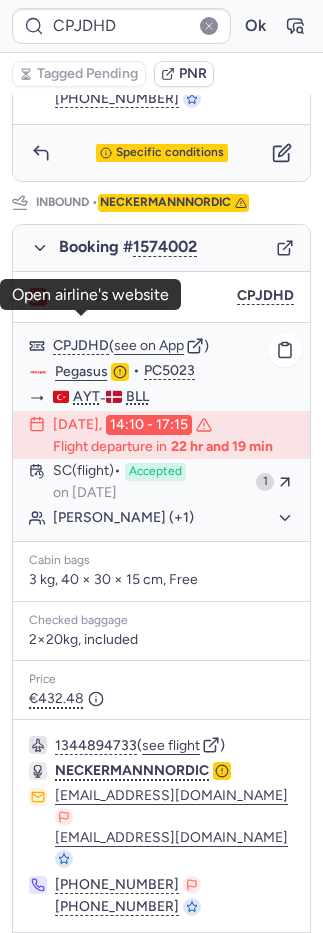 click on "Pegasus" 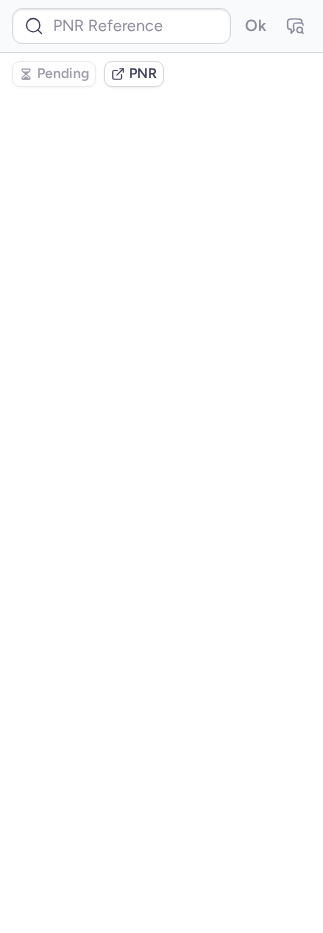 scroll, scrollTop: 0, scrollLeft: 0, axis: both 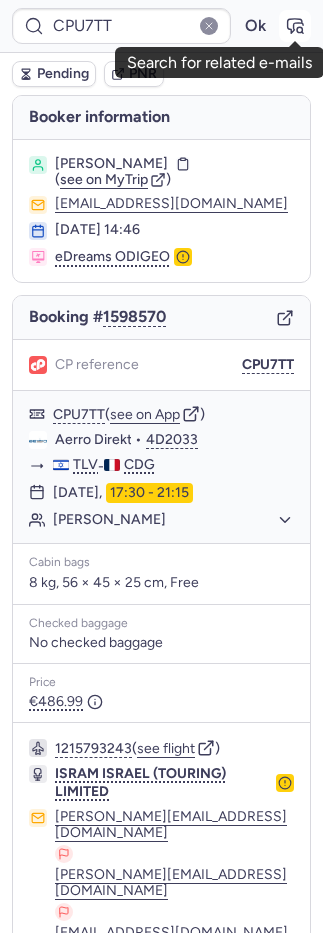click 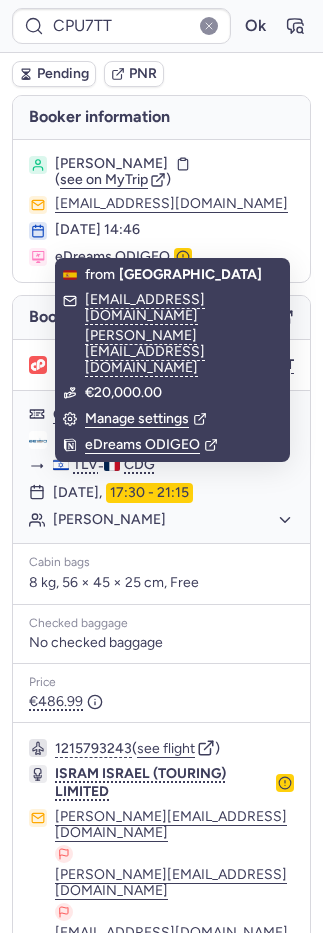 click on "Pending" at bounding box center [54, 74] 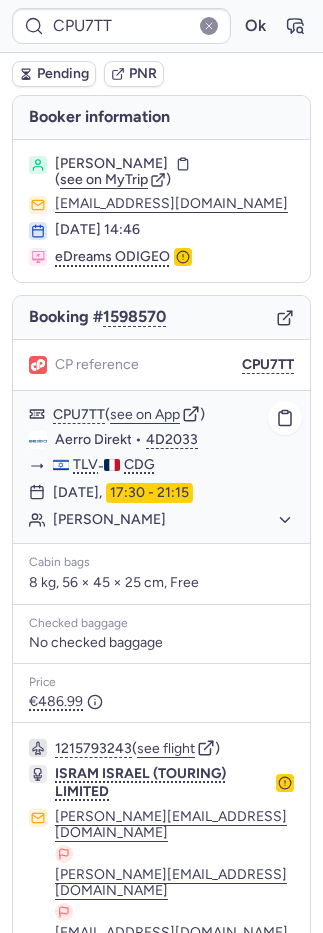 scroll, scrollTop: 138, scrollLeft: 0, axis: vertical 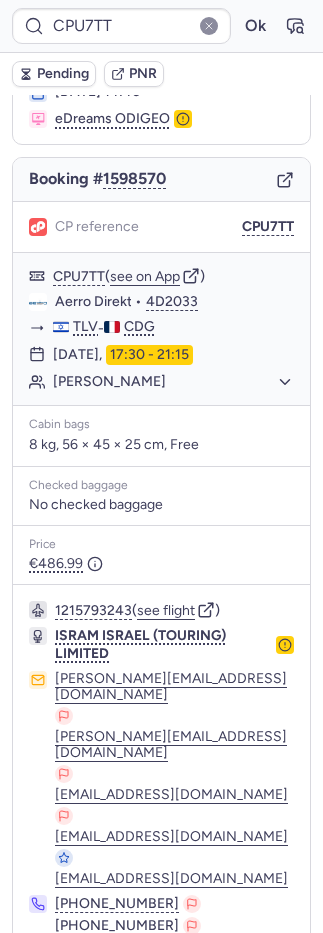 click 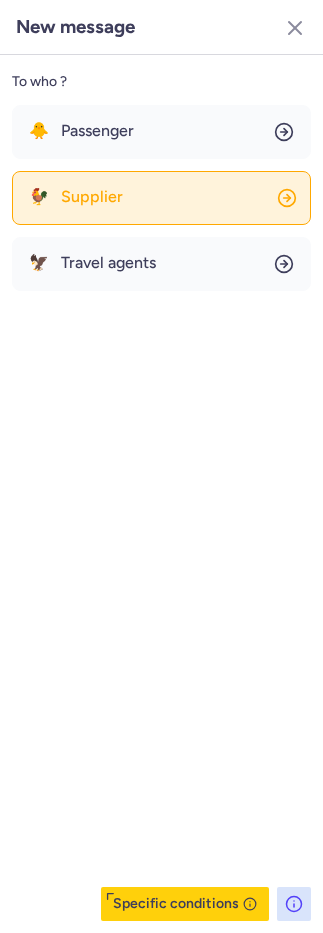 click on "🐓 Supplier" 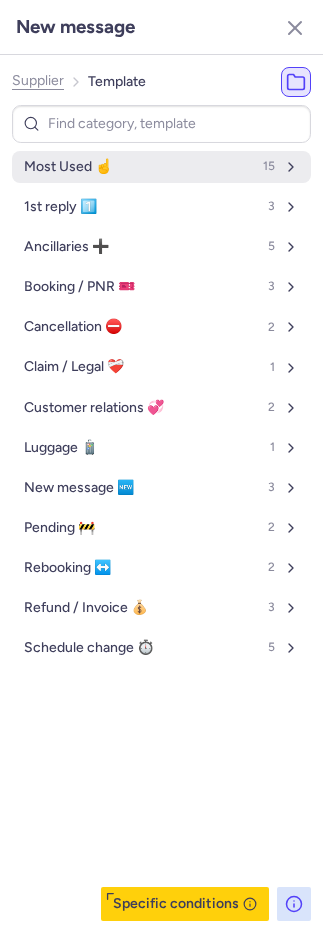 click on "Most Used ☝️" at bounding box center [68, 167] 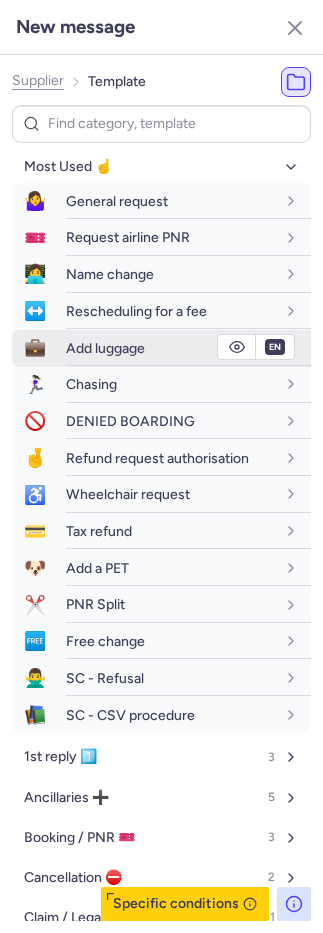 click on "Add luggage" at bounding box center [105, 348] 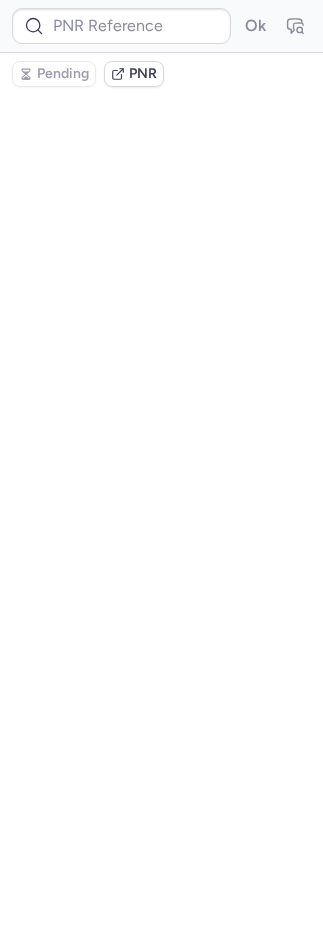 scroll, scrollTop: 0, scrollLeft: 0, axis: both 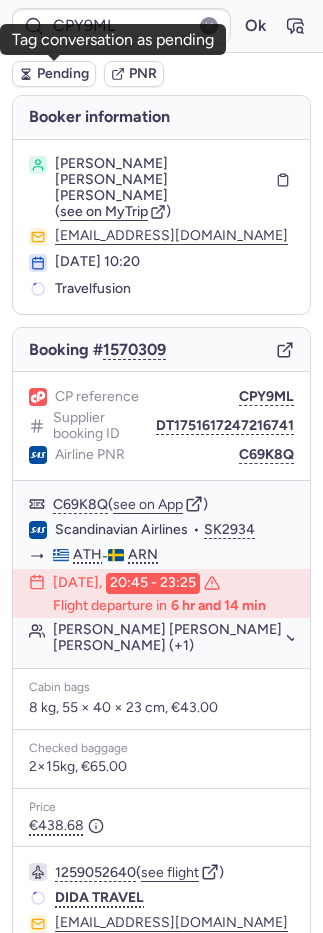 click on "Pending" at bounding box center [63, 74] 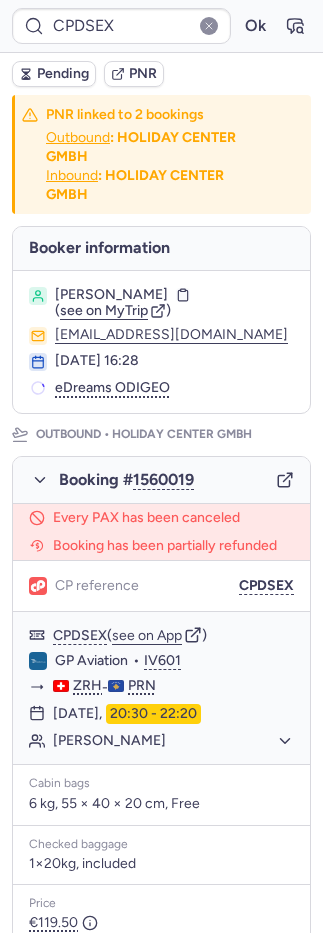 type on "CPY9ML" 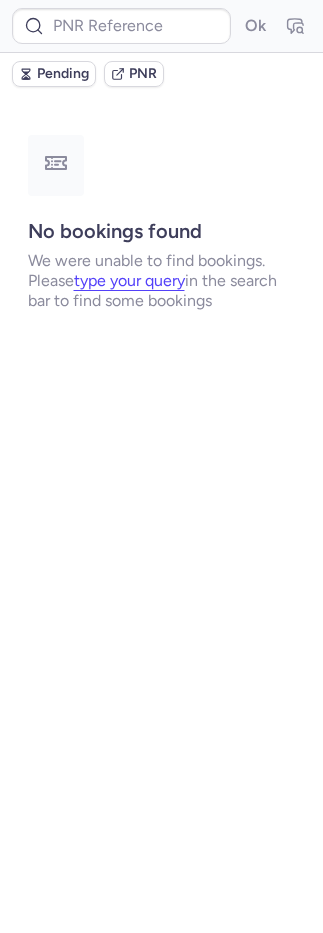 type on "CPXGE3" 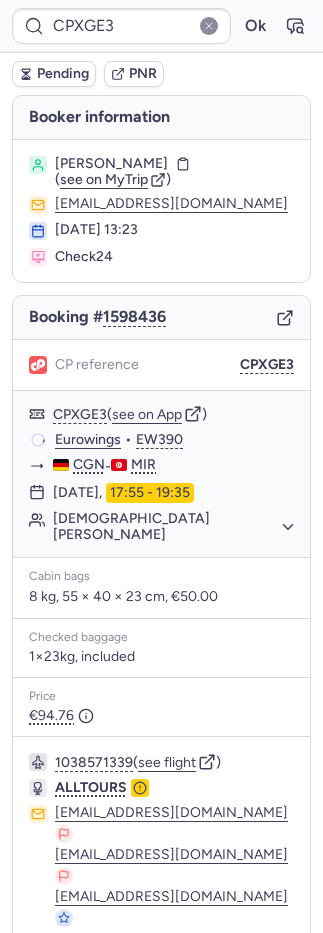 scroll, scrollTop: 26, scrollLeft: 0, axis: vertical 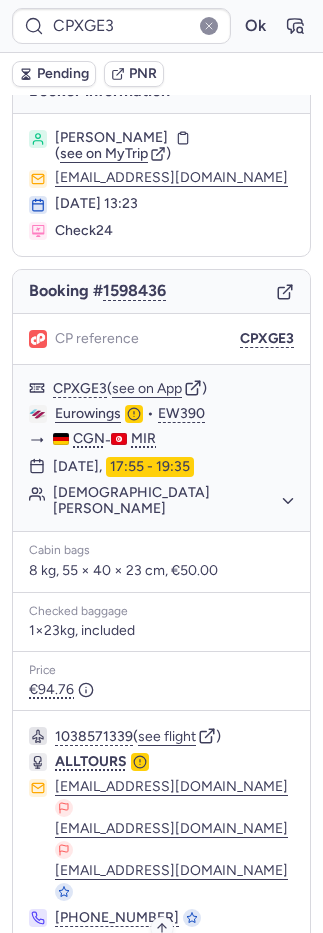 click on "Specific conditions" at bounding box center (170, 972) 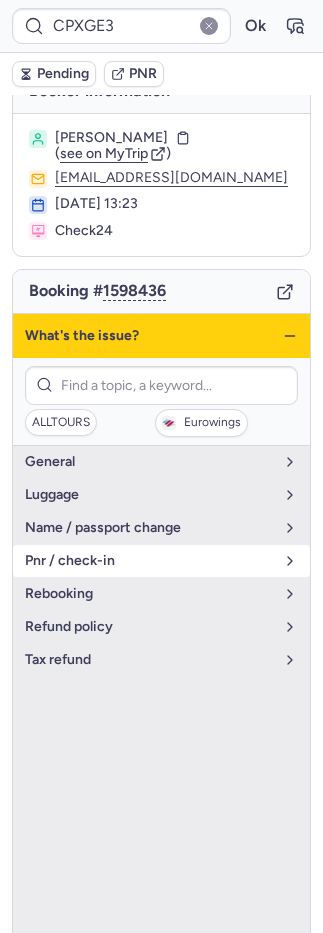 click on "pnr / check-in" at bounding box center [149, 561] 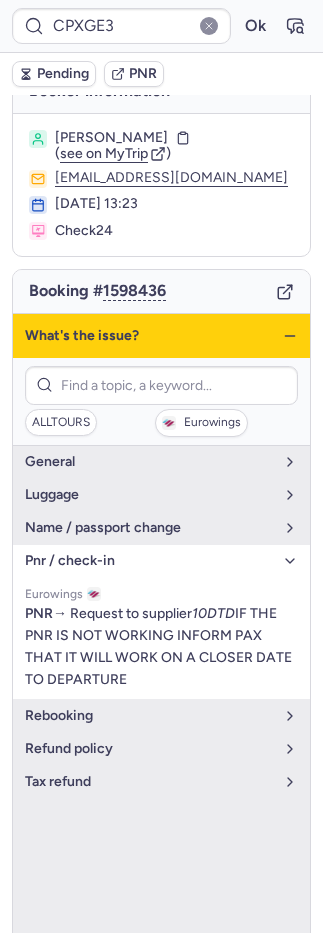 click 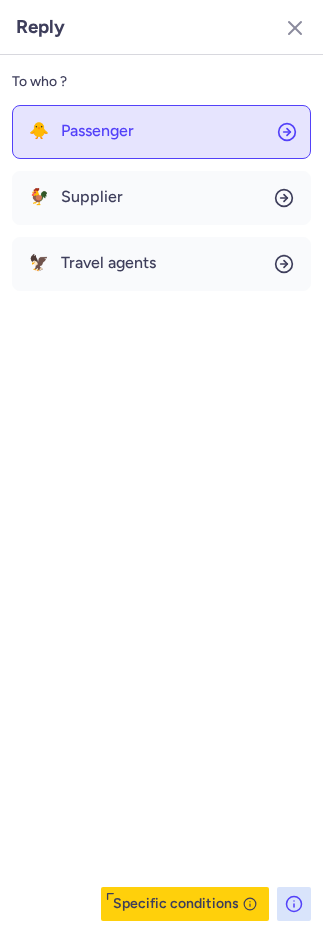 click on "🐥 Passenger" 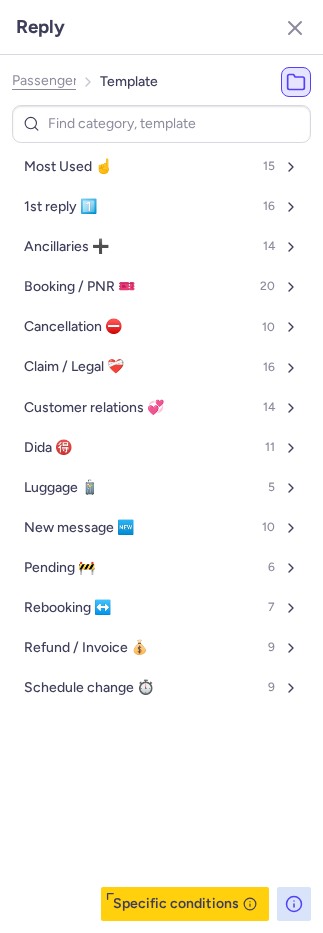 click on "Most Used ☝️" at bounding box center (68, 167) 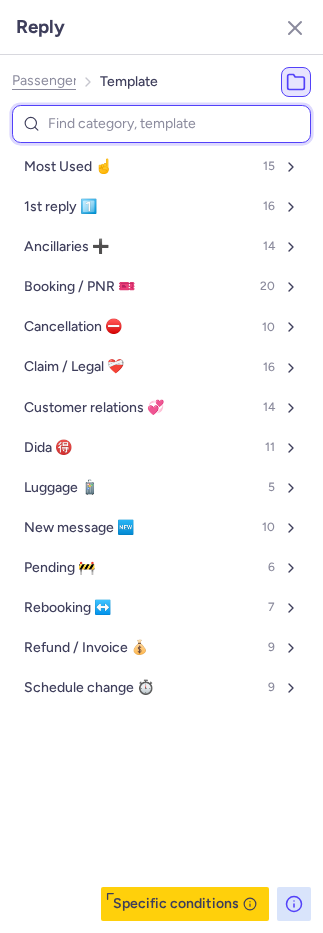 select on "en" 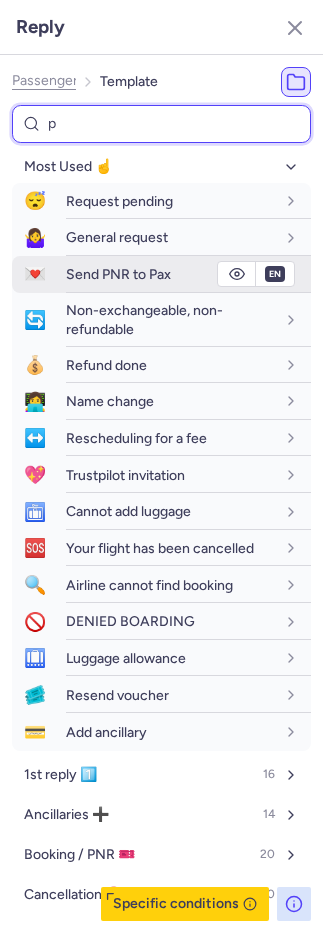 type on "pn" 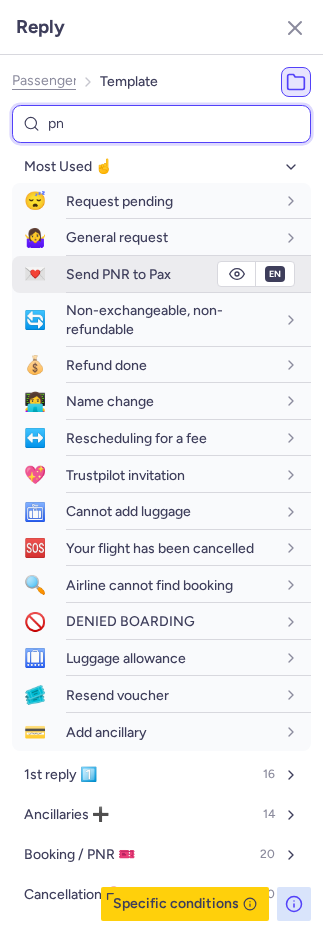 select on "en" 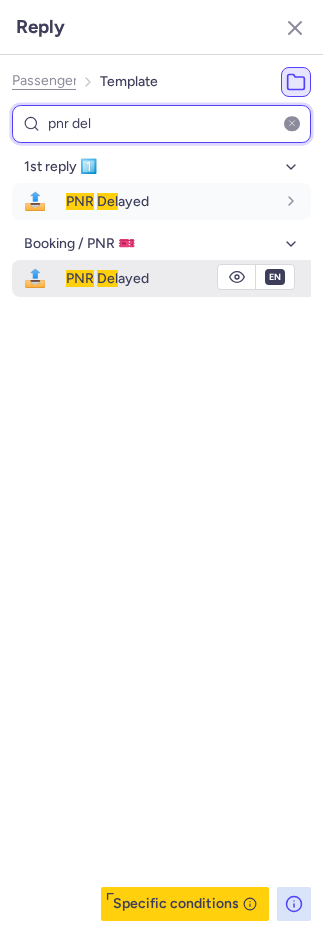 type on "pnr del" 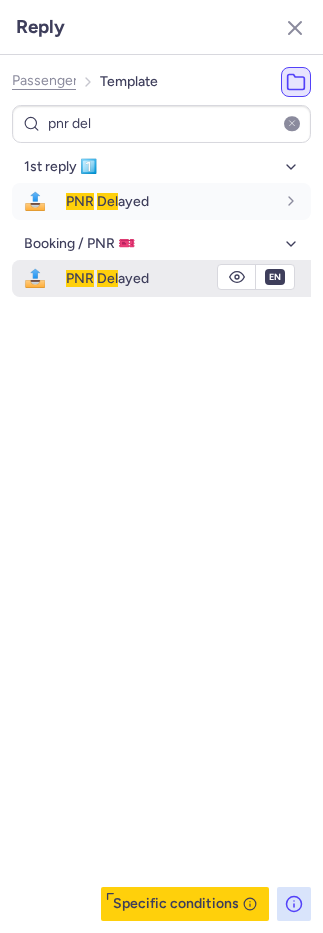 click on "PNR   Del ayed" at bounding box center (188, 278) 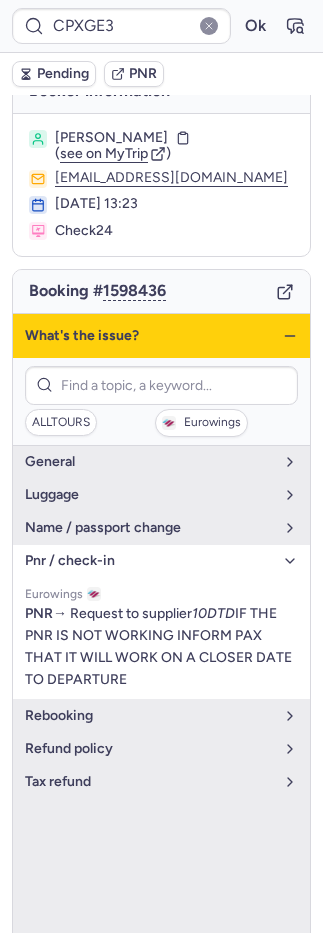click on "Pending" at bounding box center [63, 74] 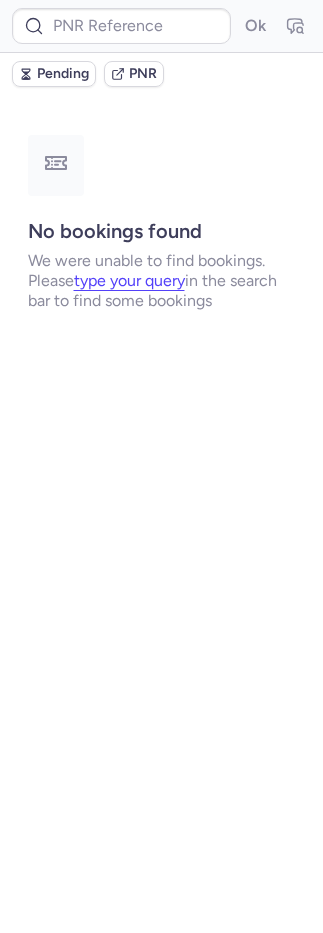 scroll, scrollTop: 0, scrollLeft: 0, axis: both 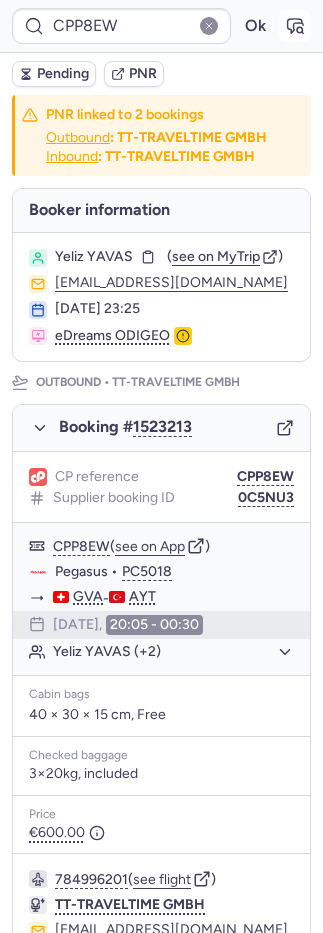 click at bounding box center [295, 26] 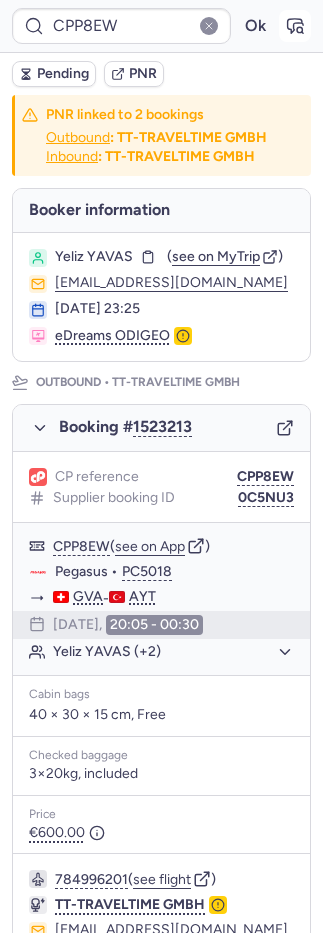 type 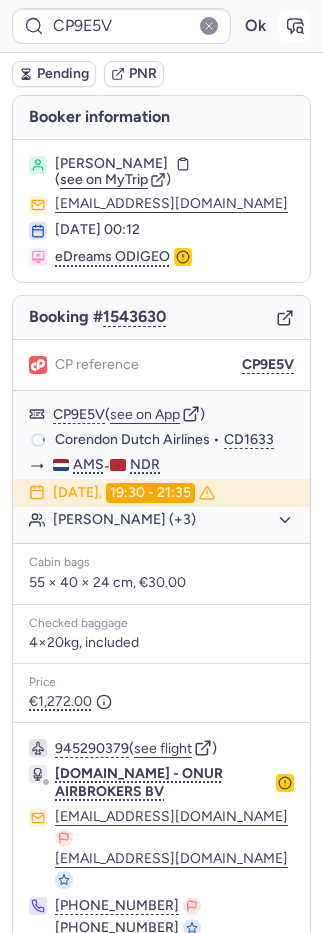 type on "CP6CQ2" 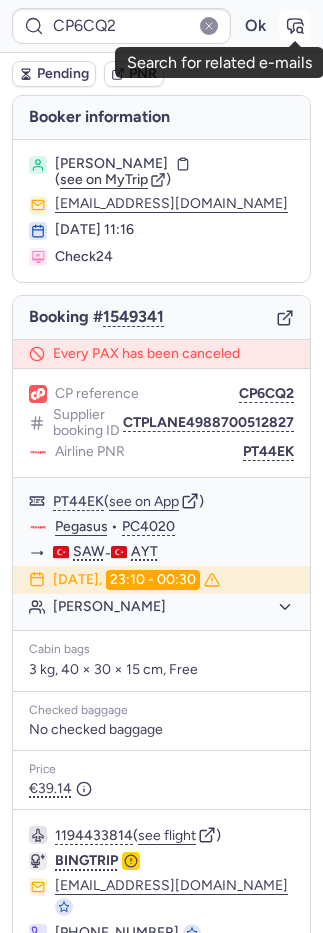 click 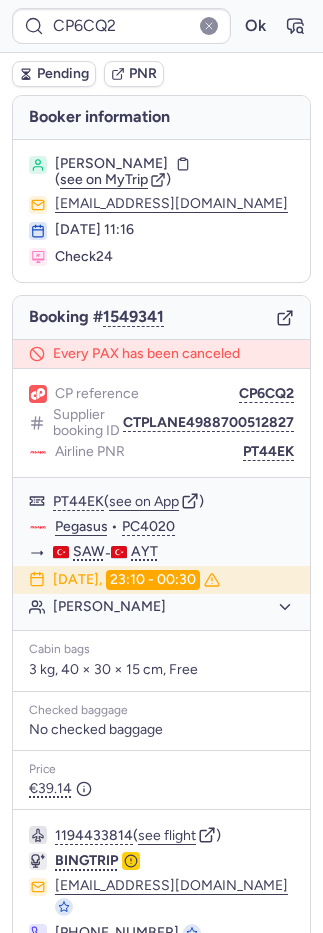scroll, scrollTop: 69, scrollLeft: 0, axis: vertical 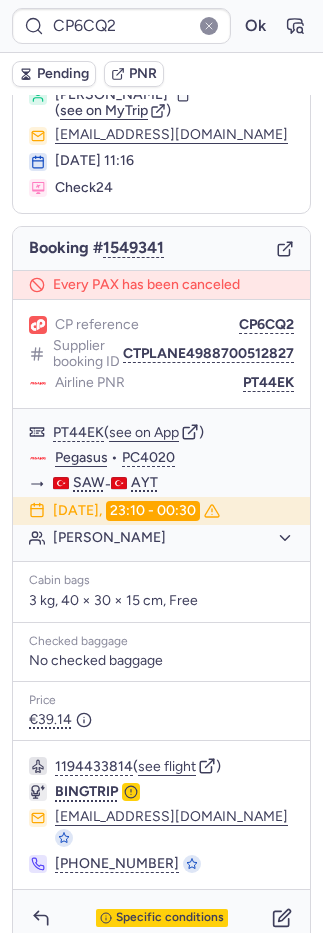 click on "Specific conditions" at bounding box center (161, 918) 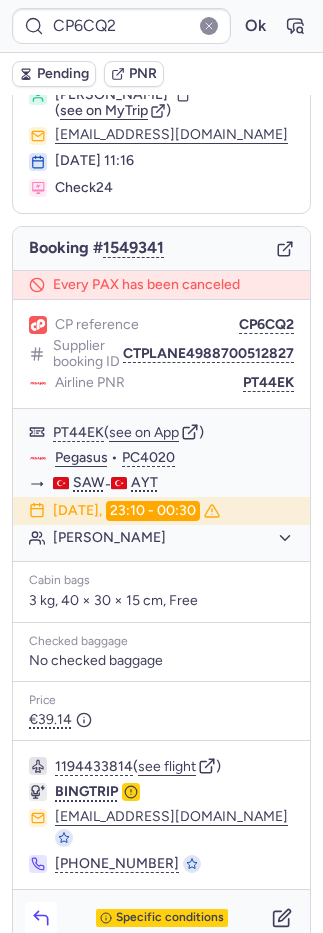 click 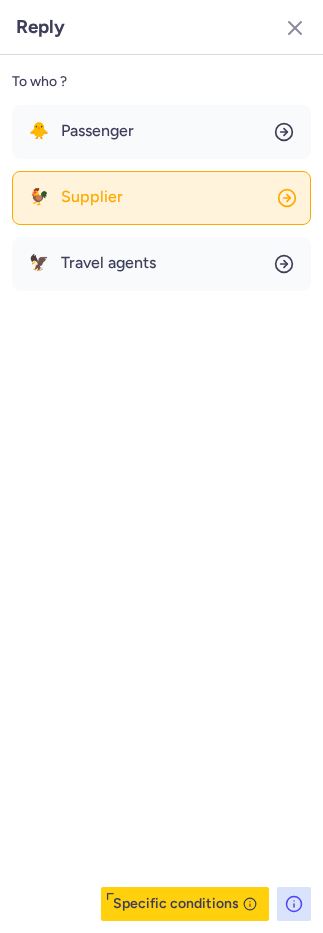 click on "🐓 Supplier" 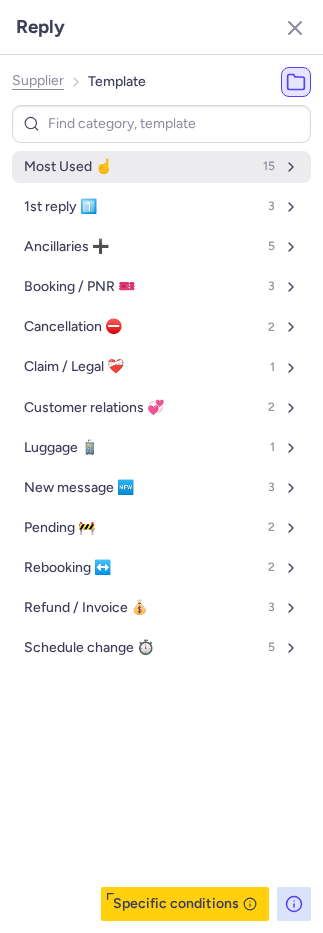 click on "Most Used ☝️" at bounding box center [68, 167] 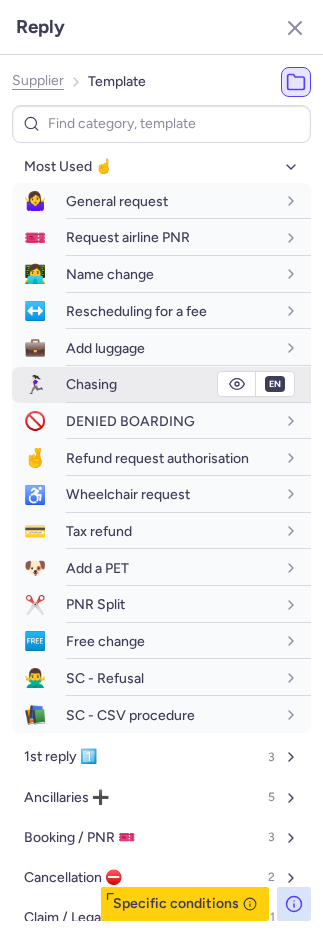 click on "Chasing" at bounding box center [91, 384] 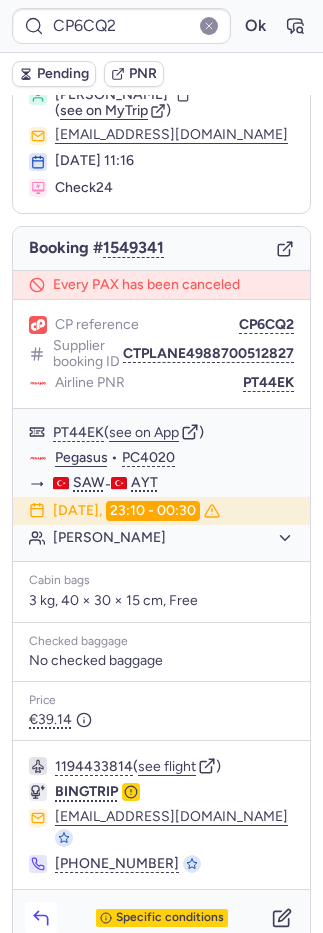 click 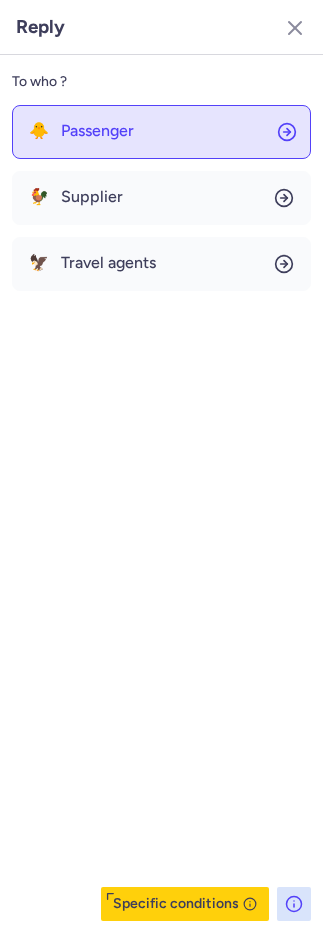 click on "🐥 Passenger" 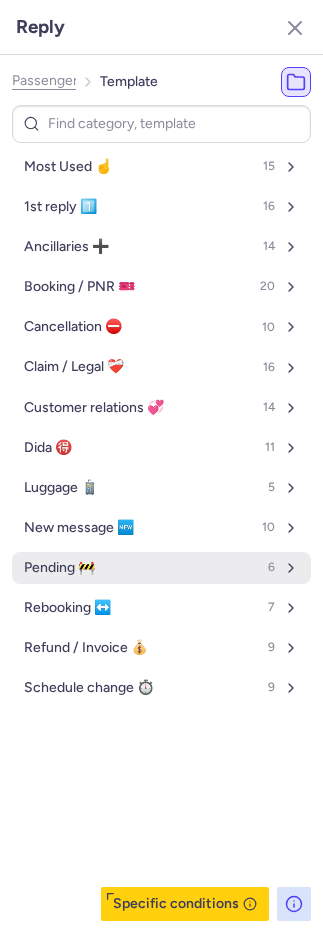 click on "Pending 🚧" at bounding box center (59, 568) 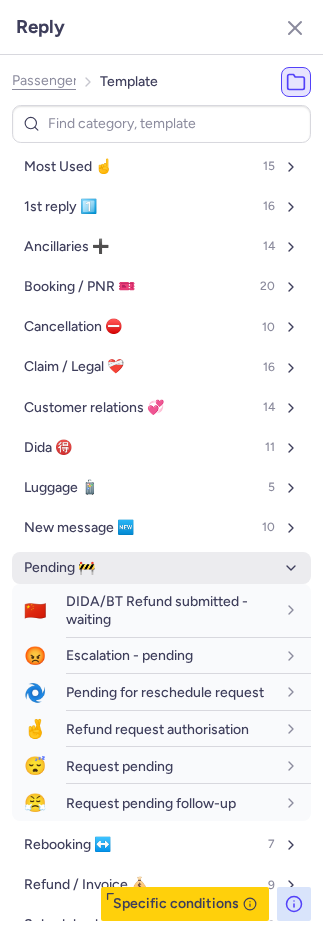 scroll, scrollTop: 61, scrollLeft: 0, axis: vertical 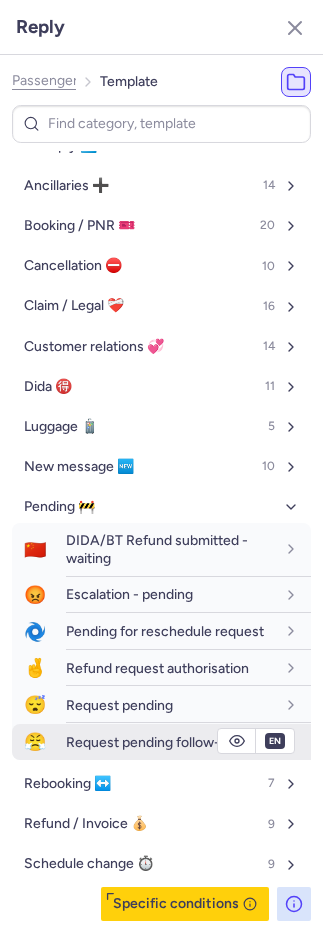 click on "Request pending  follow-up" at bounding box center [151, 742] 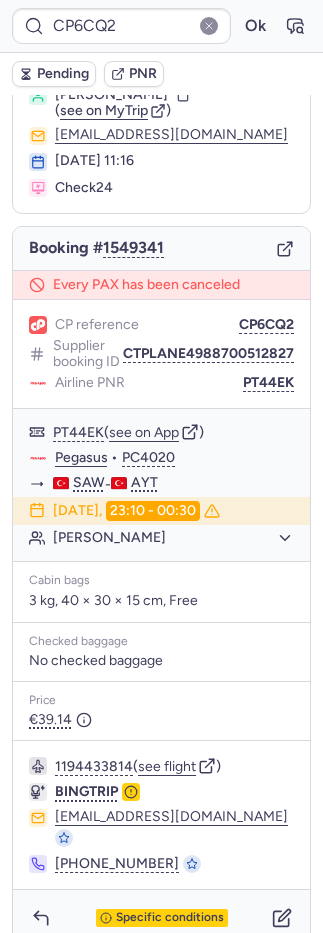 click on "Pending" at bounding box center [63, 74] 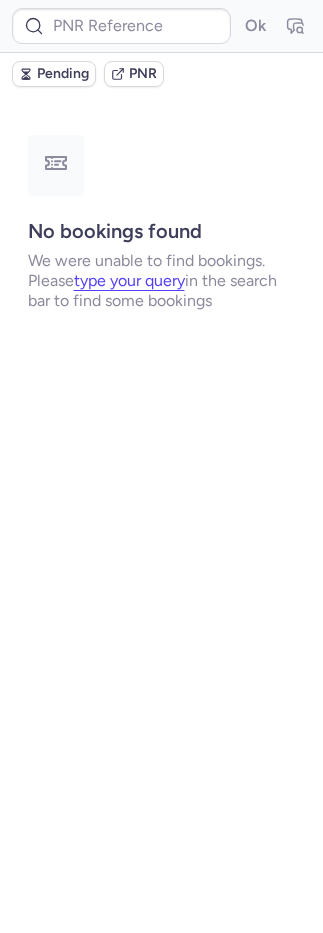 scroll, scrollTop: 0, scrollLeft: 0, axis: both 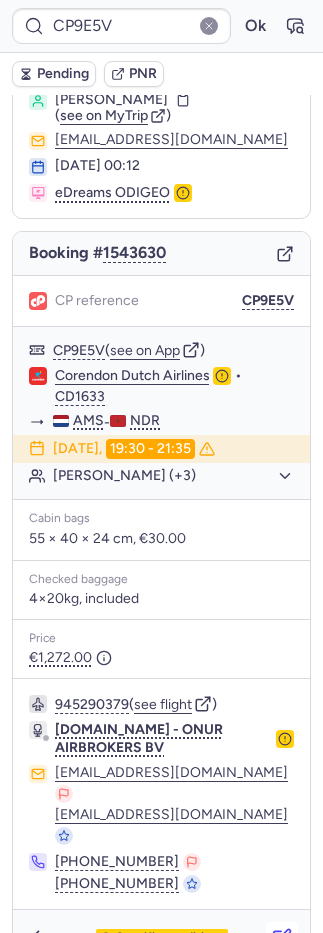 click 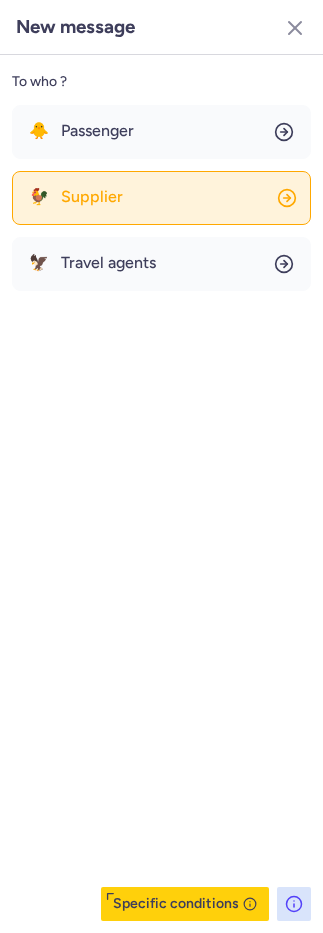 click on "Supplier" at bounding box center (92, 197) 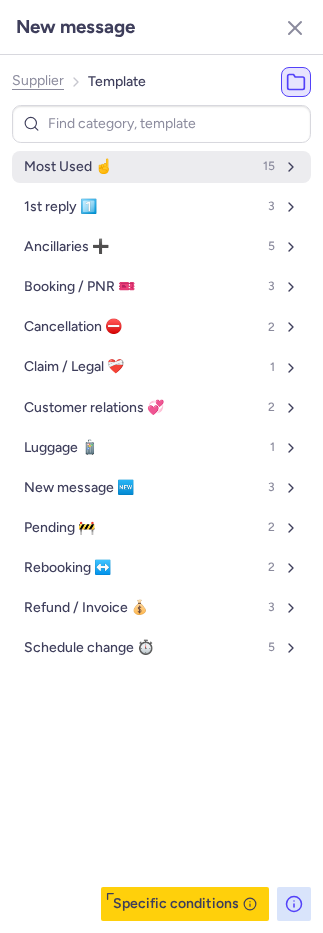 click on "Most Used ☝️" at bounding box center [68, 167] 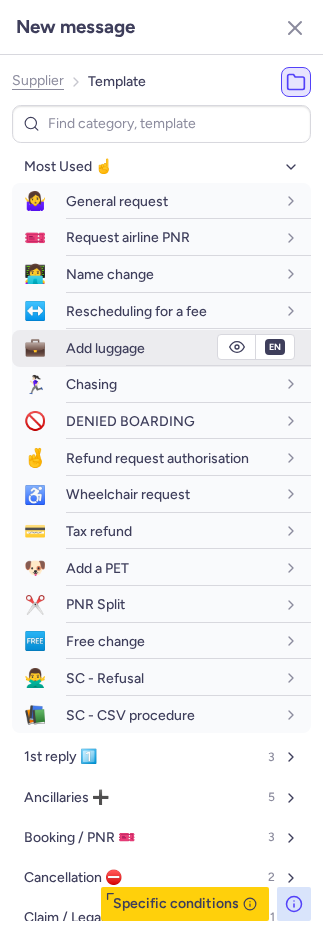 click on "Add luggage" at bounding box center [105, 348] 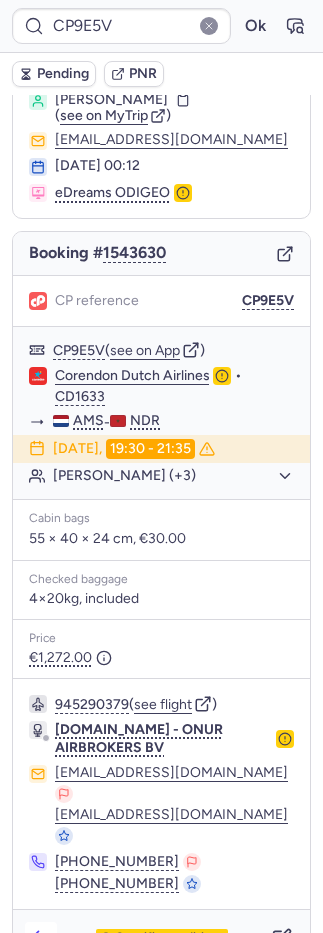 click 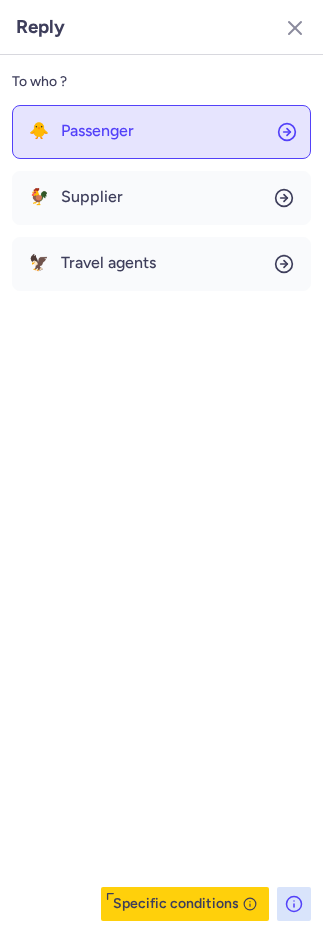 click on "🐥 Passenger" 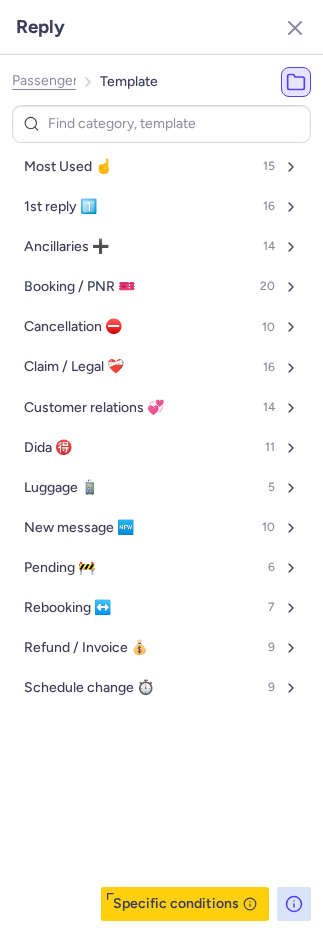 click on "Most Used ☝️" at bounding box center (68, 167) 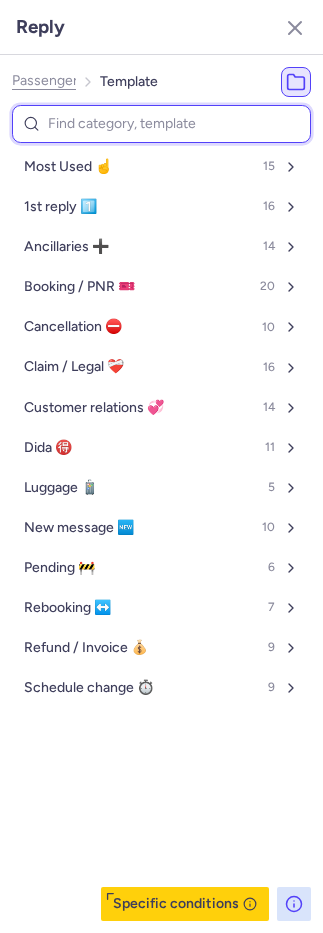 select on "en" 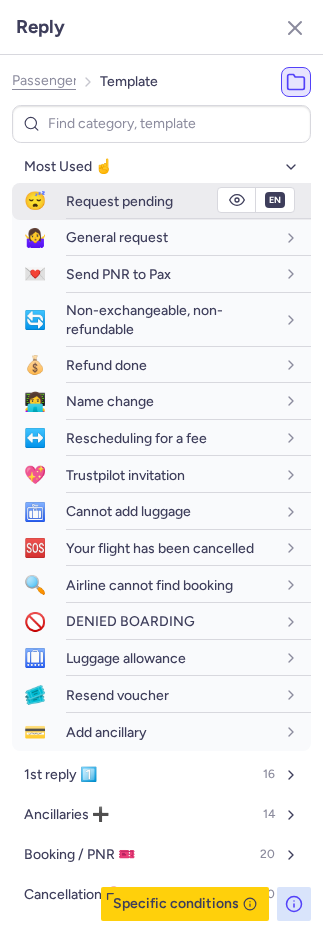 click on "Request pending" at bounding box center (119, 201) 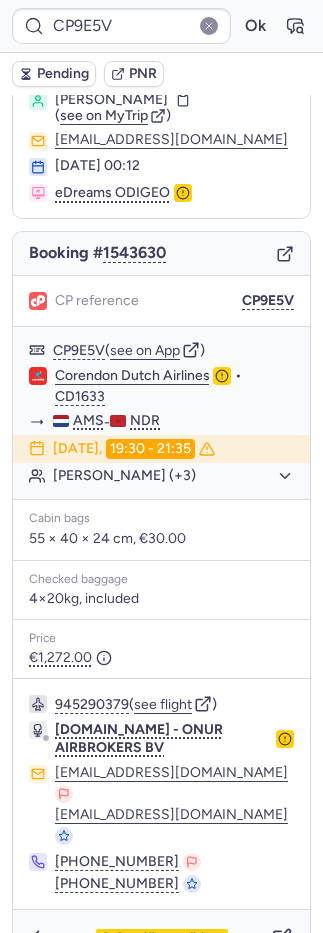 click 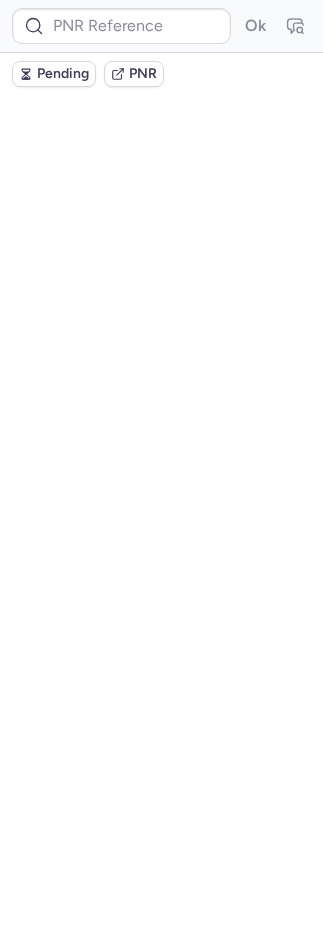 scroll, scrollTop: 0, scrollLeft: 0, axis: both 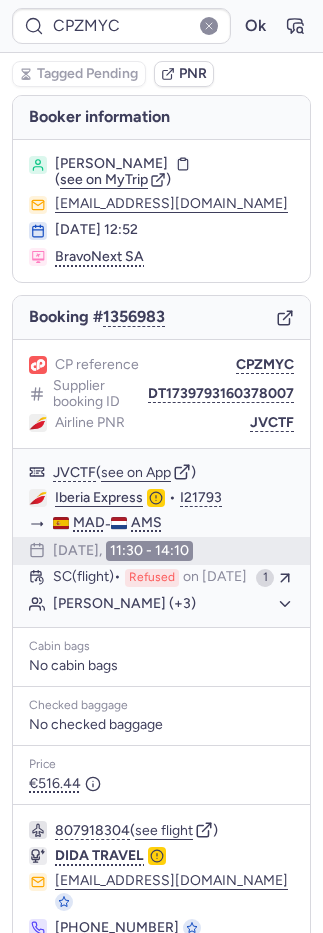 type on "CP9BO2" 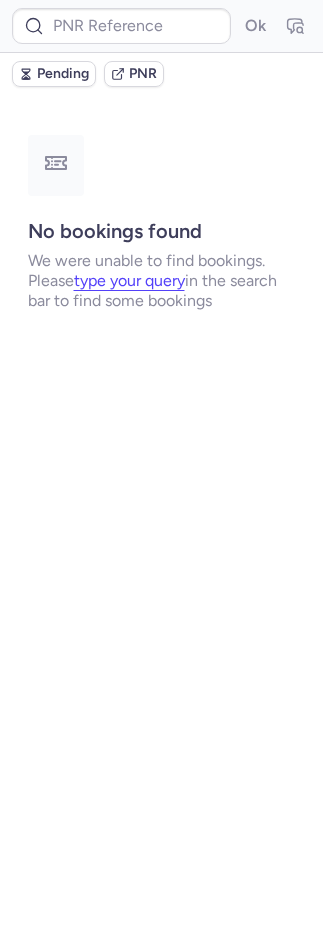 type on "CP9BO2" 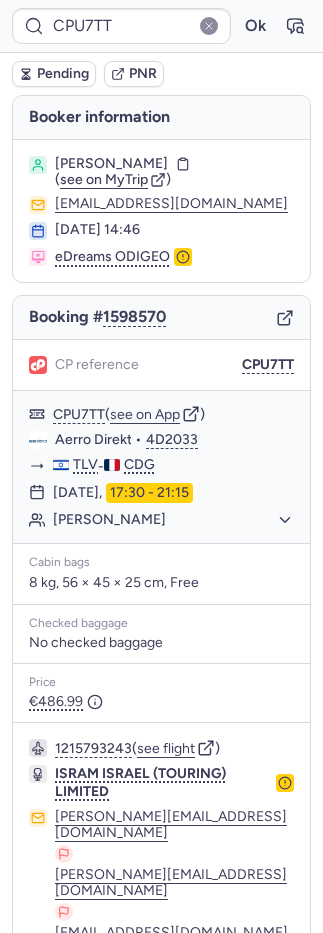 scroll, scrollTop: 0, scrollLeft: 0, axis: both 